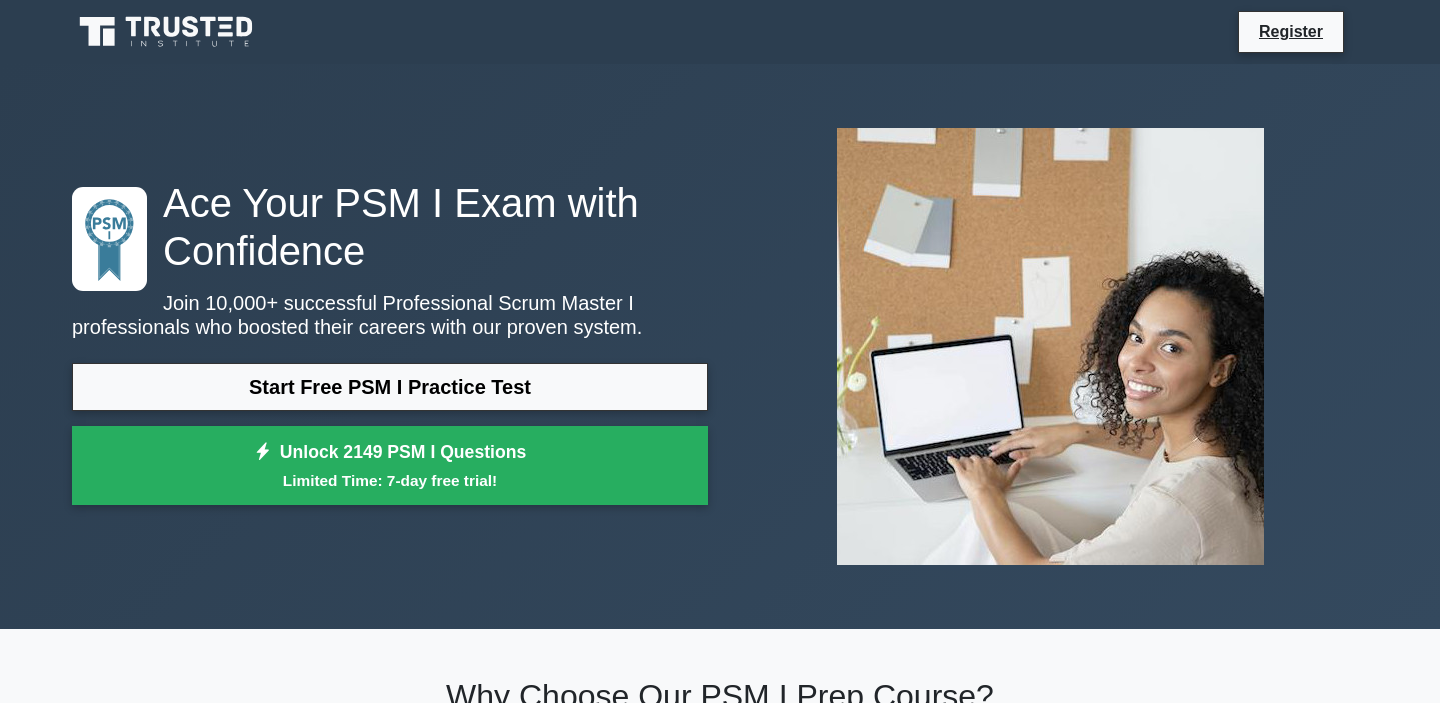 scroll, scrollTop: 0, scrollLeft: 0, axis: both 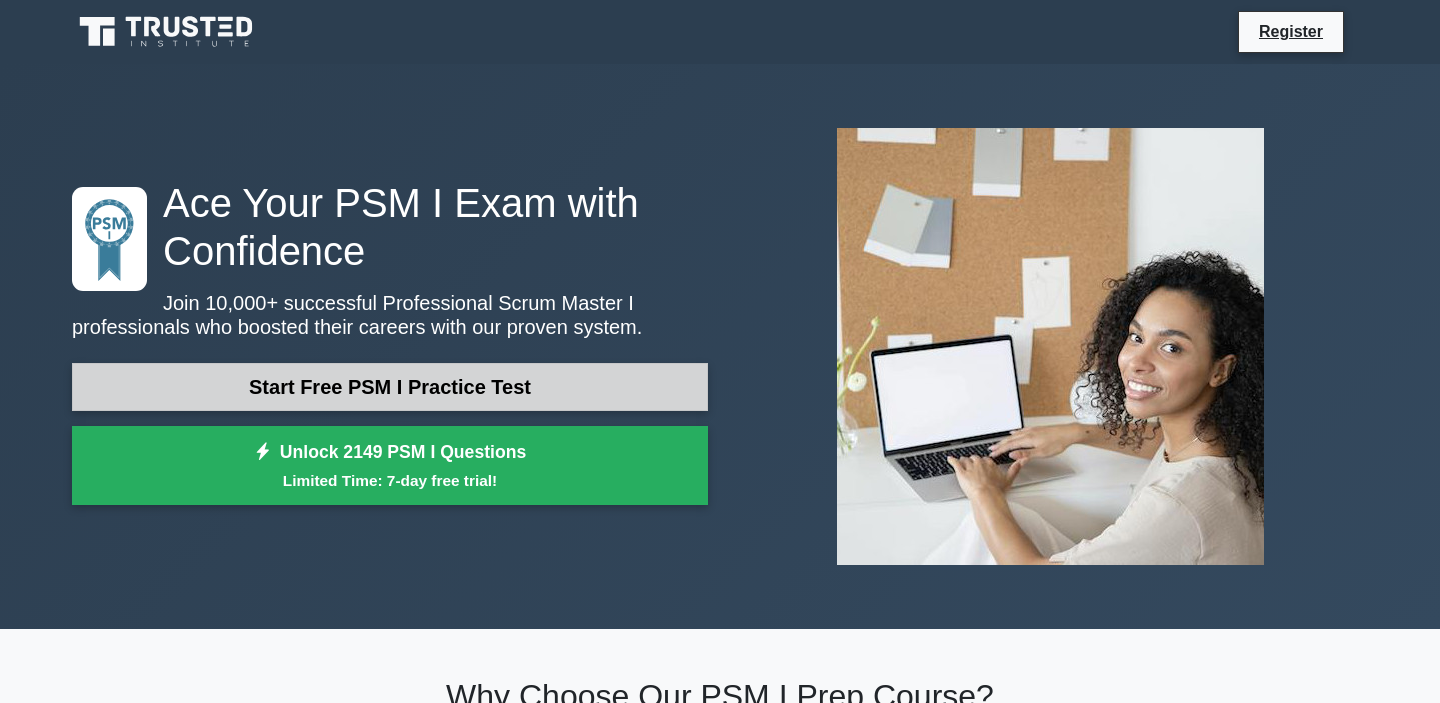 click on "Start Free PSM I Practice Test" at bounding box center [390, 387] 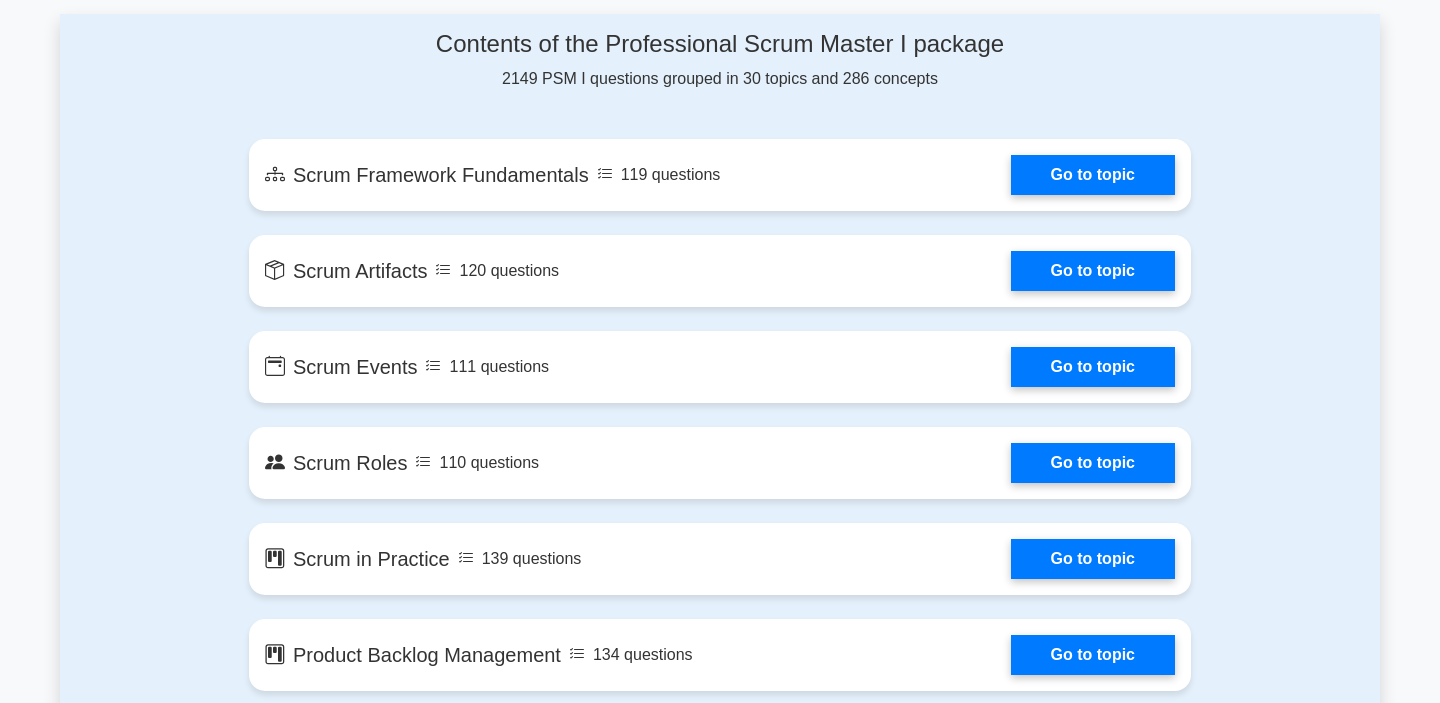 scroll, scrollTop: 1029, scrollLeft: 0, axis: vertical 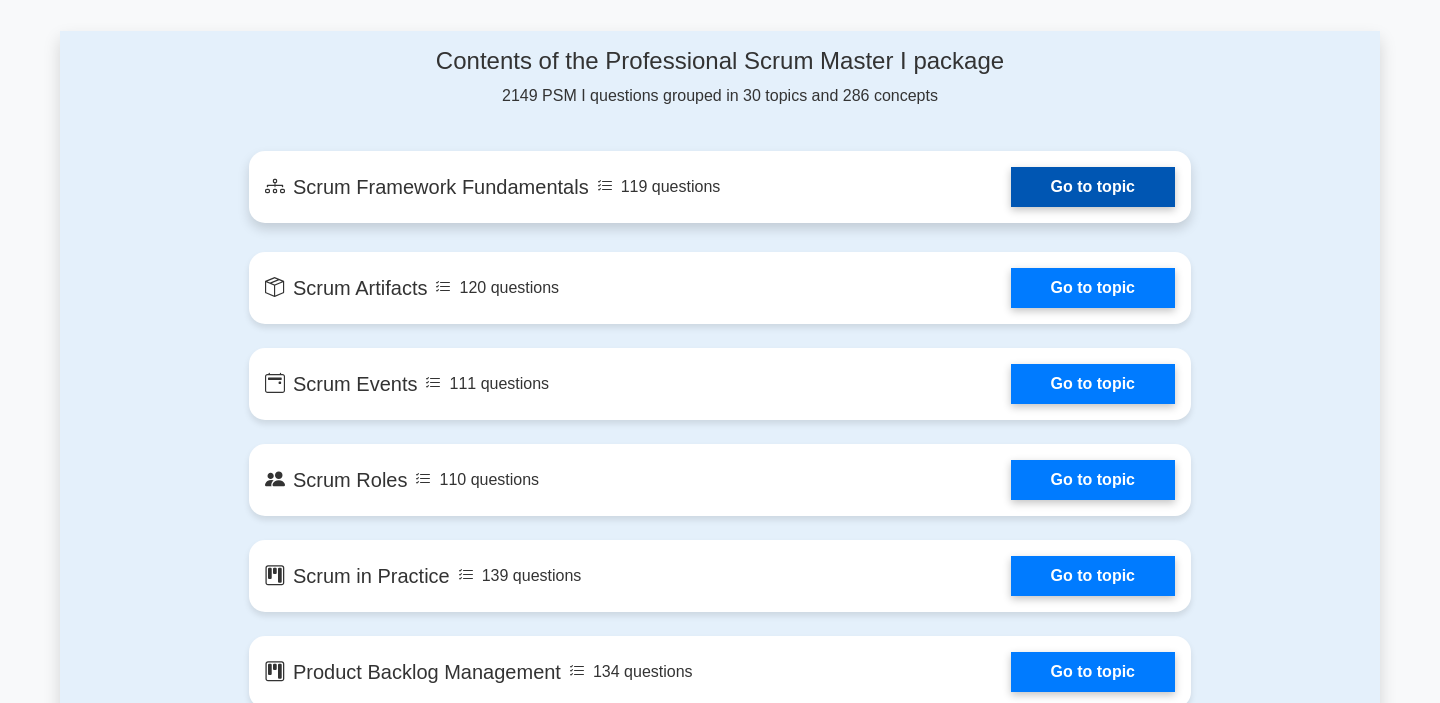 click on "Go to topic" at bounding box center (1093, 187) 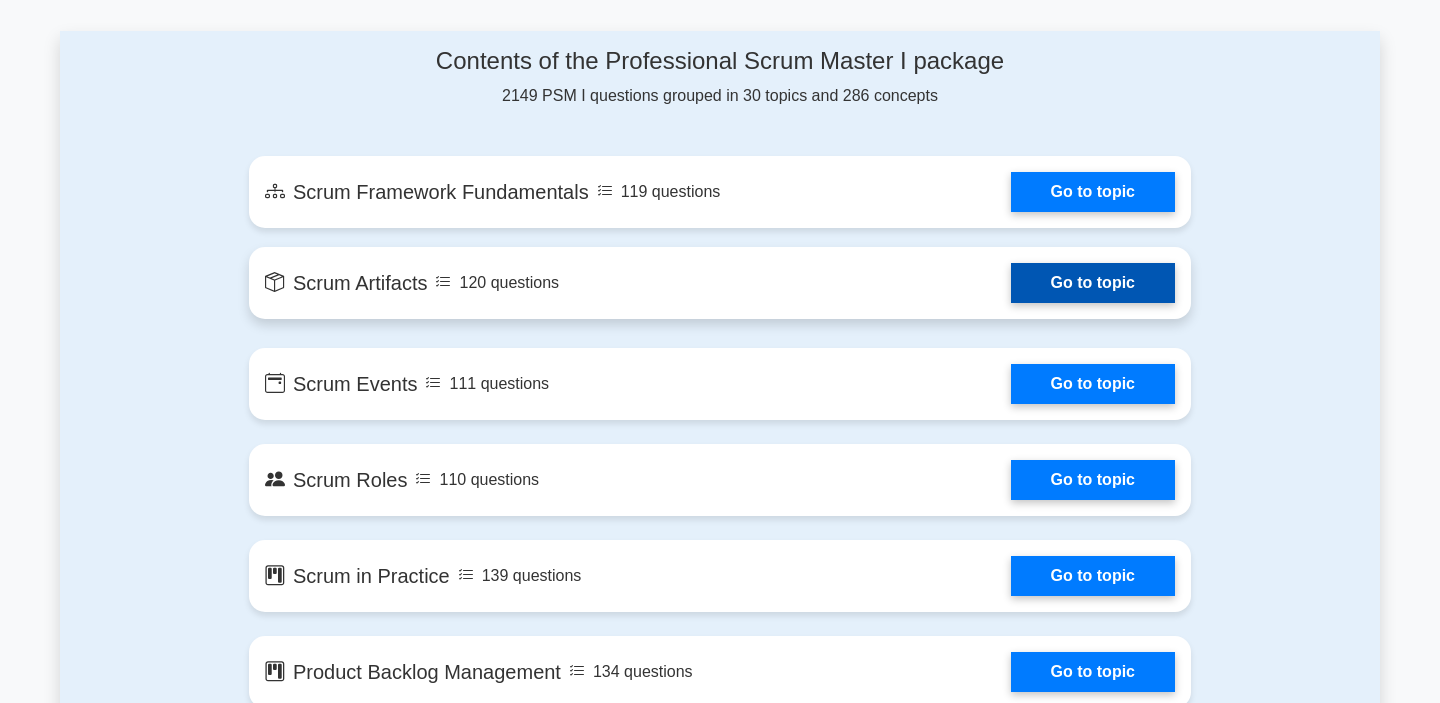 click on "Go to topic" at bounding box center (1093, 283) 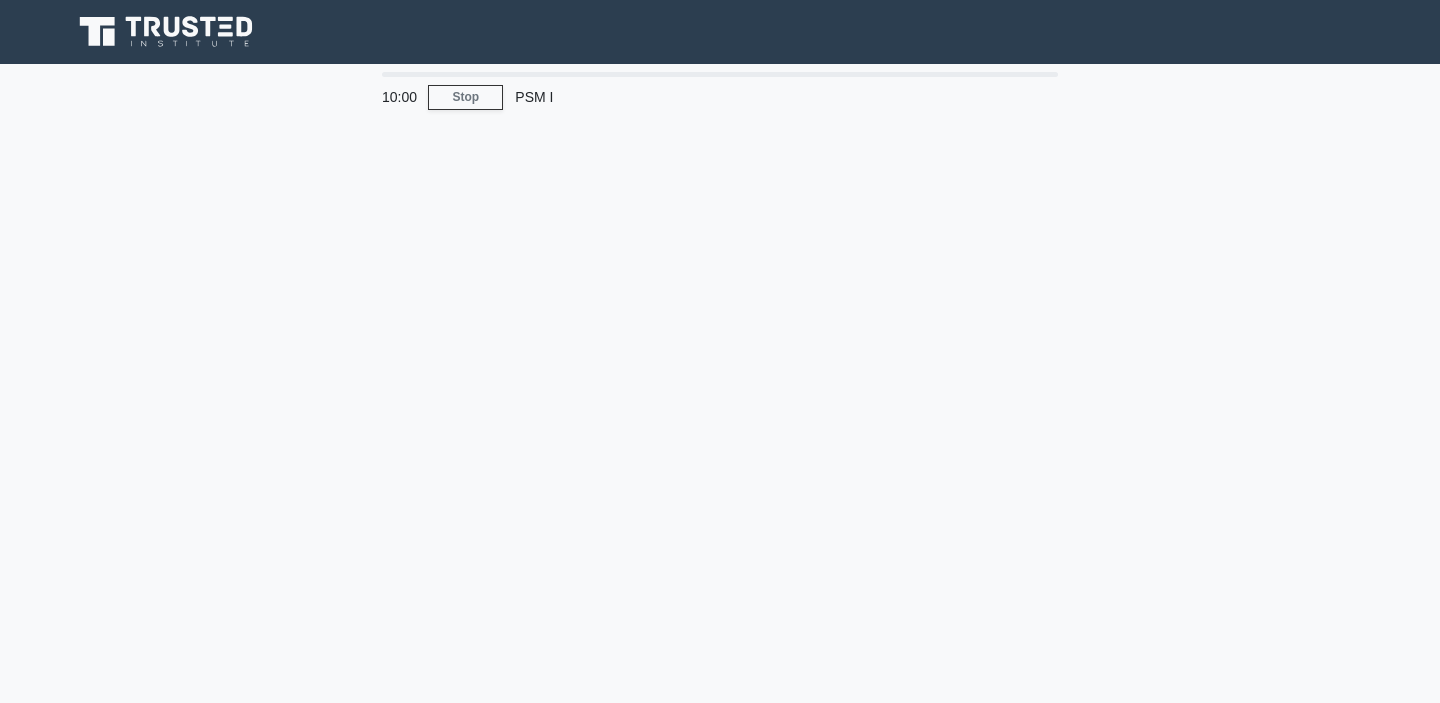 scroll, scrollTop: 0, scrollLeft: 0, axis: both 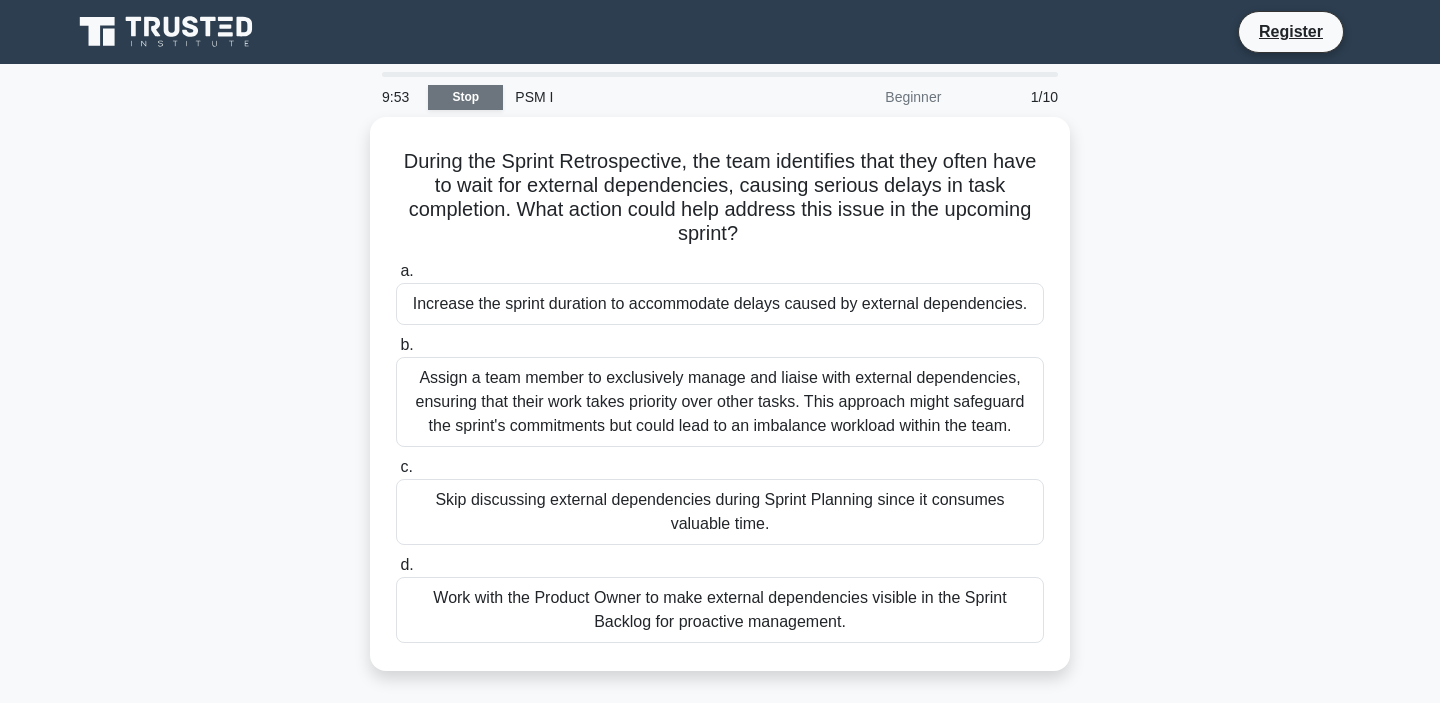 click on "Stop" at bounding box center [465, 97] 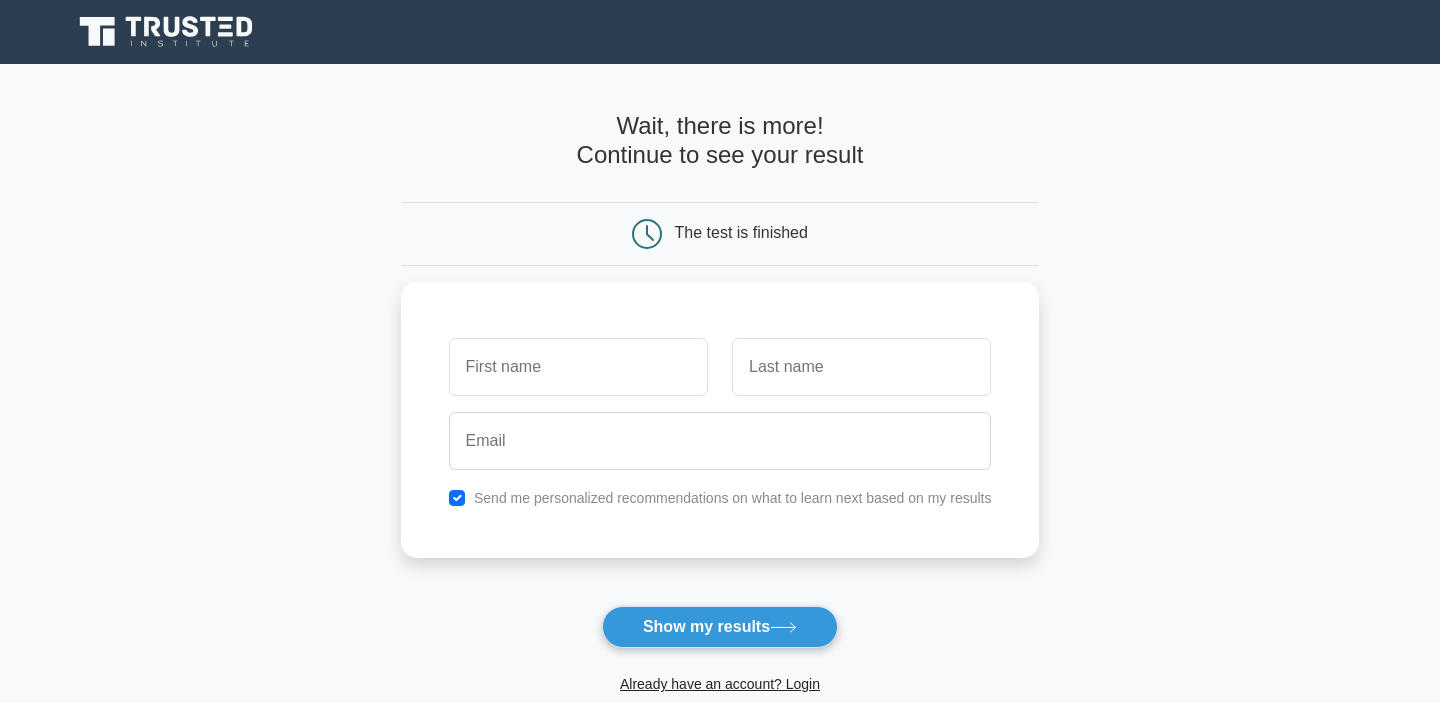 scroll, scrollTop: 0, scrollLeft: 0, axis: both 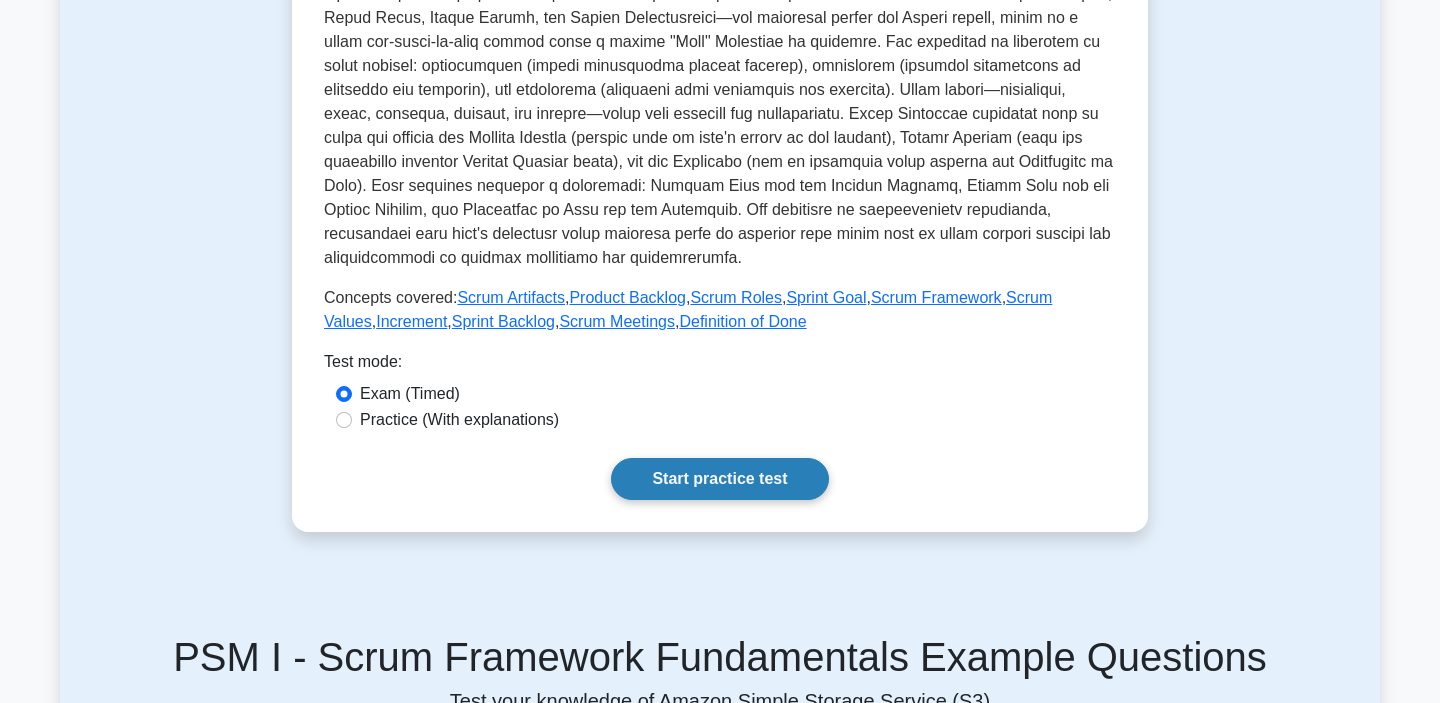 click on "Start practice test" at bounding box center (719, 479) 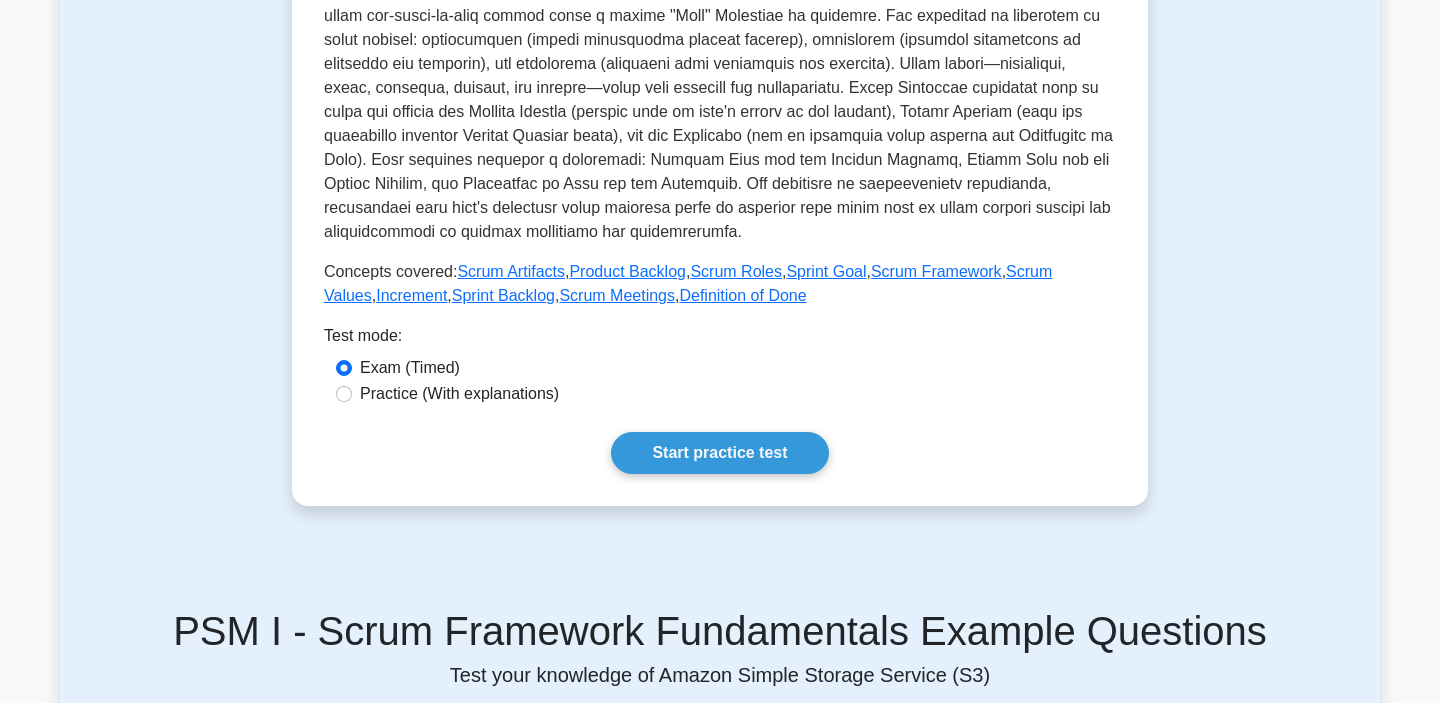 scroll, scrollTop: 688, scrollLeft: 0, axis: vertical 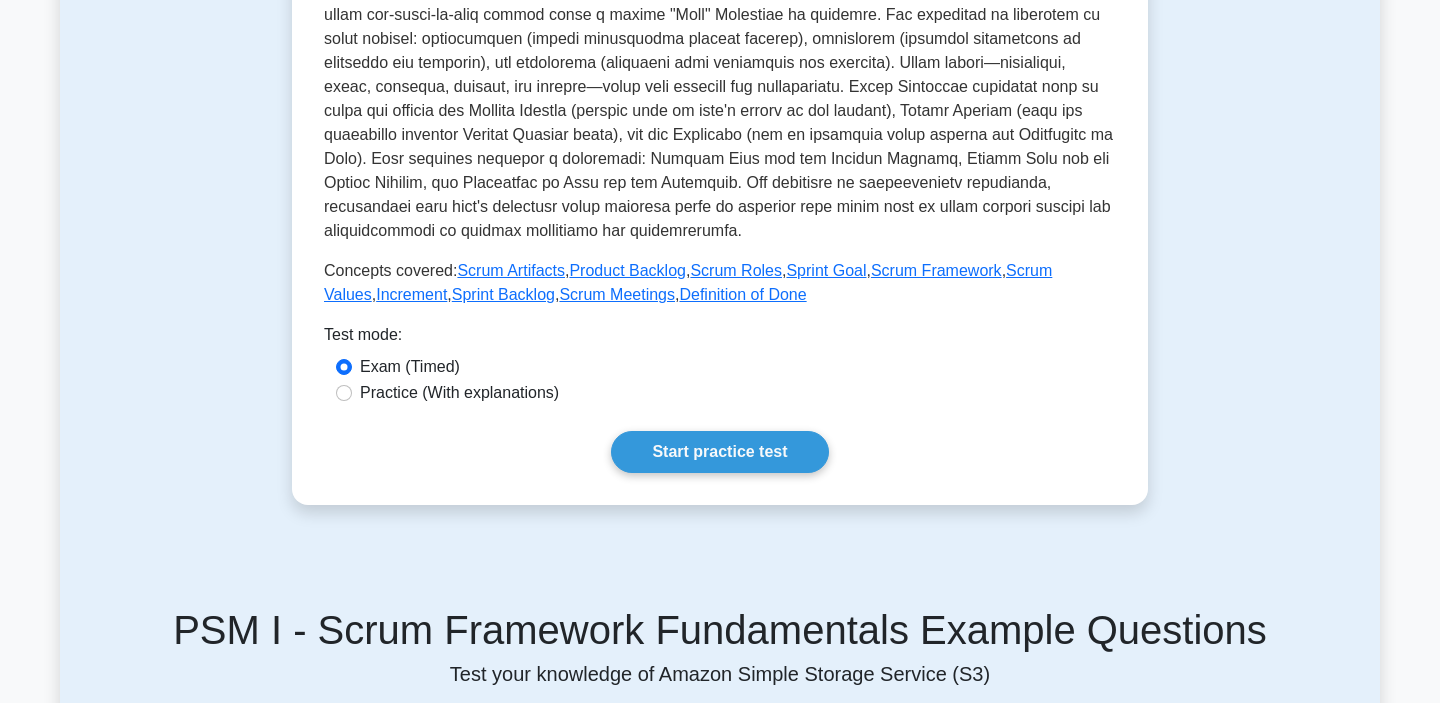 click on "Practice (With explanations)" at bounding box center [459, 393] 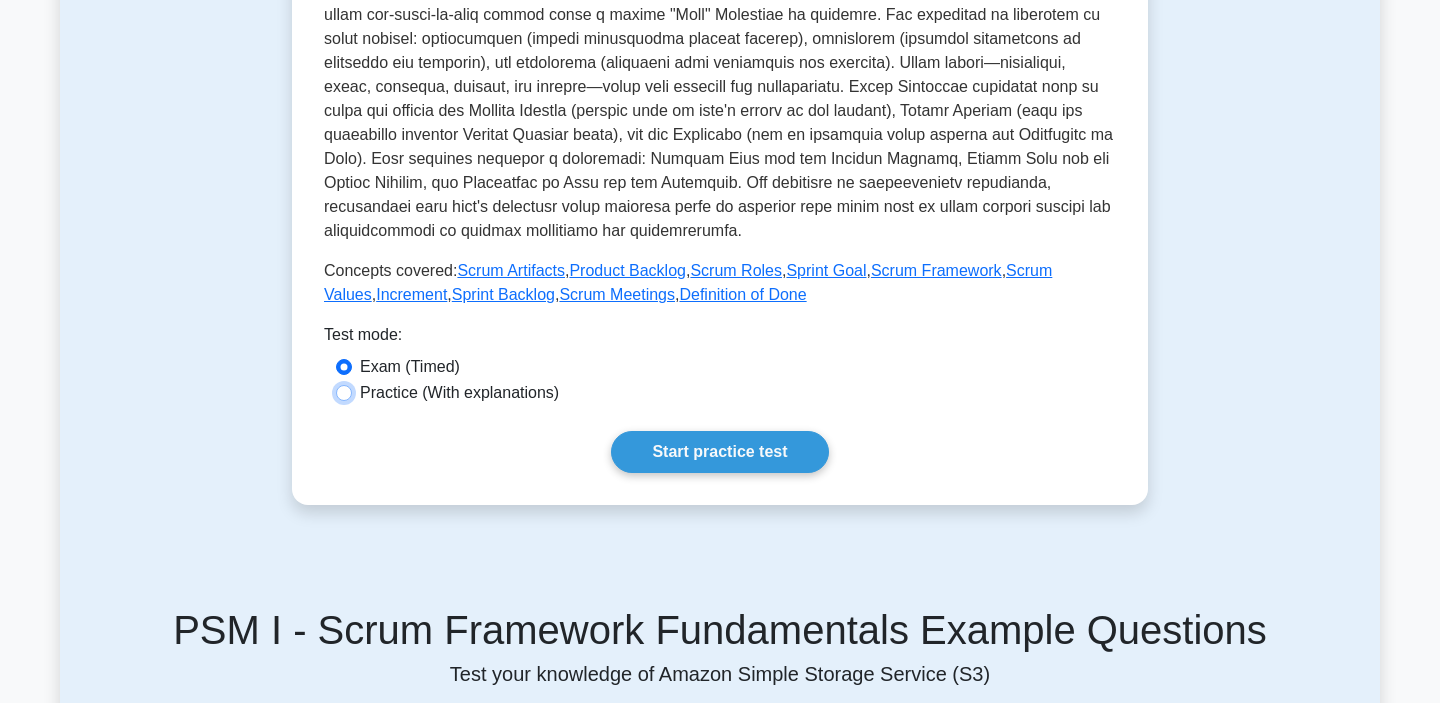 radio on "true" 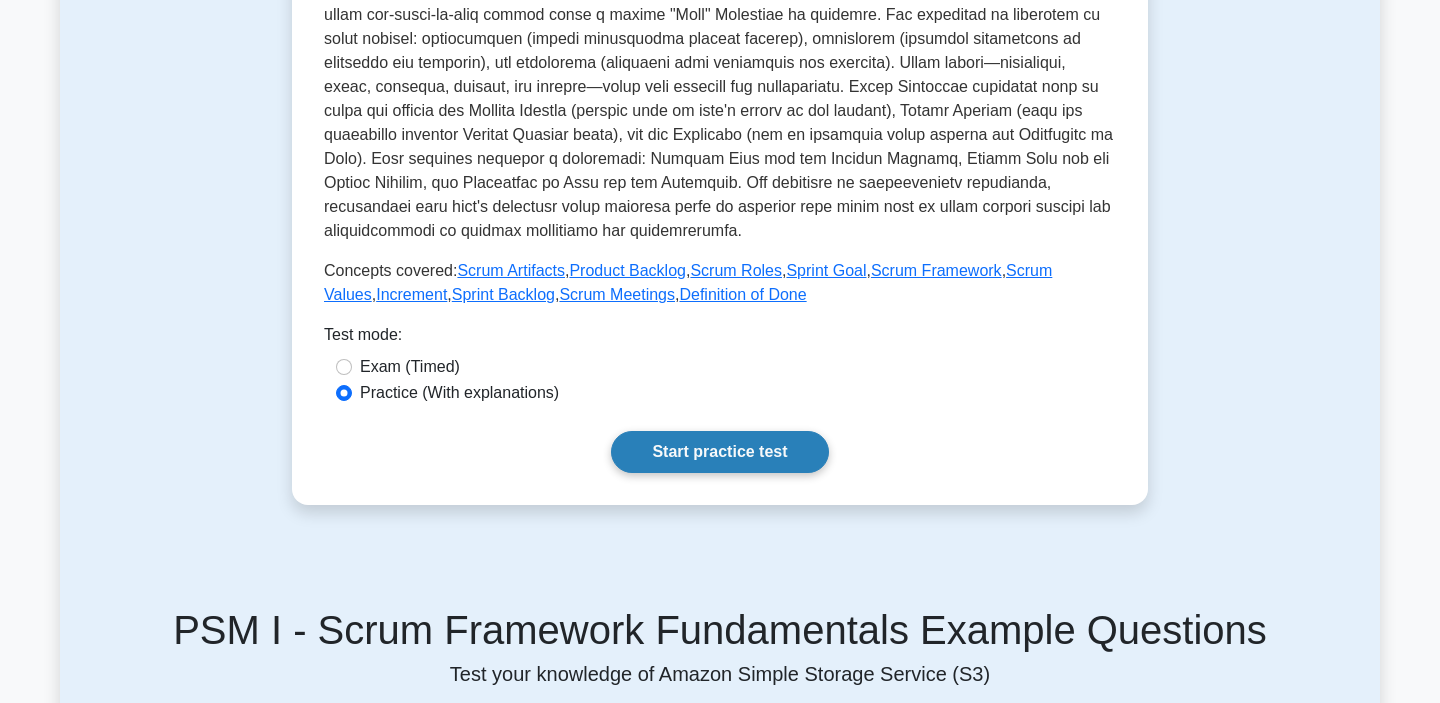 click on "Start practice test" at bounding box center [719, 452] 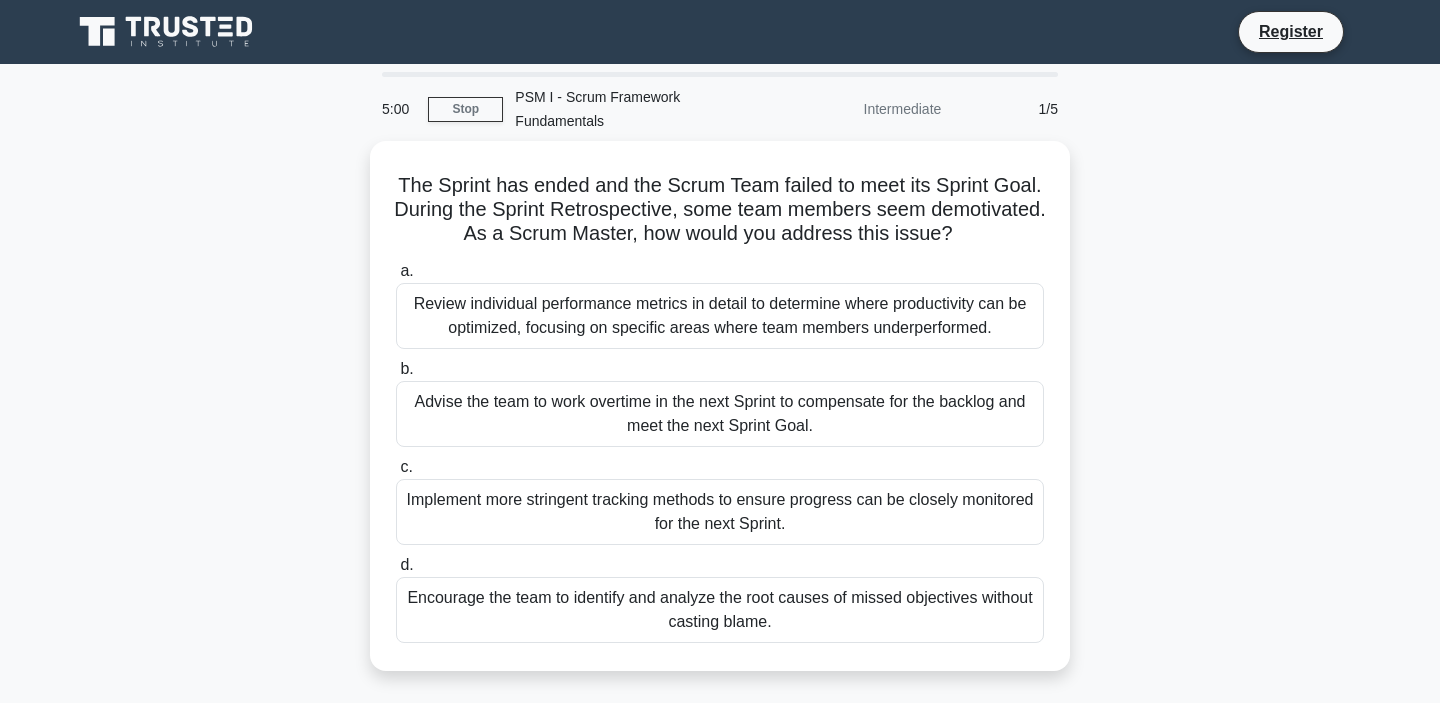 scroll, scrollTop: 0, scrollLeft: 0, axis: both 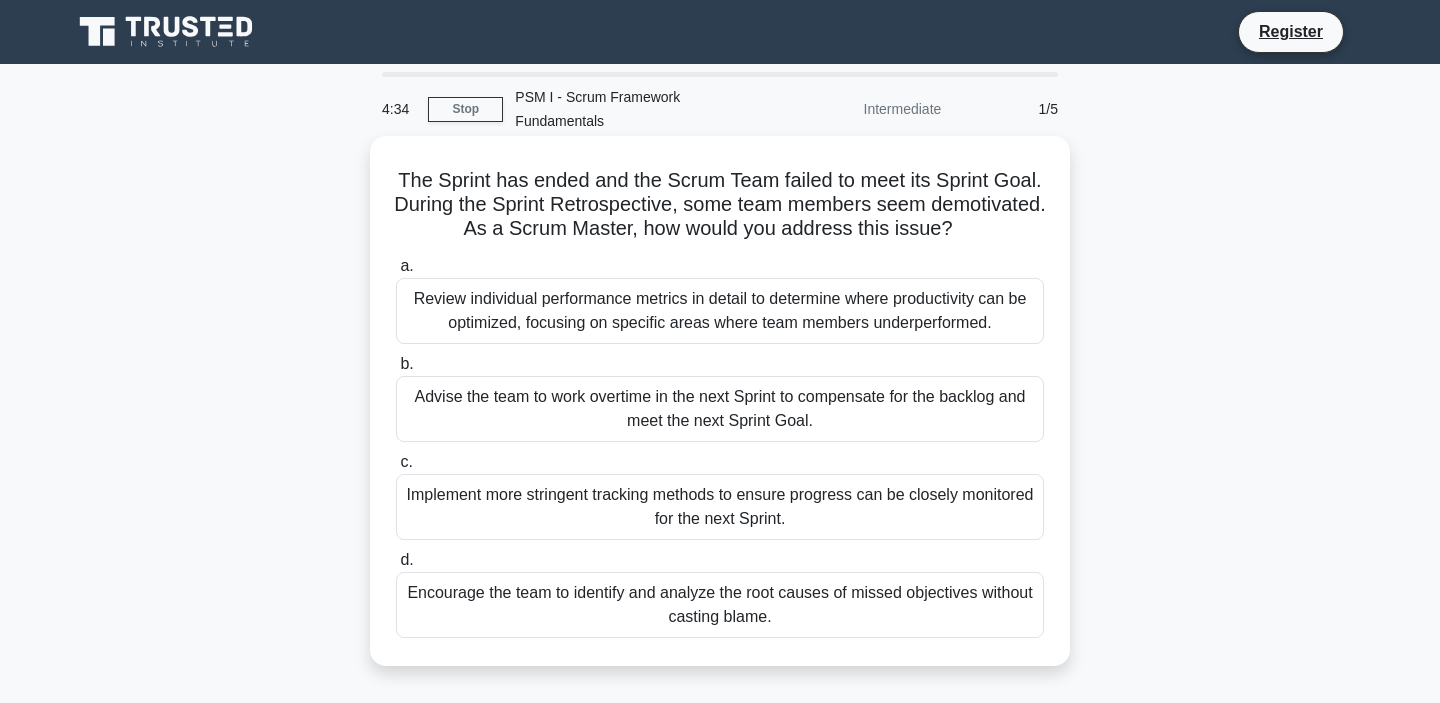 click on "The Sprint has ended and the Scrum Team failed to meet its Sprint Goal. During the Sprint Retrospective, some team members seem demotivated. As a Scrum Master, how would you address this issue?
.spinner_0XTQ{transform-origin:center;animation:spinner_y6GP .75s linear infinite}@keyframes spinner_y6GP{100%{transform:rotate(360deg)}}" at bounding box center (720, 205) 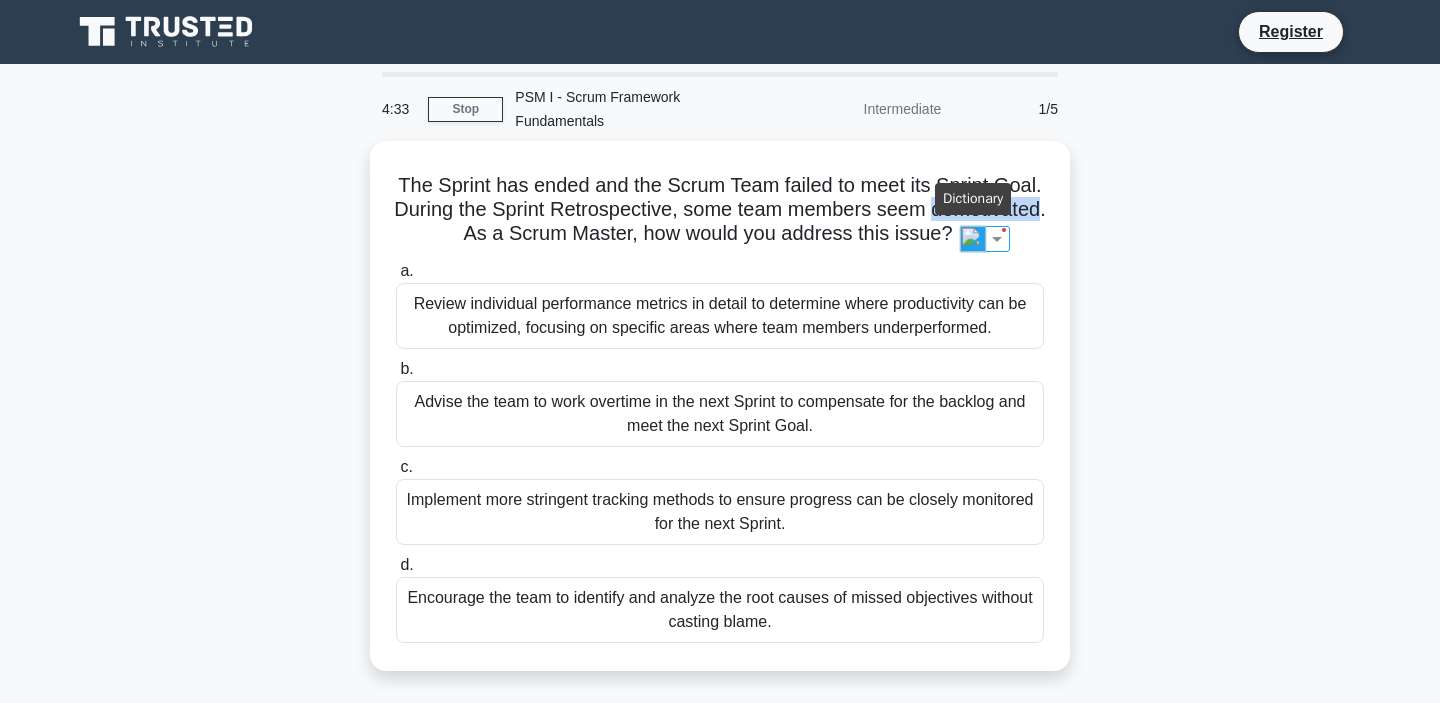 click at bounding box center (973, 239) 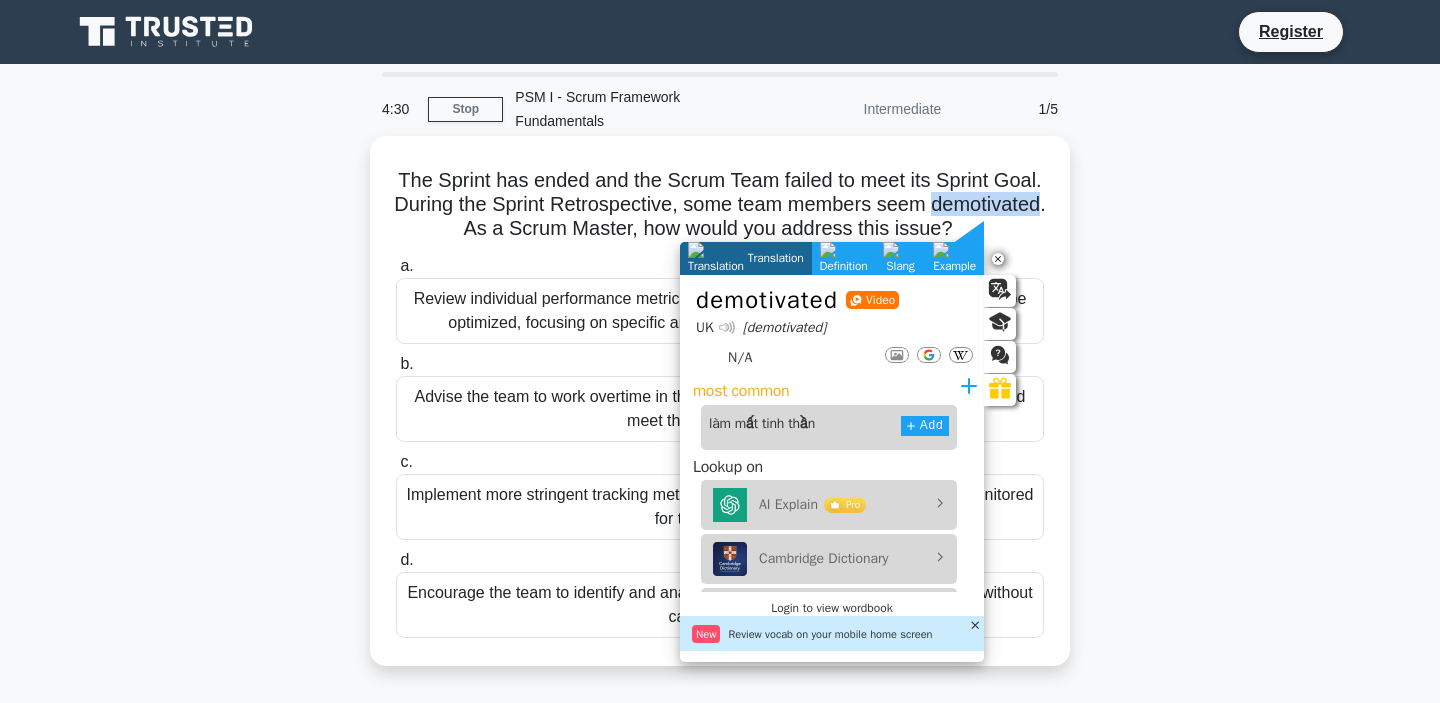 click on "The Sprint has ended and the Scrum Team failed to meet its Sprint Goal. During the Sprint Retrospective, some team members seem demotivated. As a Scrum Master, how would you address this issue?
.spinner_0XTQ{transform-origin:center;animation:spinner_y6GP .75s linear infinite}@keyframes spinner_y6GP{100%{transform:rotate(360deg)}}
a.
b.
c. d." at bounding box center [720, 401] 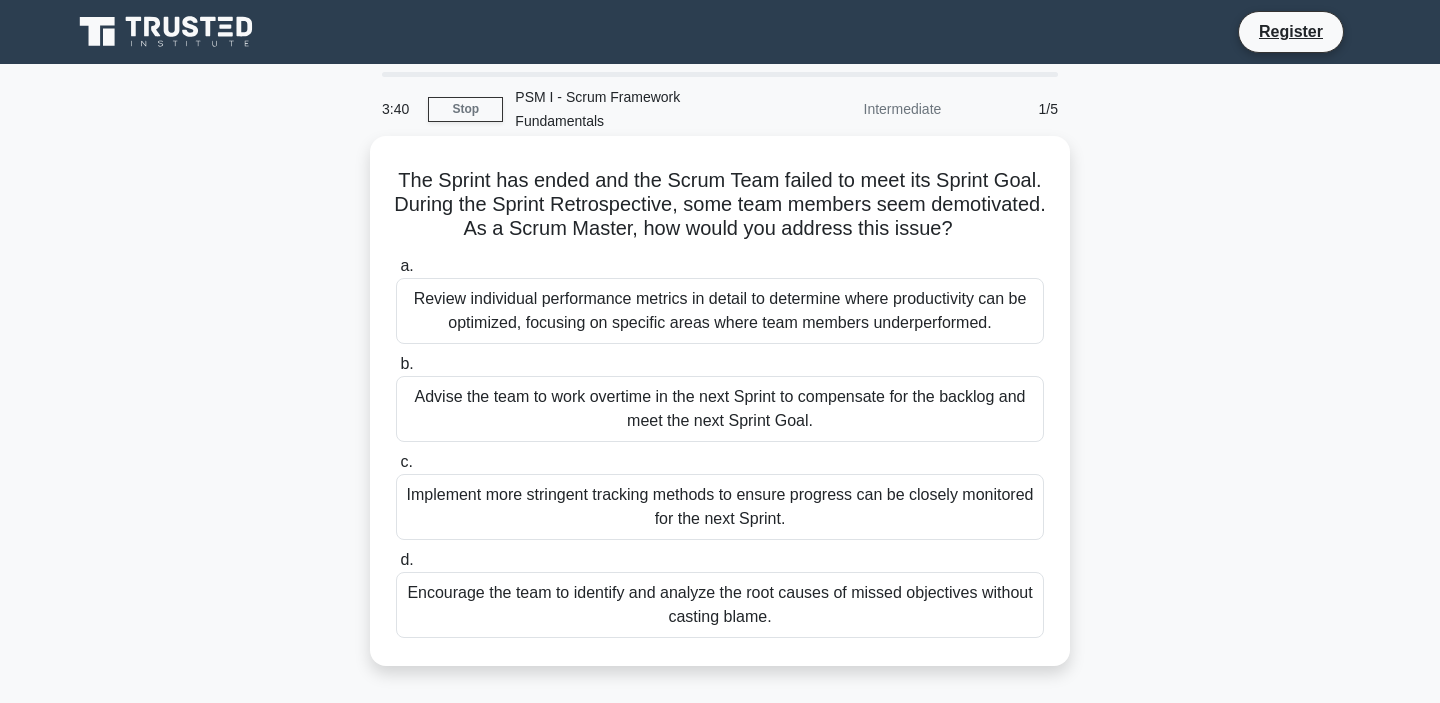 click on "Review individual performance metrics in detail to determine where productivity can be optimized, focusing on specific areas where team members underperformed." at bounding box center [720, 311] 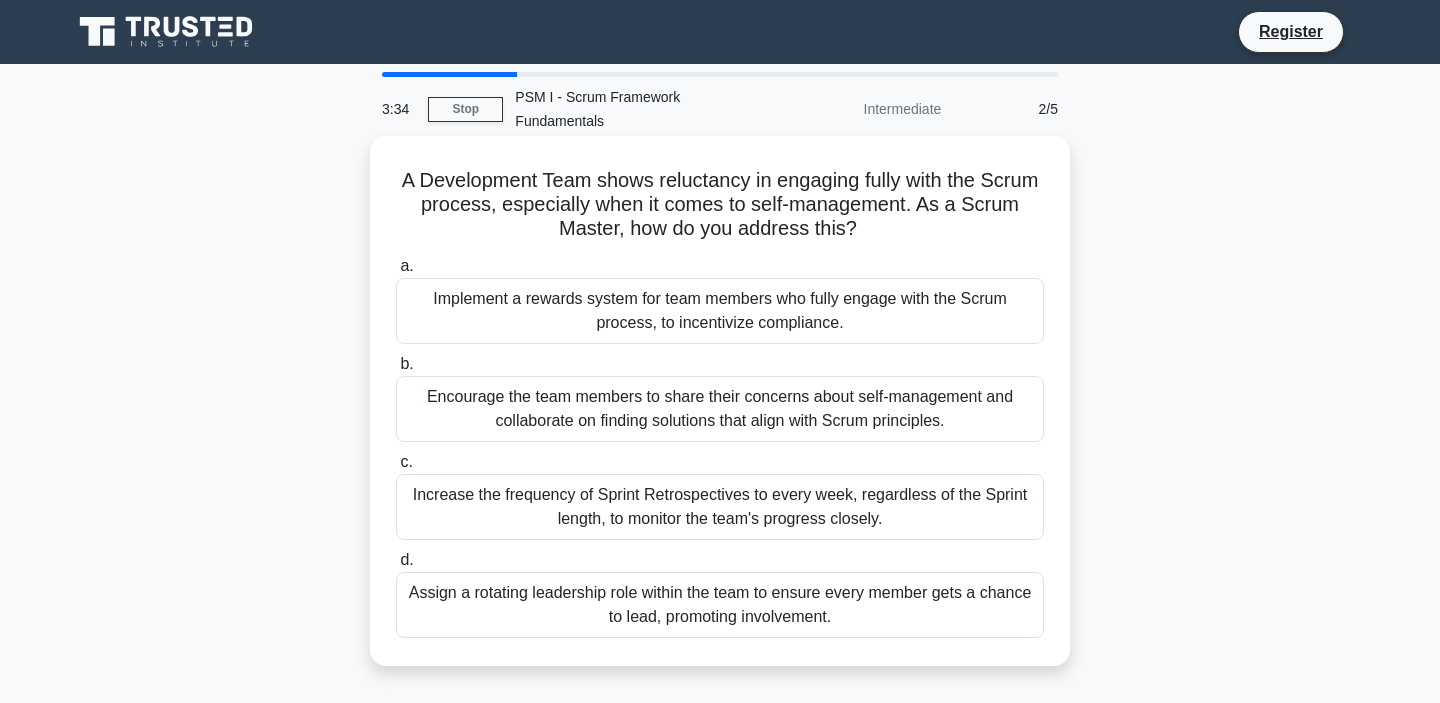 click on "A Development Team shows reluctancy in engaging fully with the Scrum process, especially when it comes to self-management. As a Scrum Master, how do you address this?
.spinner_0XTQ{transform-origin:center;animation:spinner_y6GP .75s linear infinite}@keyframes spinner_y6GP{100%{transform:rotate(360deg)}}" at bounding box center (720, 205) 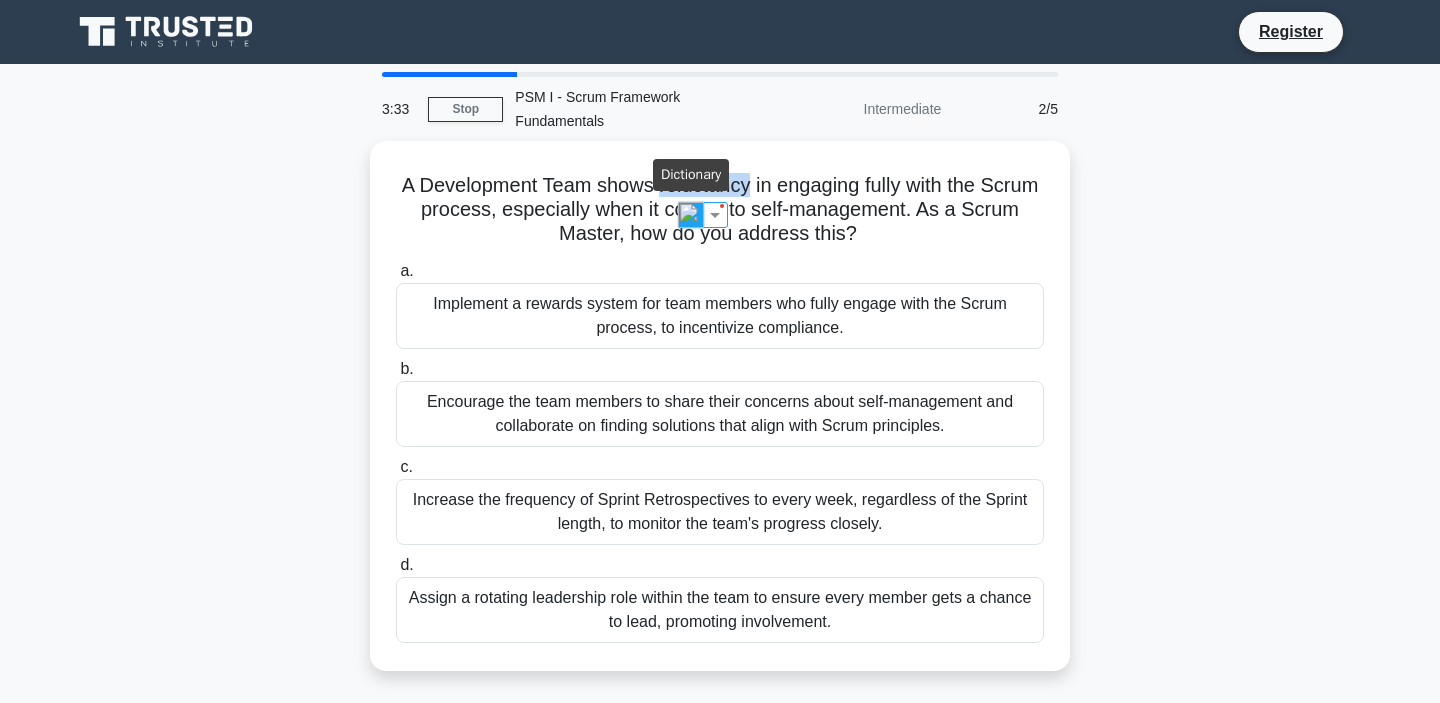 click at bounding box center (691, 215) 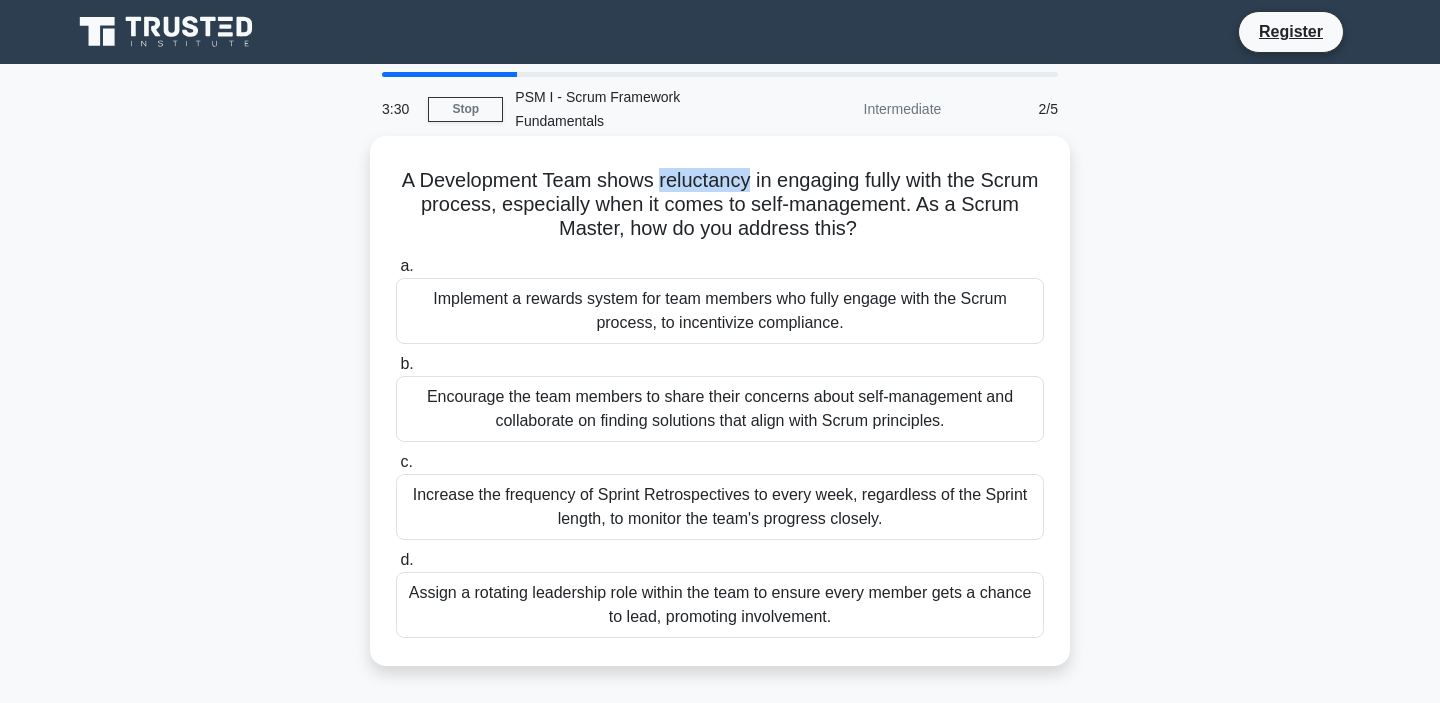 click on "A Development Team shows reluctancy in engaging fully with the Scrum process, especially when it comes to self-management. As a Scrum Master, how do you address this?
.spinner_0XTQ{transform-origin:center;animation:spinner_y6GP .75s linear infinite}@keyframes spinner_y6GP{100%{transform:rotate(360deg)}}" at bounding box center [720, 205] 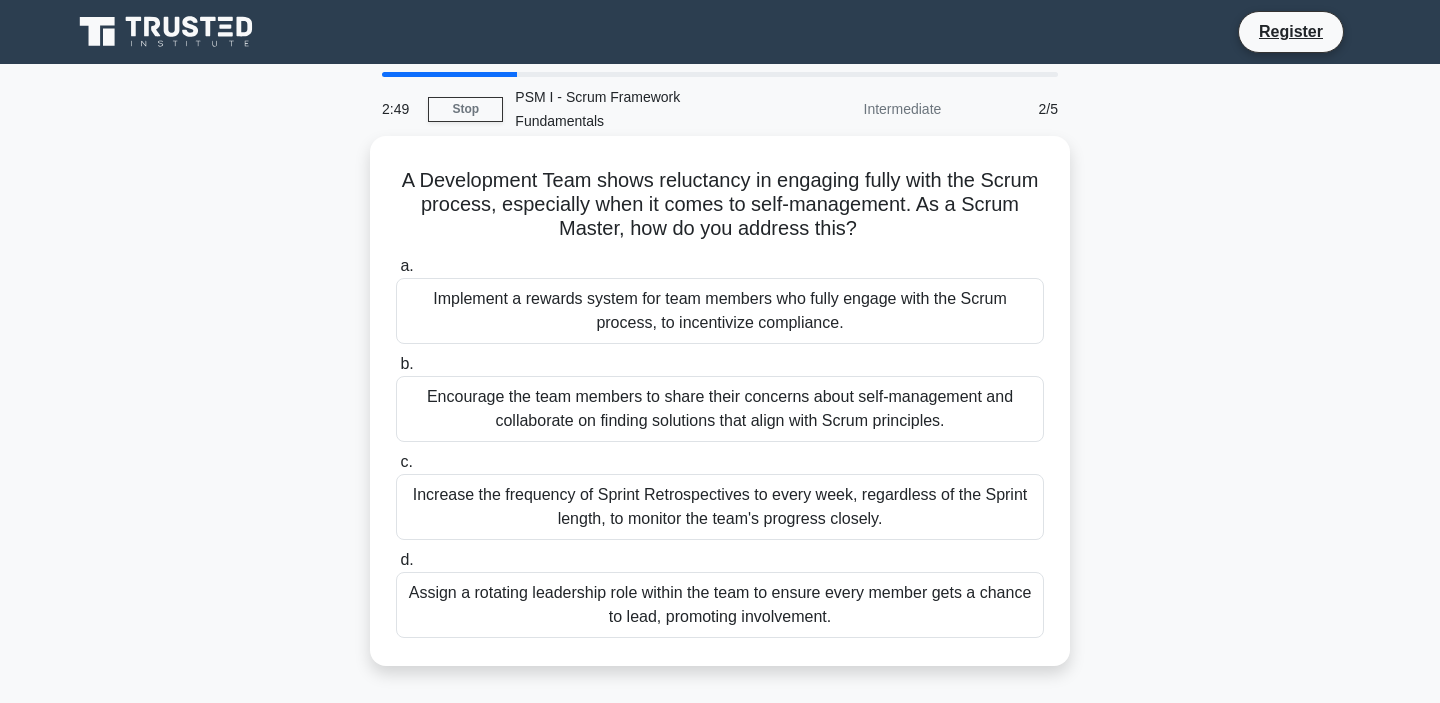 click on "Encourage the team members to share their concerns about self-management and collaborate on finding solutions that align with Scrum principles." at bounding box center (720, 409) 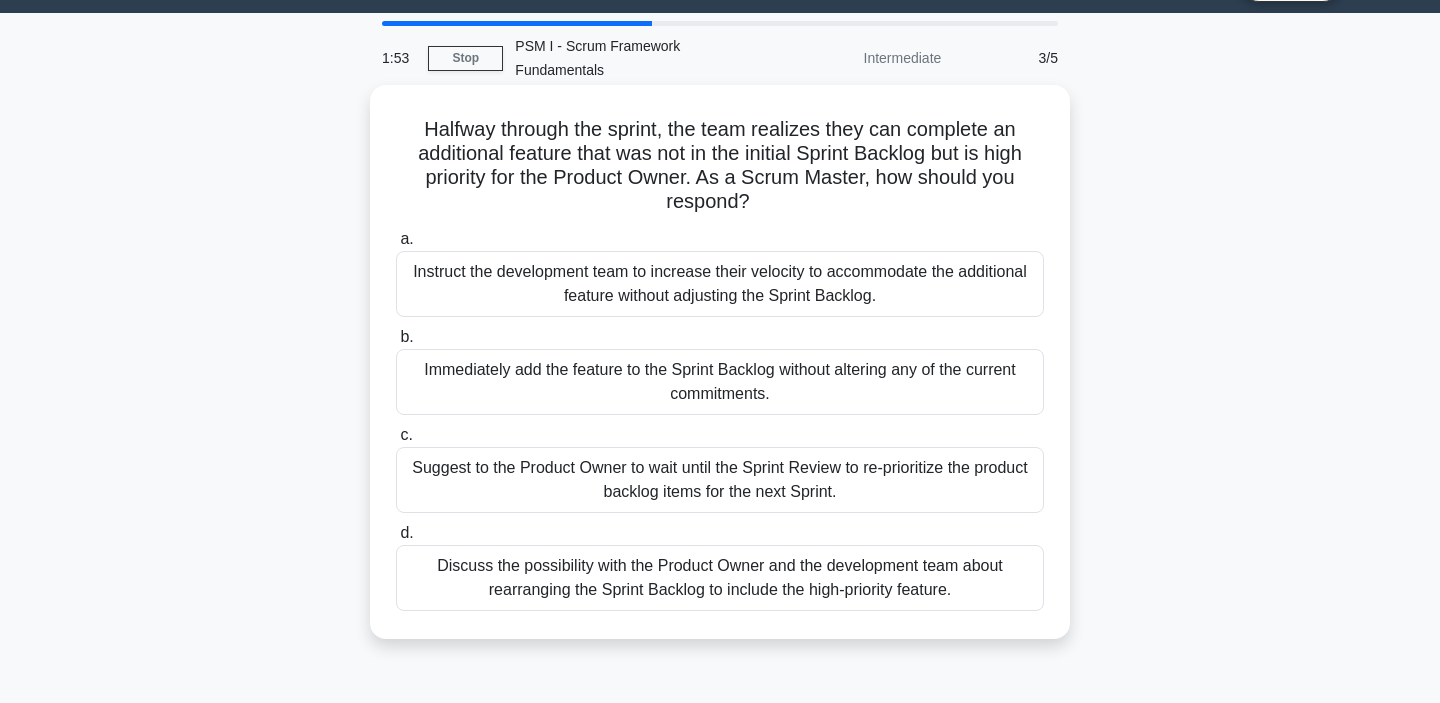 scroll, scrollTop: 71, scrollLeft: 0, axis: vertical 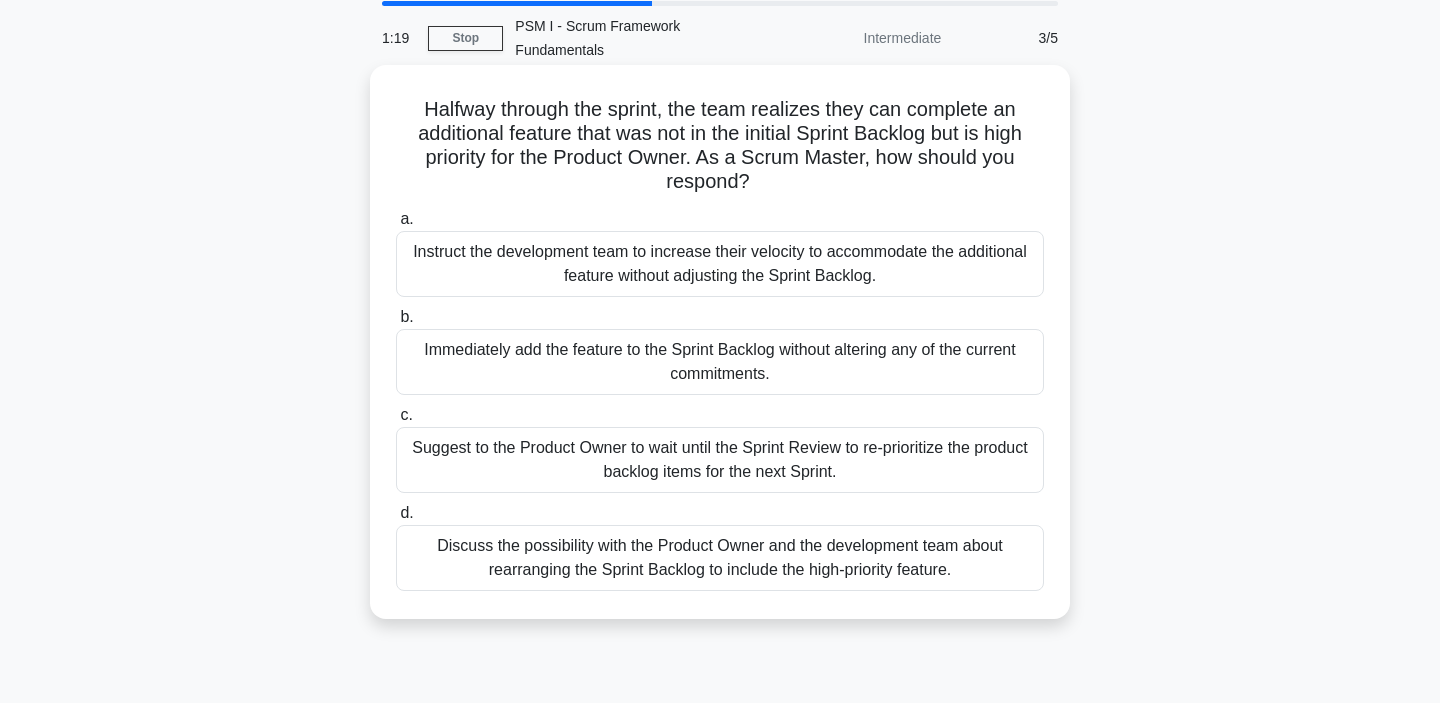 click on "Discuss the possibility with the Product Owner and the development team about rearranging the Sprint Backlog to include the high-priority feature." at bounding box center (720, 558) 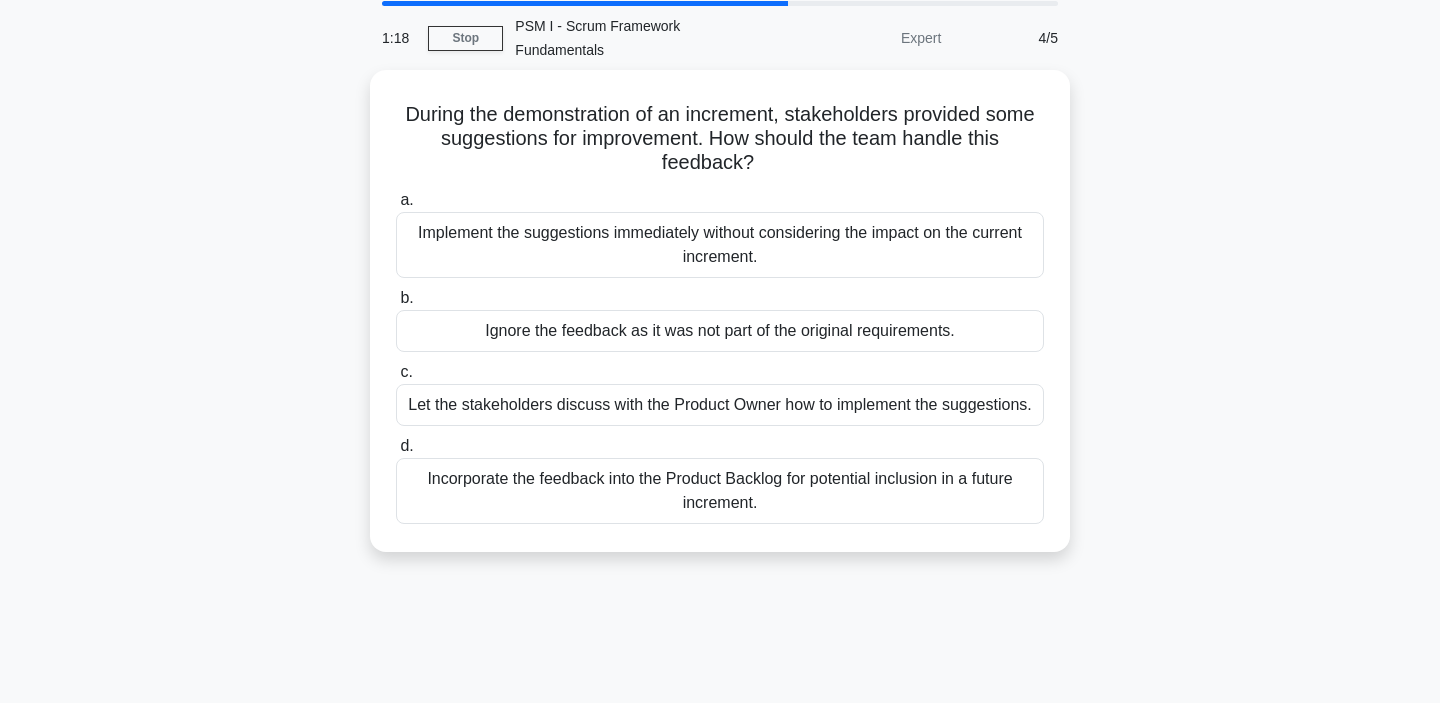 scroll, scrollTop: 0, scrollLeft: 0, axis: both 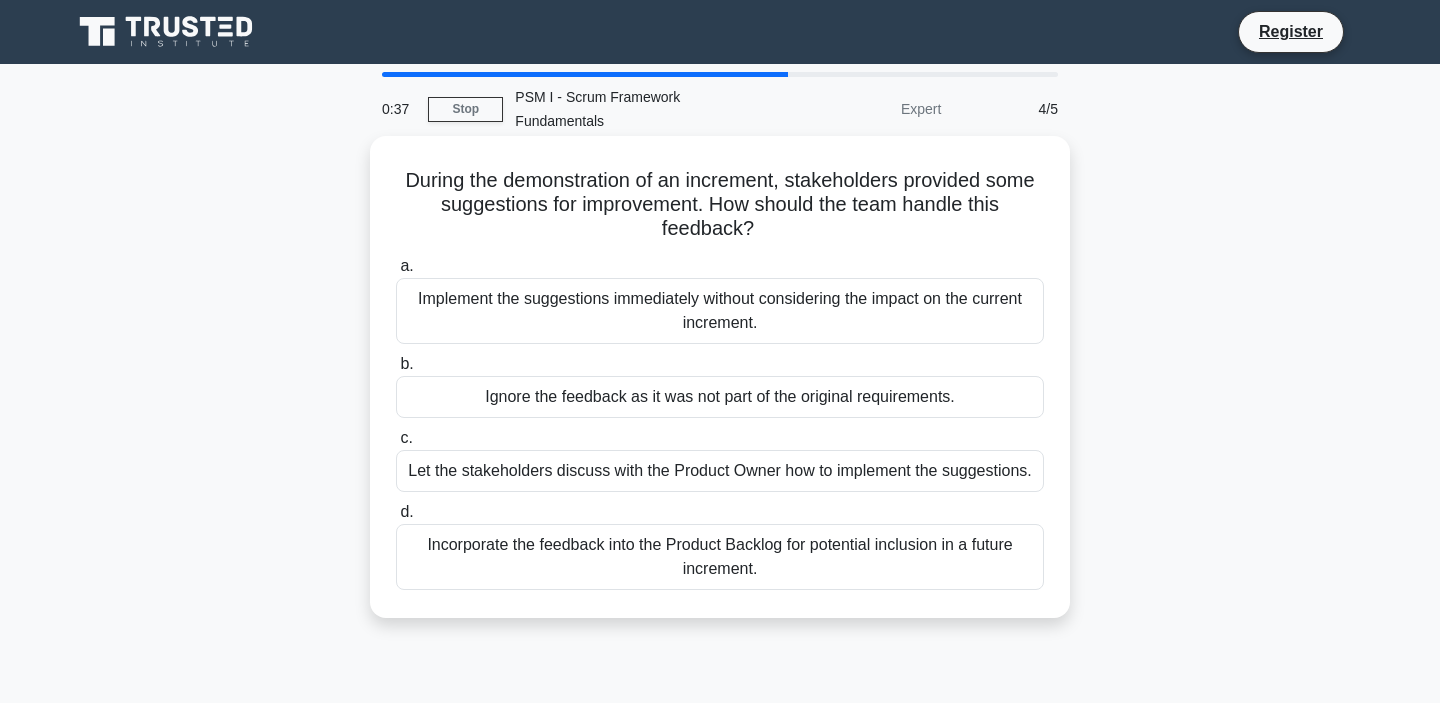 click on "Incorporate the feedback into the Product Backlog for potential inclusion in a future increment." at bounding box center (720, 557) 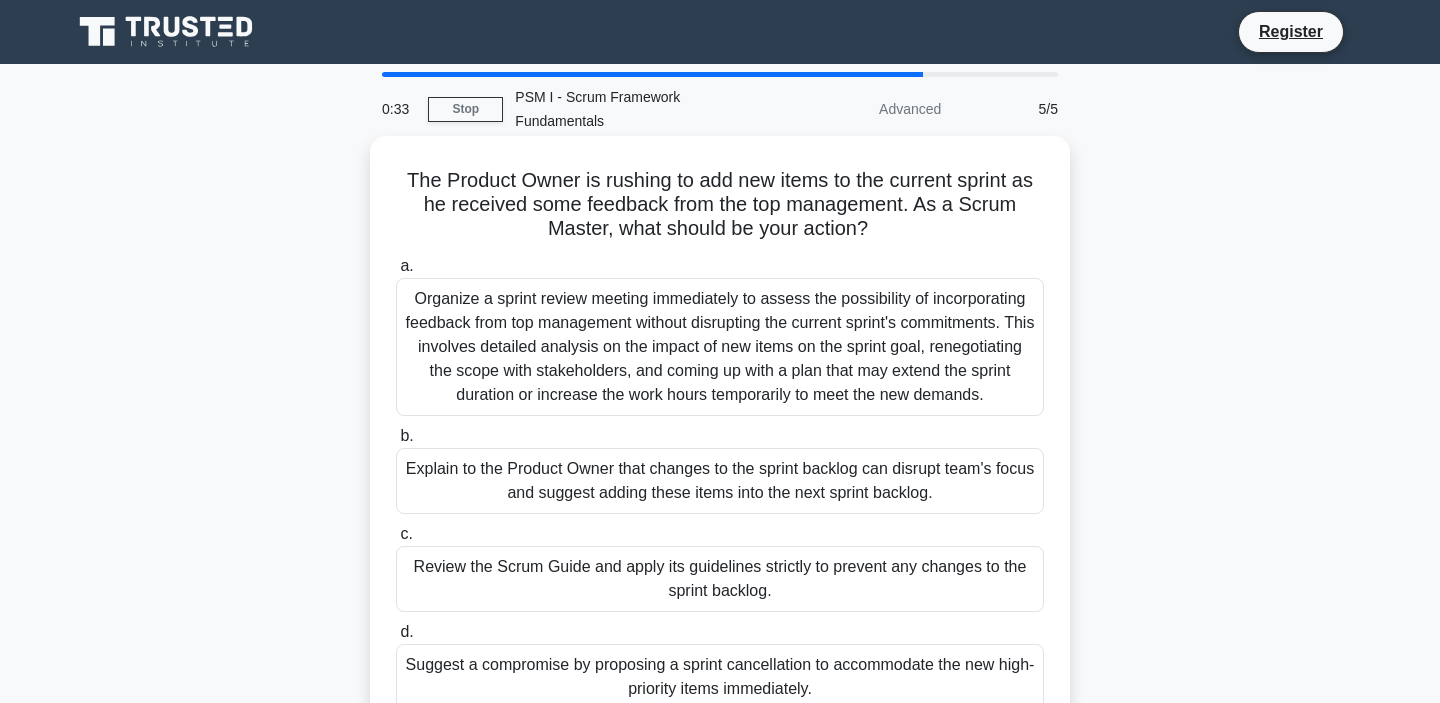 scroll, scrollTop: 72, scrollLeft: 0, axis: vertical 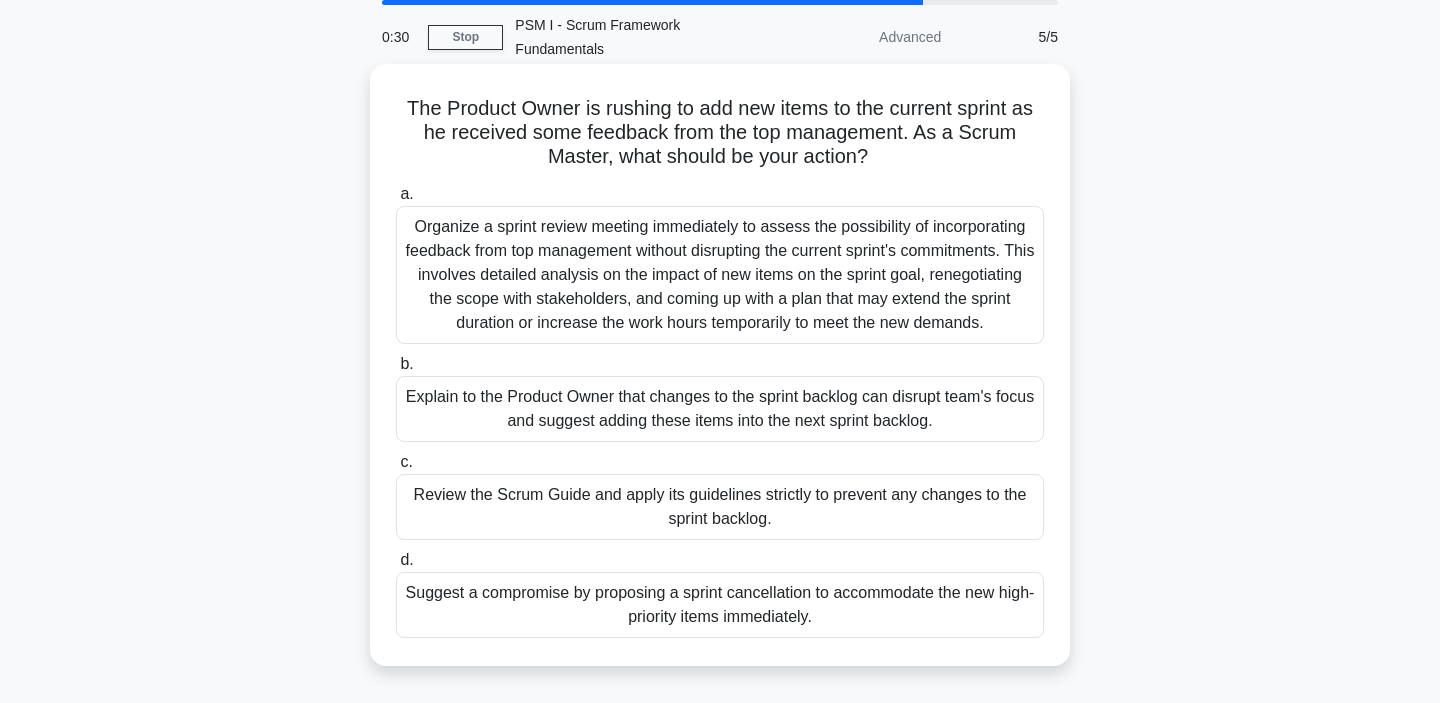 click on "The Product Owner is rushing to add new items to the current sprint as he received some feedback from the top management. As a Scrum Master, what should be your action?
.spinner_0XTQ{transform-origin:center;animation:spinner_y6GP .75s linear infinite}@keyframes spinner_y6GP{100%{transform:rotate(360deg)}}" at bounding box center [720, 133] 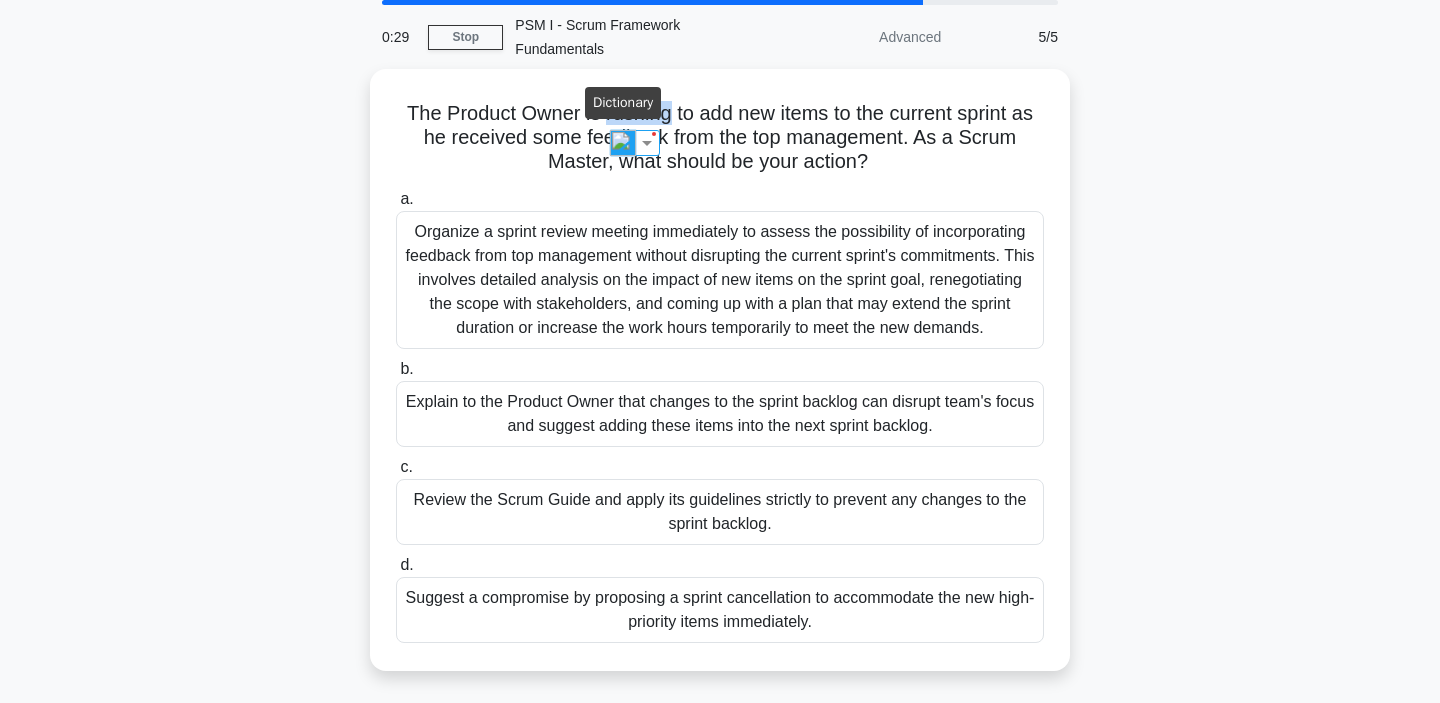 click at bounding box center (623, 143) 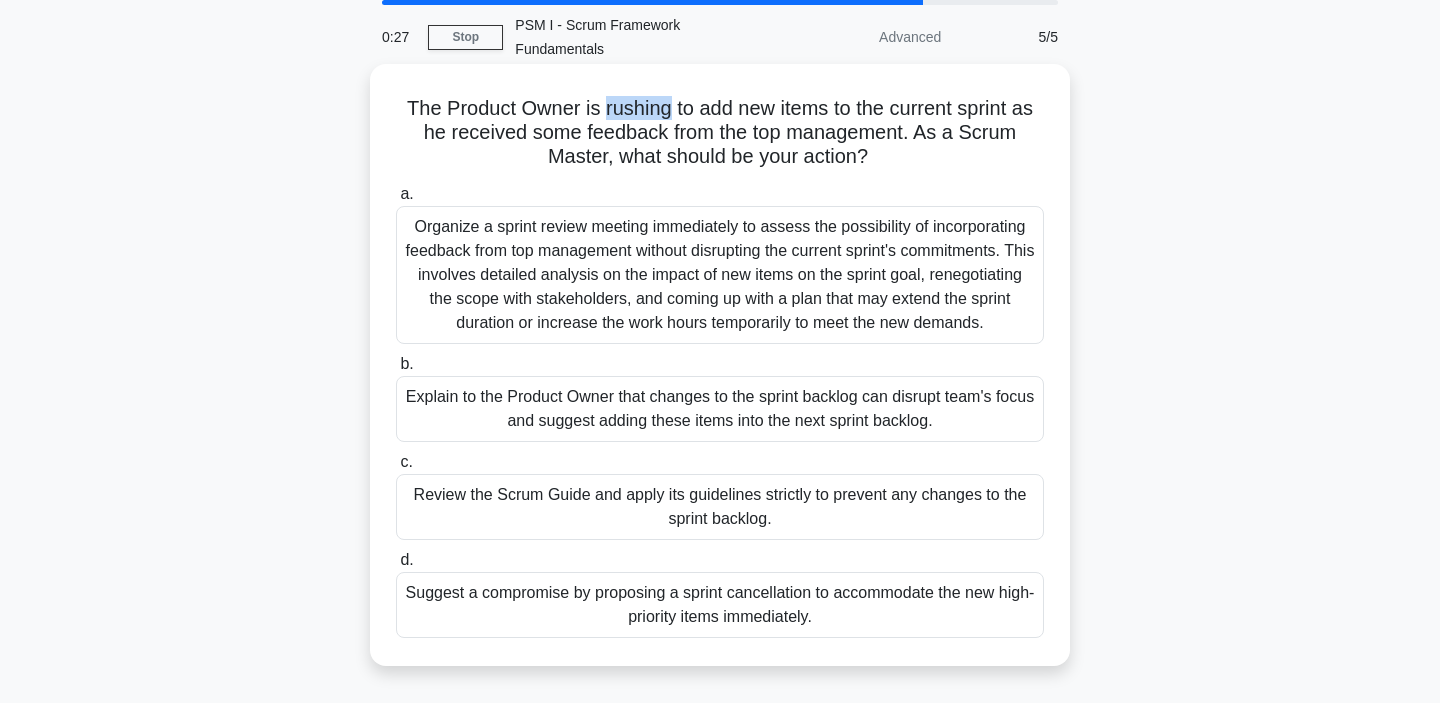 click on "The Product Owner is rushing to add new items to the current sprint as he received some feedback from the top management. As a Scrum Master, what should be your action?
.spinner_0XTQ{transform-origin:center;animation:spinner_y6GP .75s linear infinite}@keyframes spinner_y6GP{100%{transform:rotate(360deg)}}" at bounding box center (720, 133) 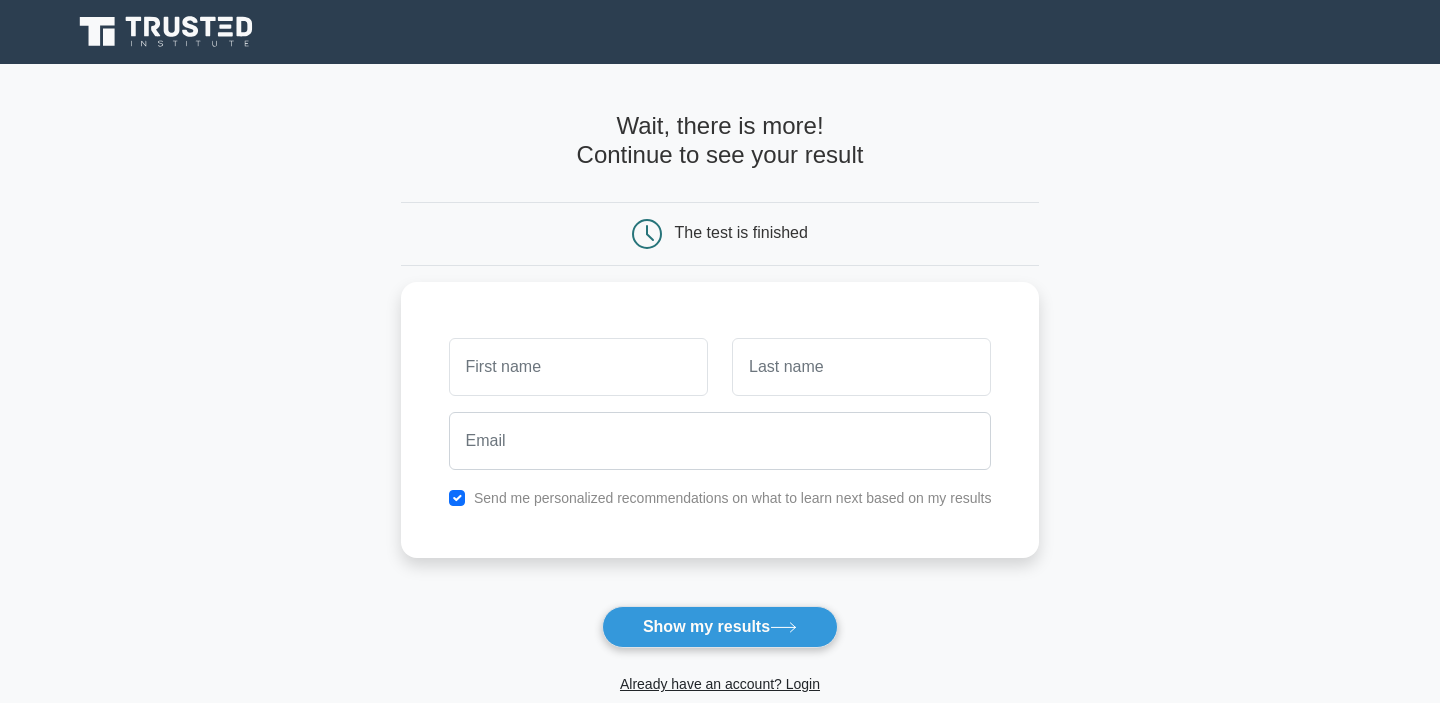 scroll, scrollTop: 0, scrollLeft: 0, axis: both 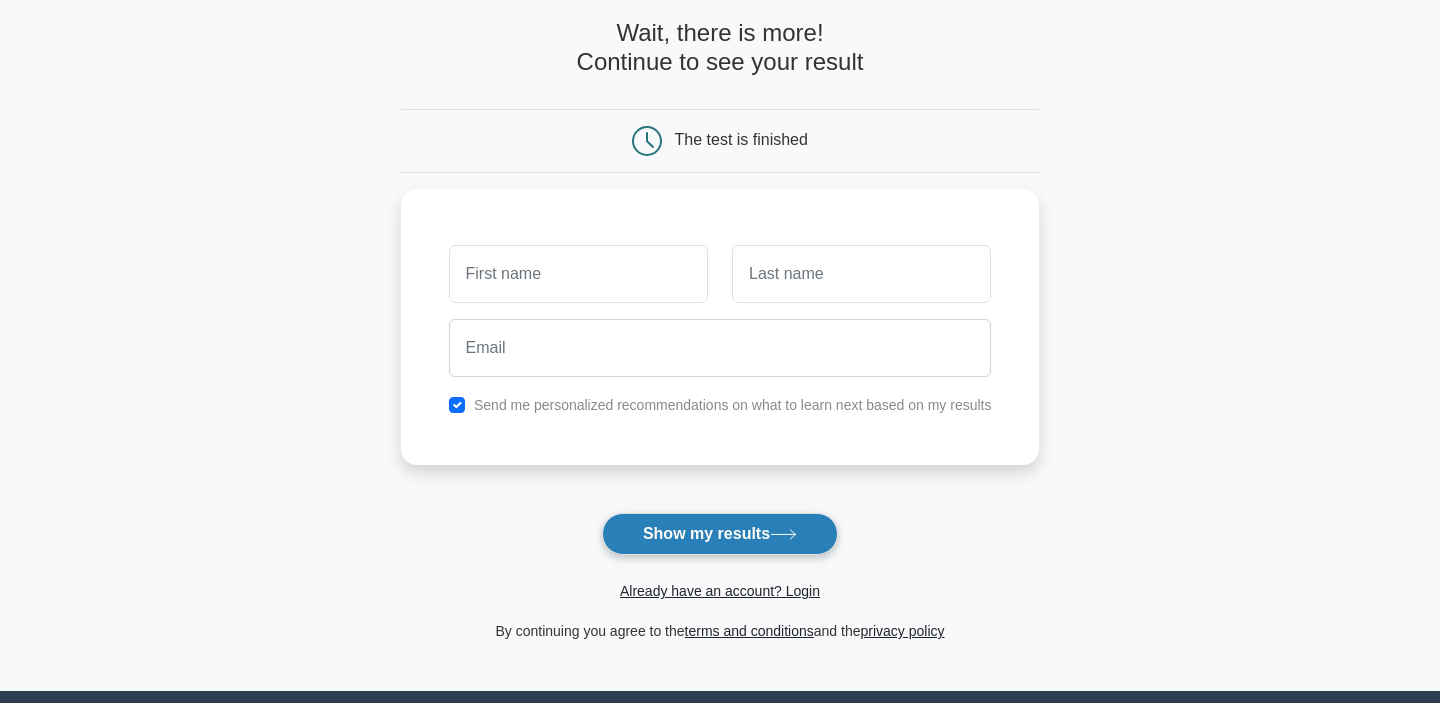 click on "Show my results" at bounding box center [720, 534] 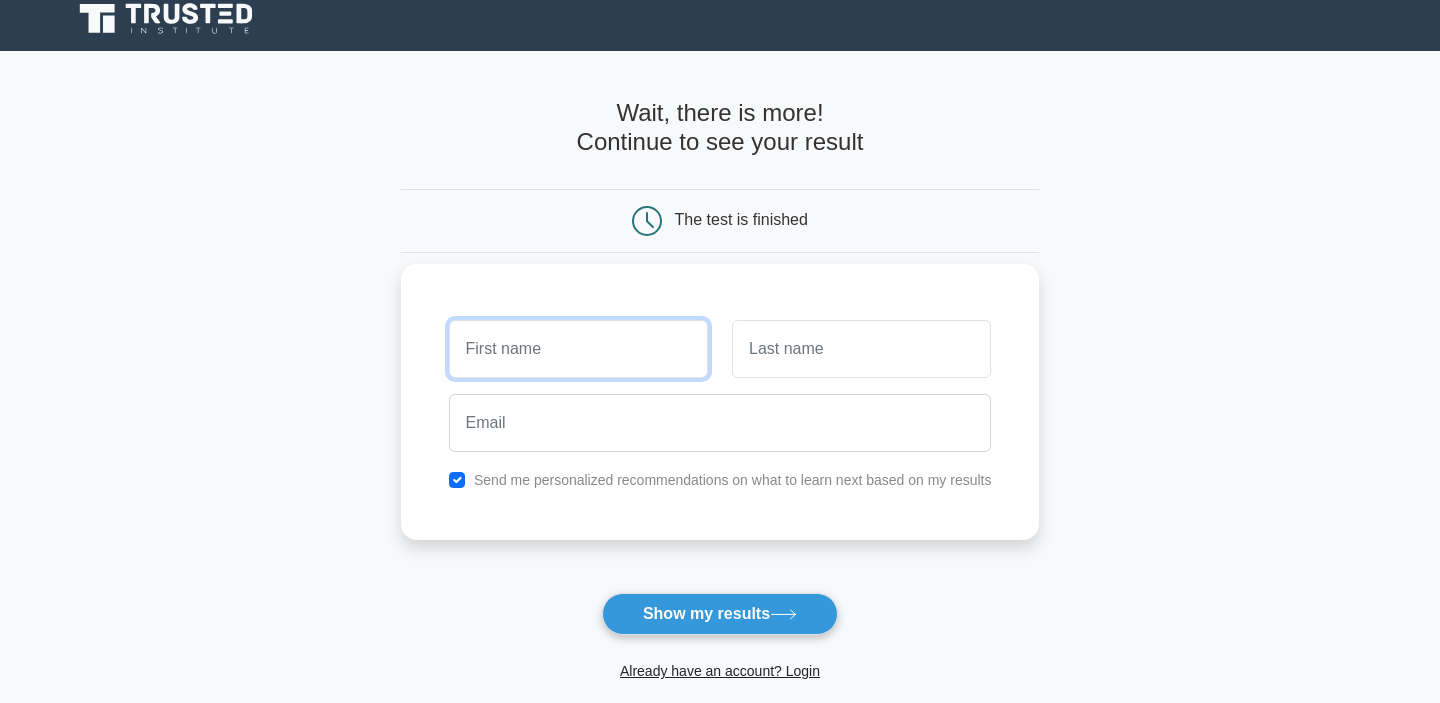 scroll, scrollTop: 0, scrollLeft: 0, axis: both 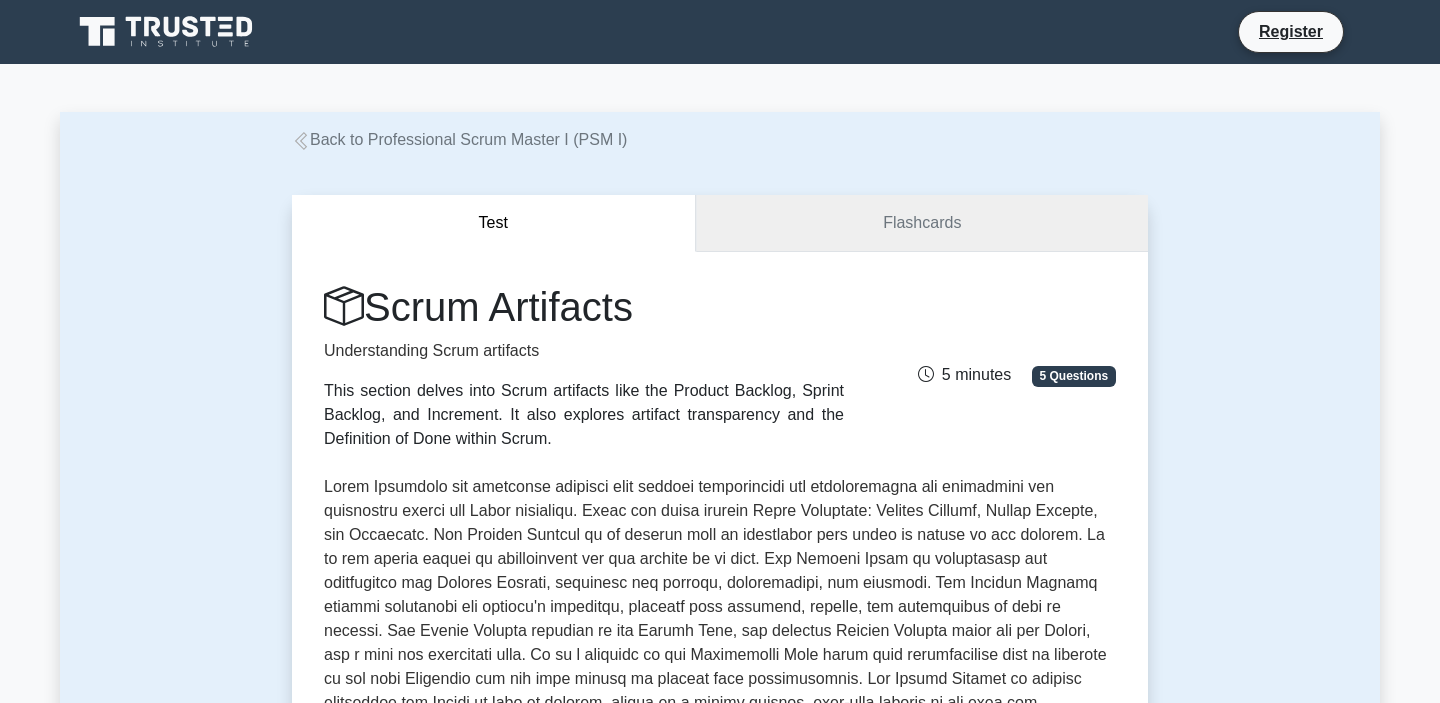 click on "Flashcards" at bounding box center [922, 223] 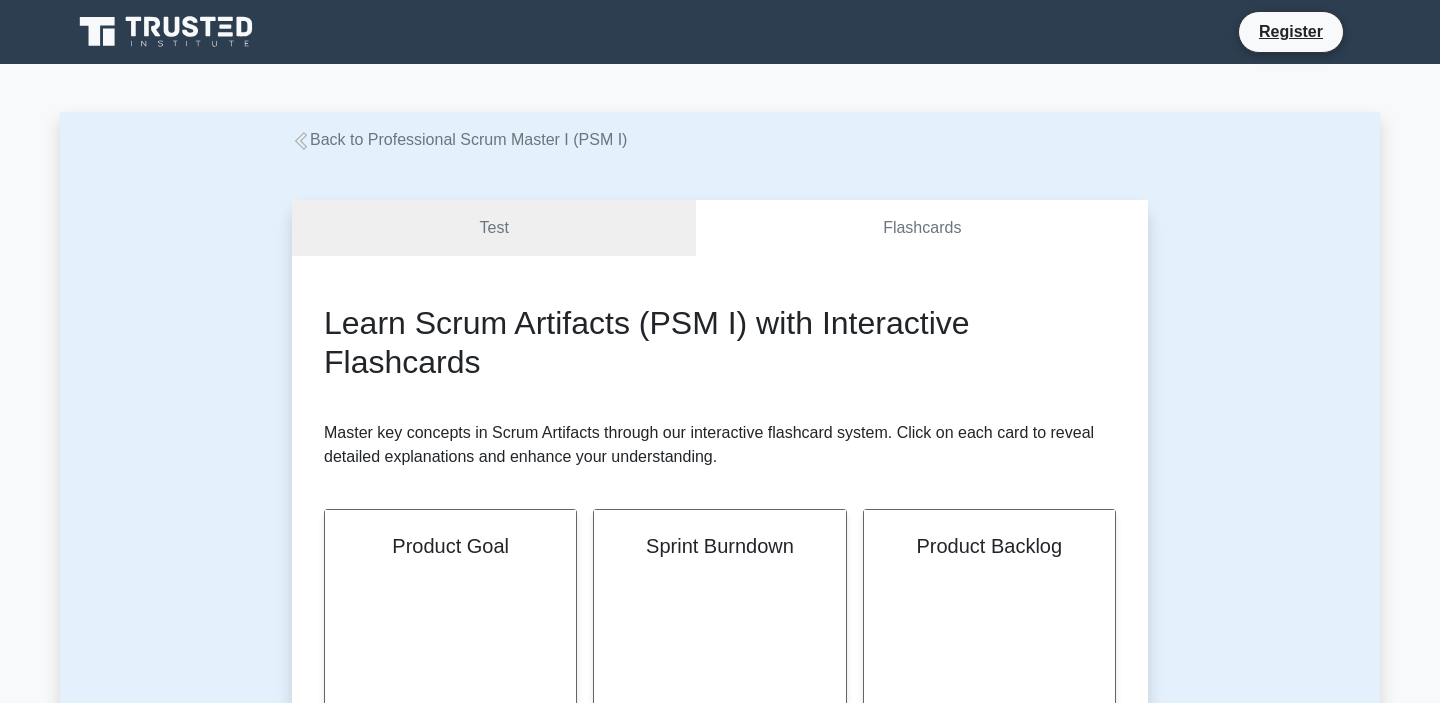 scroll, scrollTop: 0, scrollLeft: 0, axis: both 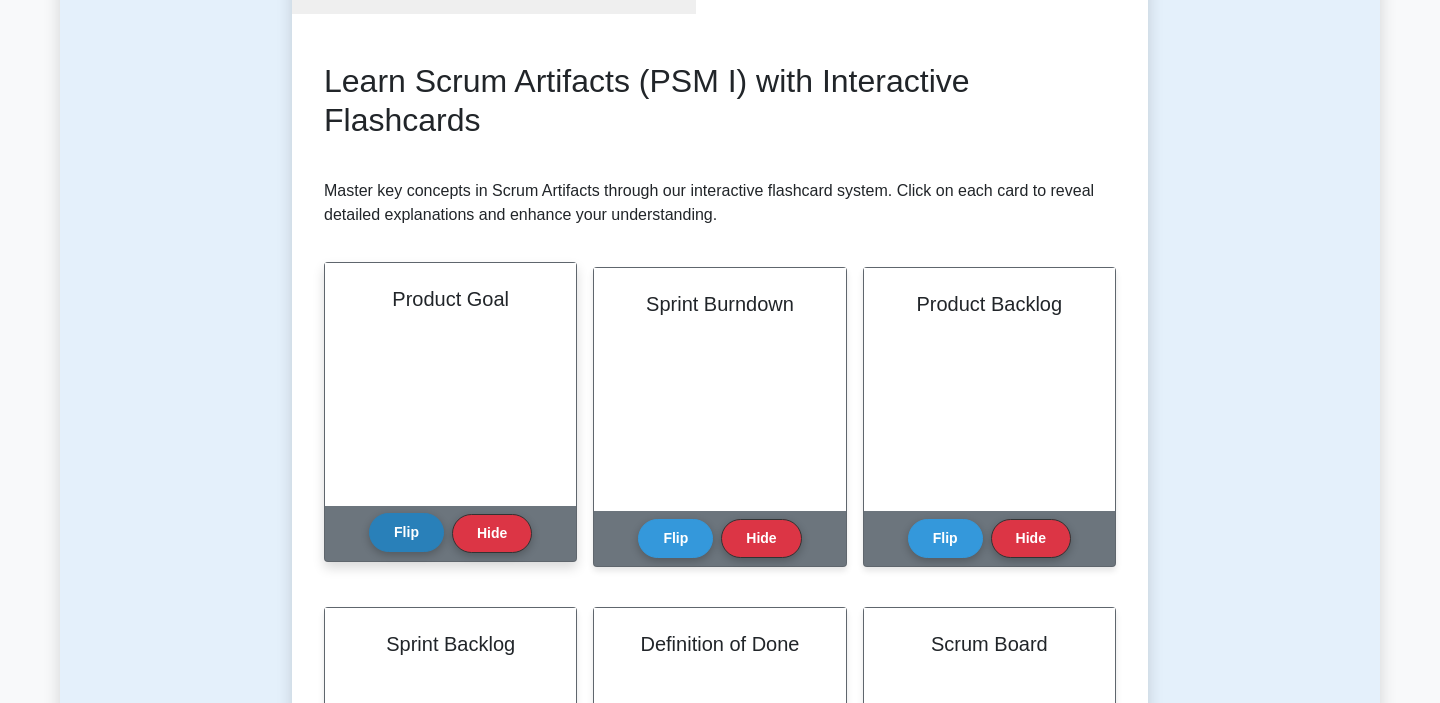 click on "Flip" at bounding box center (406, 532) 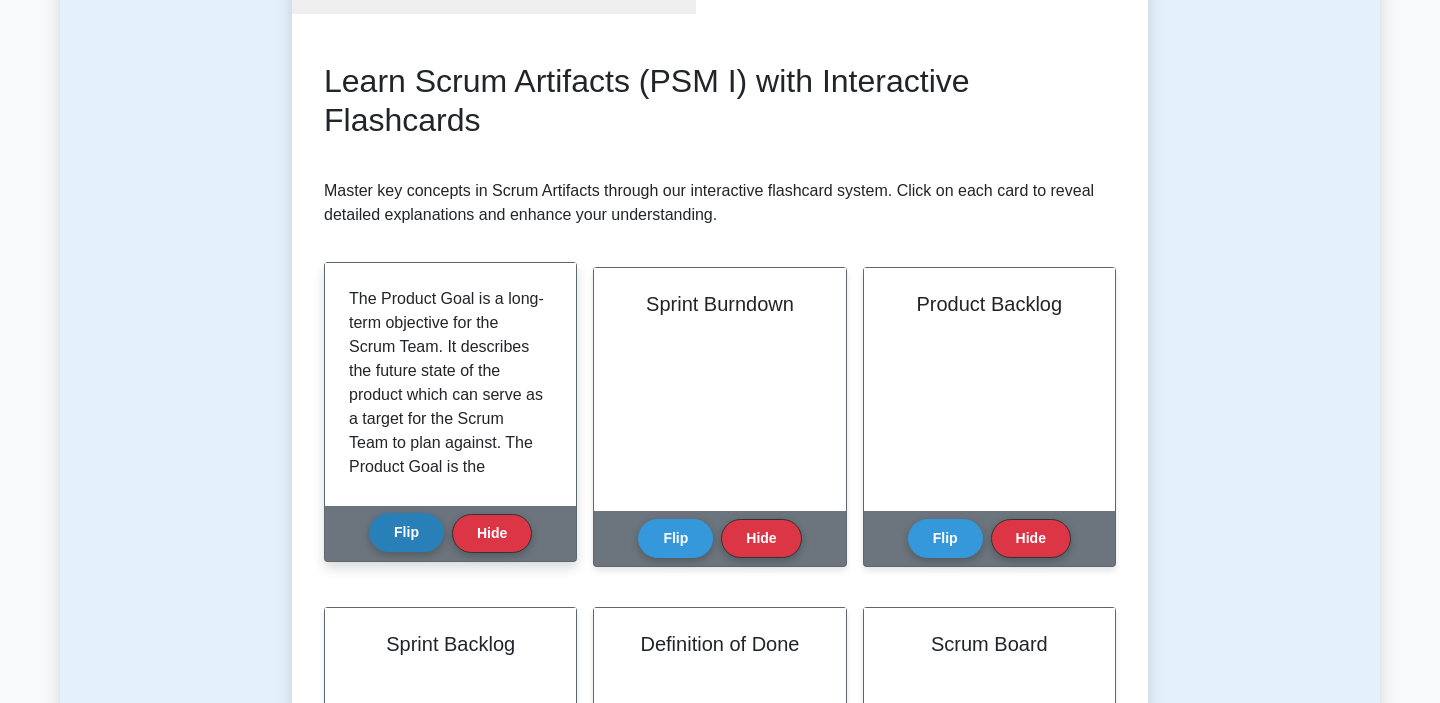 click on "Flip" at bounding box center [406, 532] 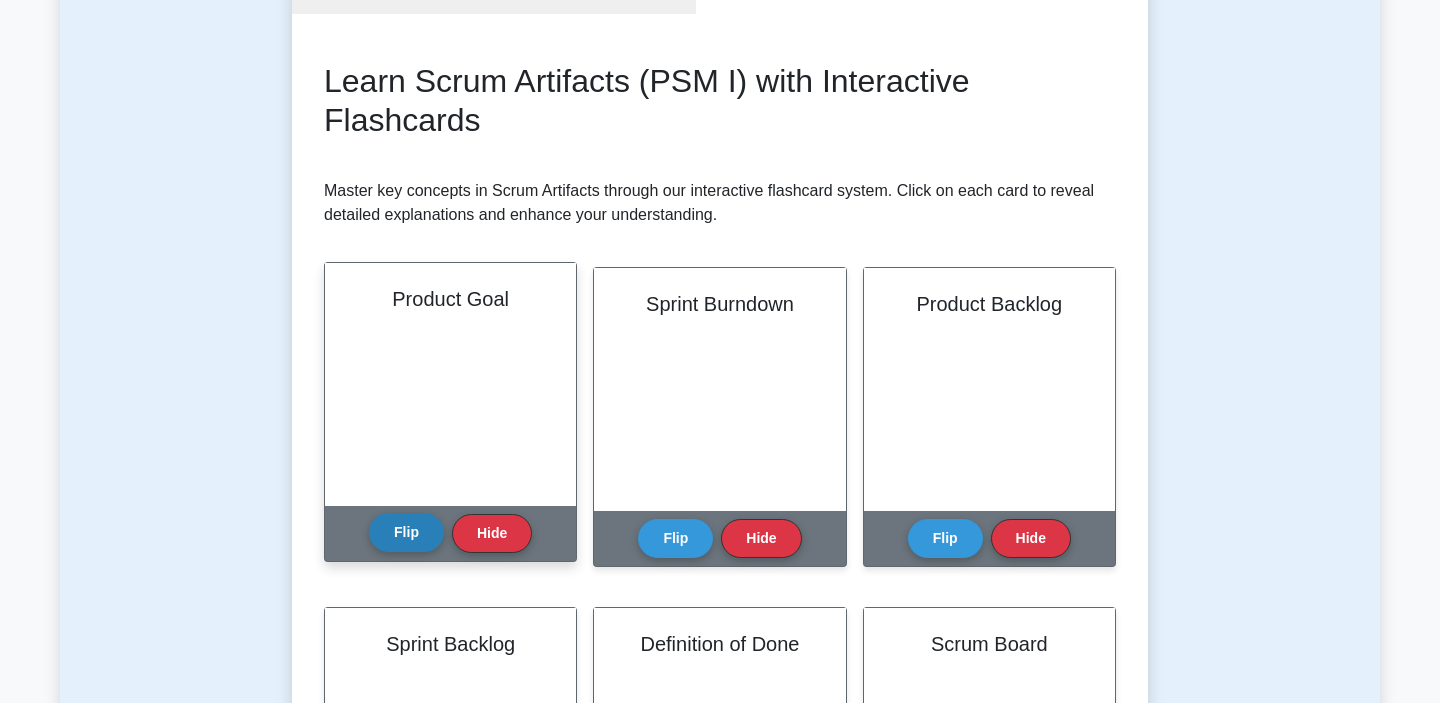 click on "Flip" at bounding box center [406, 532] 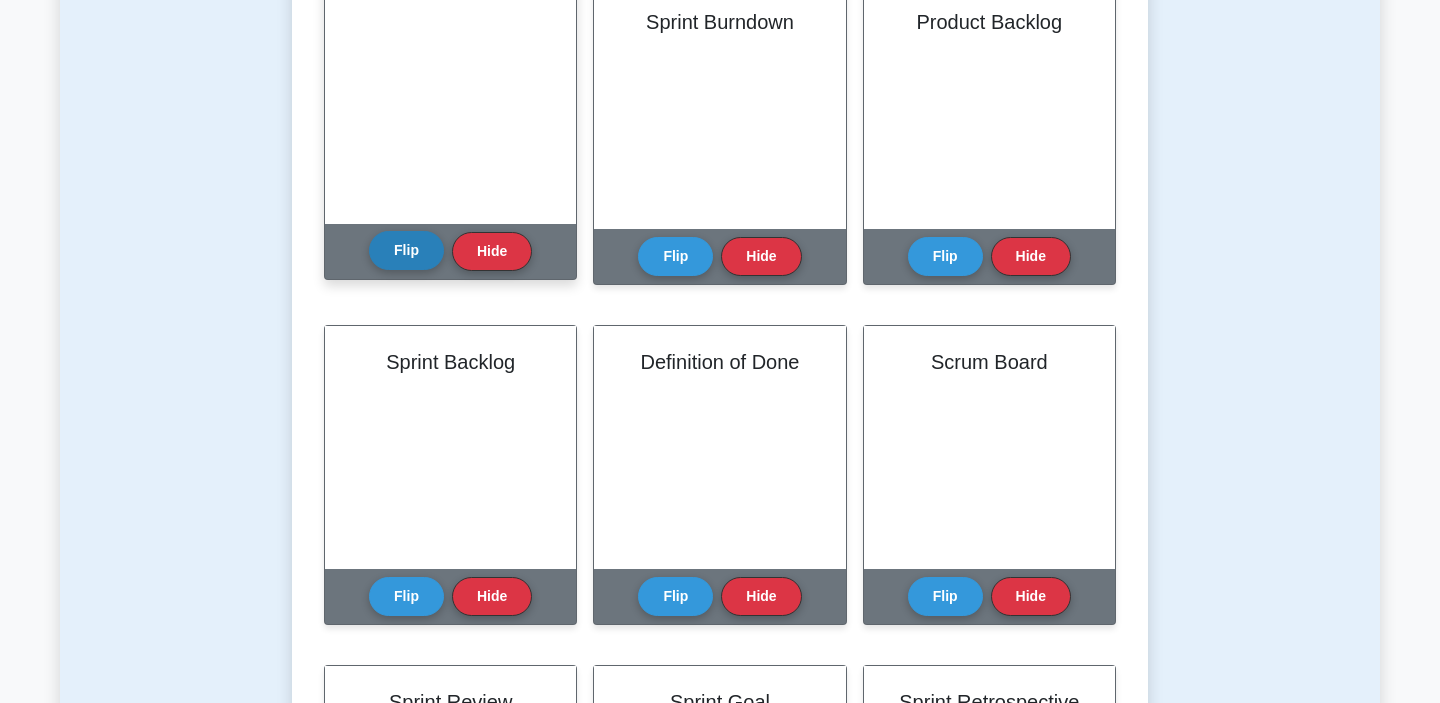 scroll, scrollTop: 521, scrollLeft: 0, axis: vertical 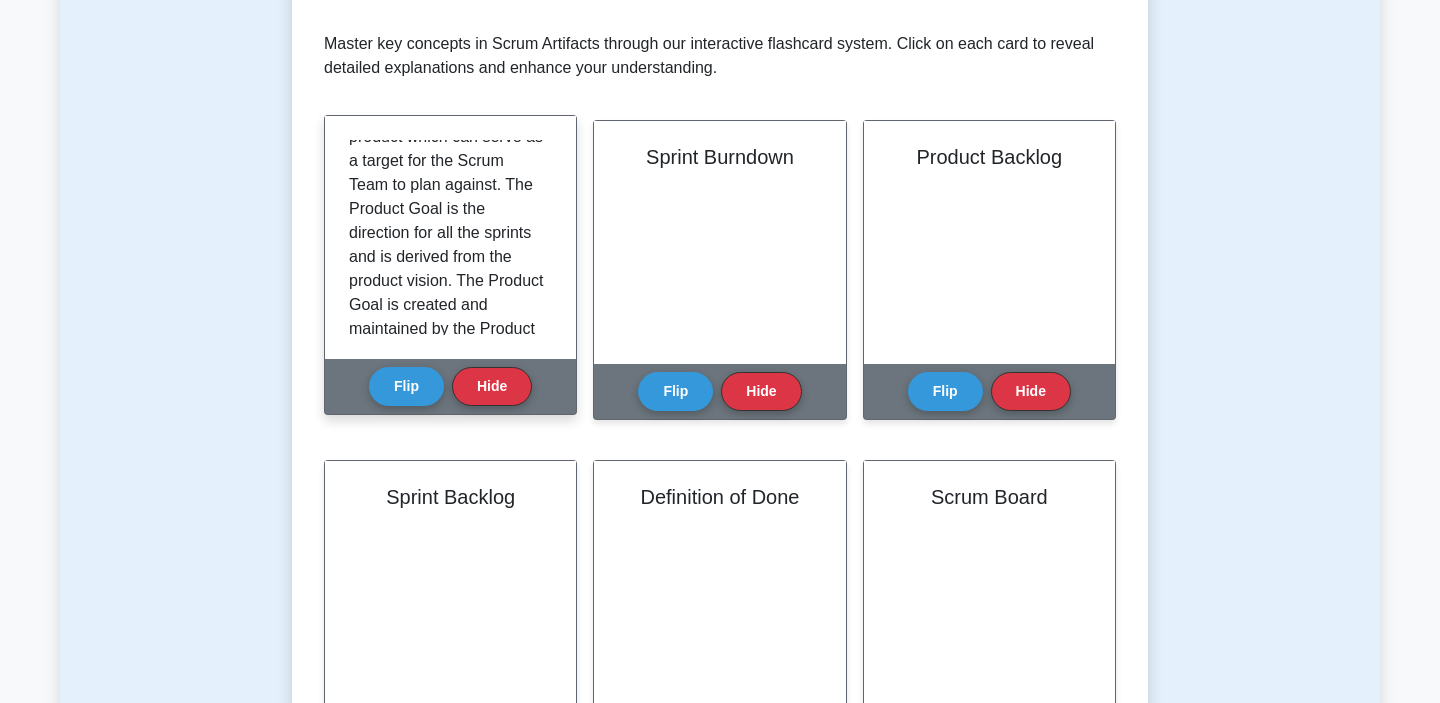 click on "The Product Goal is a long-term objective for the Scrum Team. It describes the future state of the product which can serve as a target for the Scrum Team to plan against. The Product Goal is the direction for all the sprints and is derived from the product vision. The Product Goal is created and maintained by the Product Owner and is a commitment for a Product Backlog." at bounding box center [446, 221] 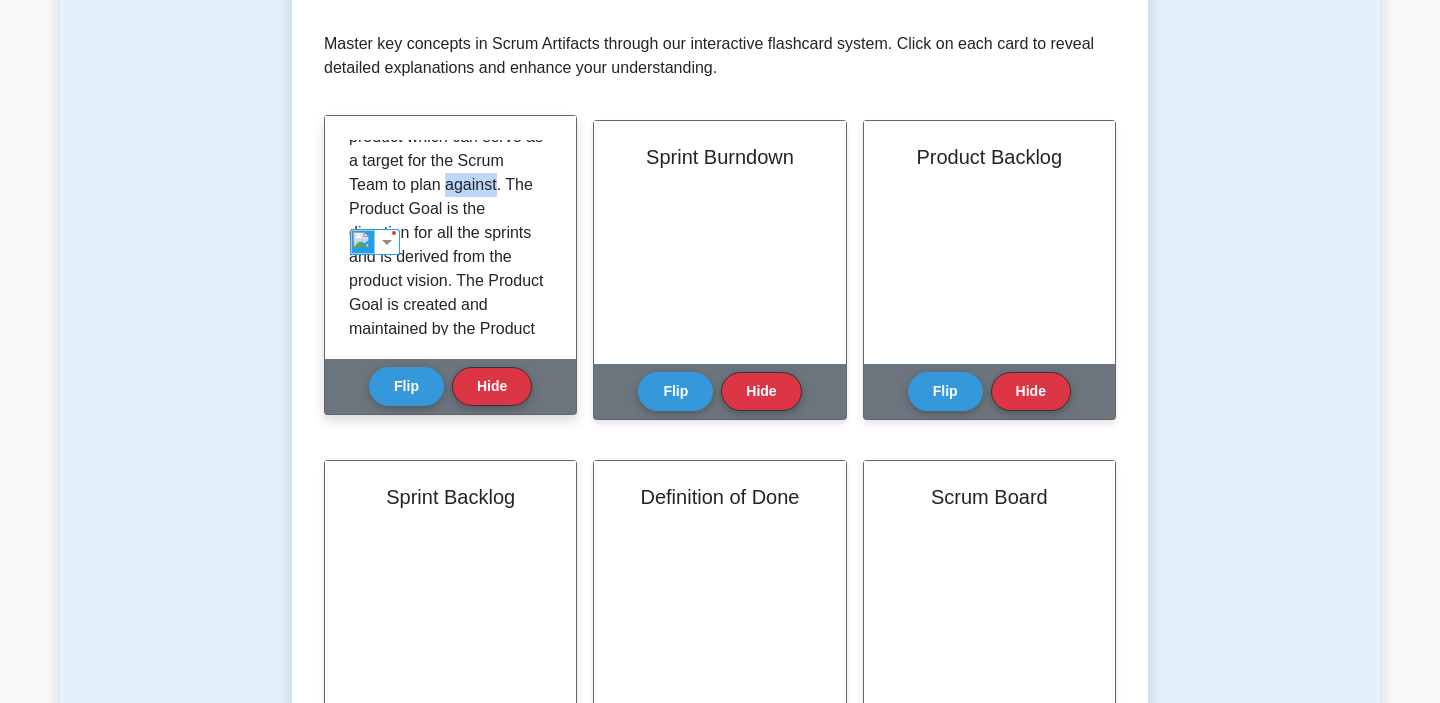click on "The Product Goal is a long-term objective for the Scrum Team. It describes the future state of the product which can serve as a target for the Scrum Team to plan against. The Product Goal is the direction for all the sprints and is derived from the product vision. The Product Goal is created and maintained by the Product Owner and is a commitment for a Product Backlog." at bounding box center (446, 221) 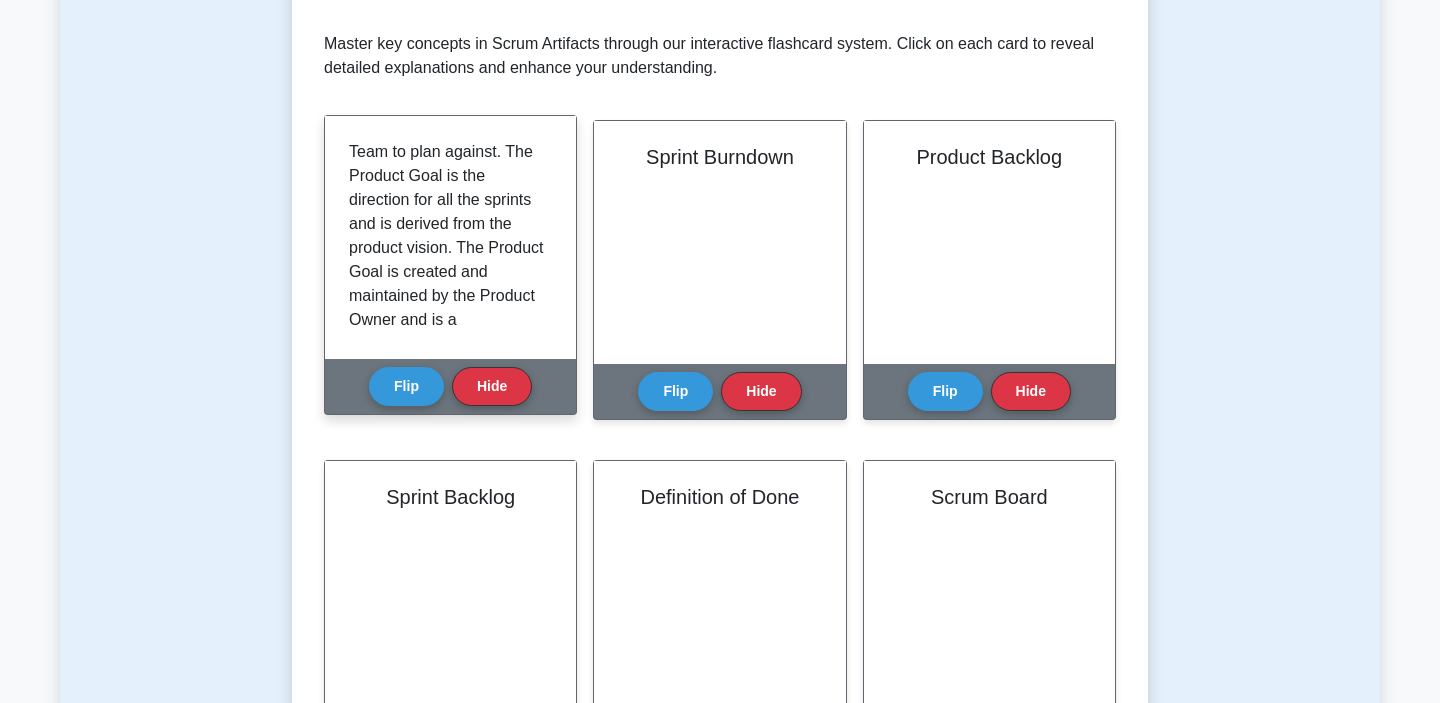 scroll, scrollTop: 148, scrollLeft: 0, axis: vertical 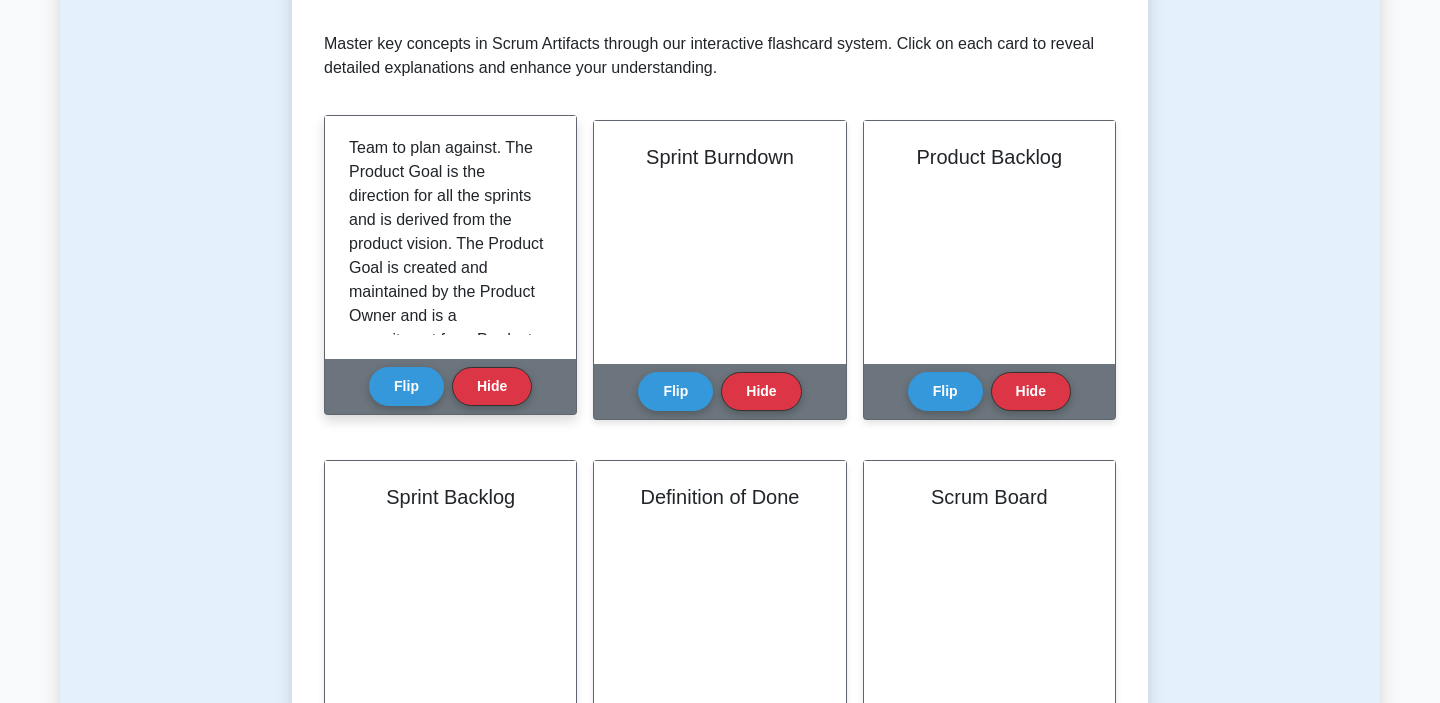 click on "The Product Goal is a long-term objective for the Scrum Team. It describes the future state of the product which can serve as a target for the Scrum Team to plan against. The Product Goal is the direction for all the sprints and is derived from the product vision. The Product Goal is created and maintained by the Product Owner and is a commitment for a Product Backlog." at bounding box center [446, 184] 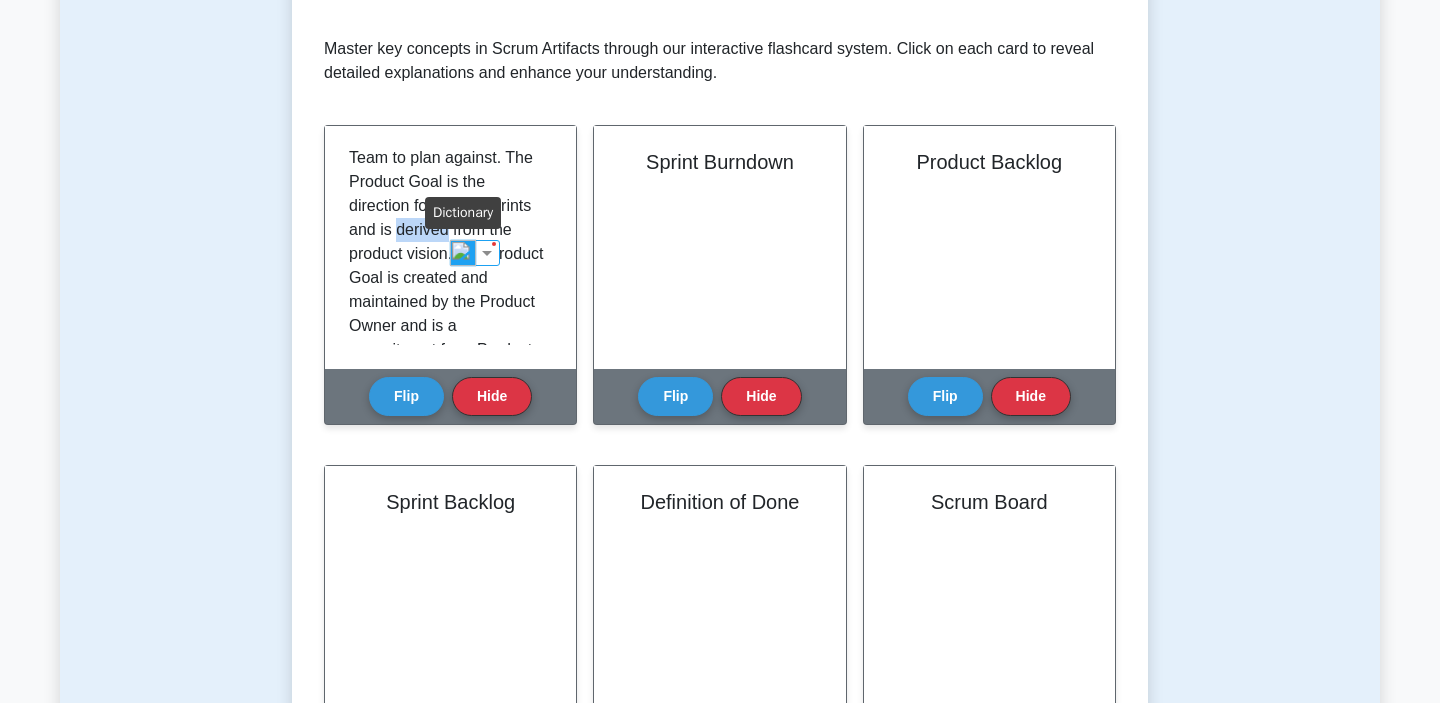 click at bounding box center [463, 253] 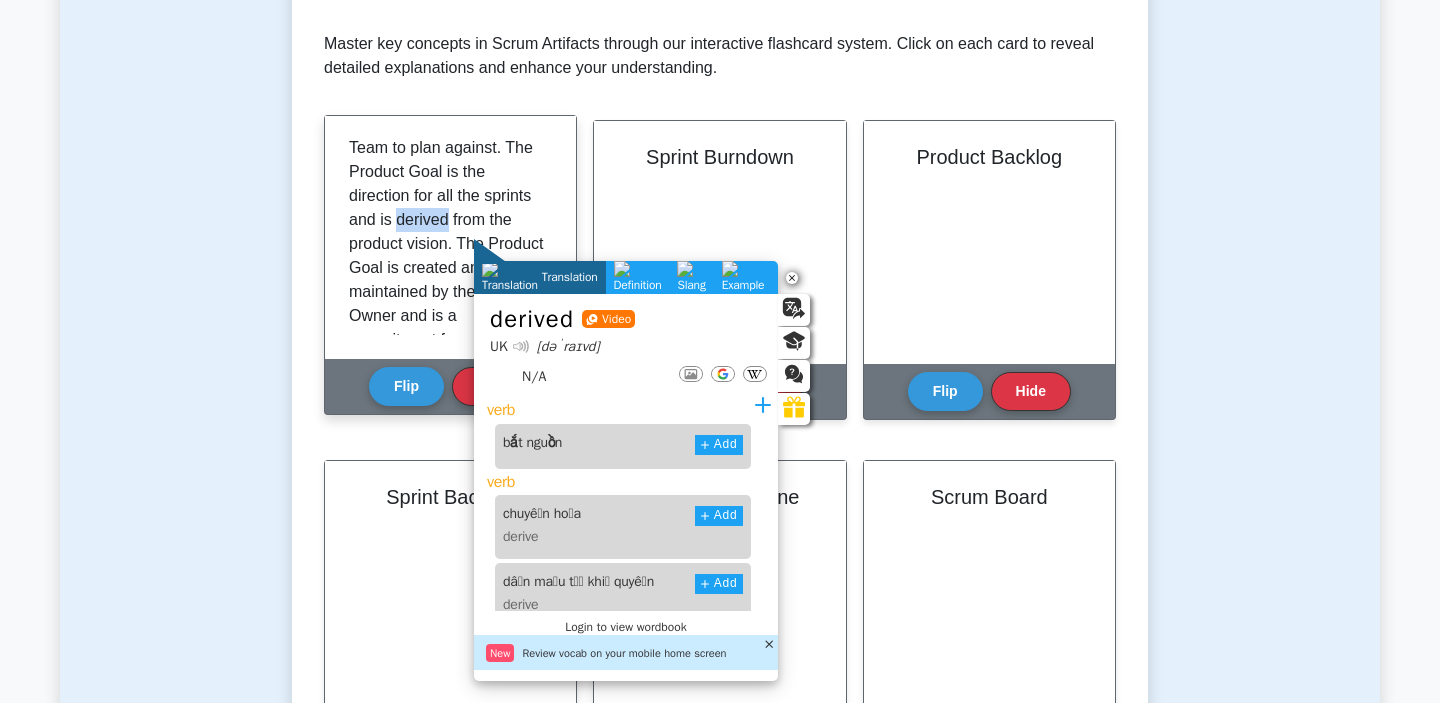 click on "The Product Goal is a long-term objective for the Scrum Team. It describes the future state of the product which can serve as a target for the Scrum Team to plan against. The Product Goal is the direction for all the sprints and is derived from the product vision. The Product Goal is created and maintained by the Product Owner and is a commitment for a Product Backlog." at bounding box center [446, 184] 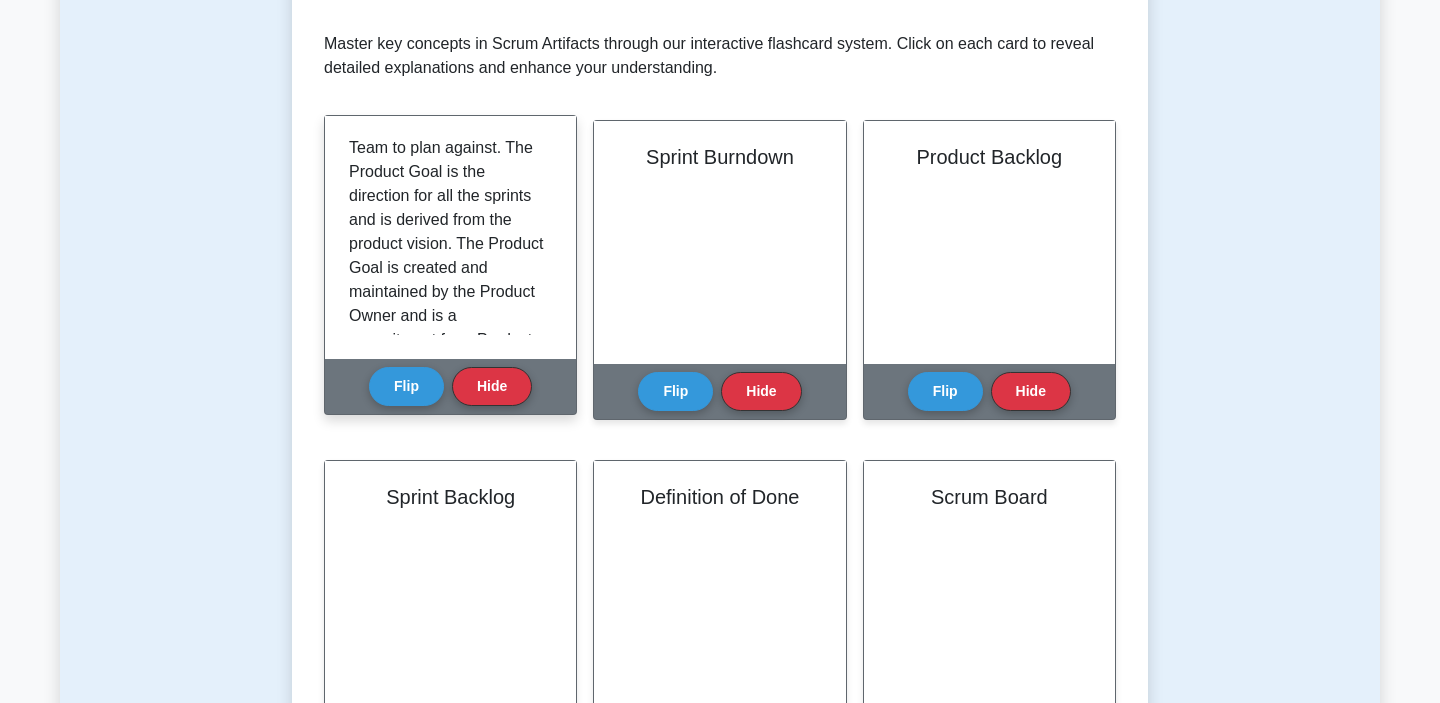scroll, scrollTop: 205, scrollLeft: 0, axis: vertical 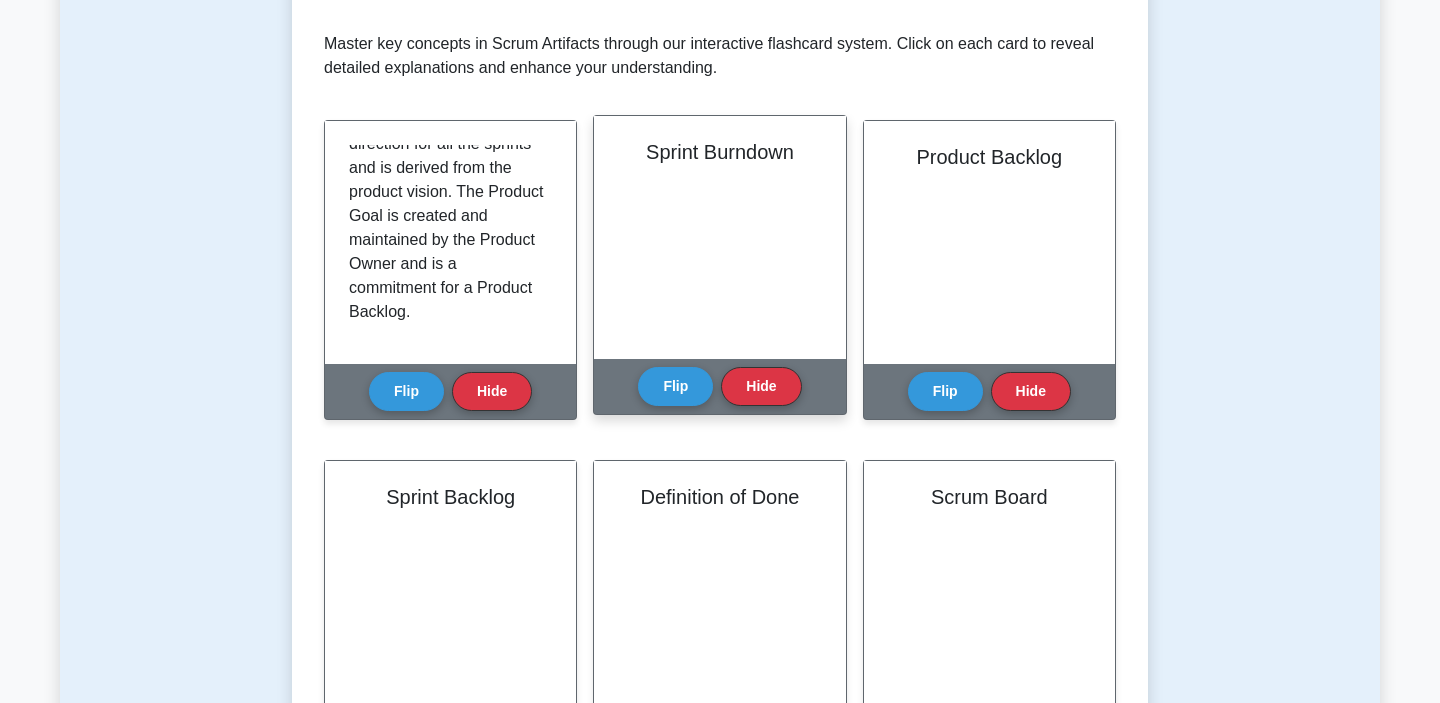 click on "Sprint Burndown" at bounding box center (719, 237) 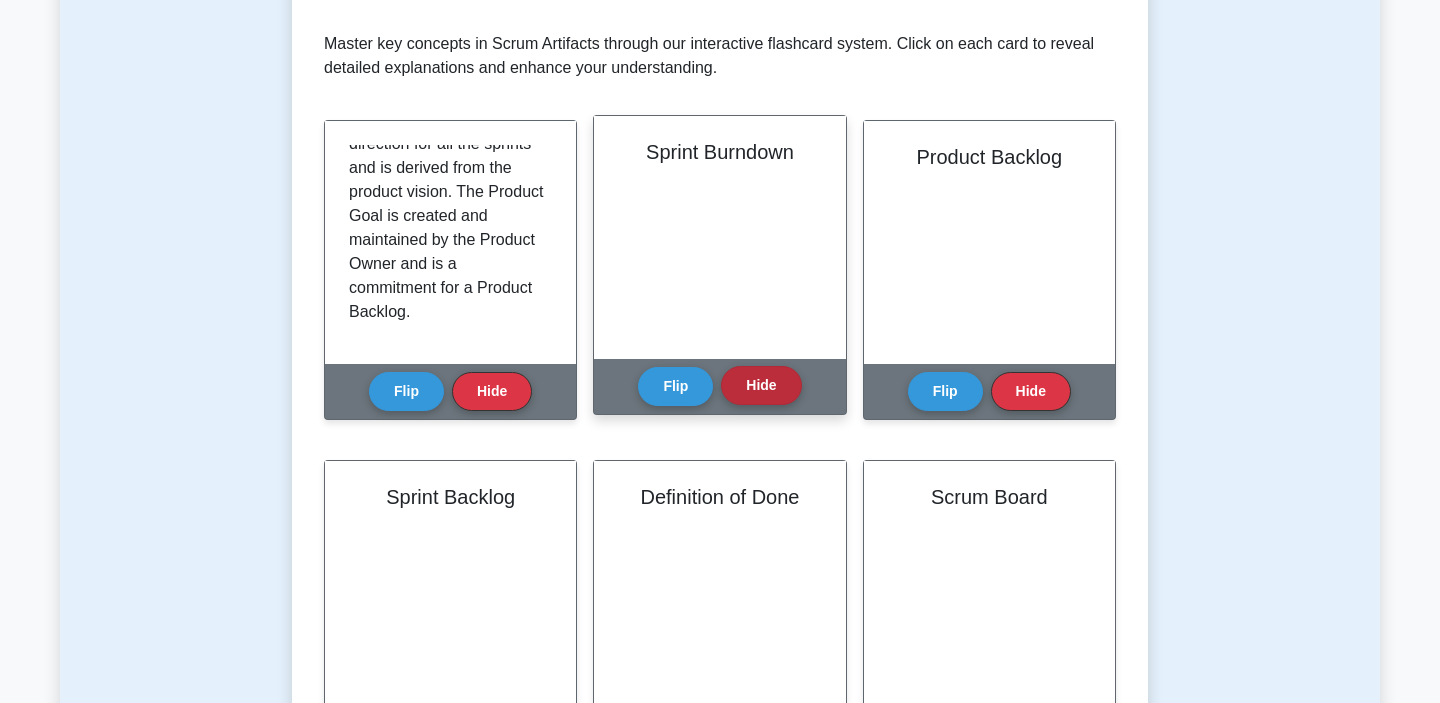 click on "Hide" at bounding box center [761, 385] 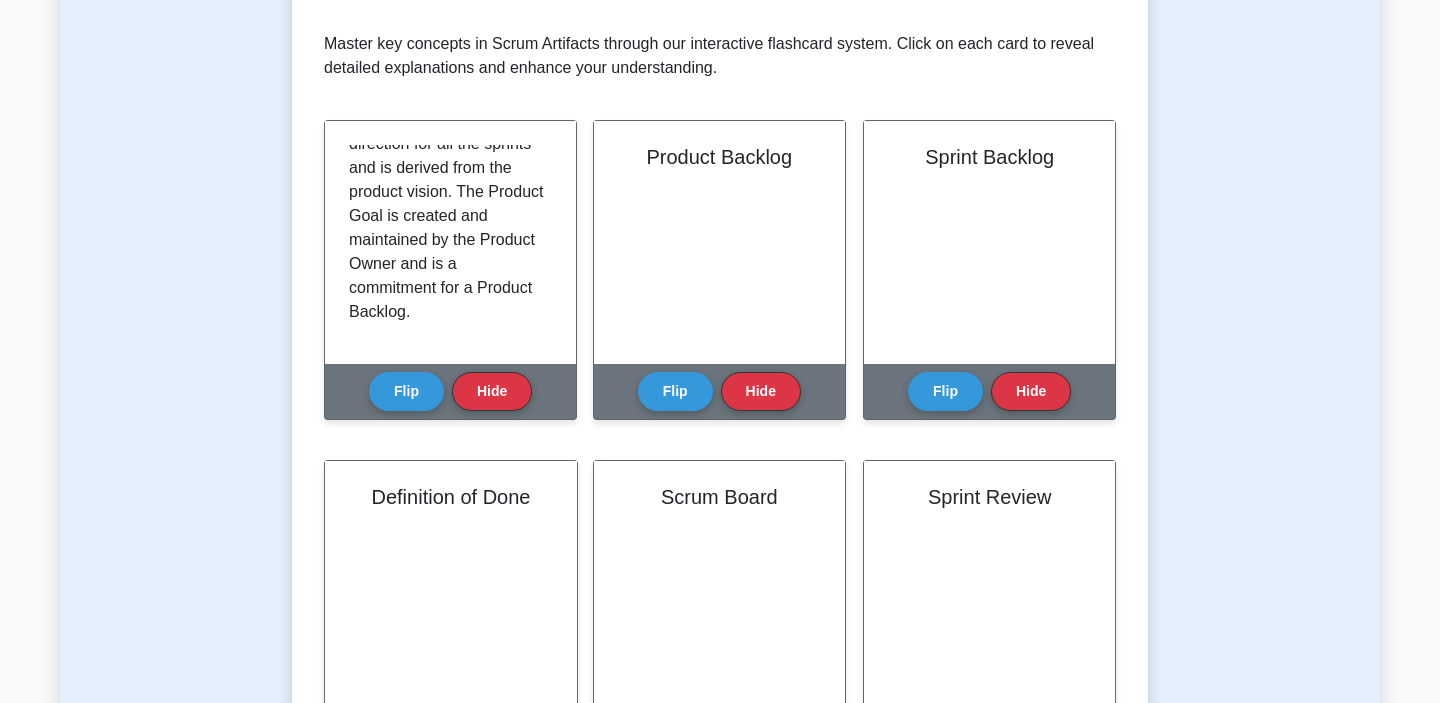 click on "Hide" at bounding box center (761, 391) 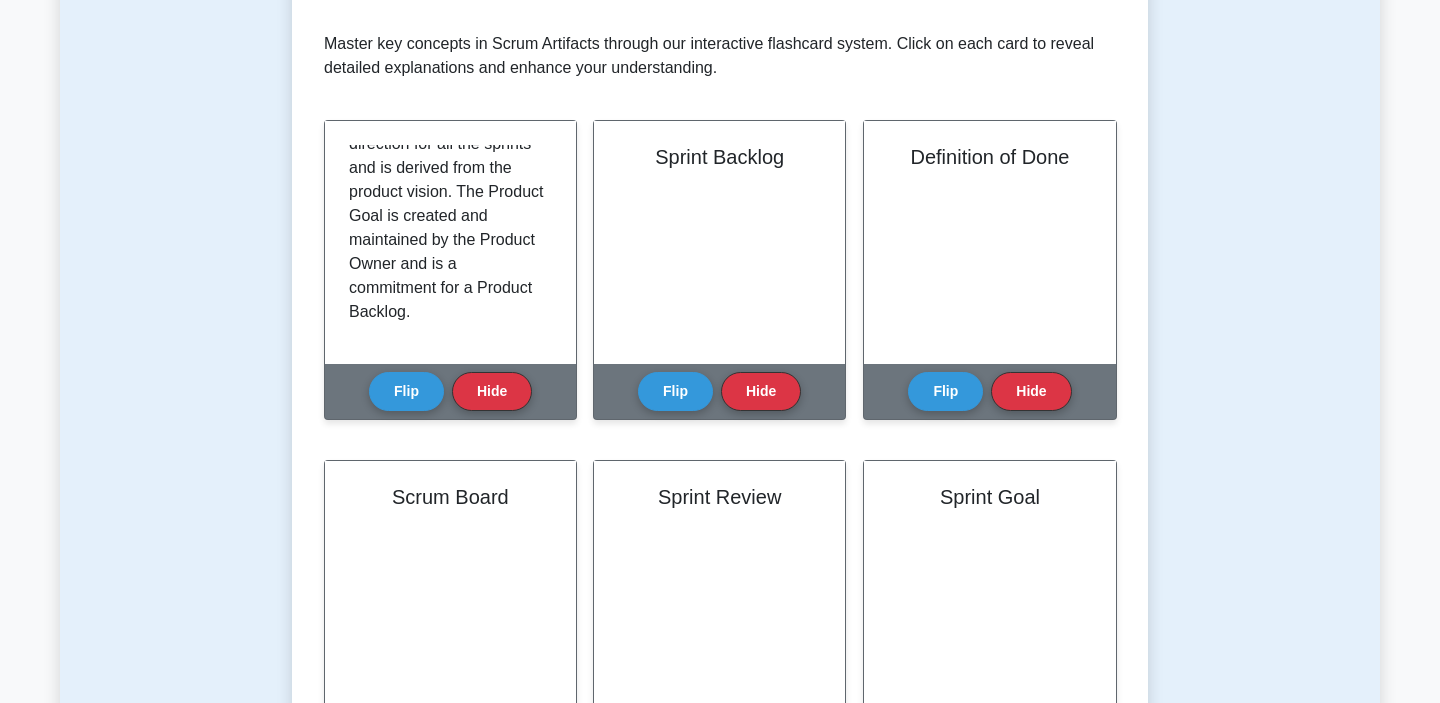 click on "Hide" at bounding box center (761, 391) 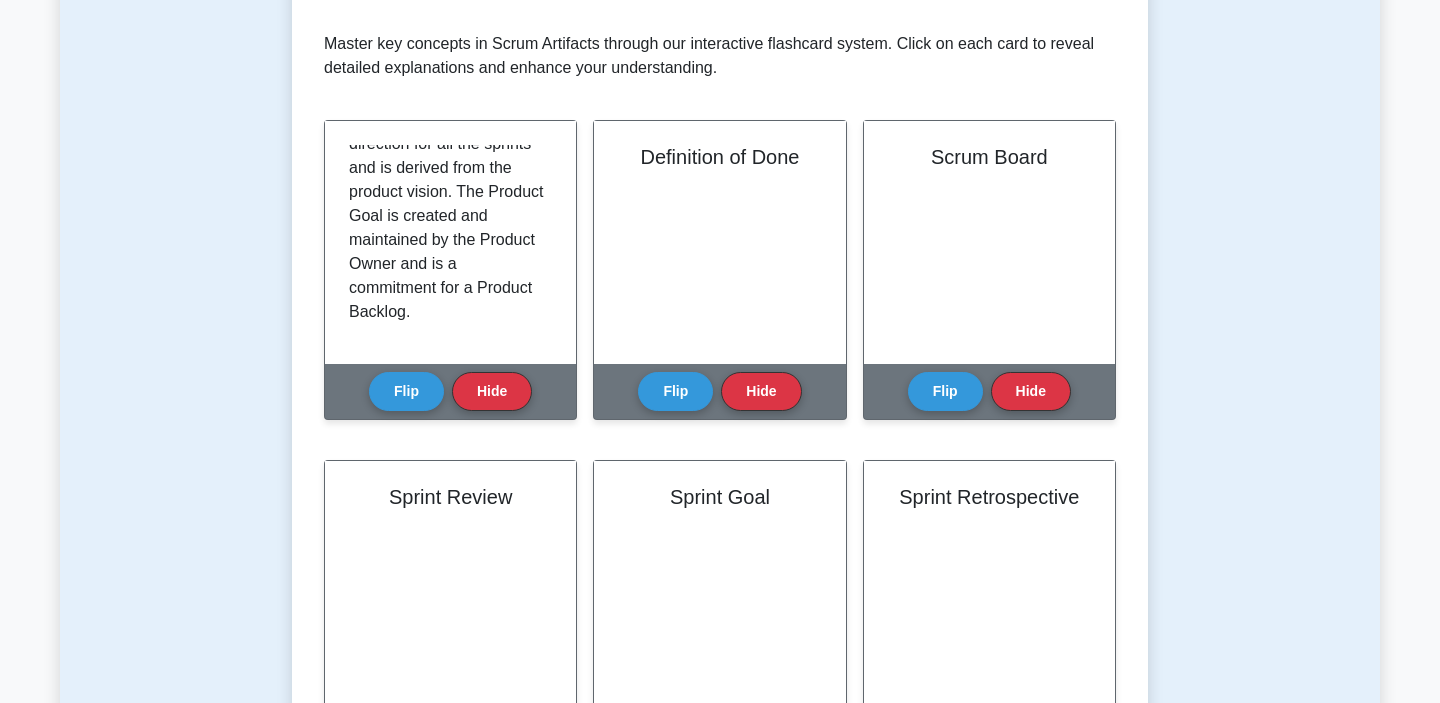 click on "Hide" at bounding box center [761, 391] 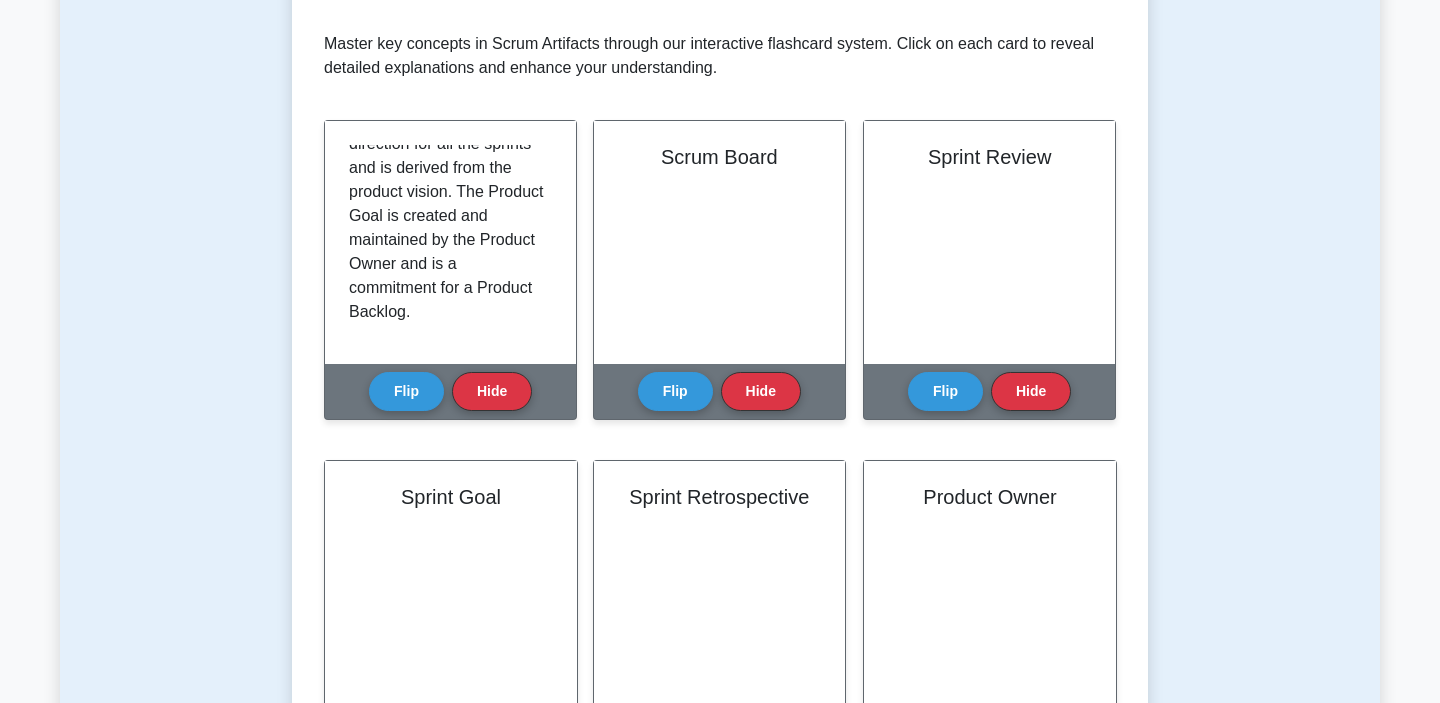 click on "Hide" at bounding box center (761, 391) 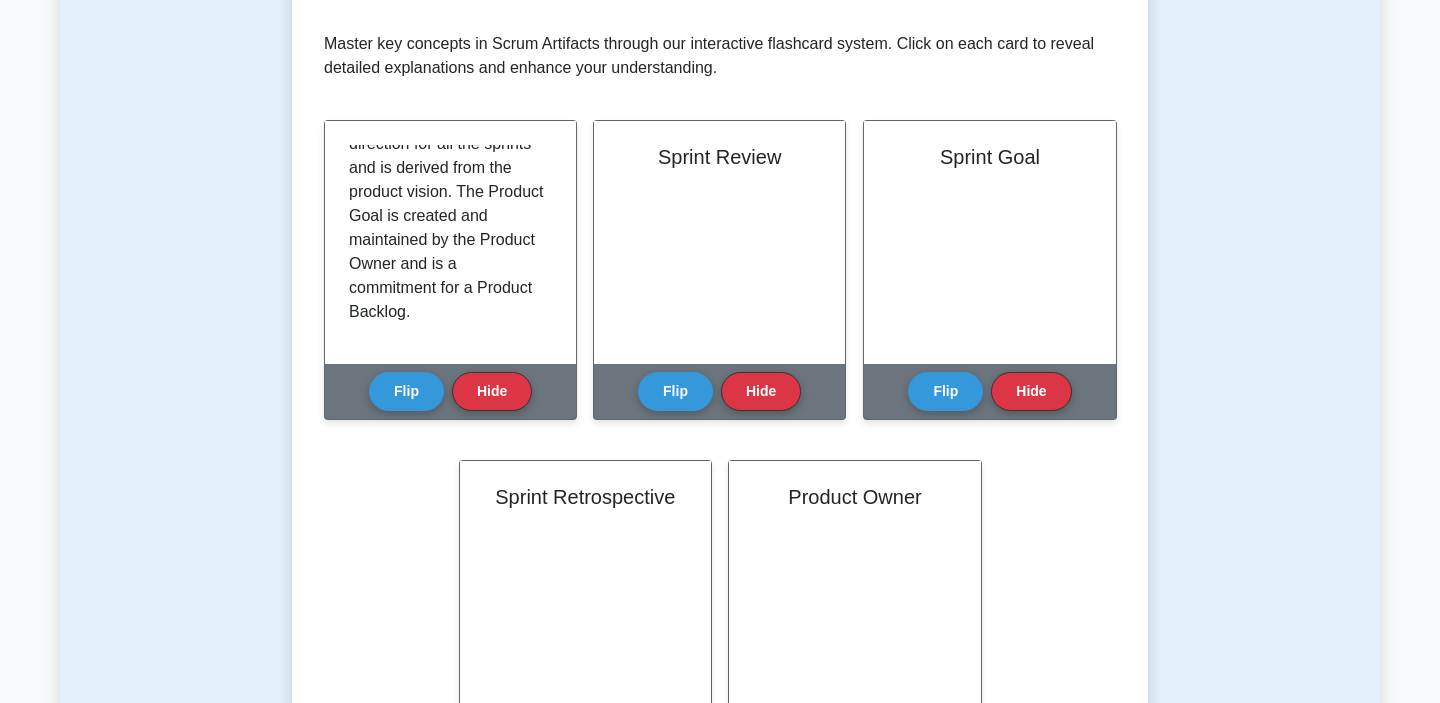 click on "Hide" at bounding box center [761, 391] 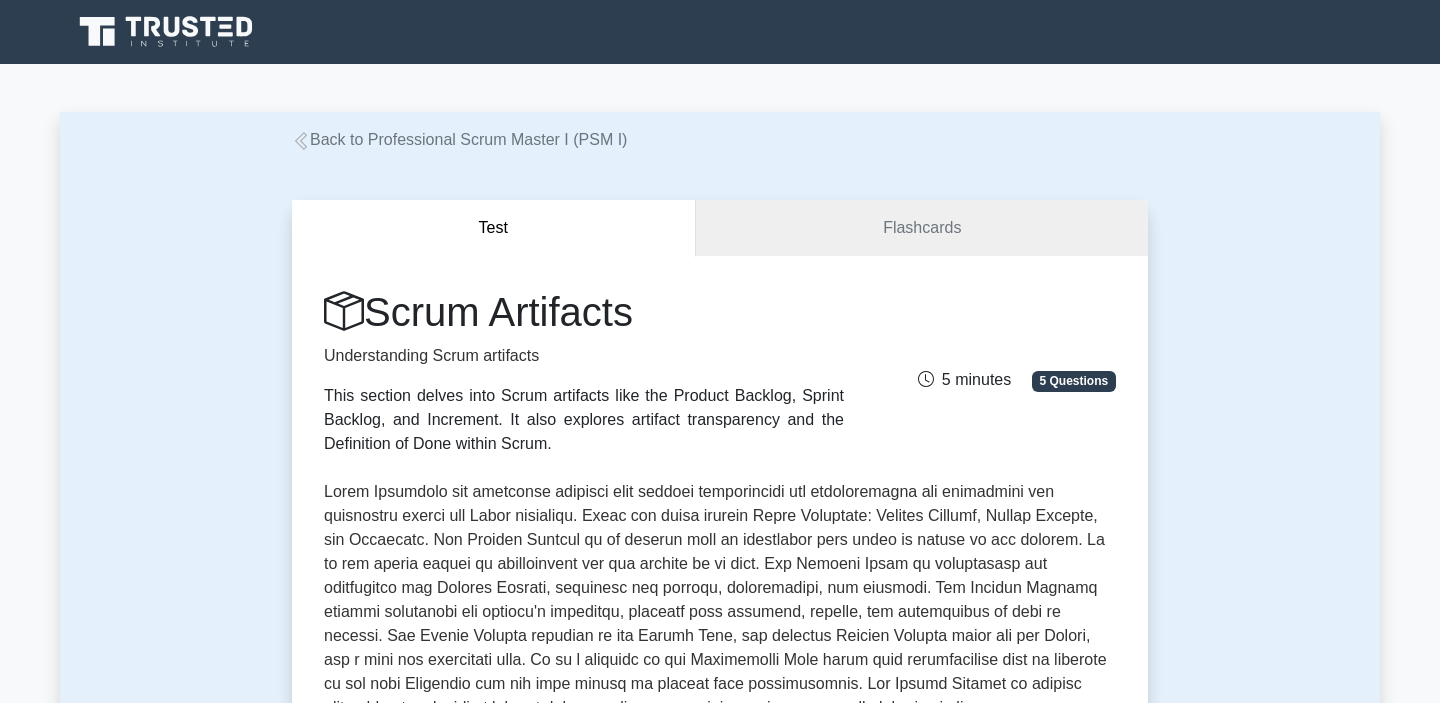 scroll, scrollTop: 0, scrollLeft: 0, axis: both 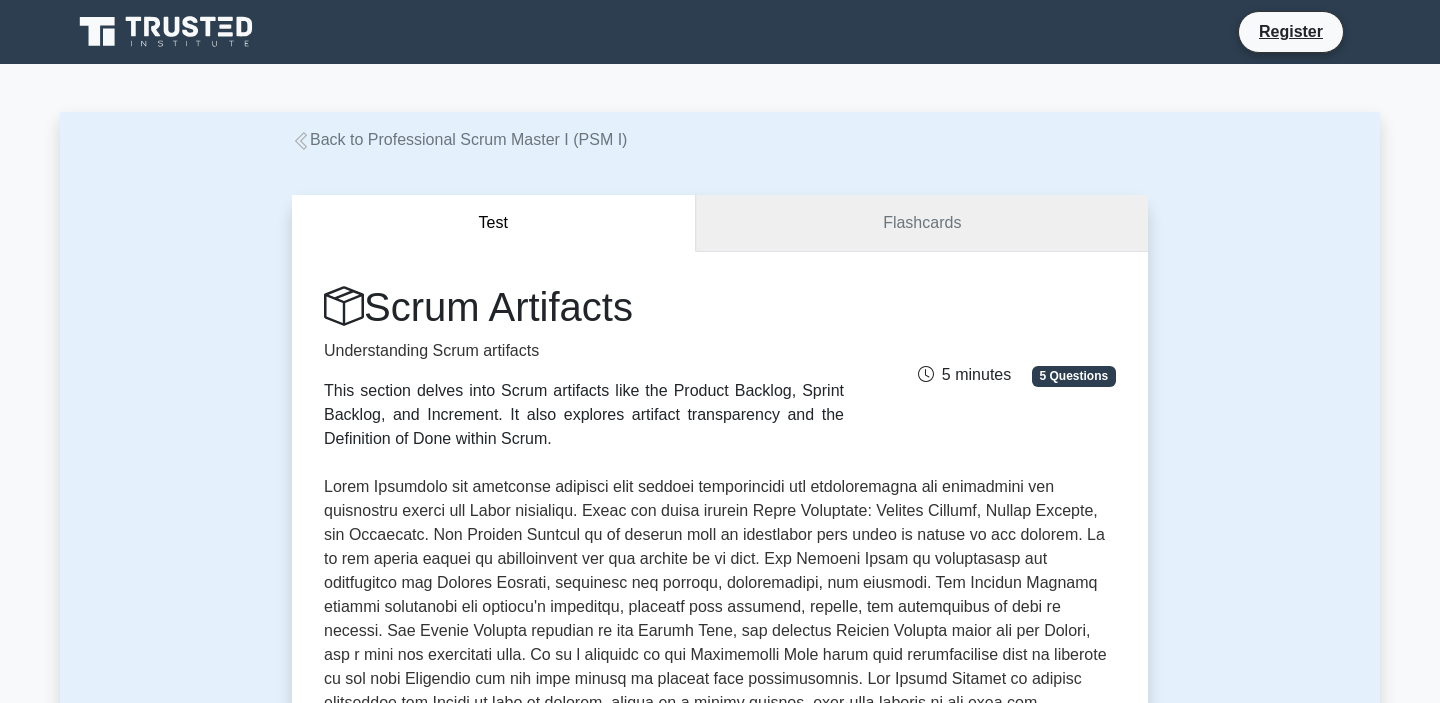 click on "Flashcards" at bounding box center [922, 223] 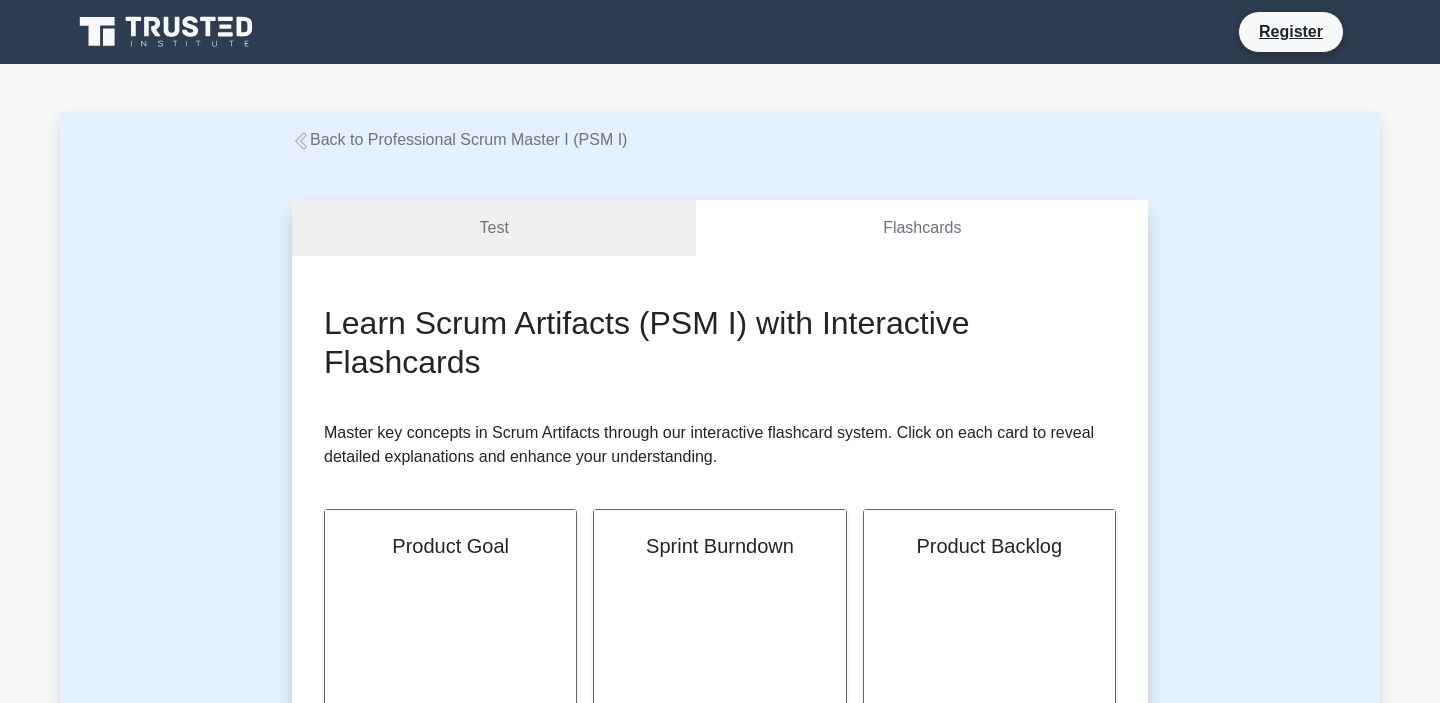 scroll, scrollTop: 0, scrollLeft: 0, axis: both 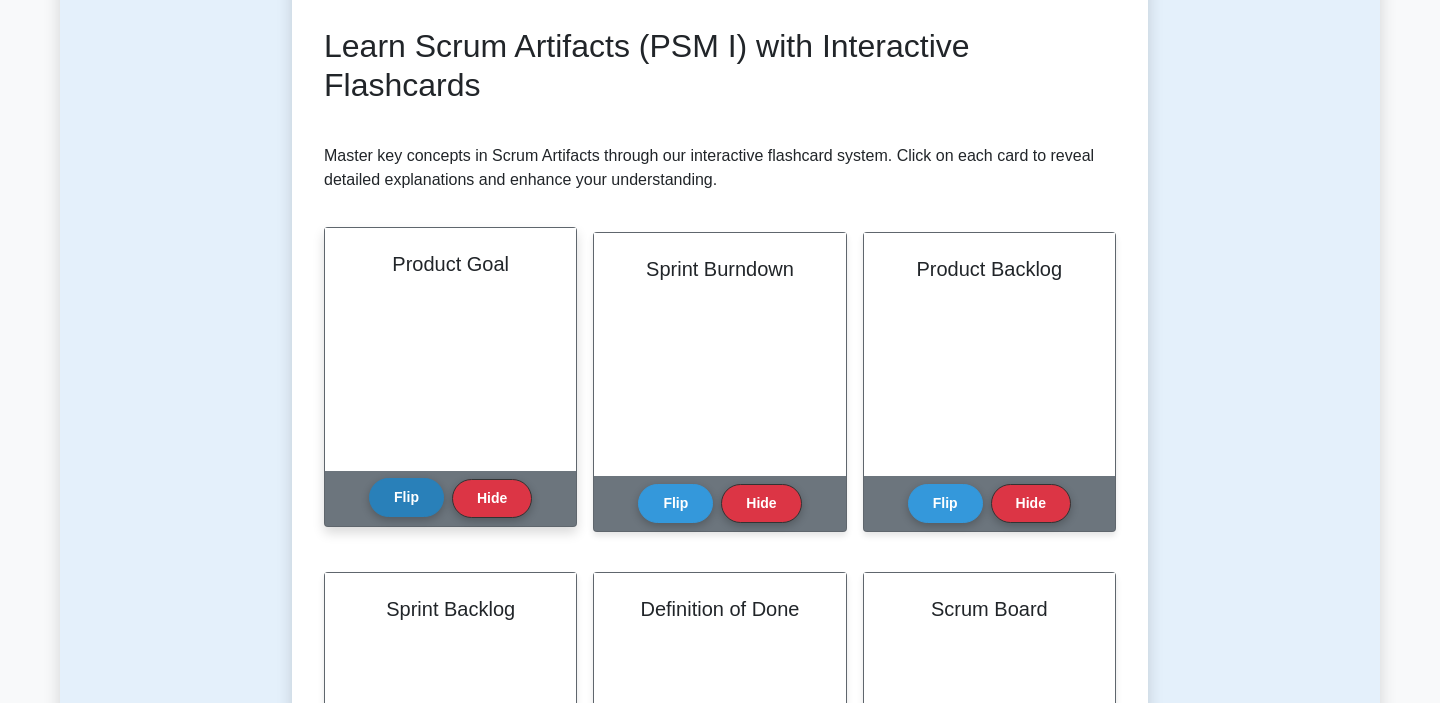 click on "Flip" at bounding box center [406, 497] 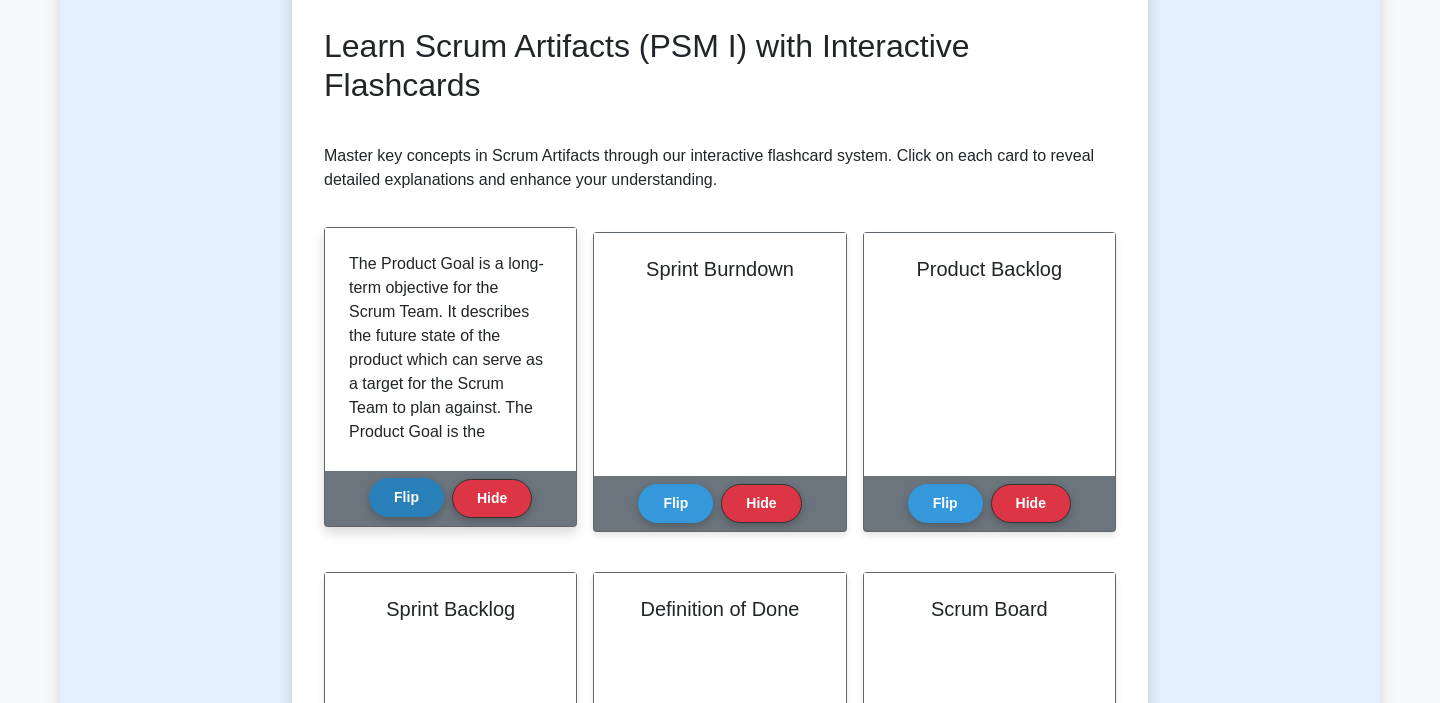 click on "Flip" at bounding box center [406, 497] 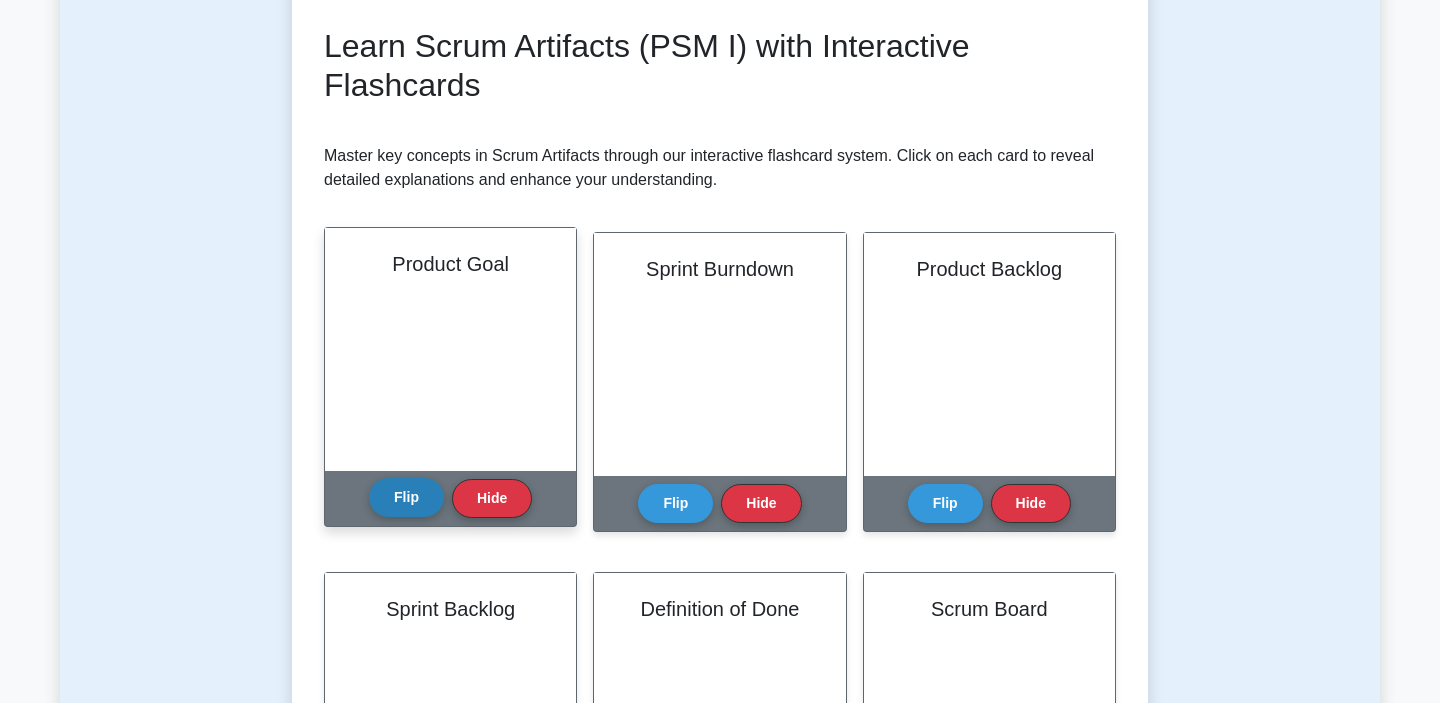 click on "Flip" at bounding box center [406, 497] 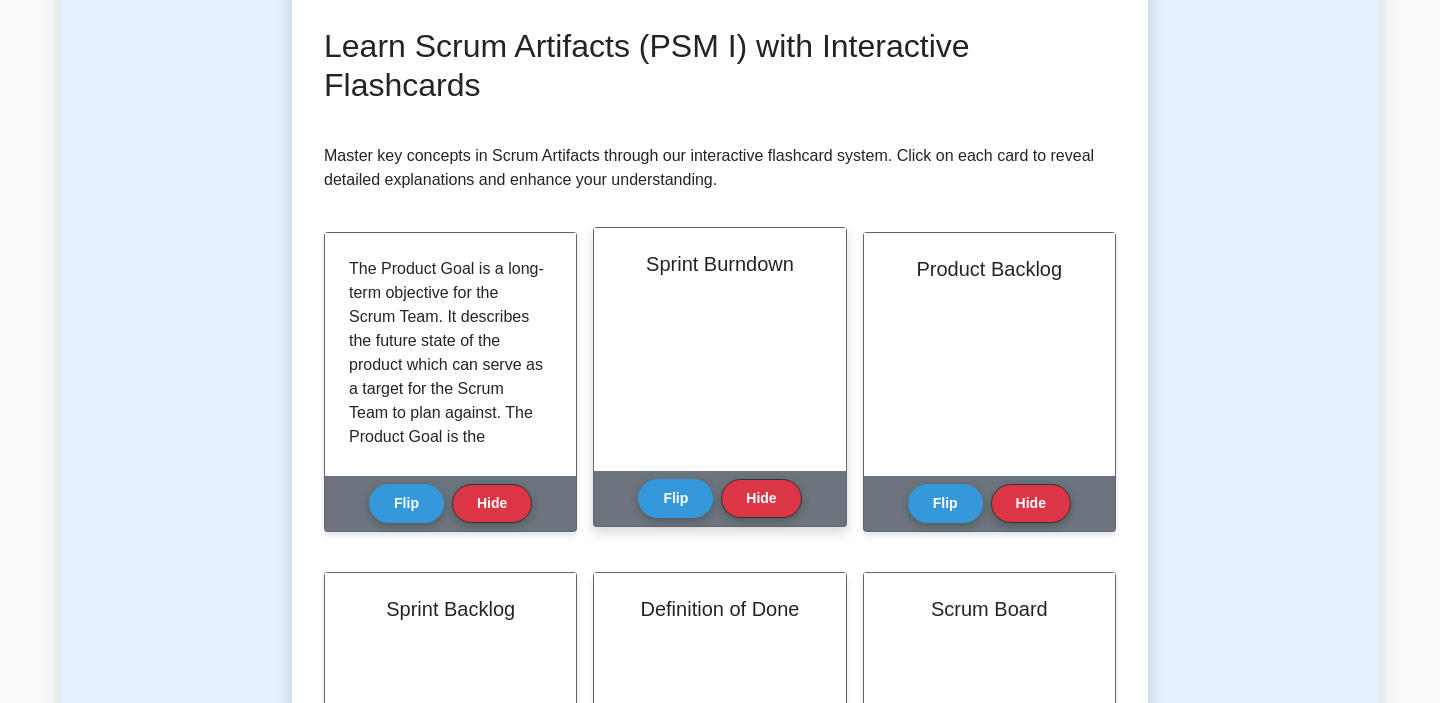 click on "Sprint Burndown" at bounding box center [719, 349] 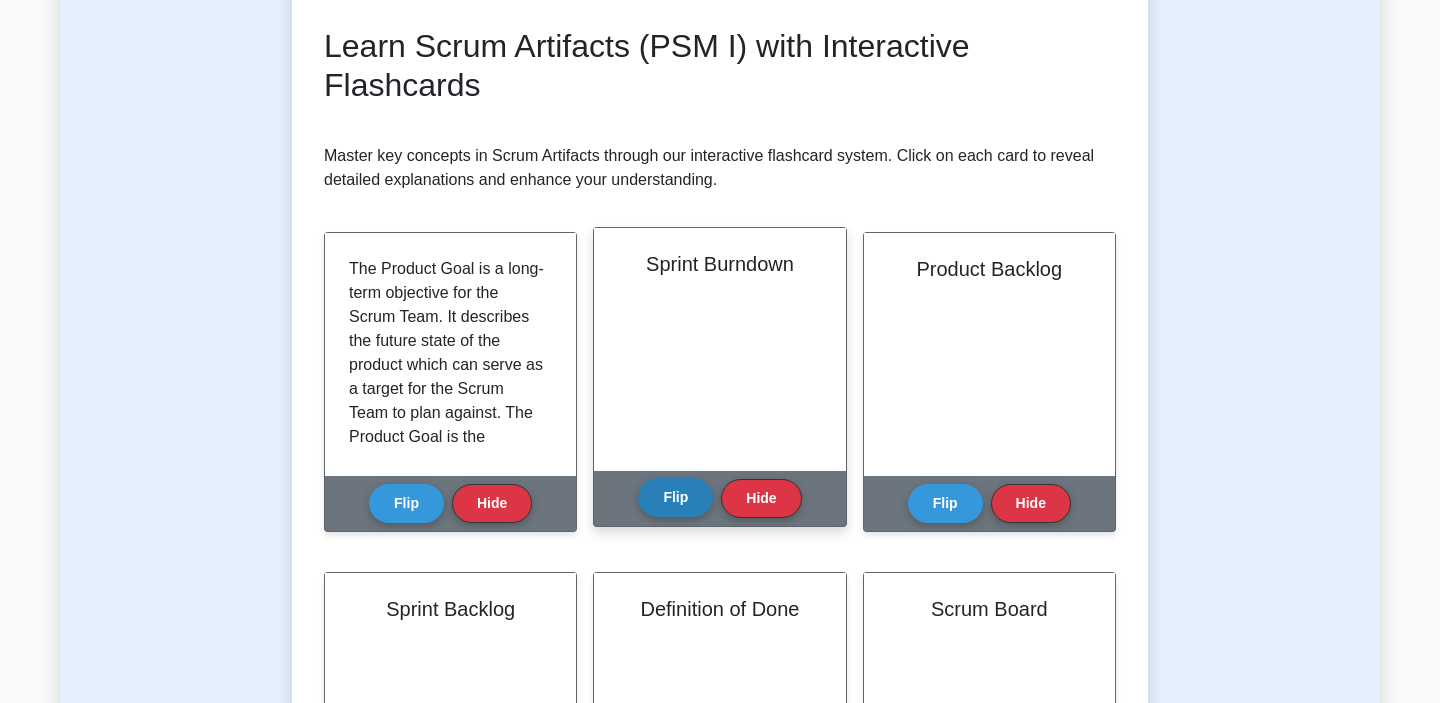 click on "Flip" at bounding box center (675, 497) 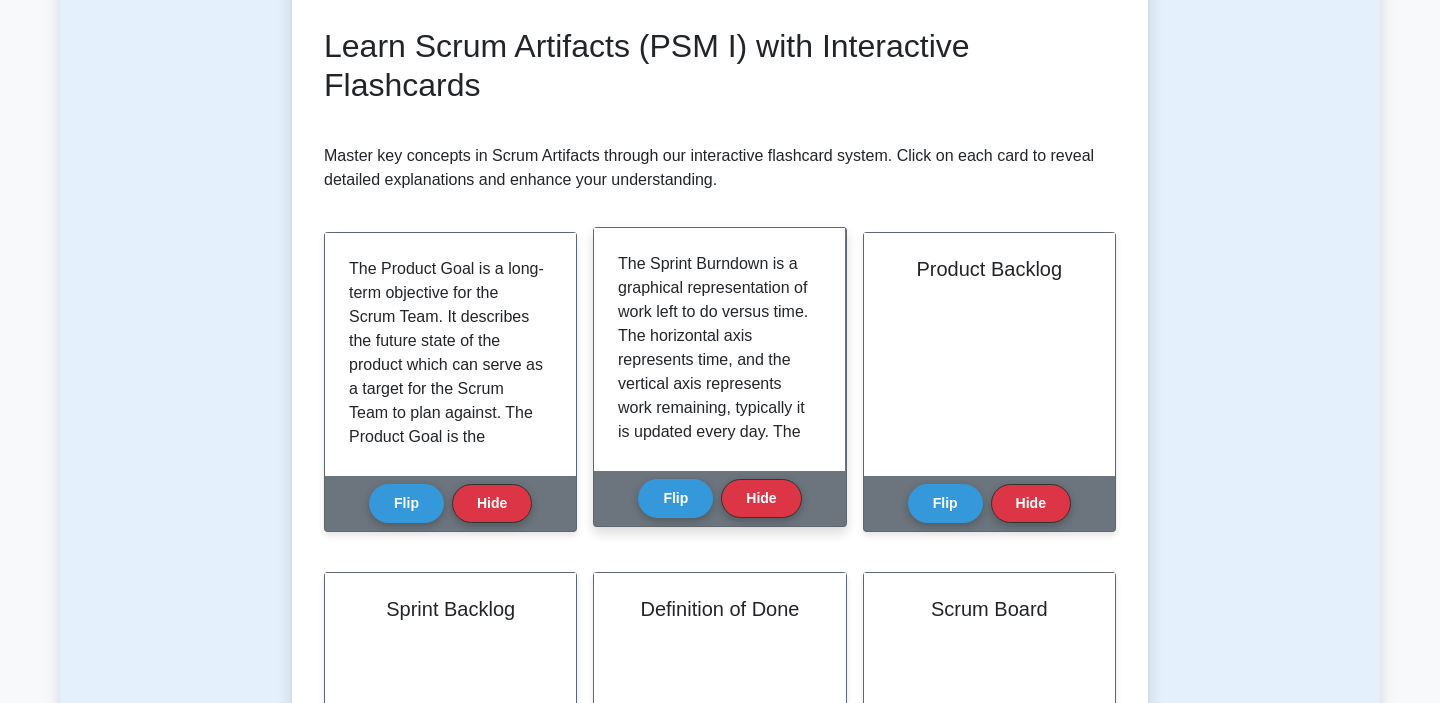 click on "The Sprint Burndown is a graphical representation of work left to do versus time. The horizontal axis represents time, and the vertical axis represents work remaining, typically it is updated every day. The Sprint Burndown provides a simple view of the Sprint progress and typically includes a line showing work completed to give a graphical representation of the discrepancies between the ideal and the real, highlighting any problems." at bounding box center [715, 456] 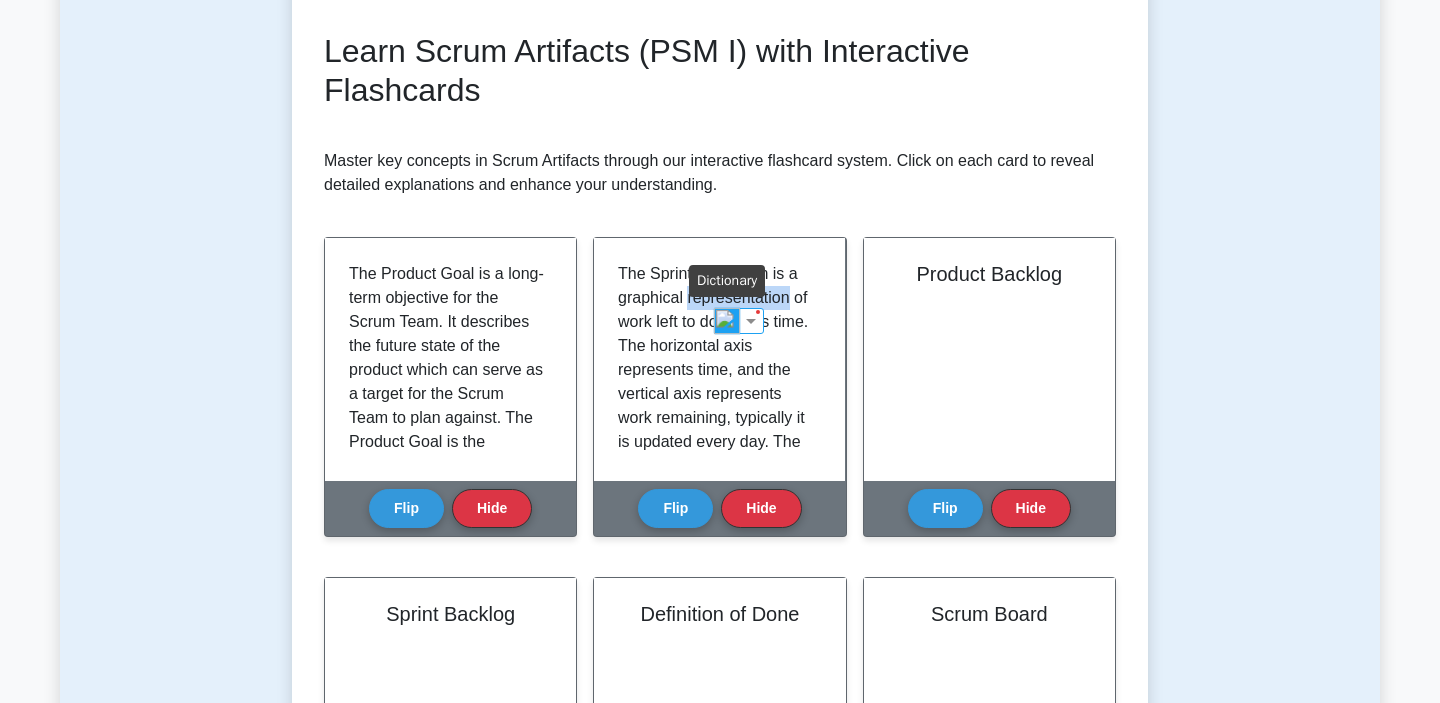 click at bounding box center [727, 321] 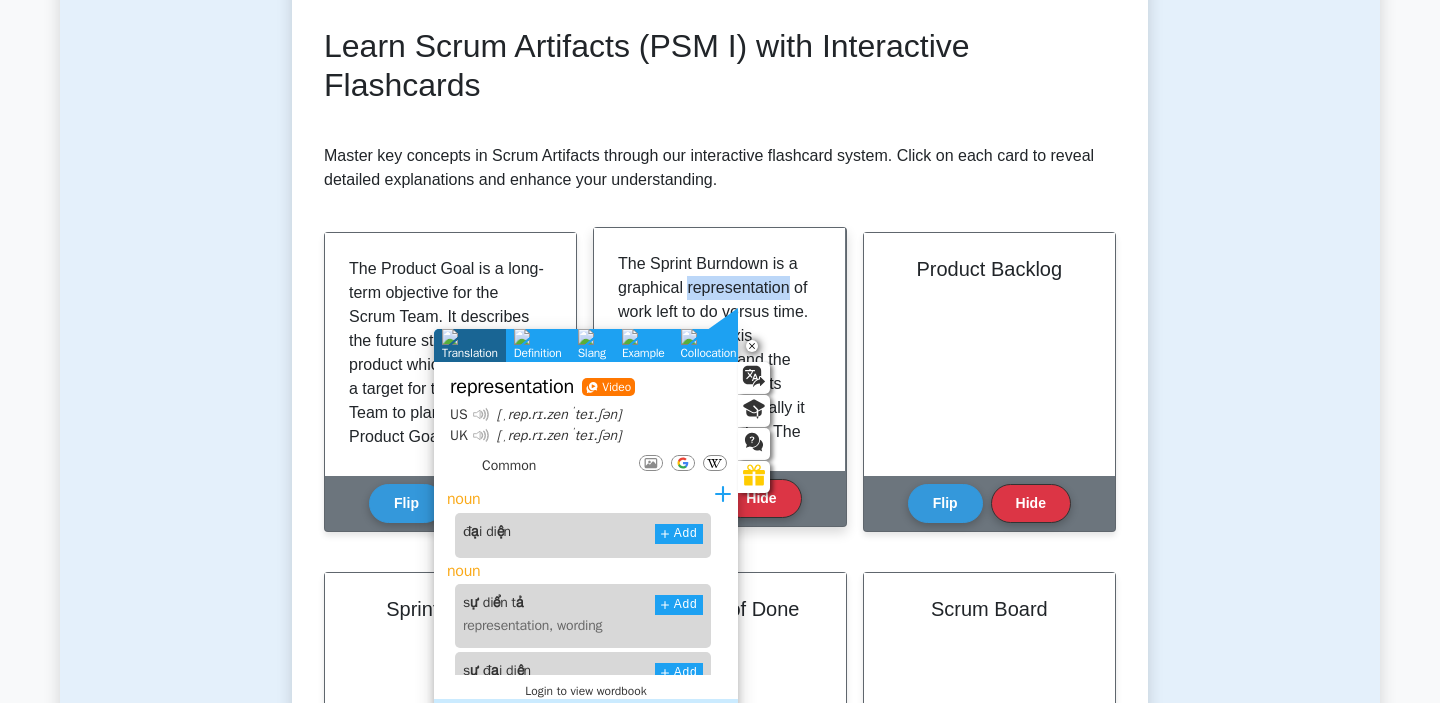 click on "The Sprint Burndown is a graphical representation of work left to do versus time. The horizontal axis represents time, and the vertical axis represents work remaining, typically it is updated every day. The Sprint Burndown provides a simple view of the Sprint progress and typically includes a line showing work completed to give a graphical representation of the discrepancies between the ideal and the real, highlighting any problems." at bounding box center [715, 456] 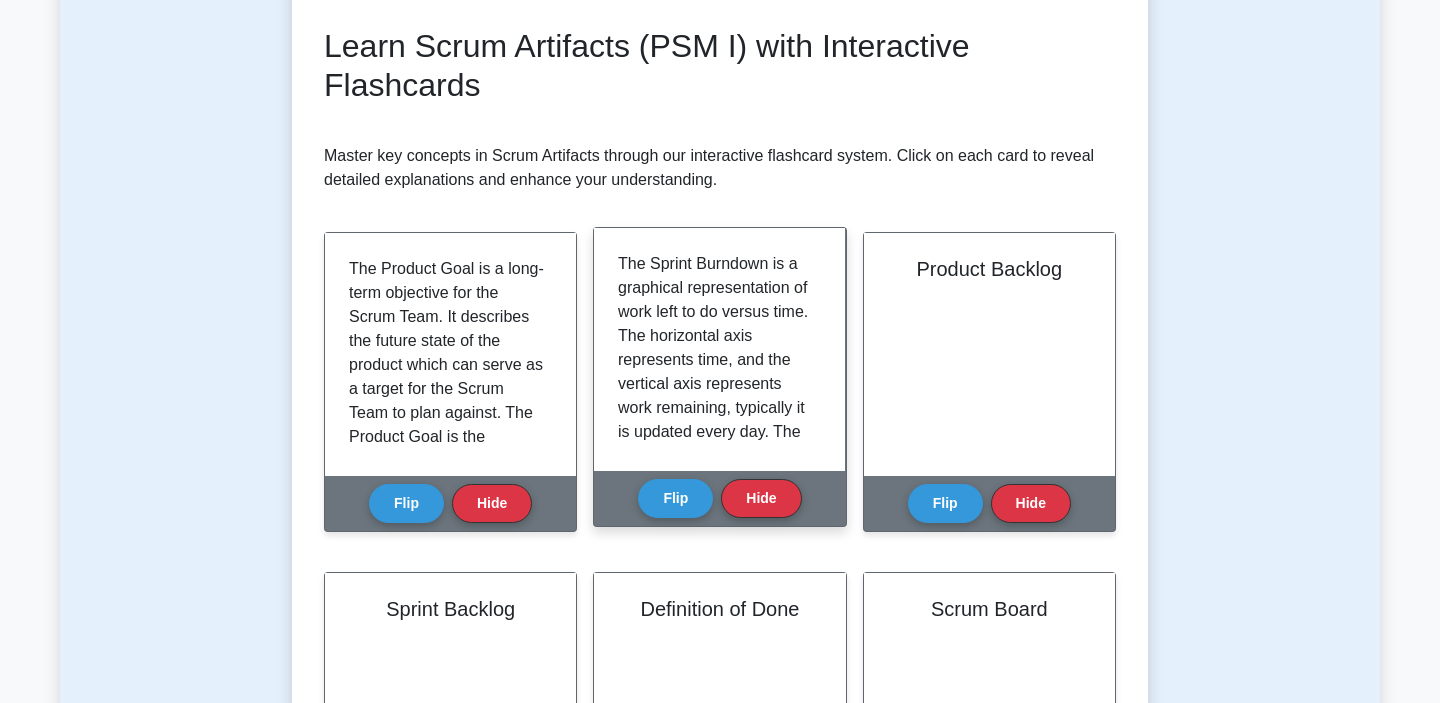 click on "The Sprint Burndown is a graphical representation of work left to do versus time. The horizontal axis represents time, and the vertical axis represents work remaining, typically it is updated every day. The Sprint Burndown provides a simple view of the Sprint progress and typically includes a line showing work completed to give a graphical representation of the discrepancies between the ideal and the real, highlighting any problems." at bounding box center [715, 456] 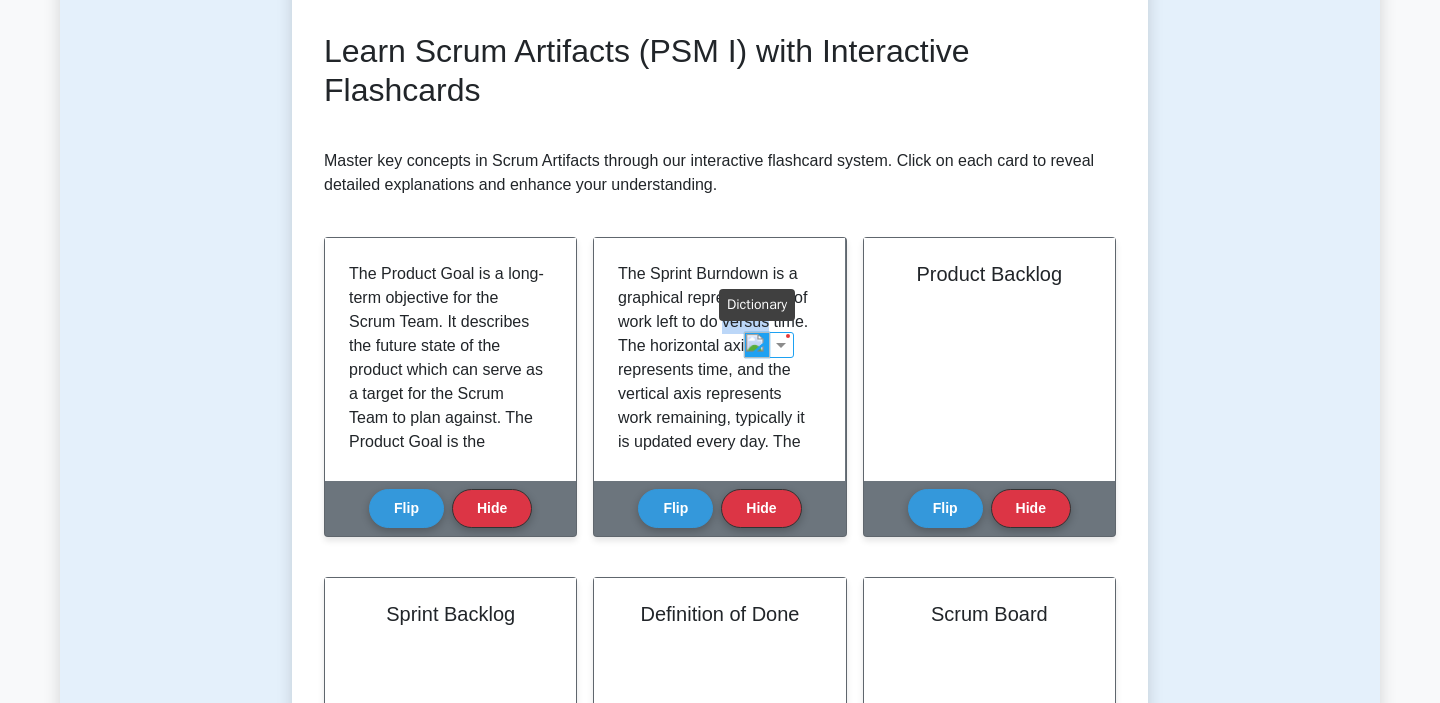 click at bounding box center (757, 345) 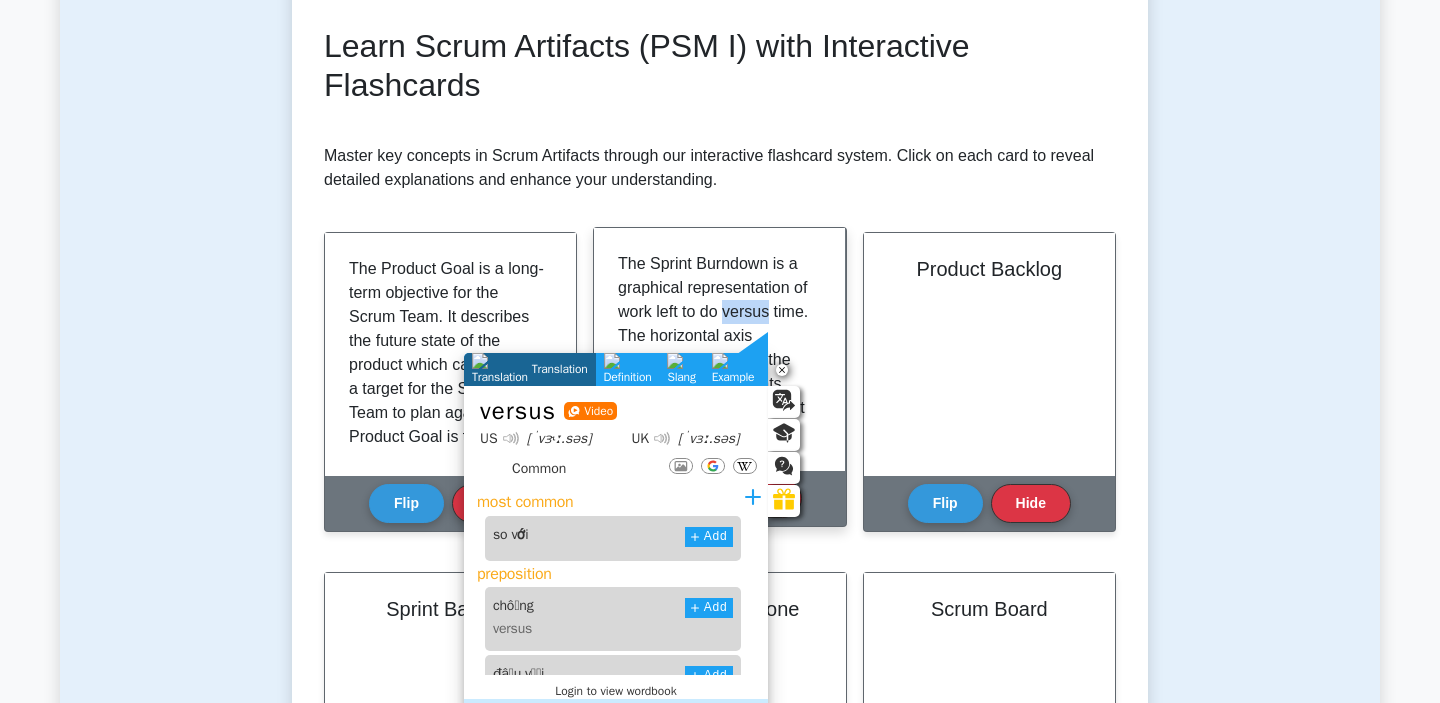 click on "The Sprint Burndown is a graphical representation of work left to do versus time. The horizontal axis represents time, and the vertical axis represents work remaining, typically it is updated every day. The Sprint Burndown provides a simple view of the Sprint progress and typically includes a line showing work completed to give a graphical representation of the discrepancies between the ideal and the real, highlighting any problems." at bounding box center (715, 456) 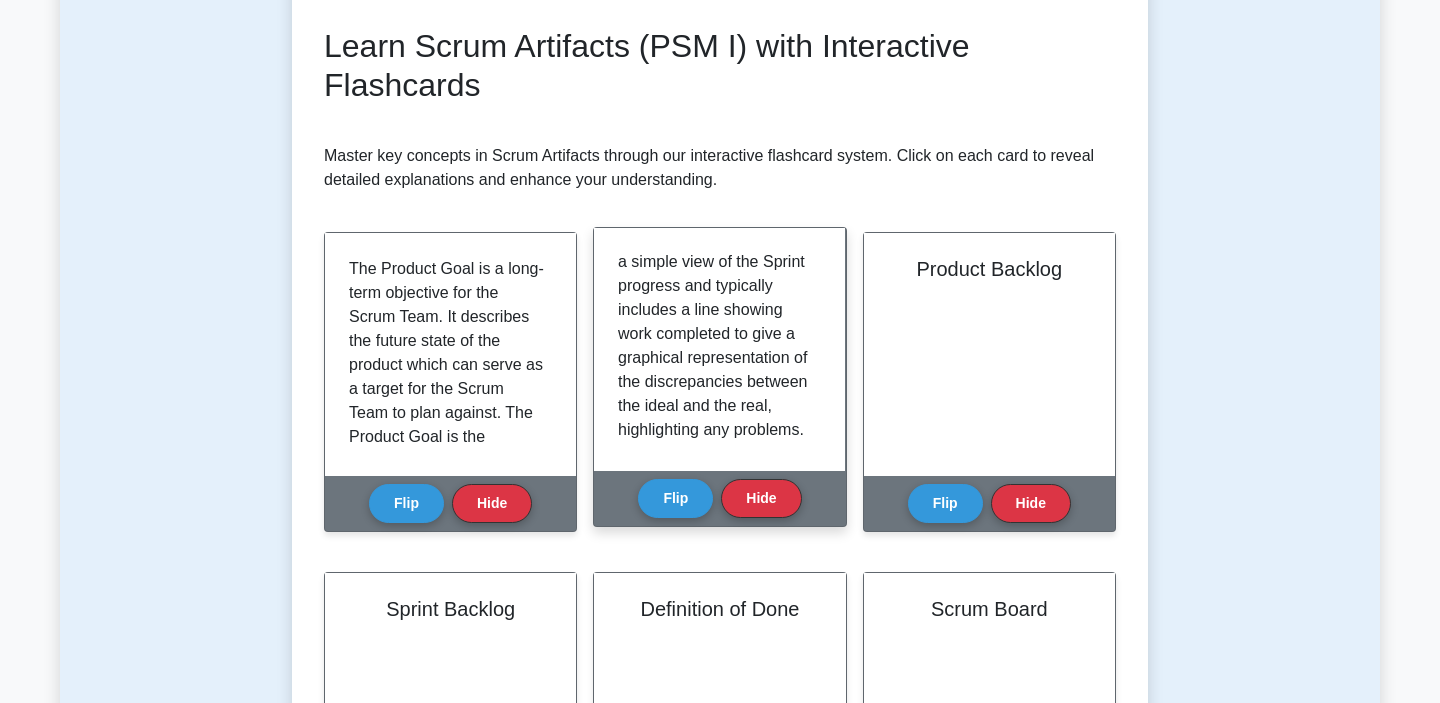 scroll, scrollTop: 253, scrollLeft: 0, axis: vertical 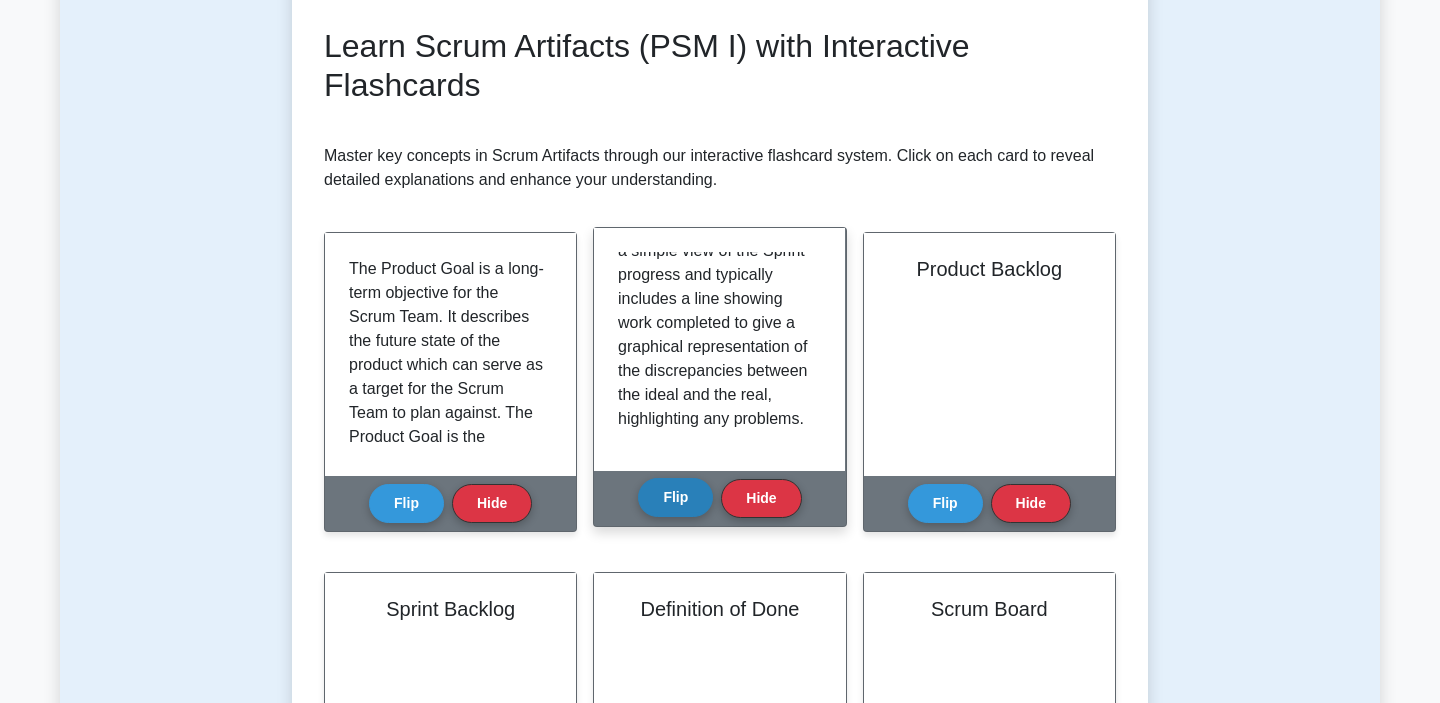 click on "Flip" at bounding box center (675, 497) 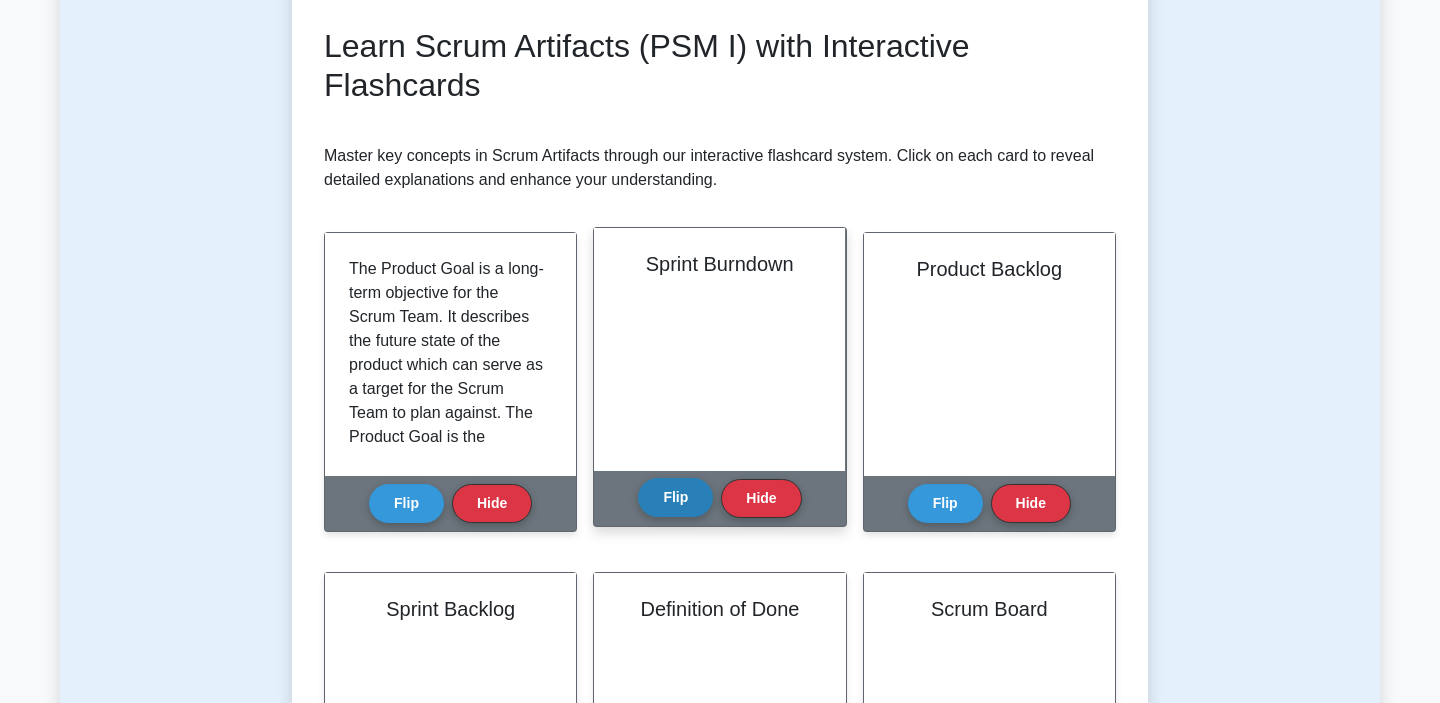 click on "Flip" at bounding box center [675, 497] 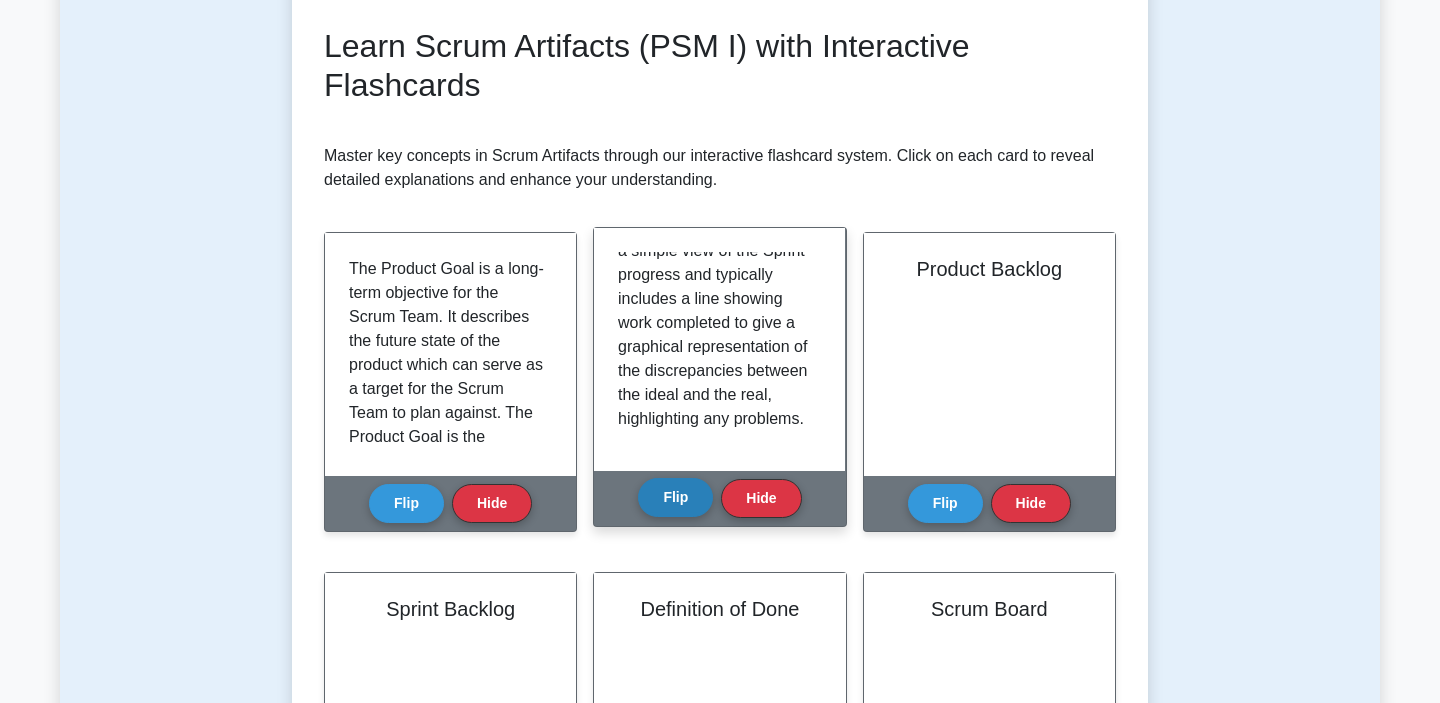 click on "Flip" at bounding box center [675, 497] 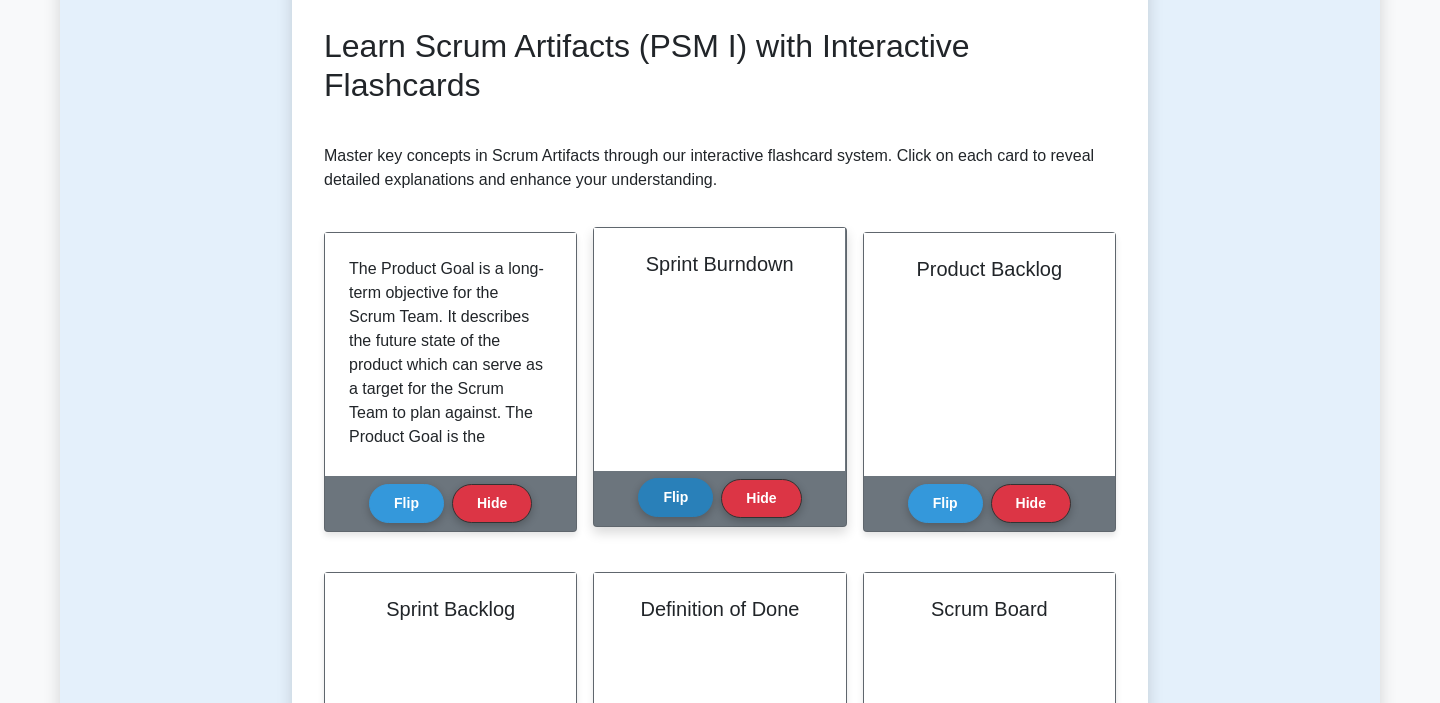 click on "Flip" at bounding box center [675, 497] 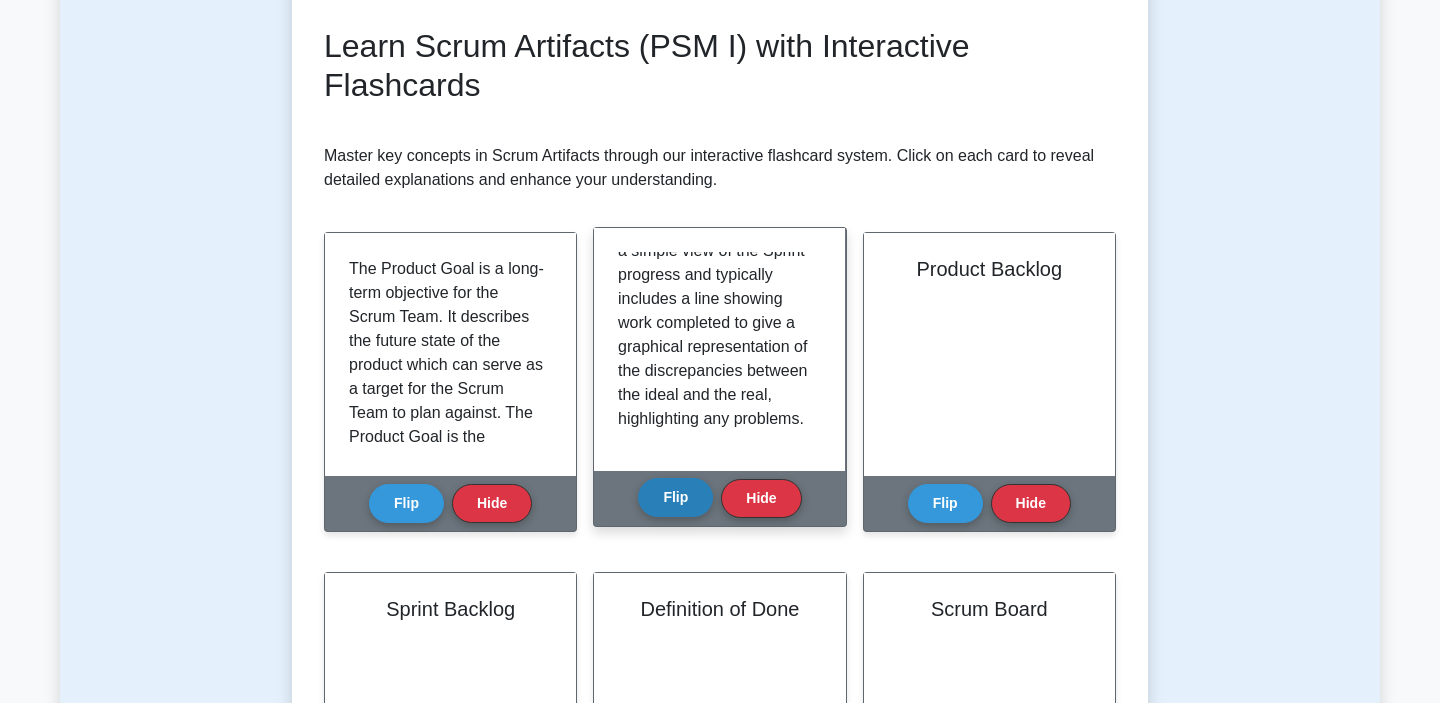 click on "Flip" at bounding box center (675, 497) 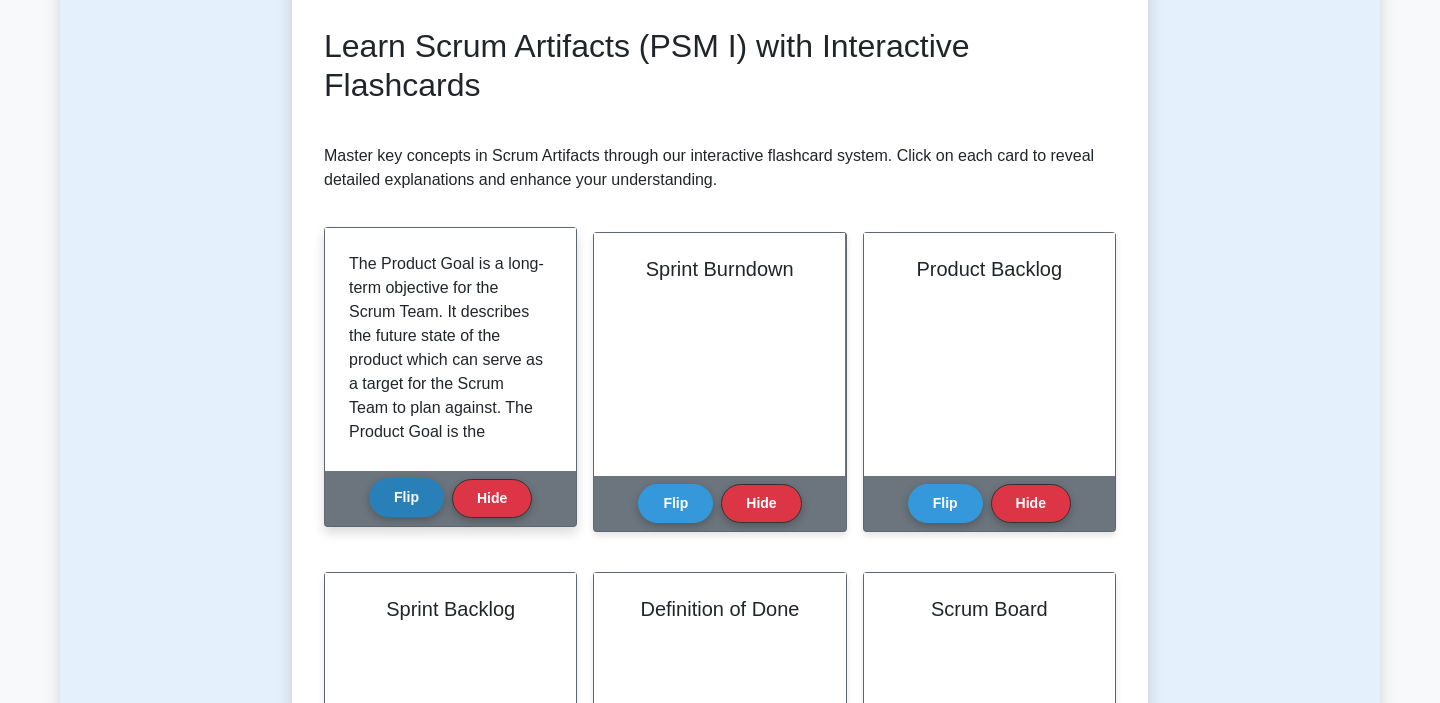 click on "Flip" at bounding box center (406, 497) 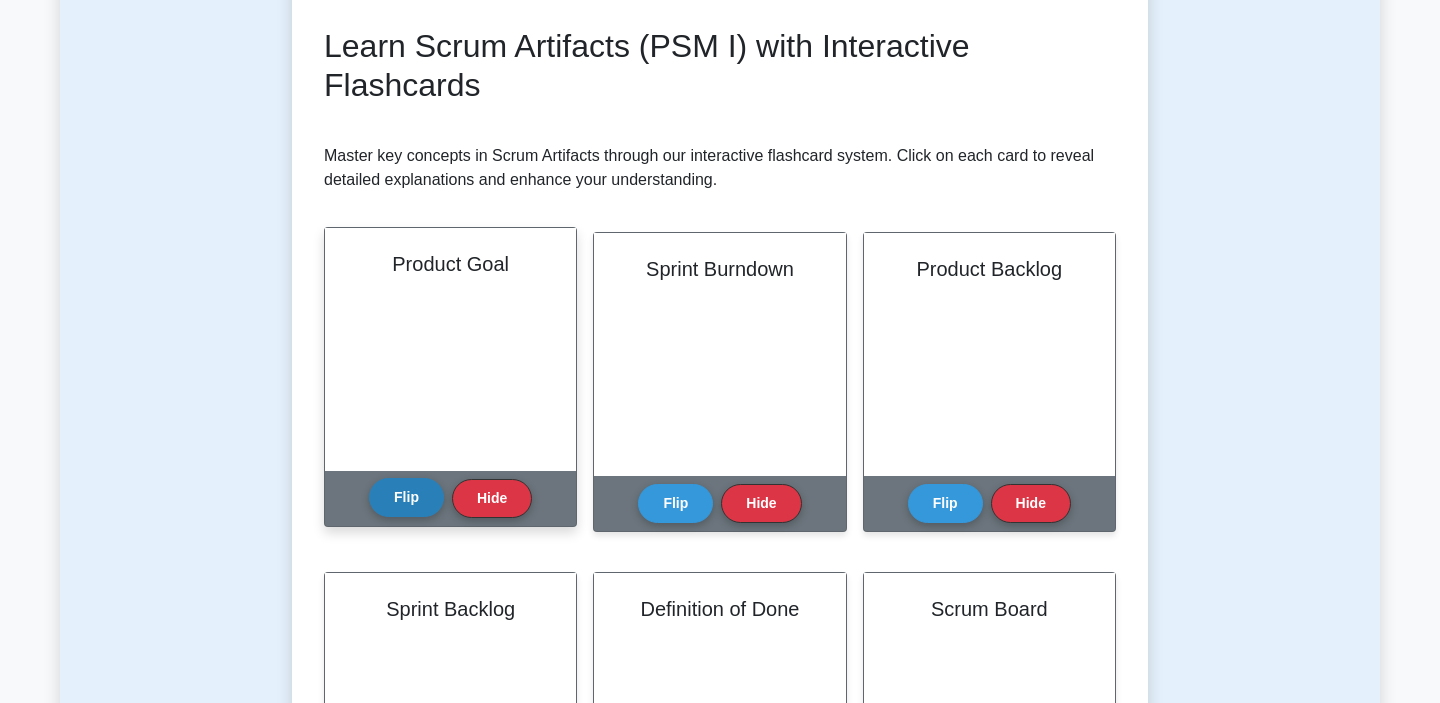 click on "Flip" at bounding box center [406, 497] 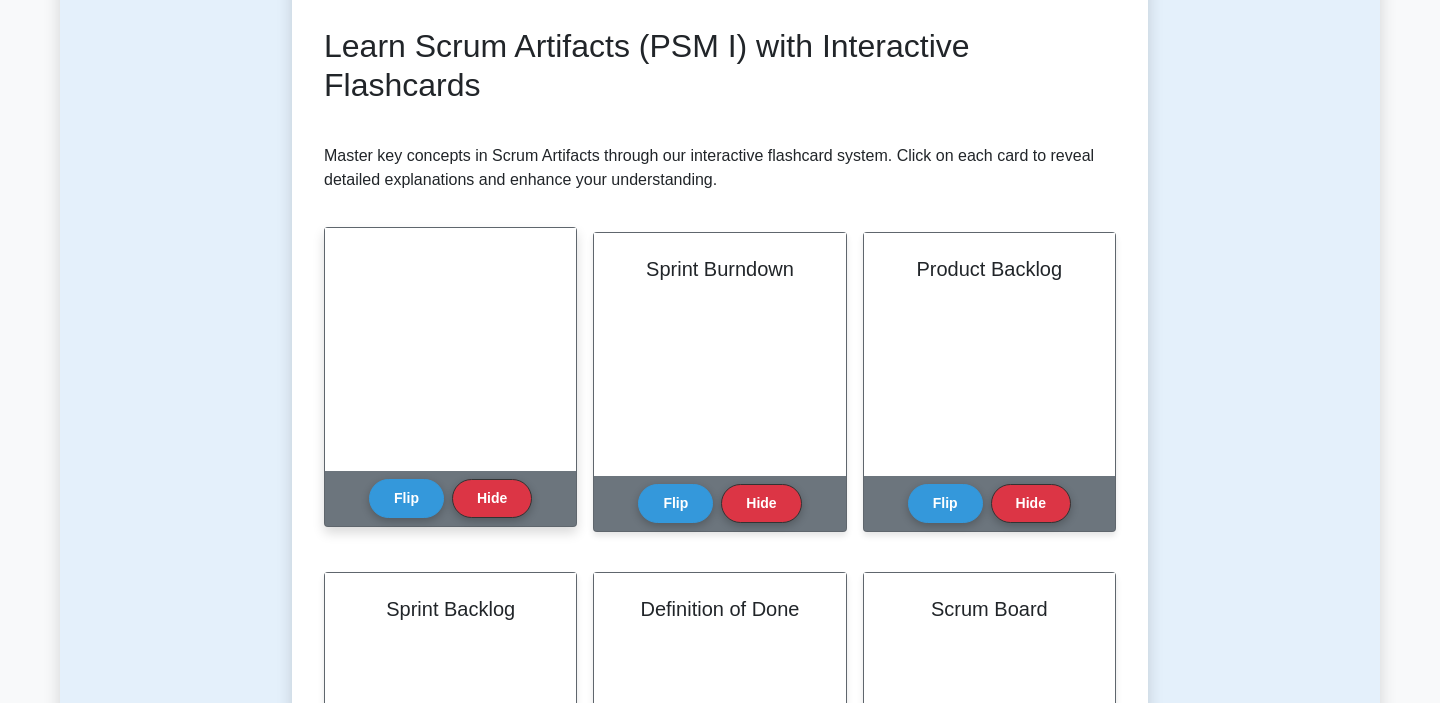 scroll, scrollTop: 0, scrollLeft: 0, axis: both 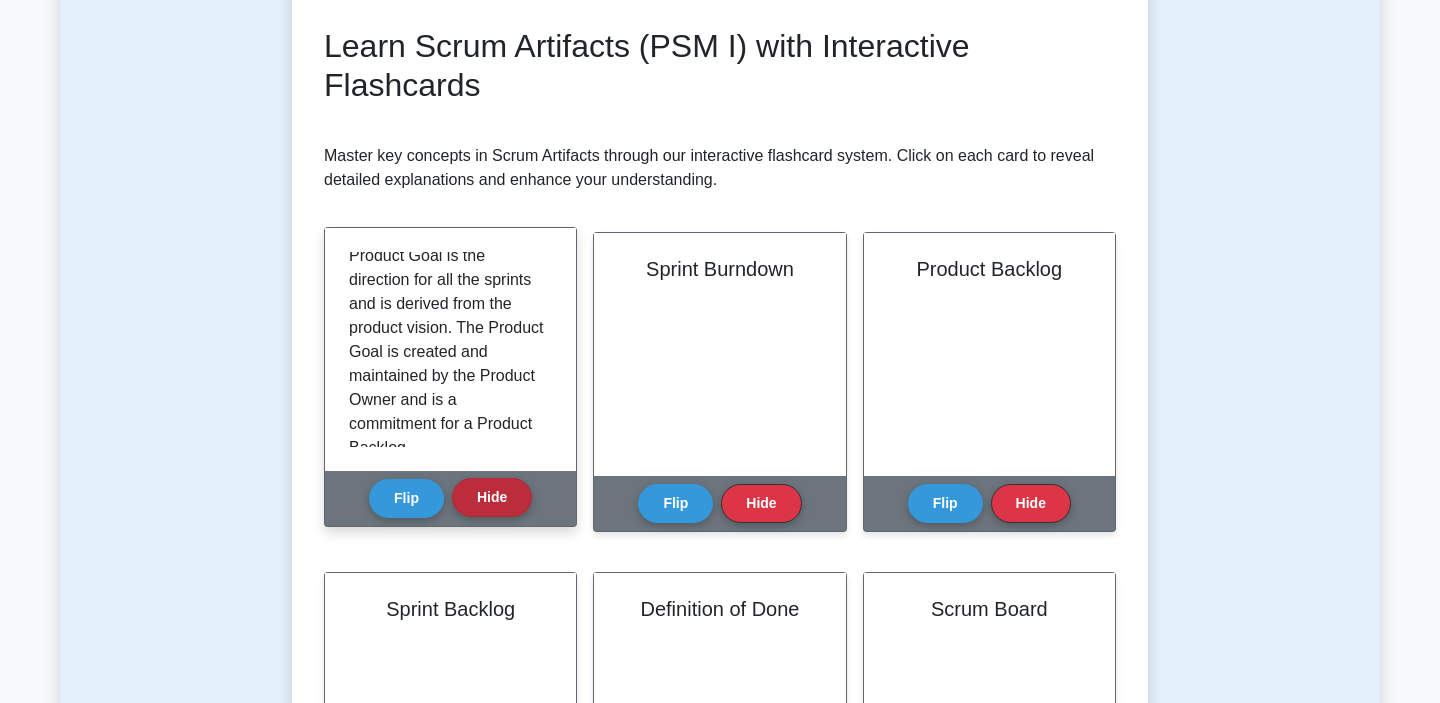 click on "Hide" at bounding box center [492, 497] 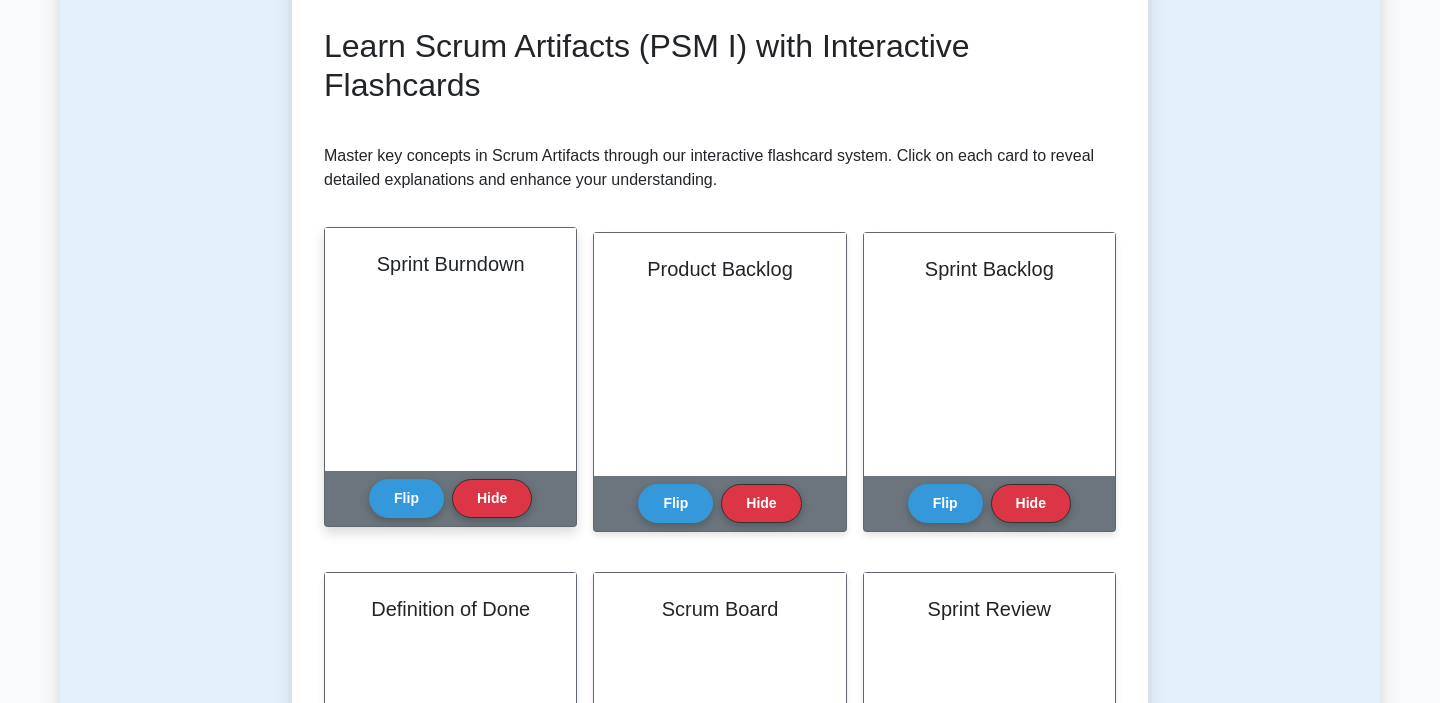 click on "Sprint Burndown" at bounding box center [450, 349] 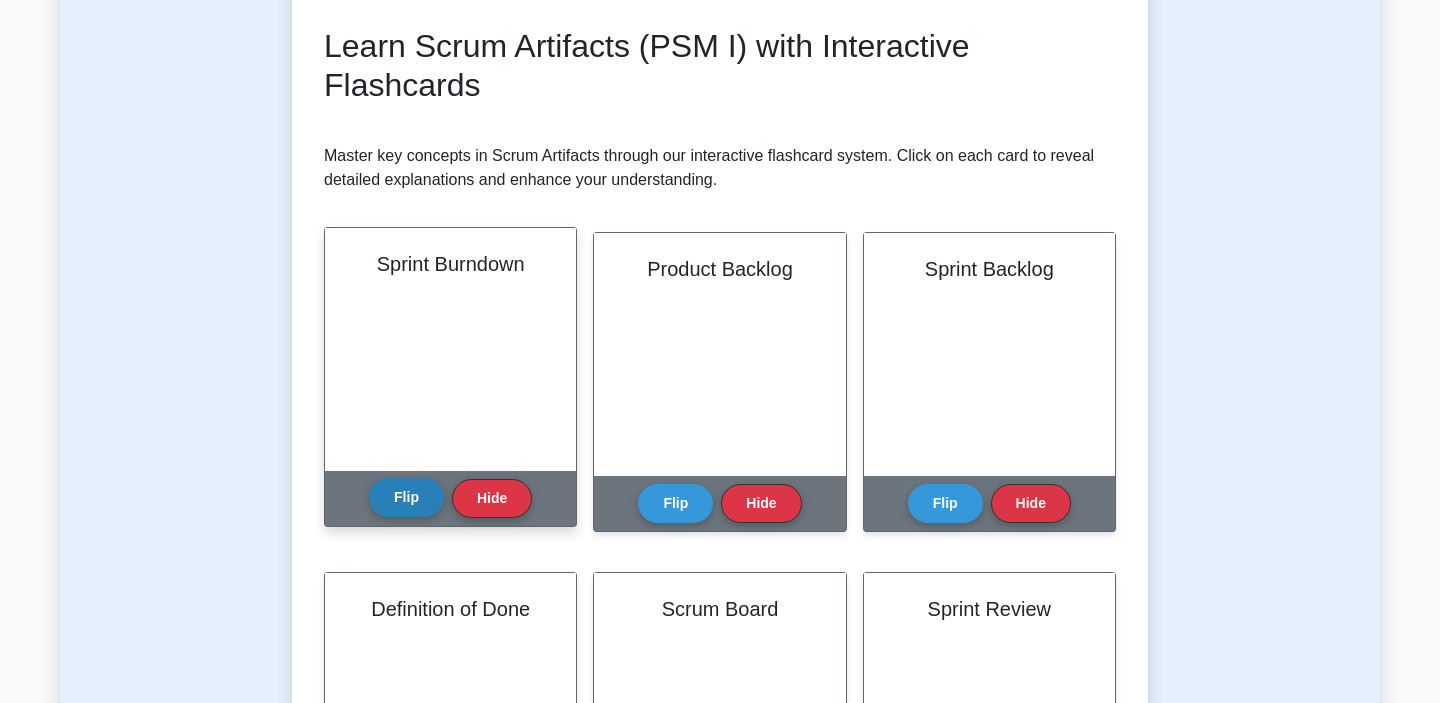 click on "Flip" at bounding box center (406, 497) 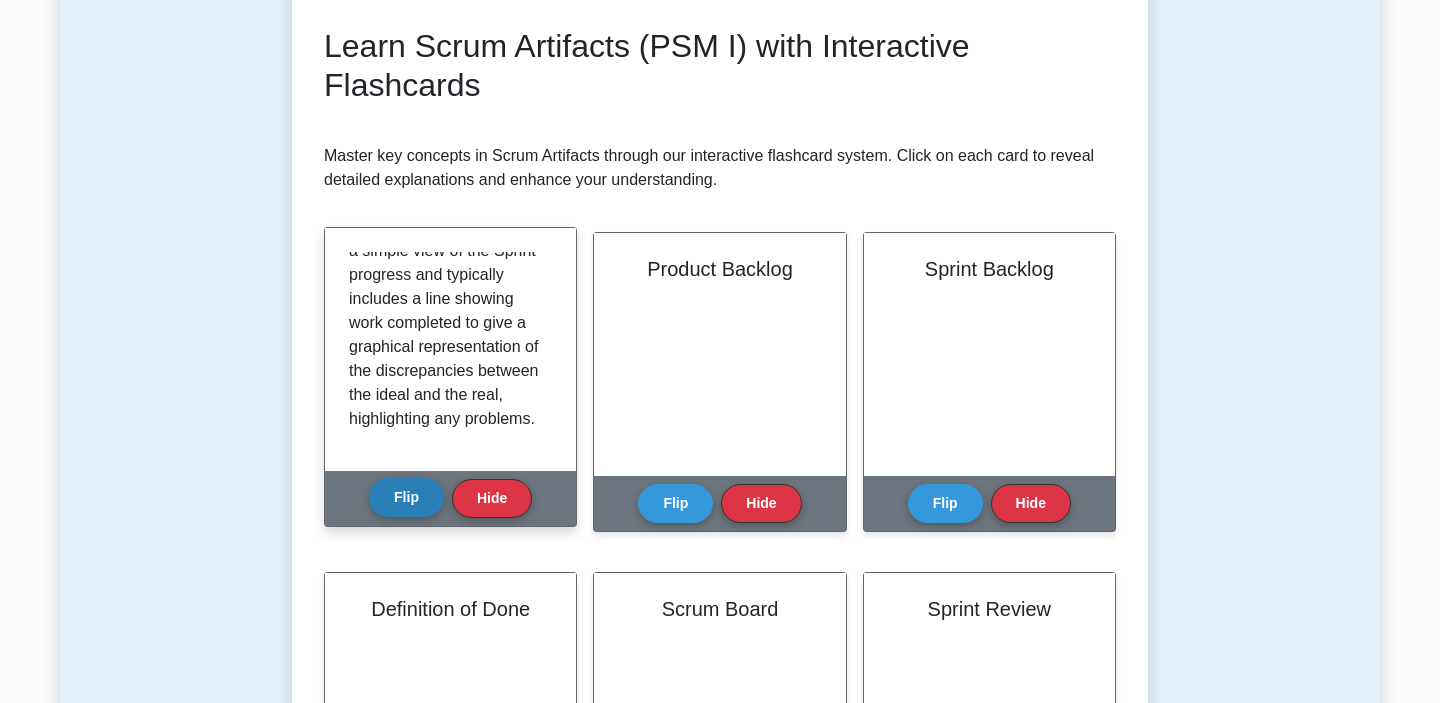 click on "Flip" at bounding box center [406, 497] 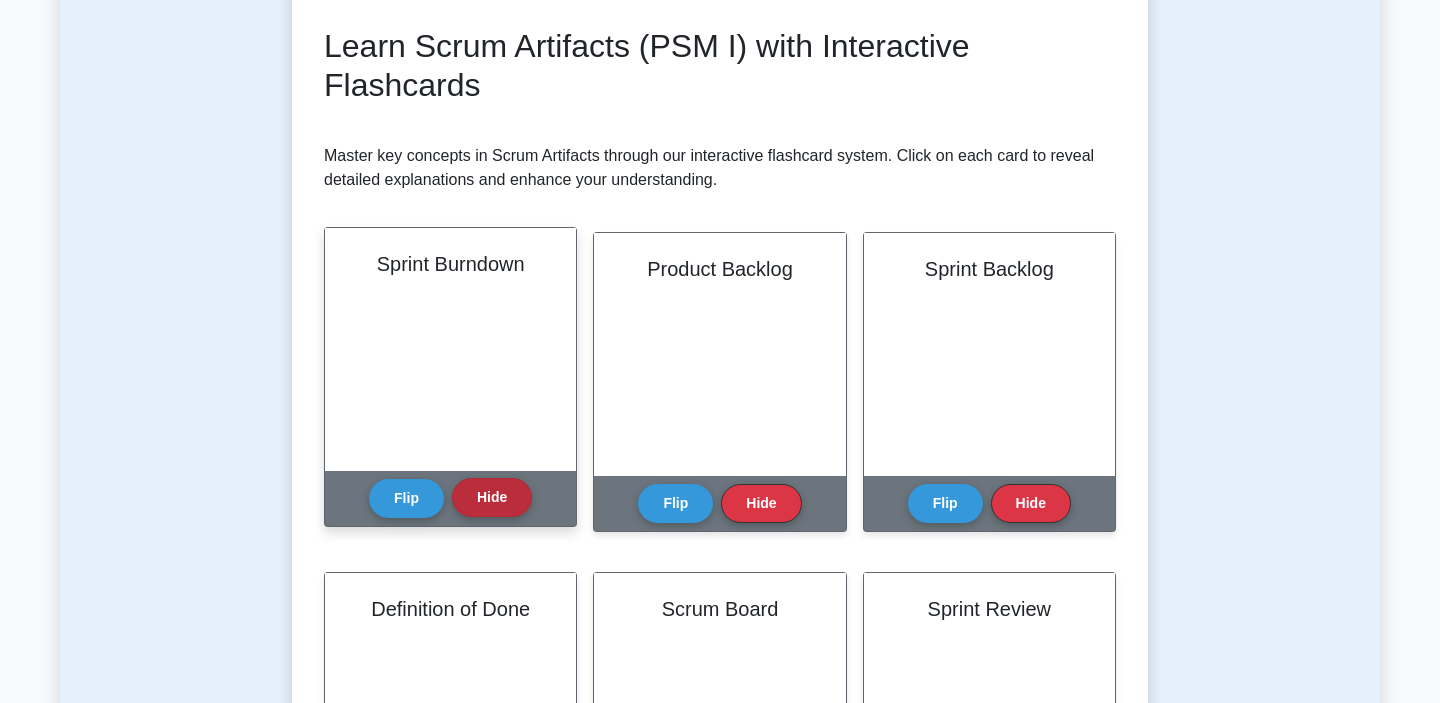 click on "Hide" at bounding box center [492, 497] 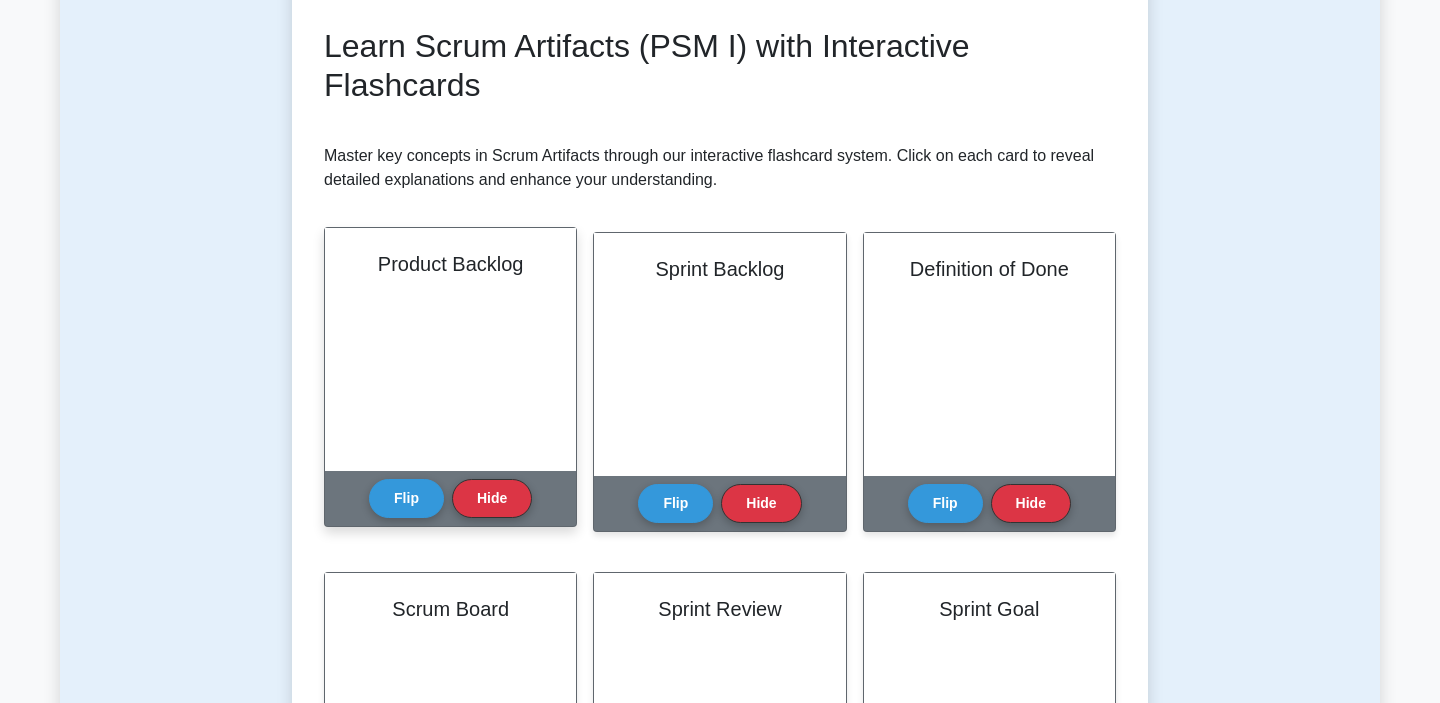 click on "Product Backlog" at bounding box center [450, 349] 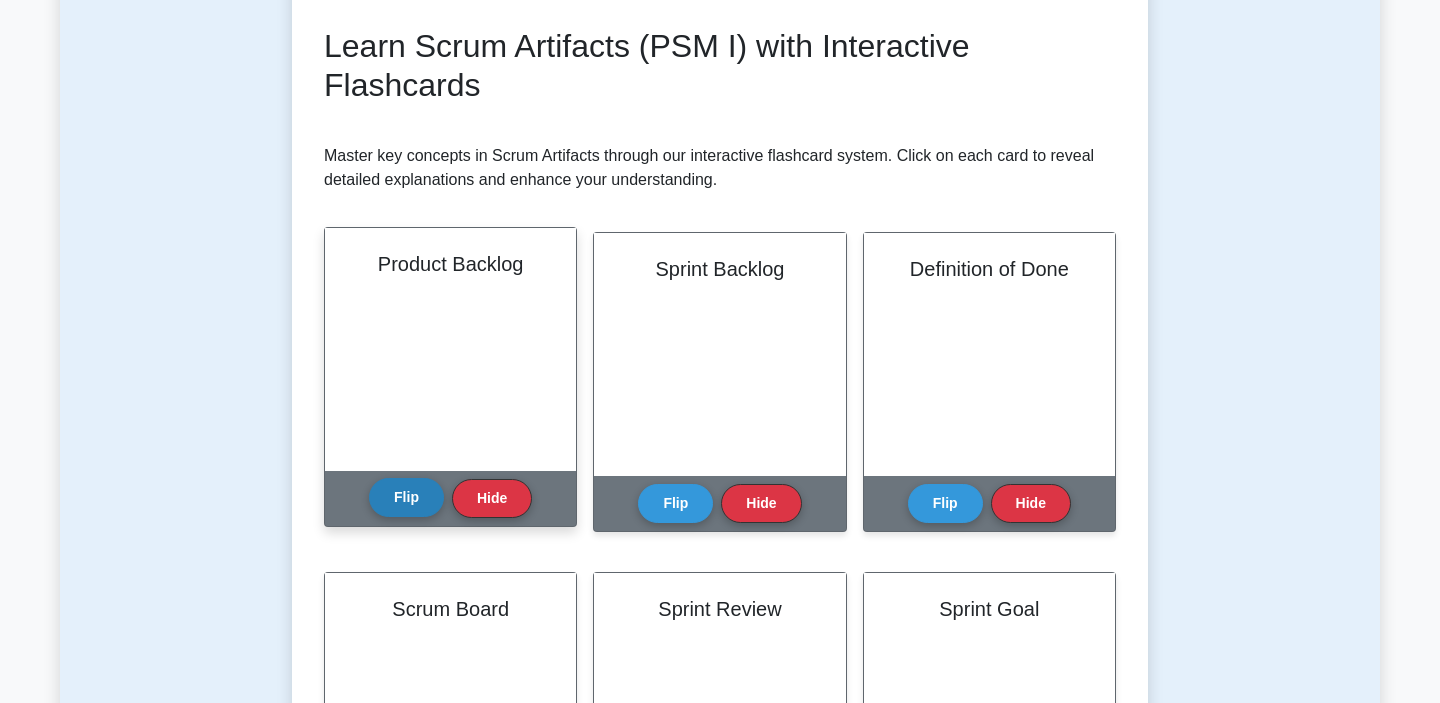 click on "Flip" at bounding box center (406, 497) 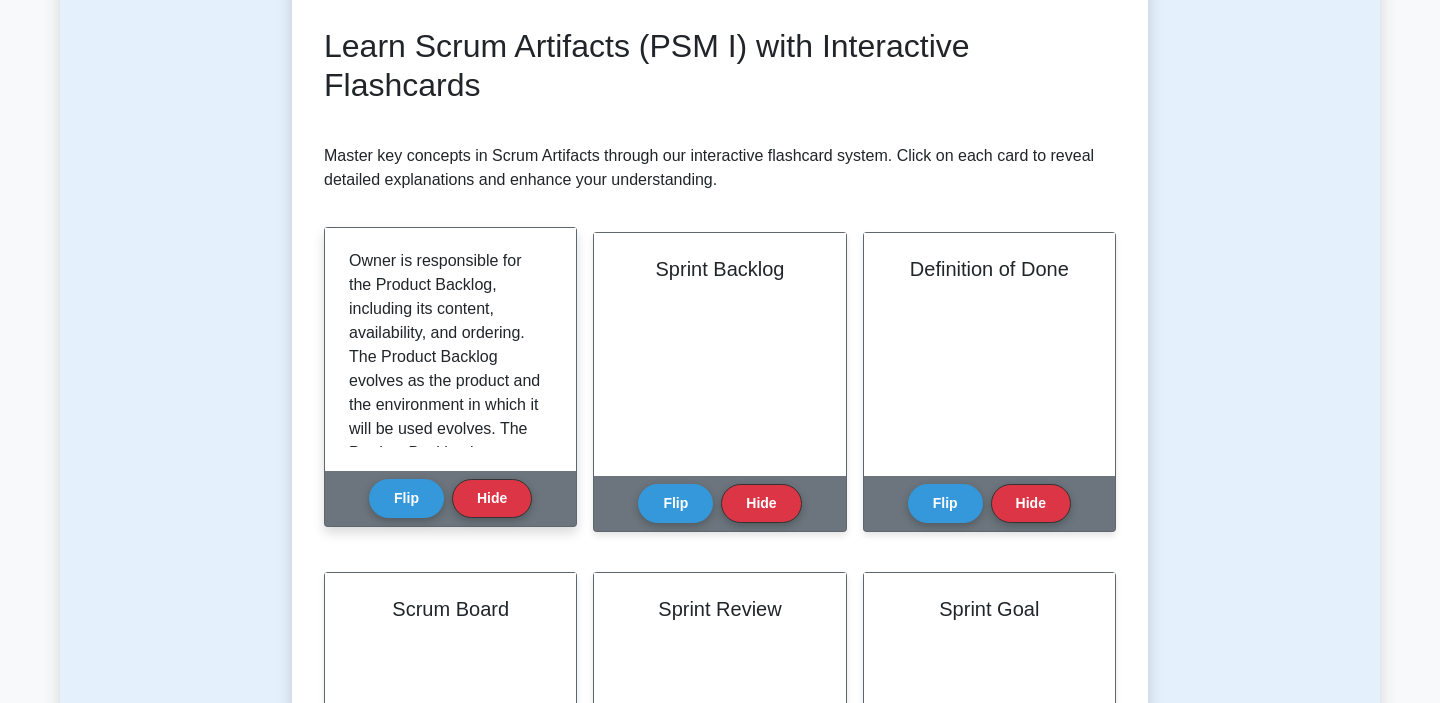 scroll, scrollTop: 182, scrollLeft: 0, axis: vertical 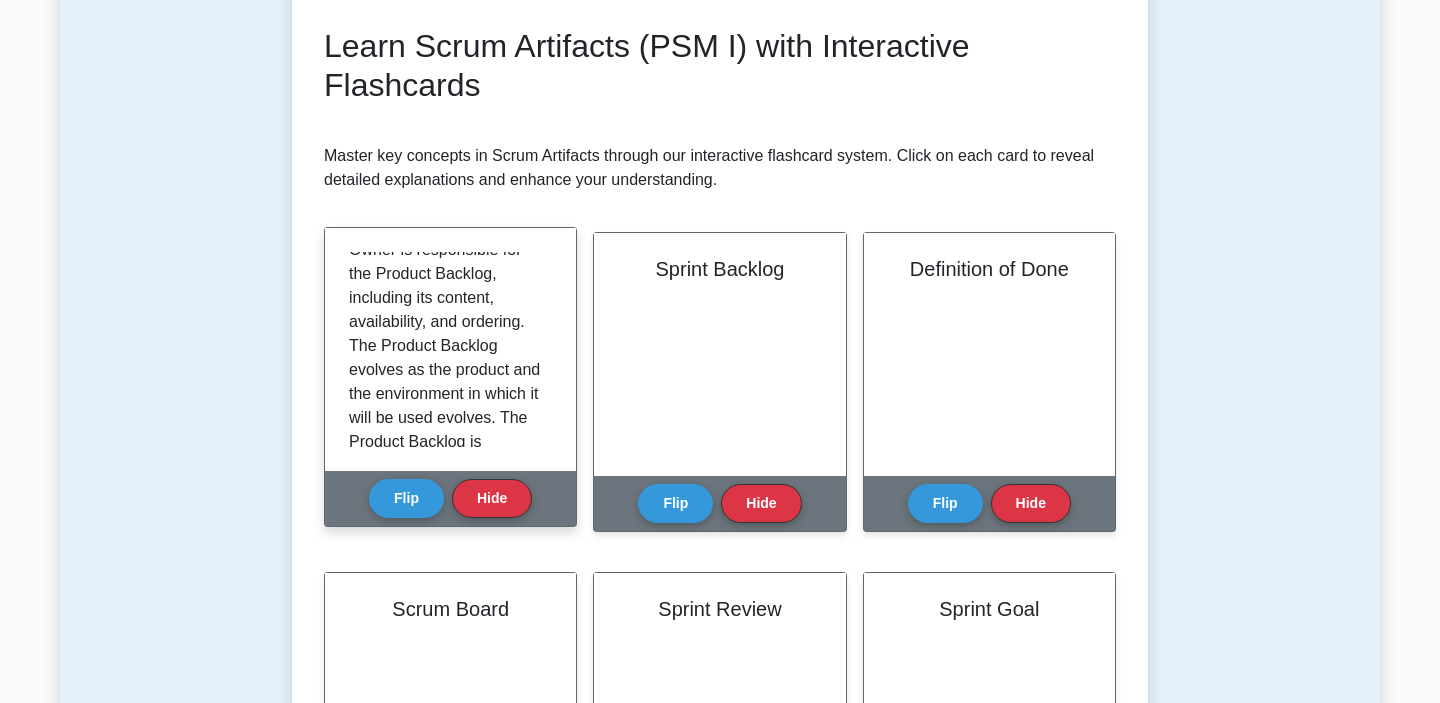 click on "The Product Backlog is an ordered list of everything needed in the product, and is the single source of requirements for any changes to be made to the product. The Product Owner is responsible for the Product Backlog, including its content, availability, and ordering. The Product Backlog evolves as the product and the environment in which it will be used evolves. The Product Backlog is dynamic; it constantly changes to identify what the product needs to be appropriate, competitive, and useful. As long as a product exists, its Product Backlog also exists." at bounding box center [446, 346] 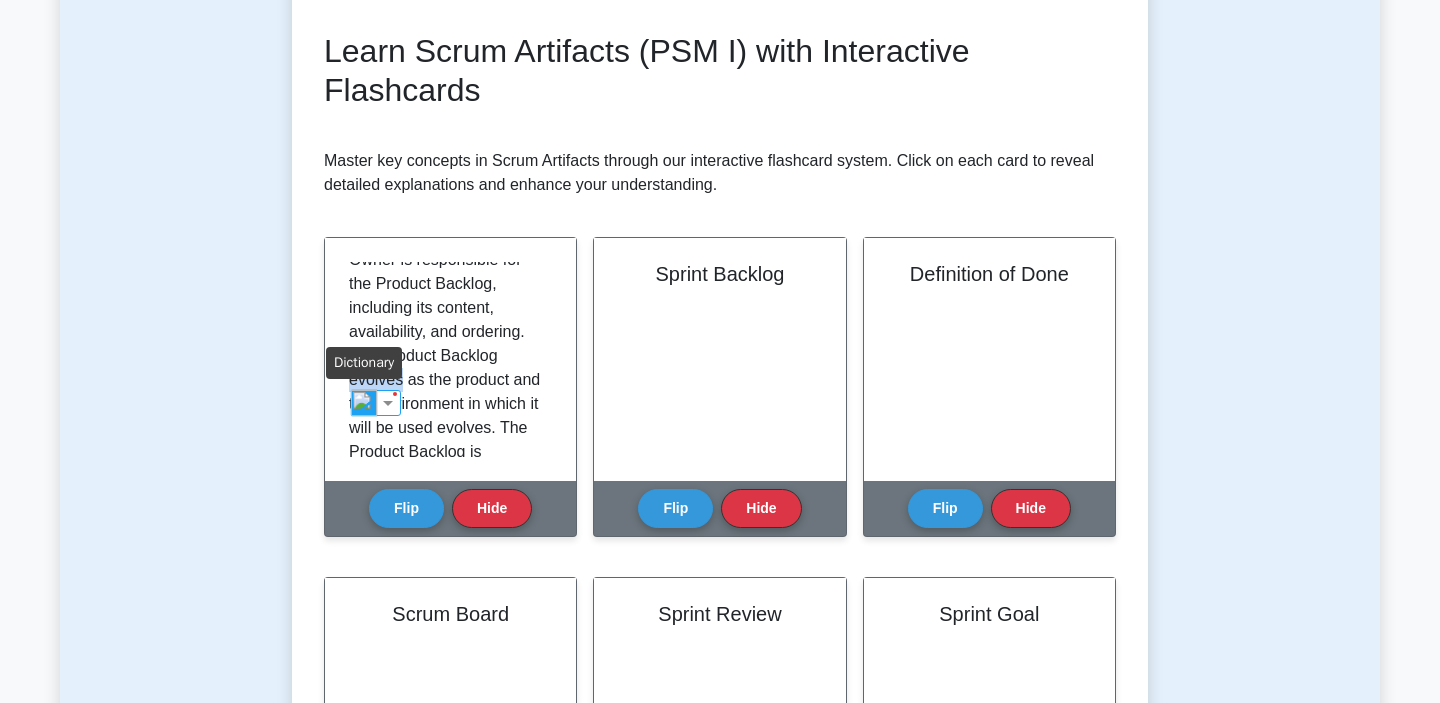 click at bounding box center (364, 403) 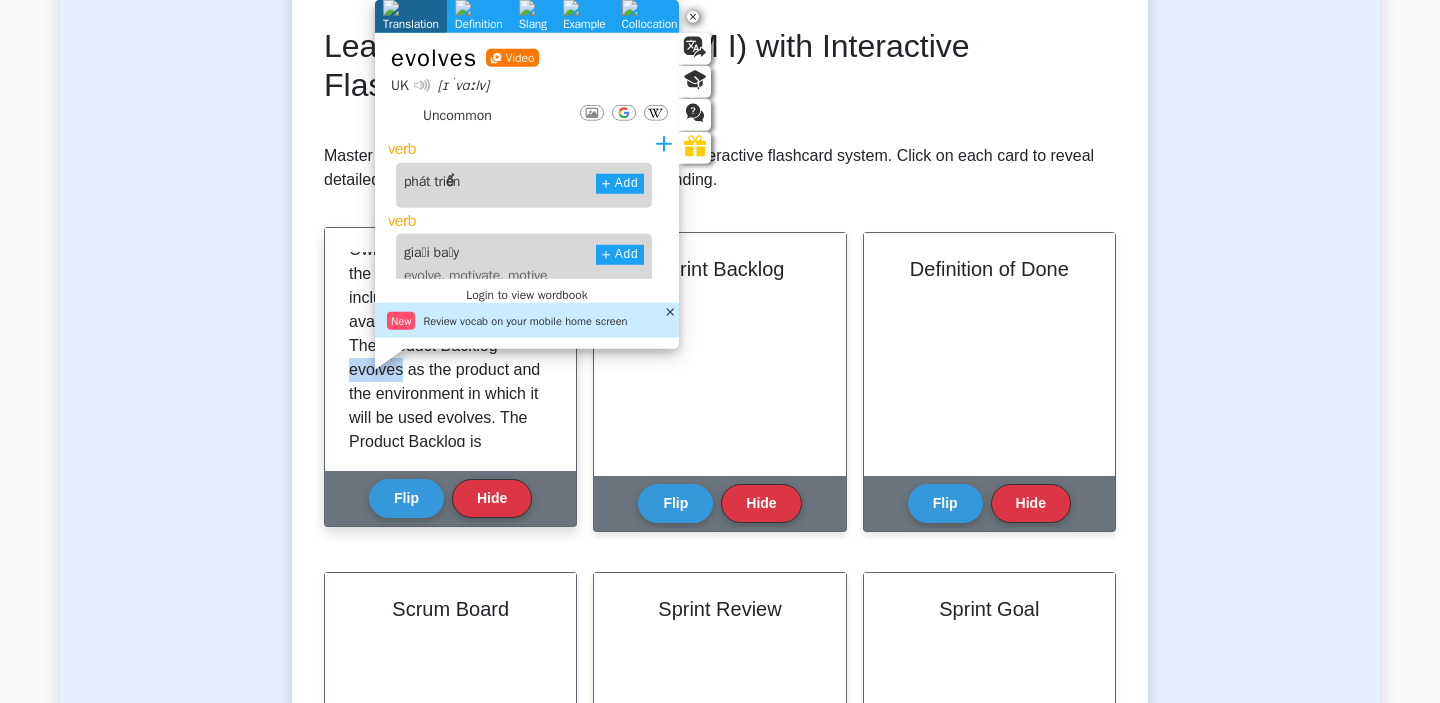 click on "The Product Backlog is an ordered list of everything needed in the product, and is the single source of requirements for any changes to be made to the product. The Product Owner is responsible for the Product Backlog, including its content, availability, and ordering. The Product Backlog evolves as the product and the environment in which it will be used evolves. The Product Backlog is dynamic; it constantly changes to identify what the product needs to be appropriate, competitive, and useful. As long as a product exists, its Product Backlog also exists." at bounding box center (446, 346) 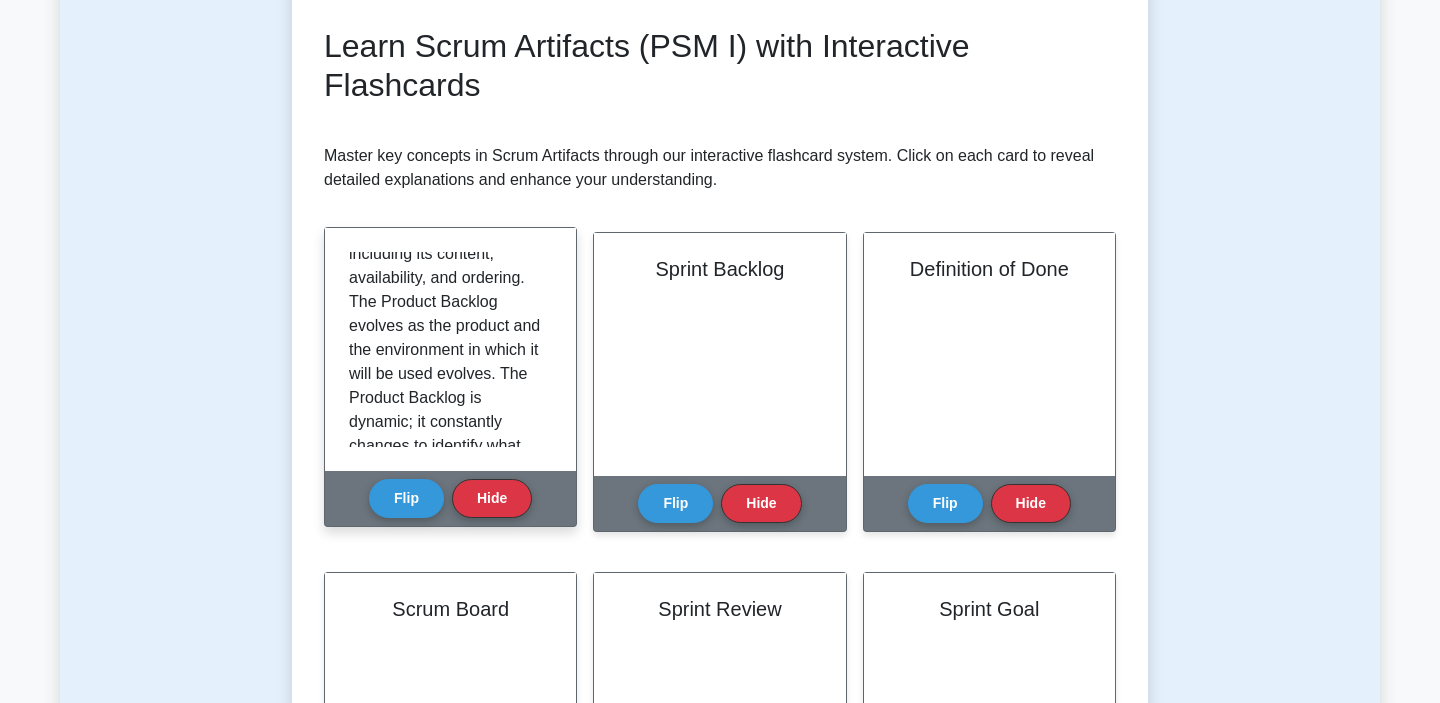 scroll, scrollTop: 219, scrollLeft: 0, axis: vertical 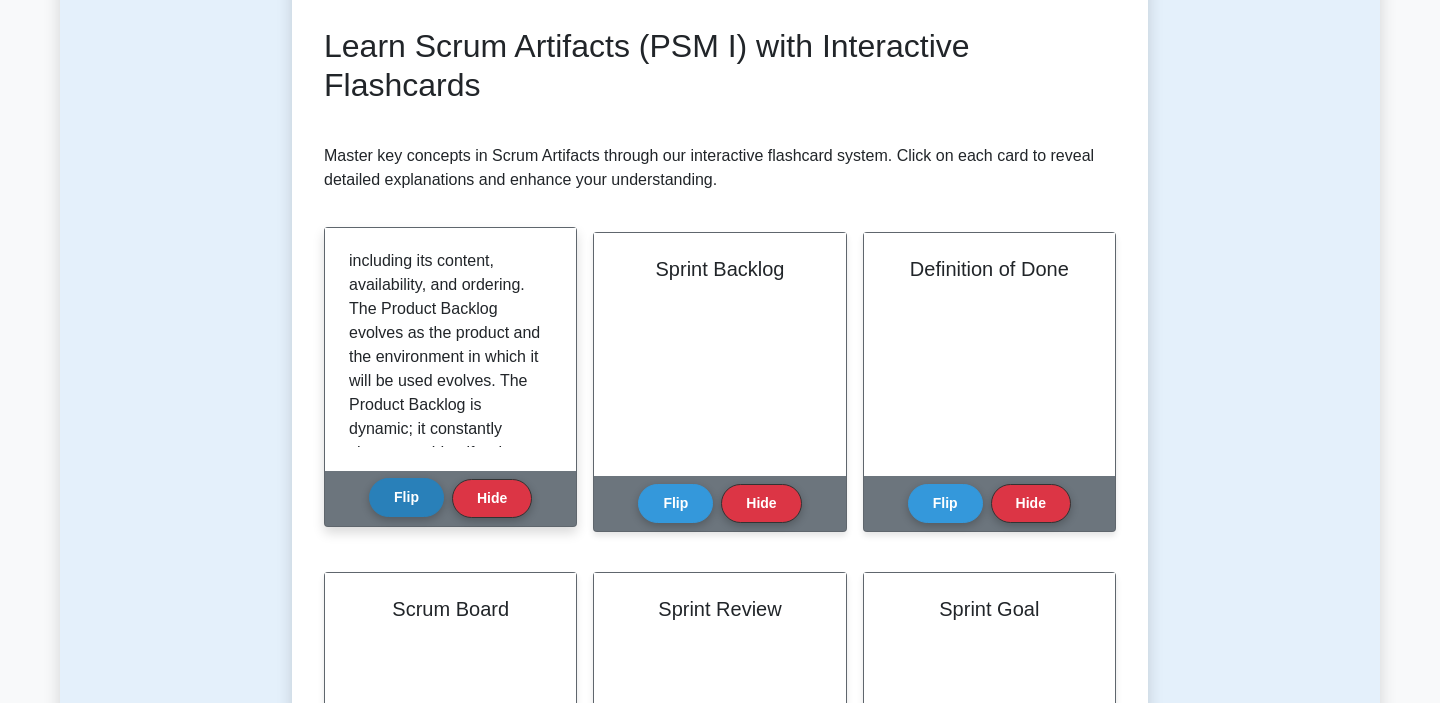 click on "Flip" at bounding box center [406, 497] 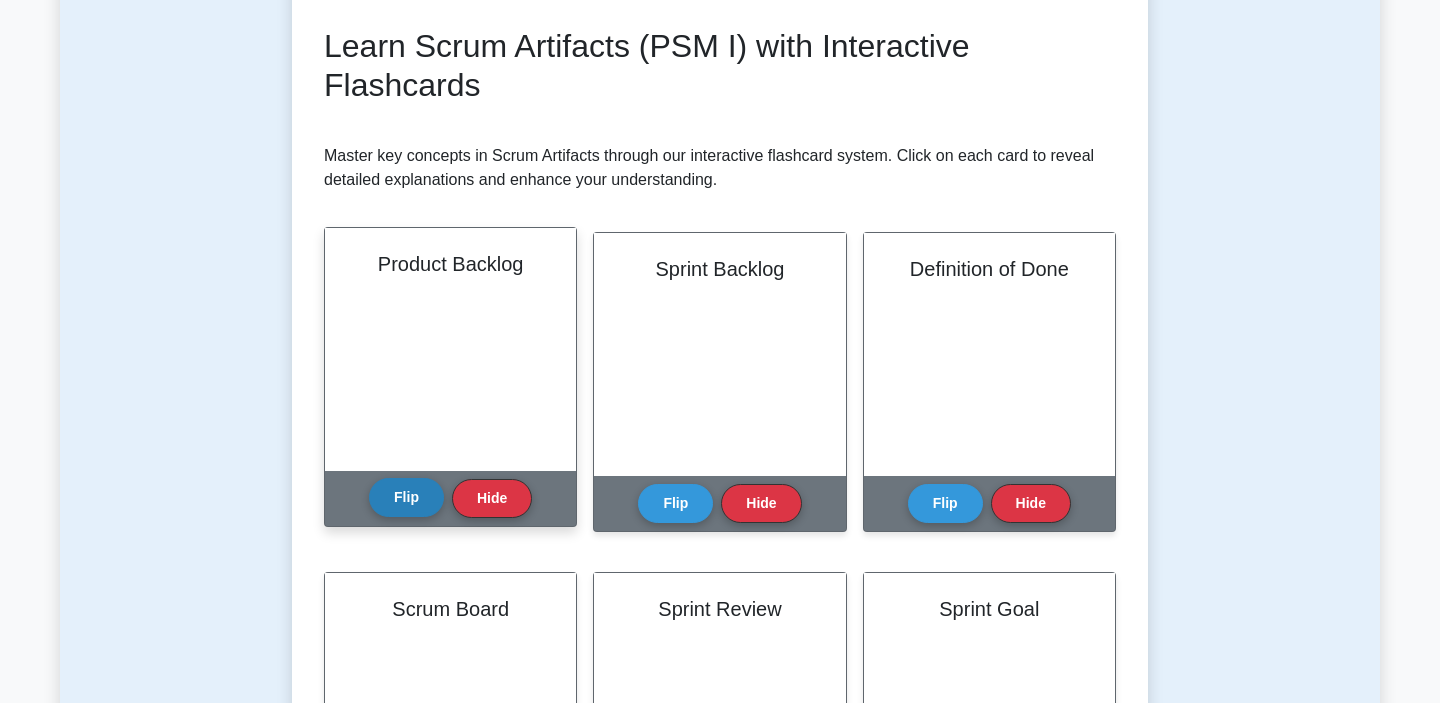 click on "Flip" at bounding box center [406, 497] 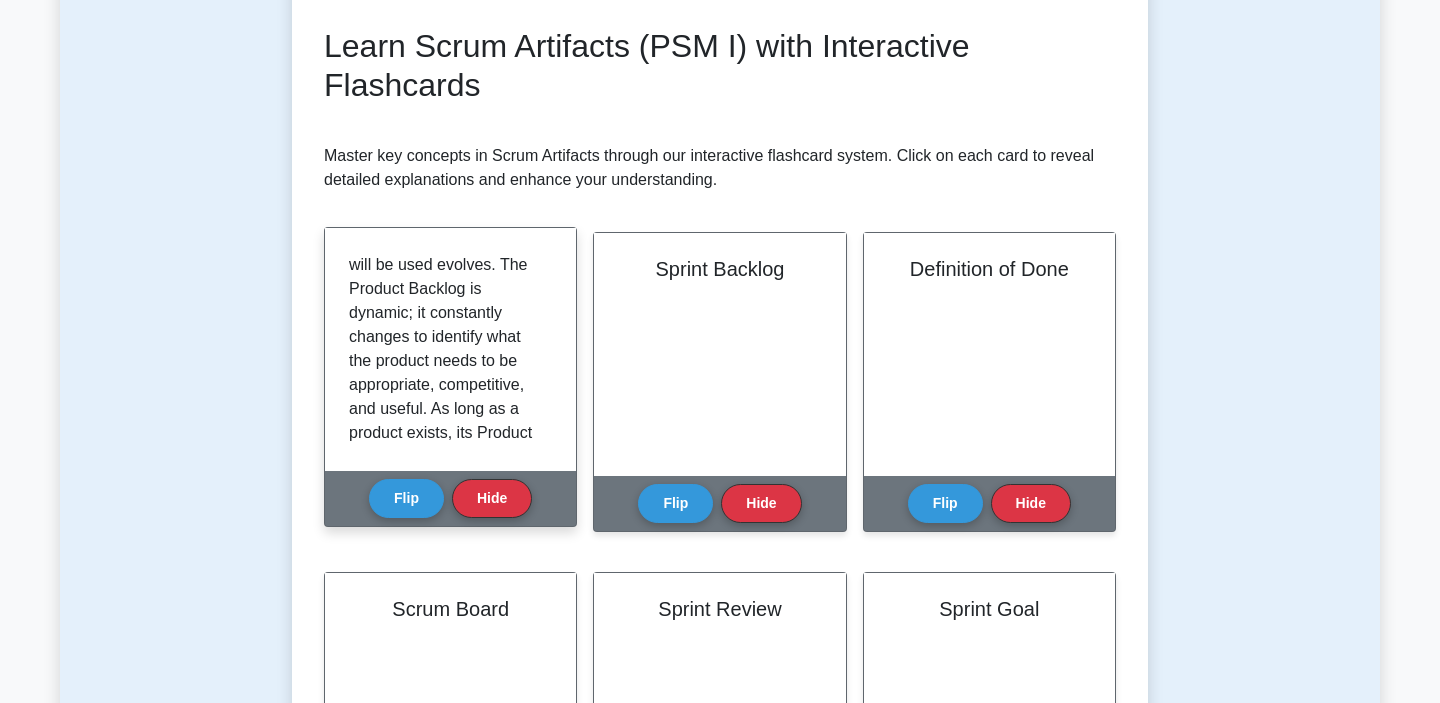 scroll, scrollTop: 343, scrollLeft: 0, axis: vertical 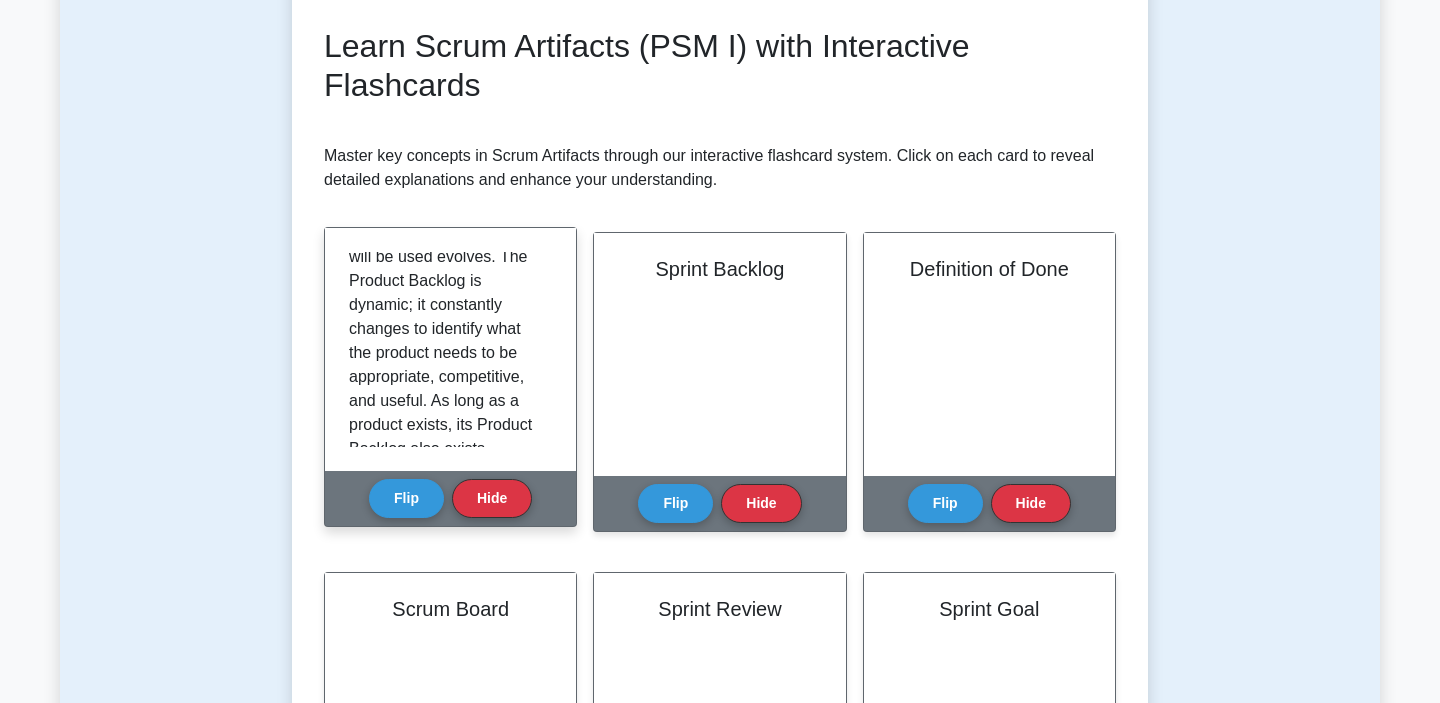 click on "The Product Backlog is an ordered list of everything needed in the product, and is the single source of requirements for any changes to be made to the product. The Product Owner is responsible for the Product Backlog, including its content, availability, and ordering. The Product Backlog evolves as the product and the environment in which it will be used evolves. The Product Backlog is dynamic; it constantly changes to identify what the product needs to be appropriate, competitive, and useful. As long as a product exists, its Product Backlog also exists." at bounding box center (446, 185) 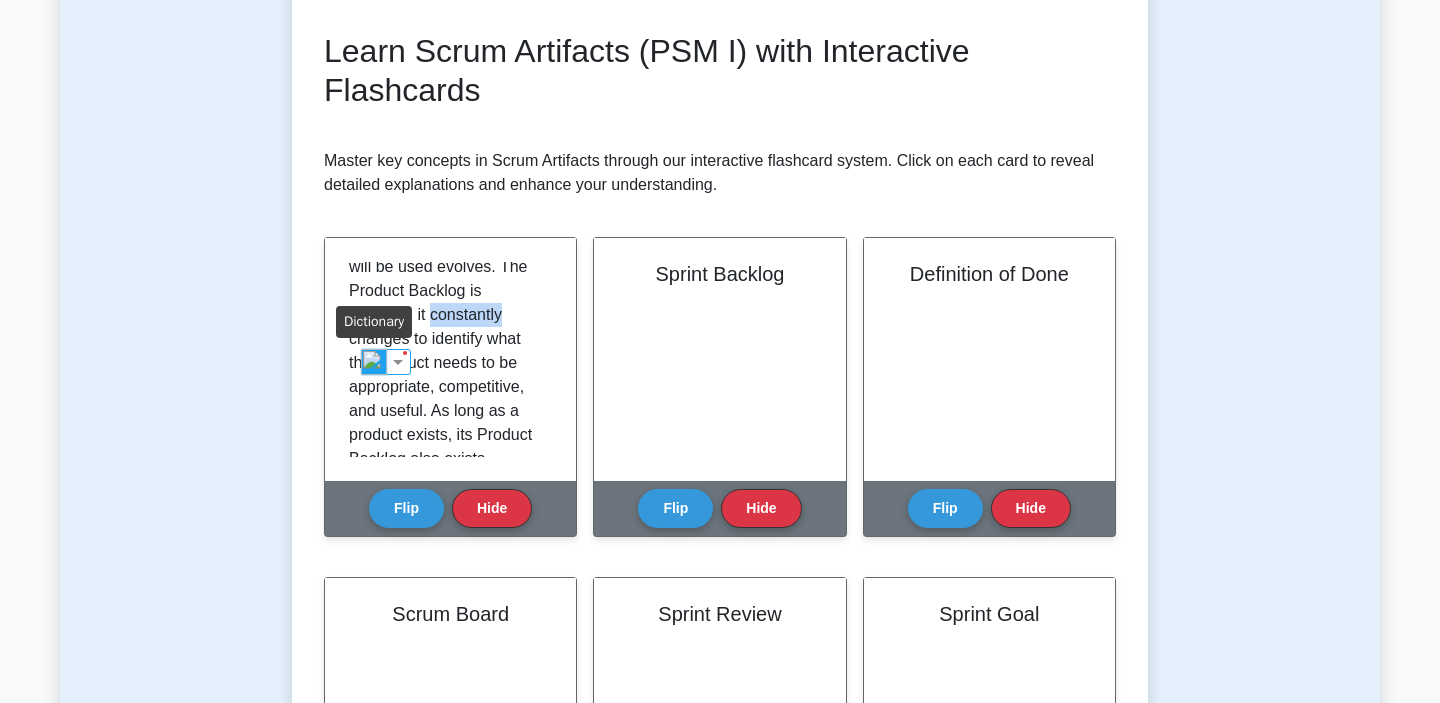 click at bounding box center [374, 362] 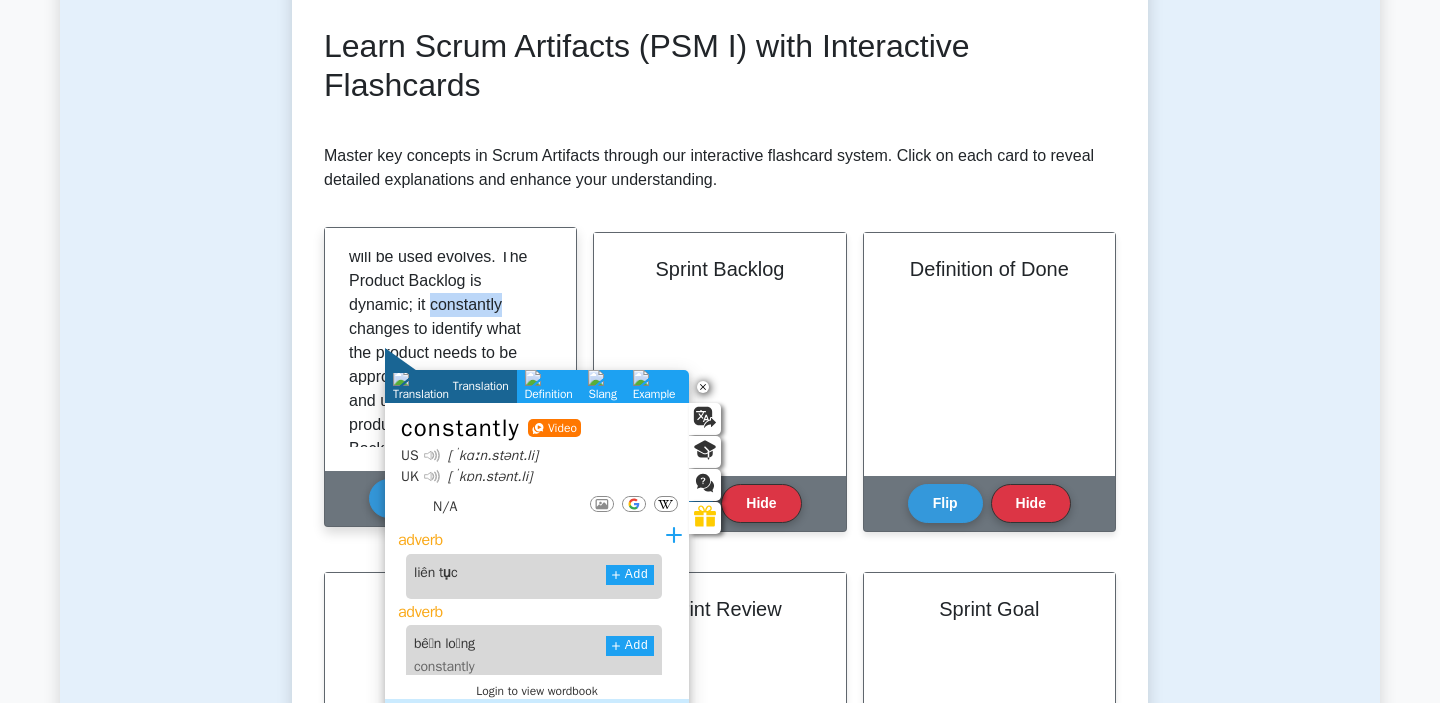 click on "The Product Backlog is an ordered list of everything needed in the product, and is the single source of requirements for any changes to be made to the product. The Product Owner is responsible for the Product Backlog, including its content, availability, and ordering. The Product Backlog evolves as the product and the environment in which it will be used evolves. The Product Backlog is dynamic; it constantly changes to identify what the product needs to be appropriate, competitive, and useful. As long as a product exists, its Product Backlog also exists." at bounding box center (446, 185) 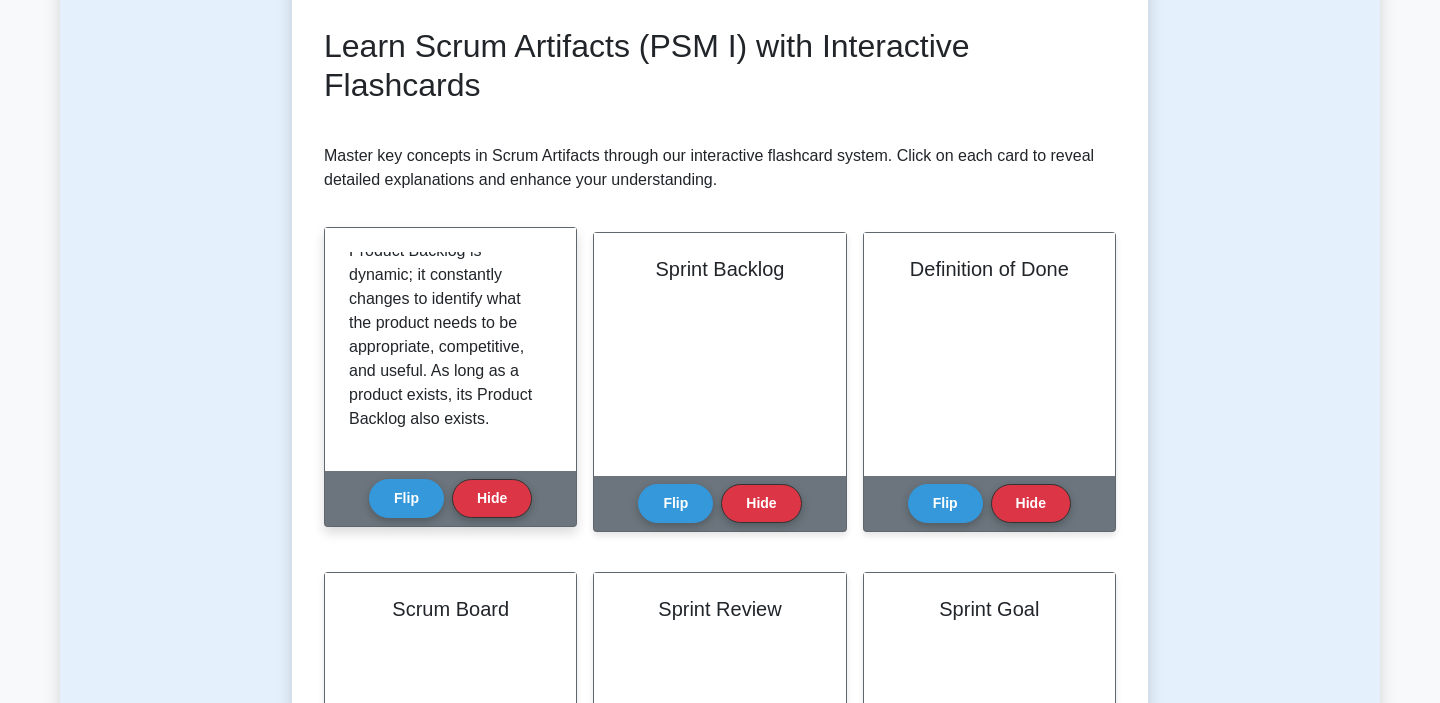 scroll, scrollTop: 397, scrollLeft: 0, axis: vertical 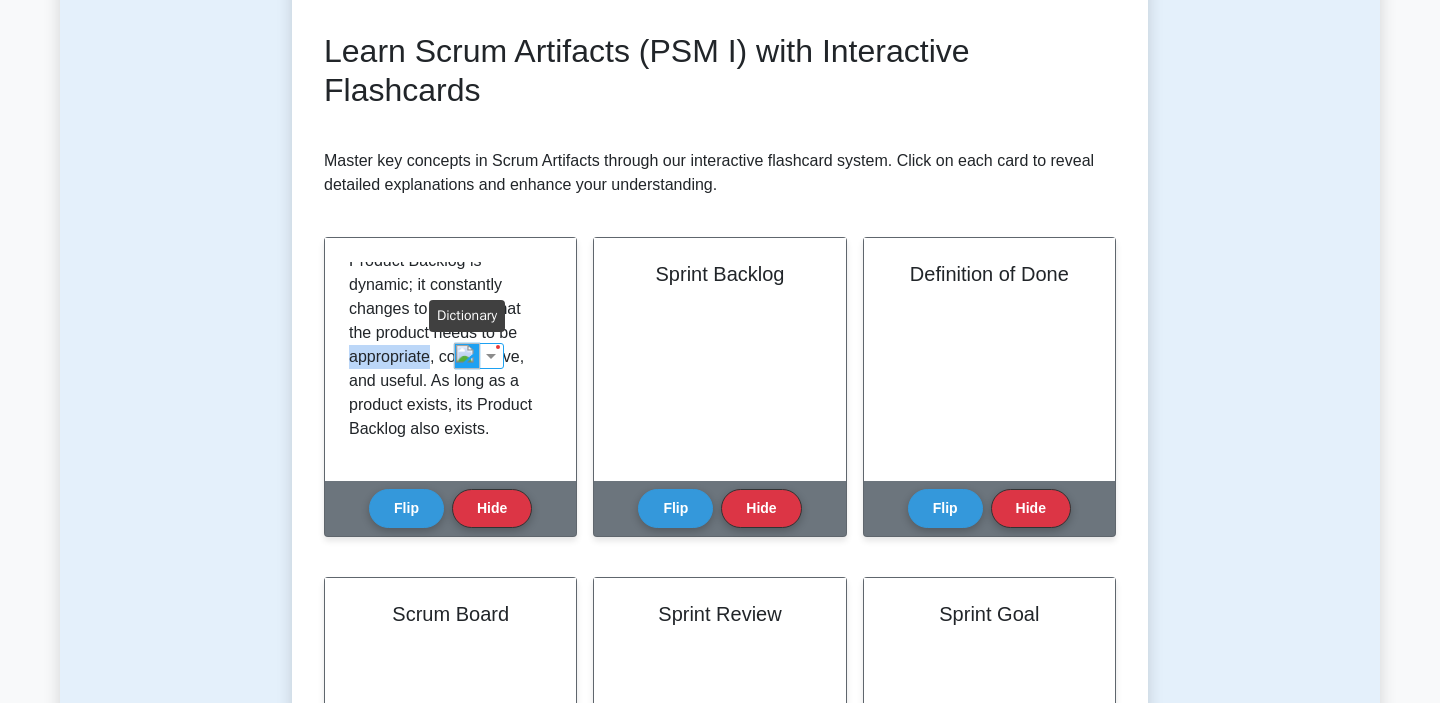 click at bounding box center (467, 356) 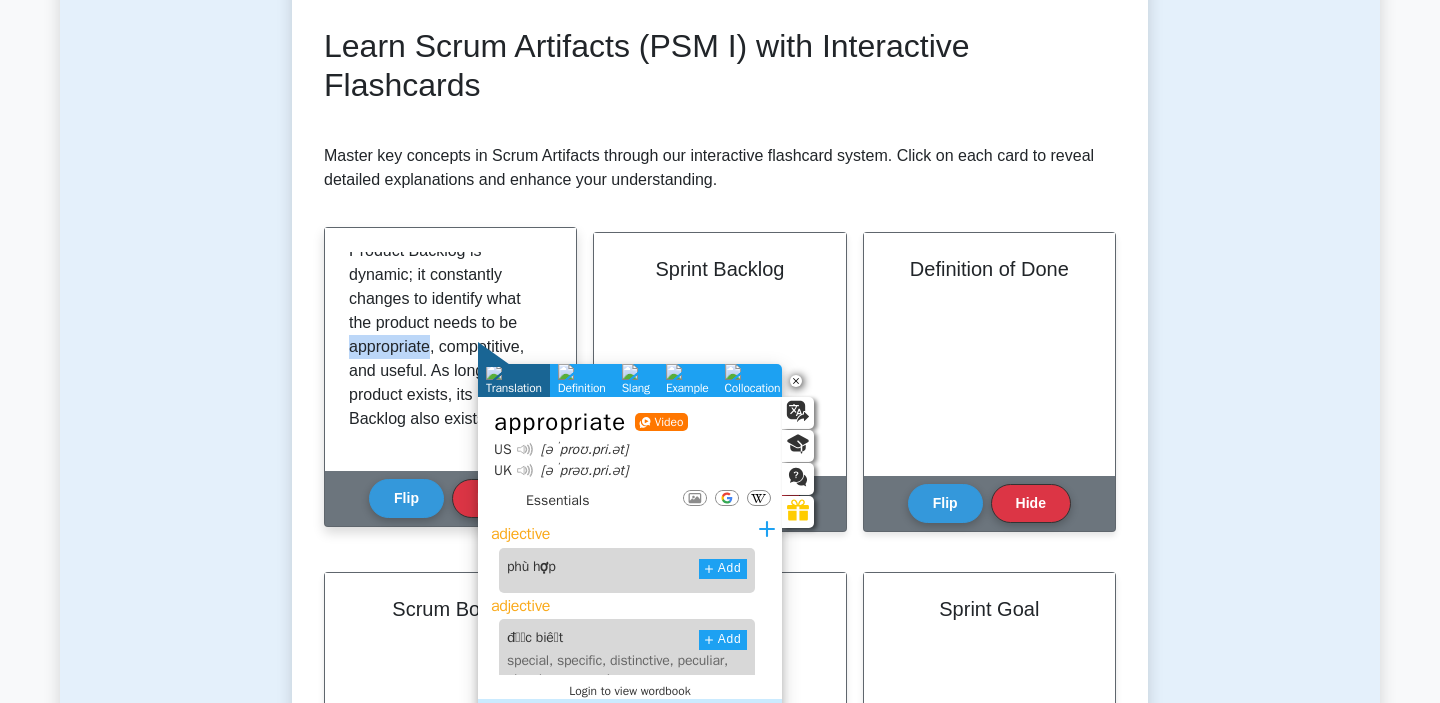 click on "The Product Backlog is an ordered list of everything needed in the product, and is the single source of requirements for any changes to be made to the product. The Product Owner is responsible for the Product Backlog, including its content, availability, and ordering. The Product Backlog evolves as the product and the environment in which it will be used evolves. The Product Backlog is dynamic; it constantly changes to identify what the product needs to be appropriate, competitive, and useful. As long as a product exists, its Product Backlog also exists." at bounding box center [446, 155] 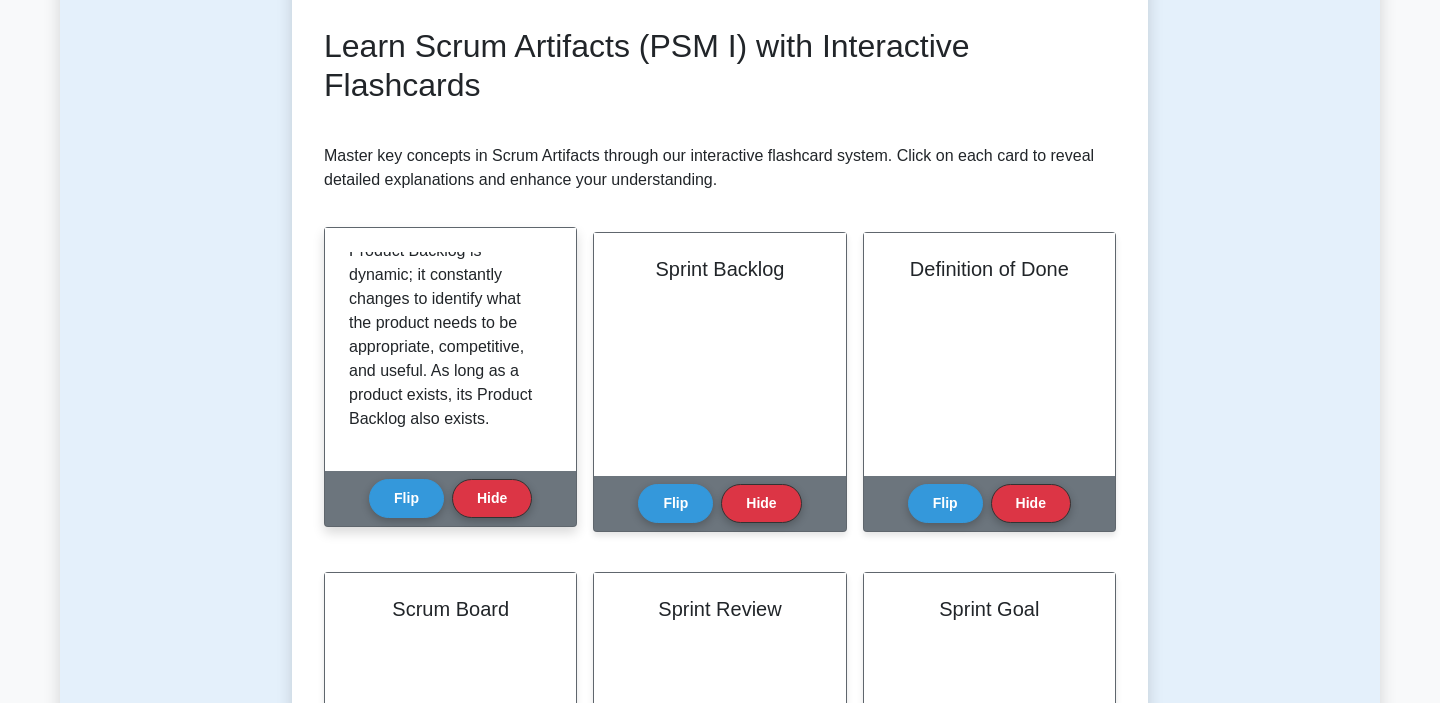 click on "The Product Backlog is an ordered list of everything needed in the product, and is the single source of requirements for any changes to be made to the product. The Product Owner is responsible for the Product Backlog, including its content, availability, and ordering. The Product Backlog evolves as the product and the environment in which it will be used evolves. The Product Backlog is dynamic; it constantly changes to identify what the product needs to be appropriate, competitive, and useful. As long as a product exists, its Product Backlog also exists." at bounding box center [446, 155] 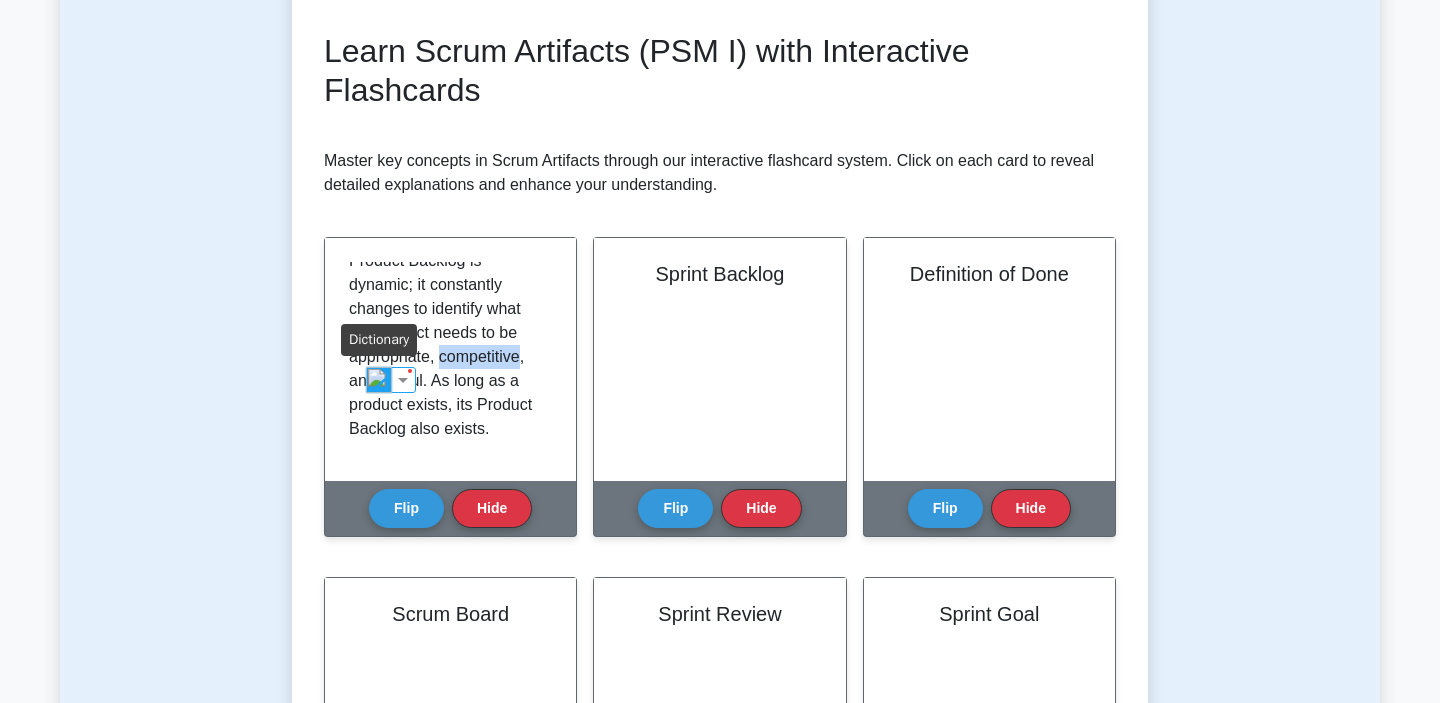 click at bounding box center [379, 380] 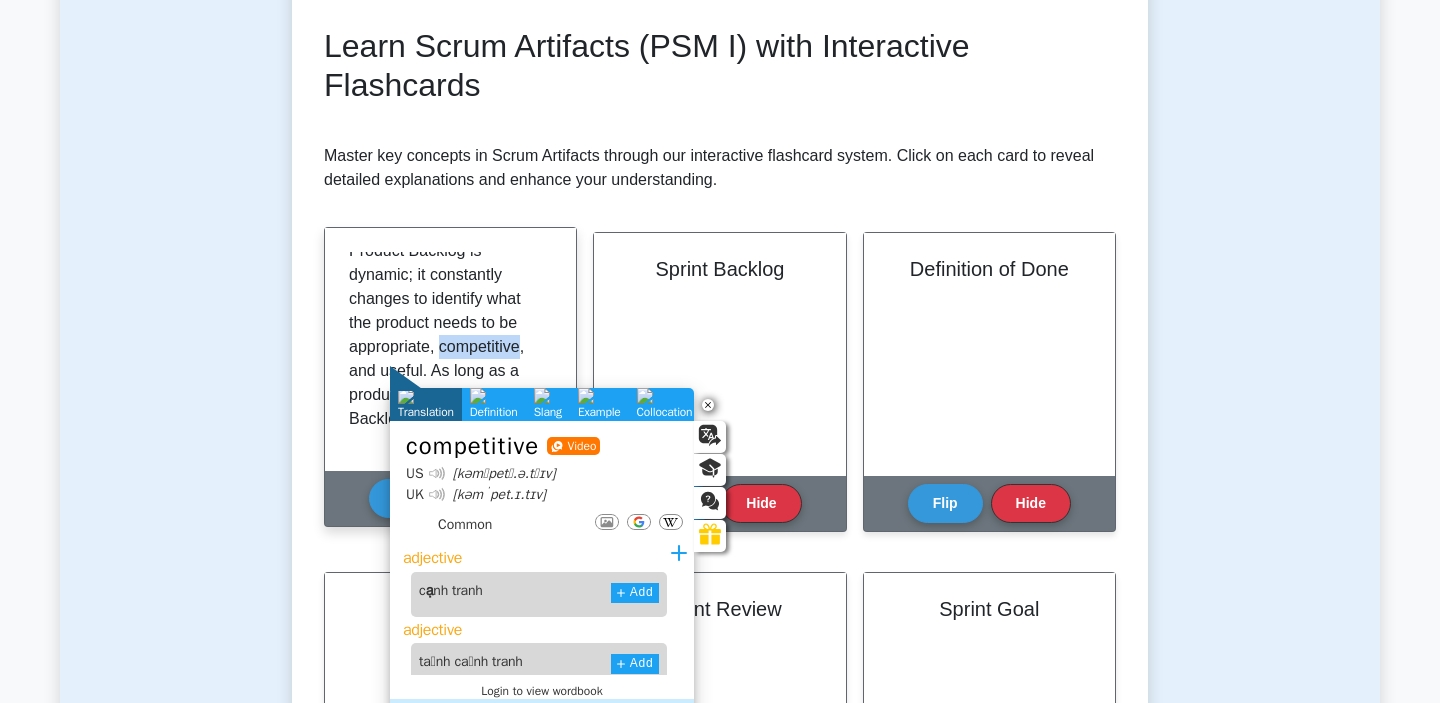click on "The Product Backlog is an ordered list of everything needed in the product, and is the single source of requirements for any changes to be made to the product. The Product Owner is responsible for the Product Backlog, including its content, availability, and ordering. The Product Backlog evolves as the product and the environment in which it will be used evolves. The Product Backlog is dynamic; it constantly changes to identify what the product needs to be appropriate, competitive, and useful. As long as a product exists, its Product Backlog also exists." at bounding box center [446, 155] 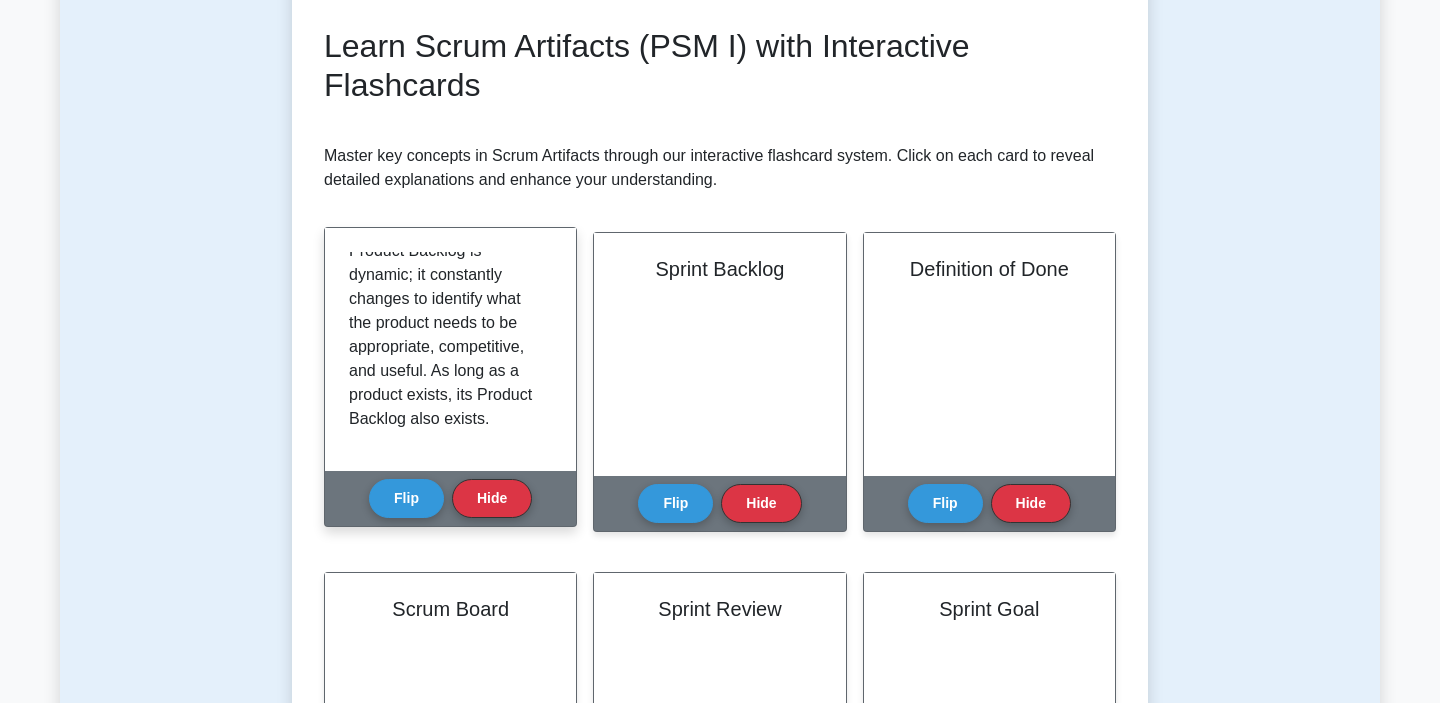 scroll, scrollTop: 328, scrollLeft: 0, axis: vertical 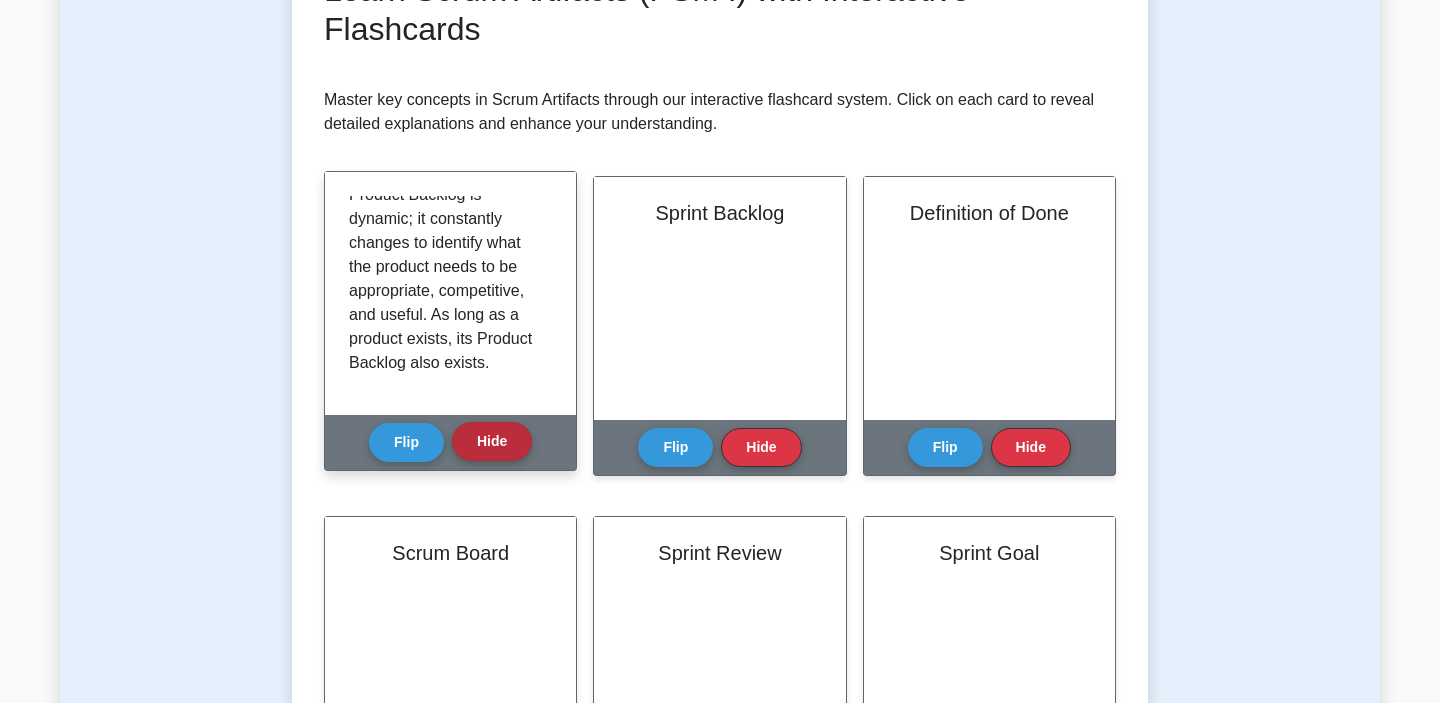 click on "Hide" at bounding box center (492, 441) 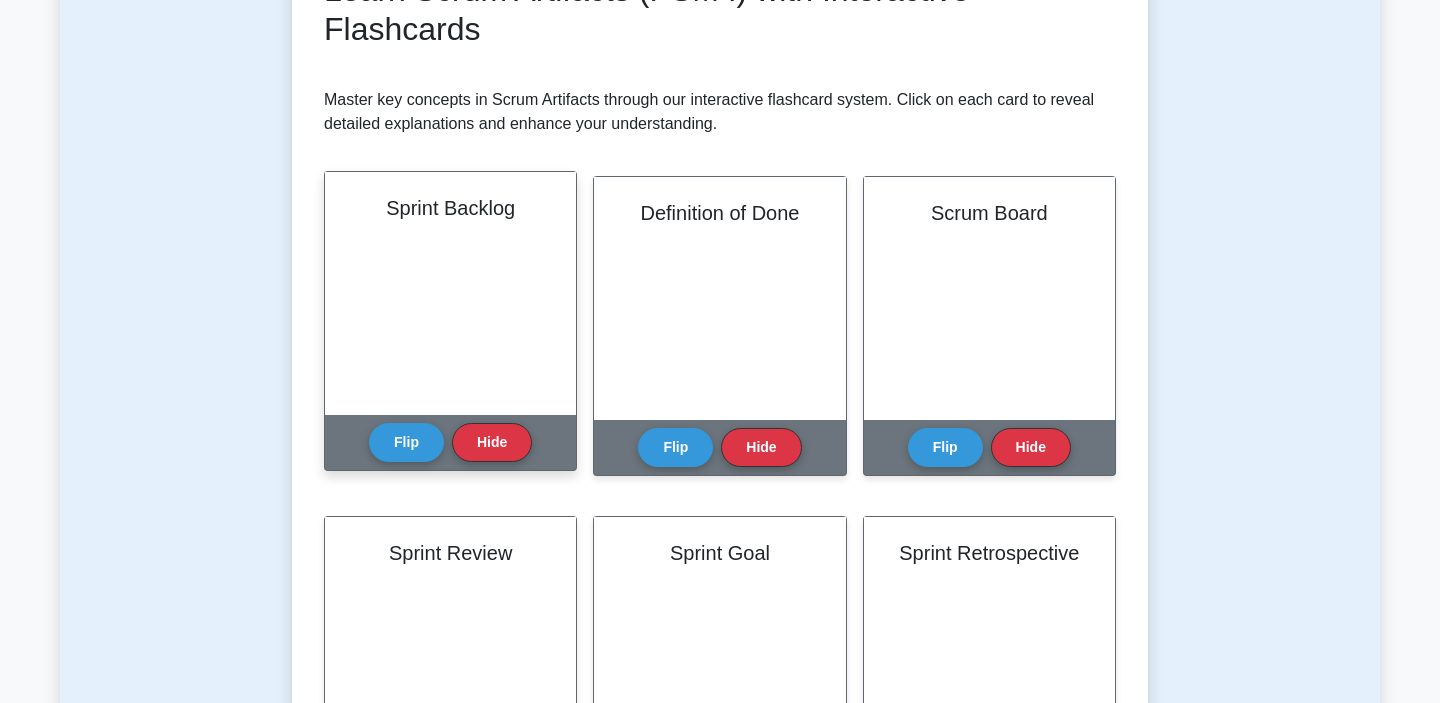 click on "Sprint Backlog" at bounding box center [450, 293] 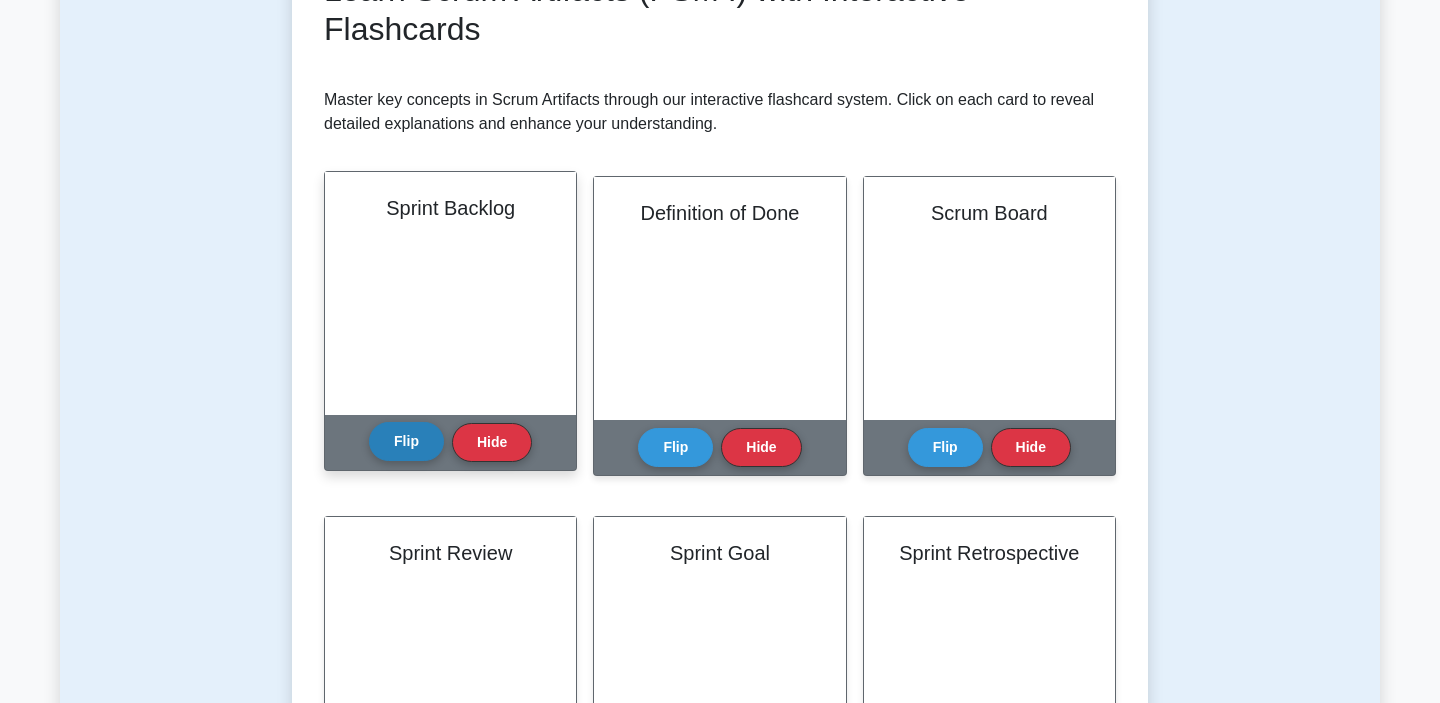click on "Flip" at bounding box center [406, 441] 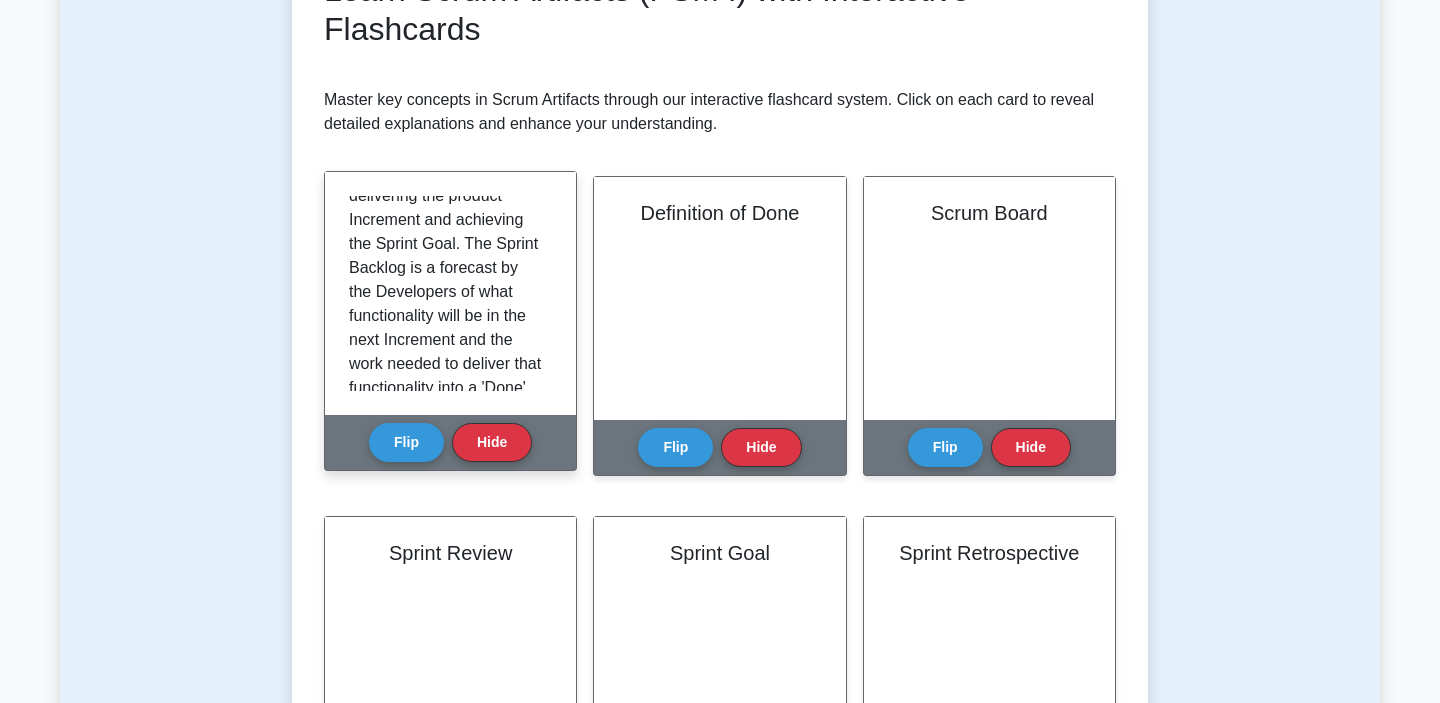 scroll, scrollTop: 133, scrollLeft: 0, axis: vertical 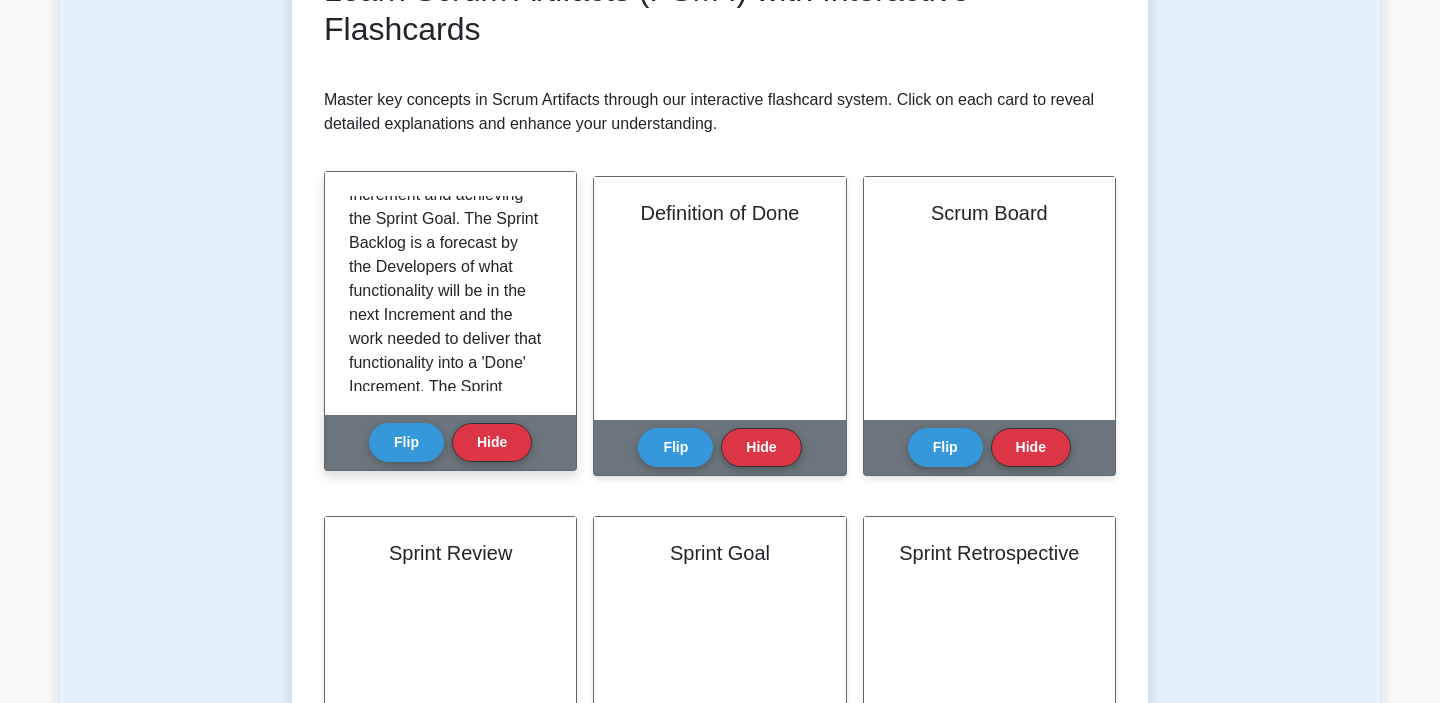 click on "The Sprint Backlog is the set of Product Backlog items selected for the Sprint, plus a plan for delivering the product Increment and achieving the Sprint Goal. The Sprint Backlog is a forecast by the Developers of what functionality will be in the next Increment and the work needed to deliver that functionality into a 'Done' Increment. The Sprint Backlog is a plan with enough detail to understand changes in progress during the Sprint. The Developers modify the Sprint Backlog throughout the Sprint, and the Sprint Backlog emerges during the Sprint." at bounding box center [446, 339] 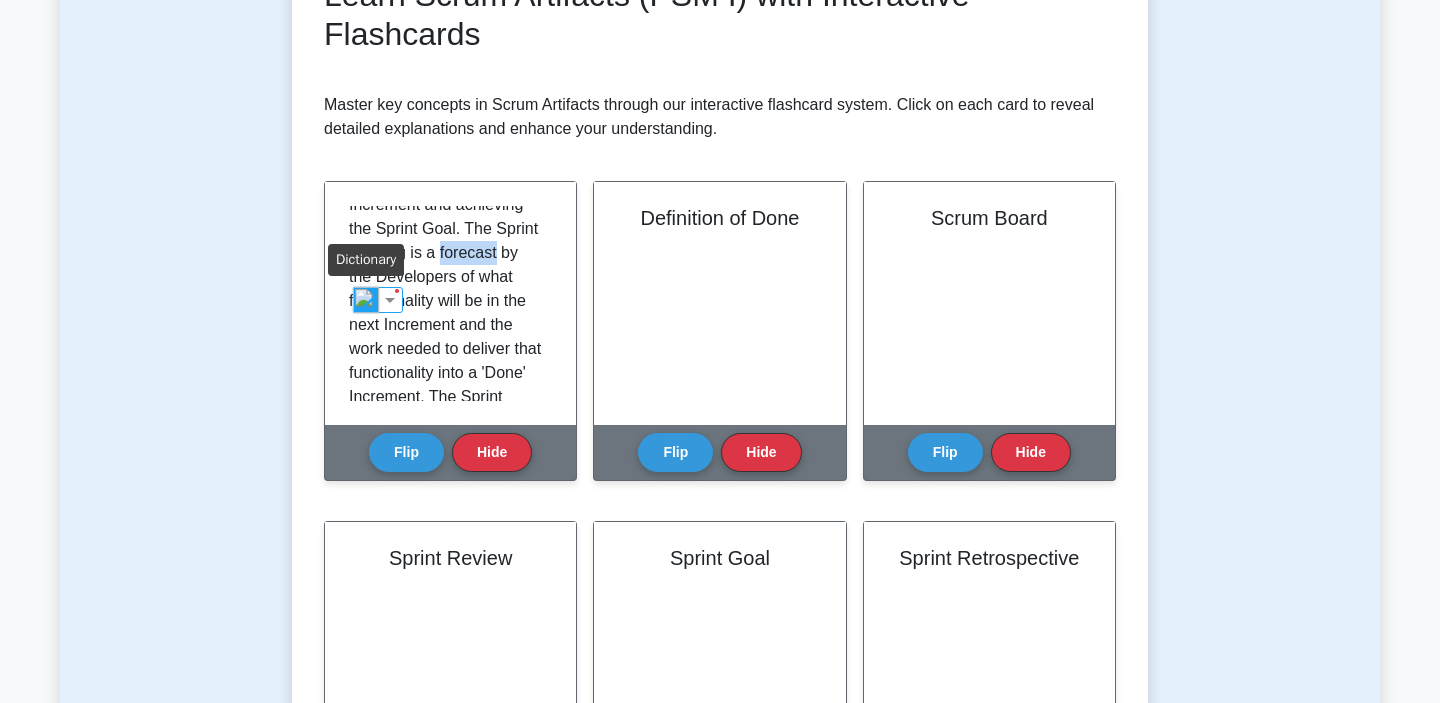 click at bounding box center (366, 300) 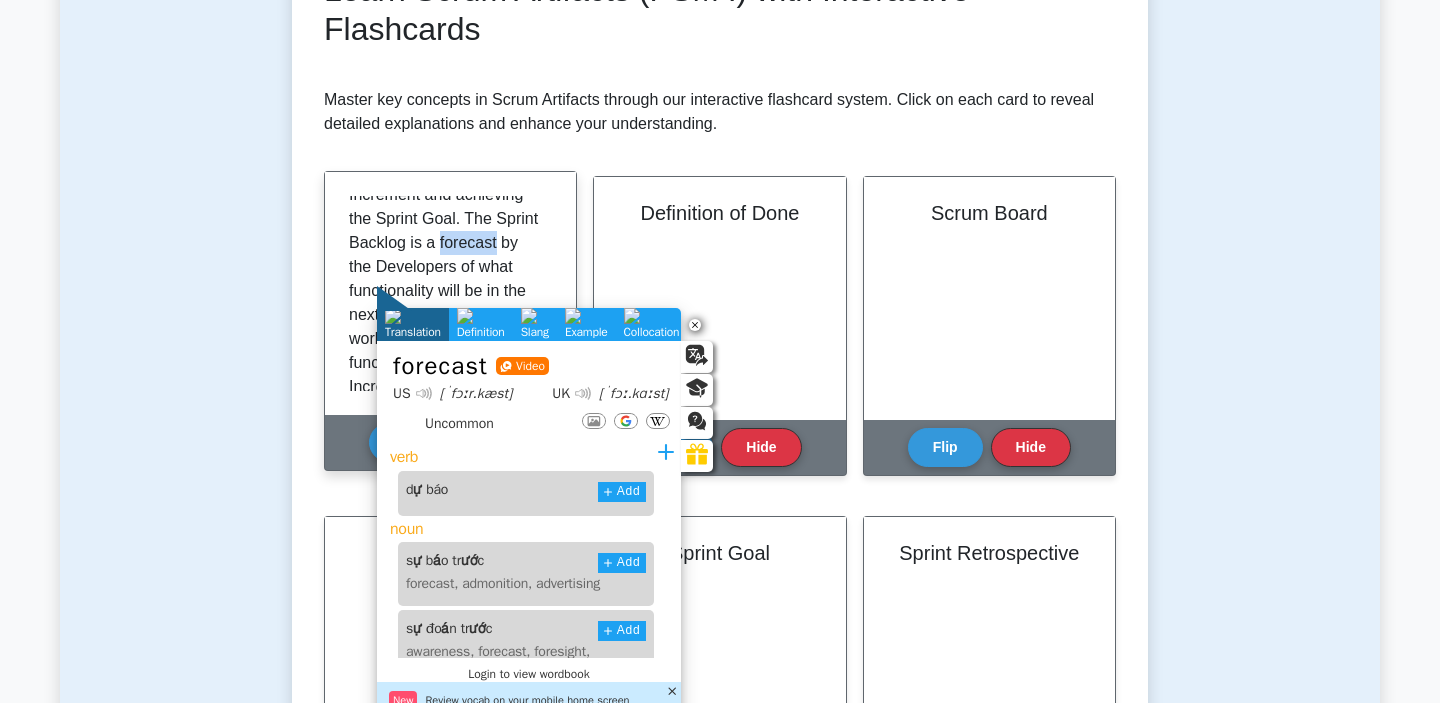 click on "The Sprint Backlog is the set of Product Backlog items selected for the Sprint, plus a plan for delivering the product Increment and achieving the Sprint Goal. The Sprint Backlog is a forecast by the Developers of what functionality will be in the next Increment and the work needed to deliver that functionality into a 'Done' Increment. The Sprint Backlog is a plan with enough detail to understand changes in progress during the Sprint. The Developers modify the Sprint Backlog throughout the Sprint, and the Sprint Backlog emerges during the Sprint." at bounding box center [446, 339] 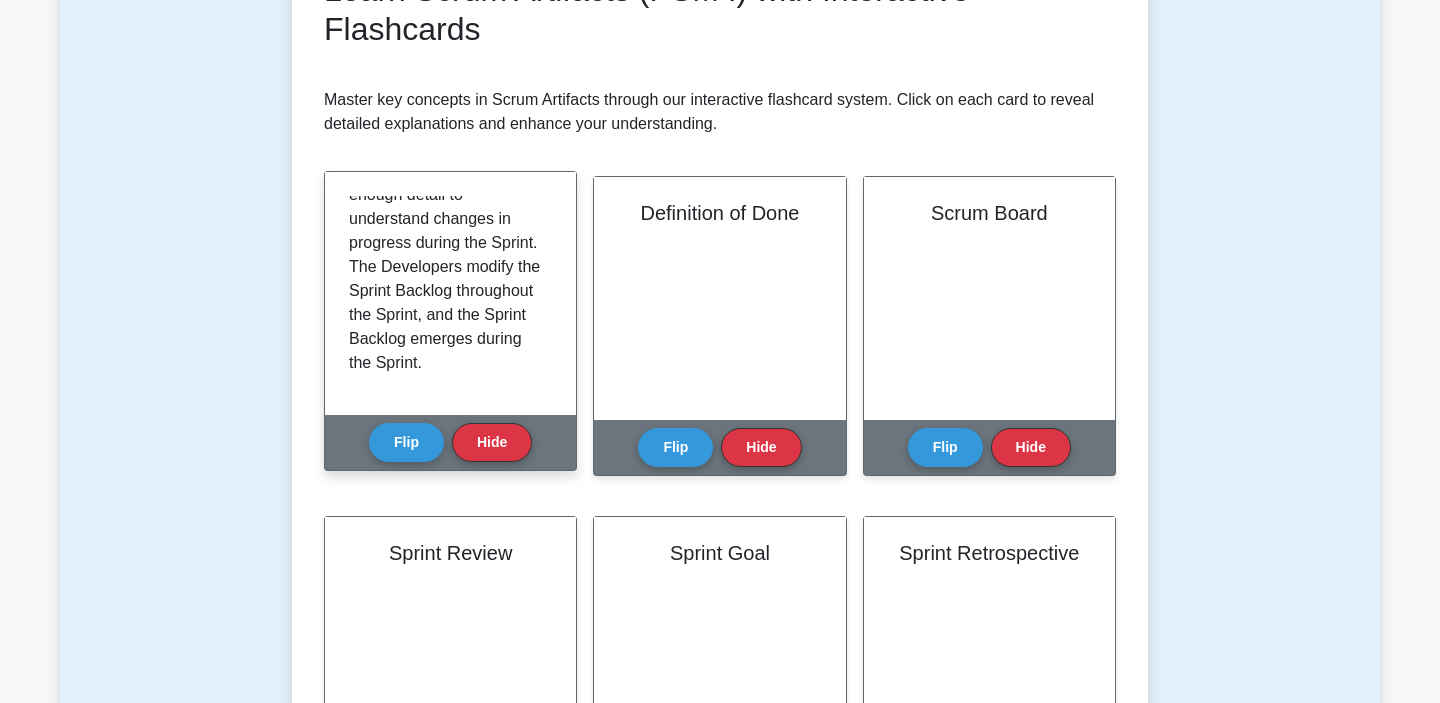 scroll, scrollTop: 421, scrollLeft: 0, axis: vertical 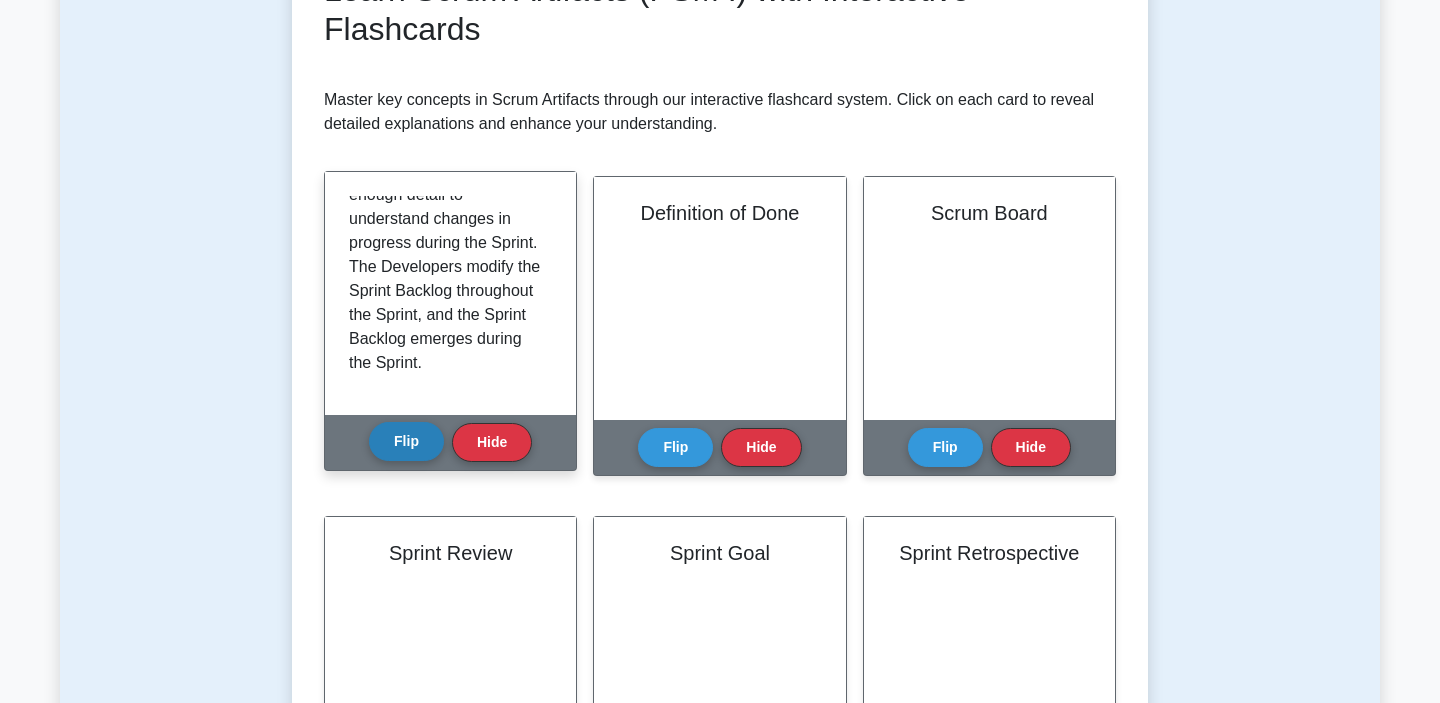 click on "Flip" at bounding box center [406, 441] 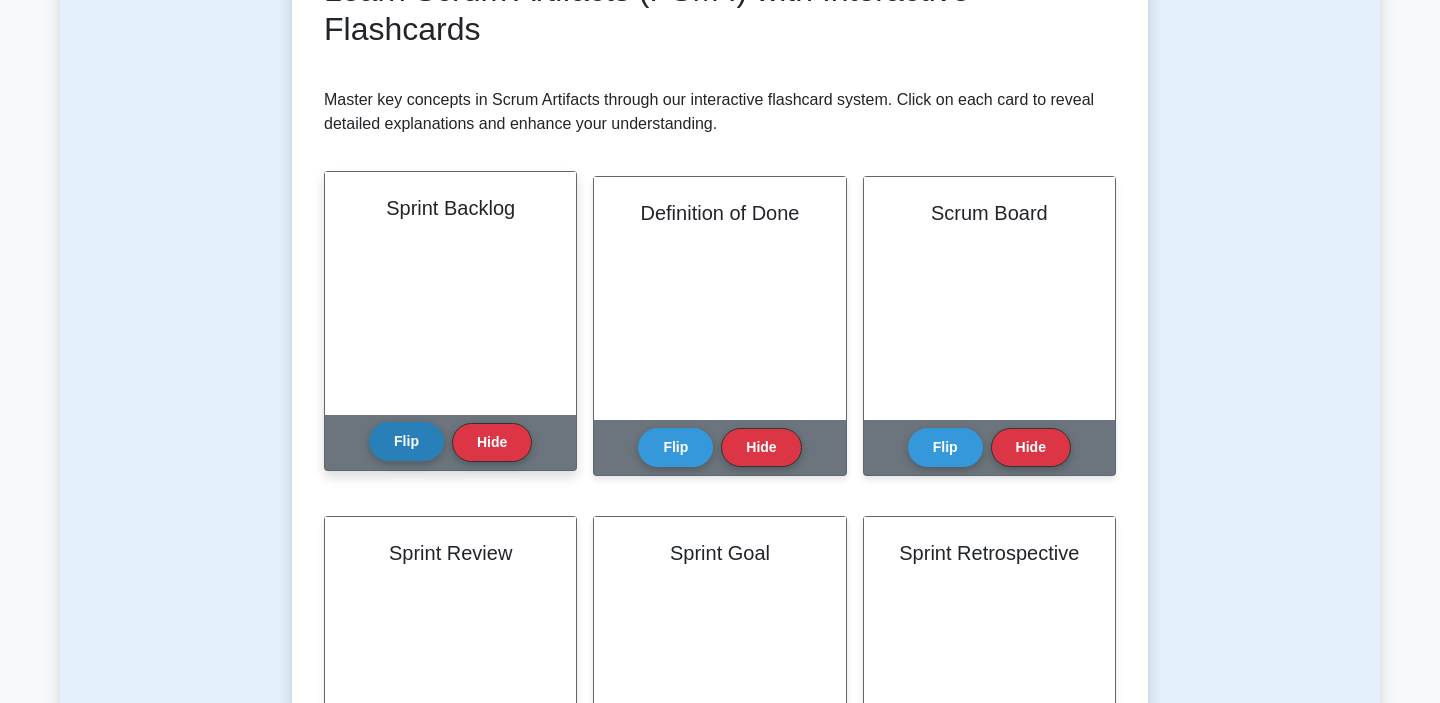 click on "Flip" at bounding box center (406, 441) 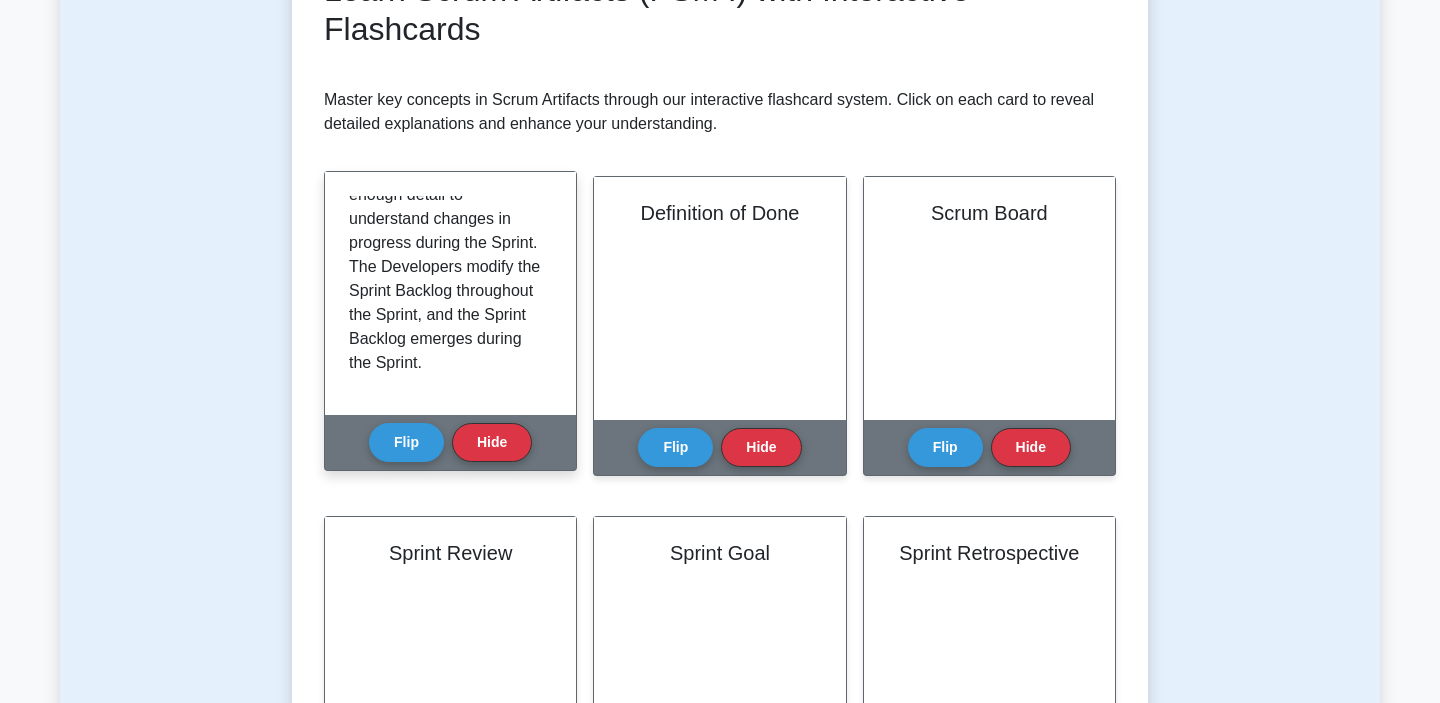 scroll, scrollTop: 421, scrollLeft: 0, axis: vertical 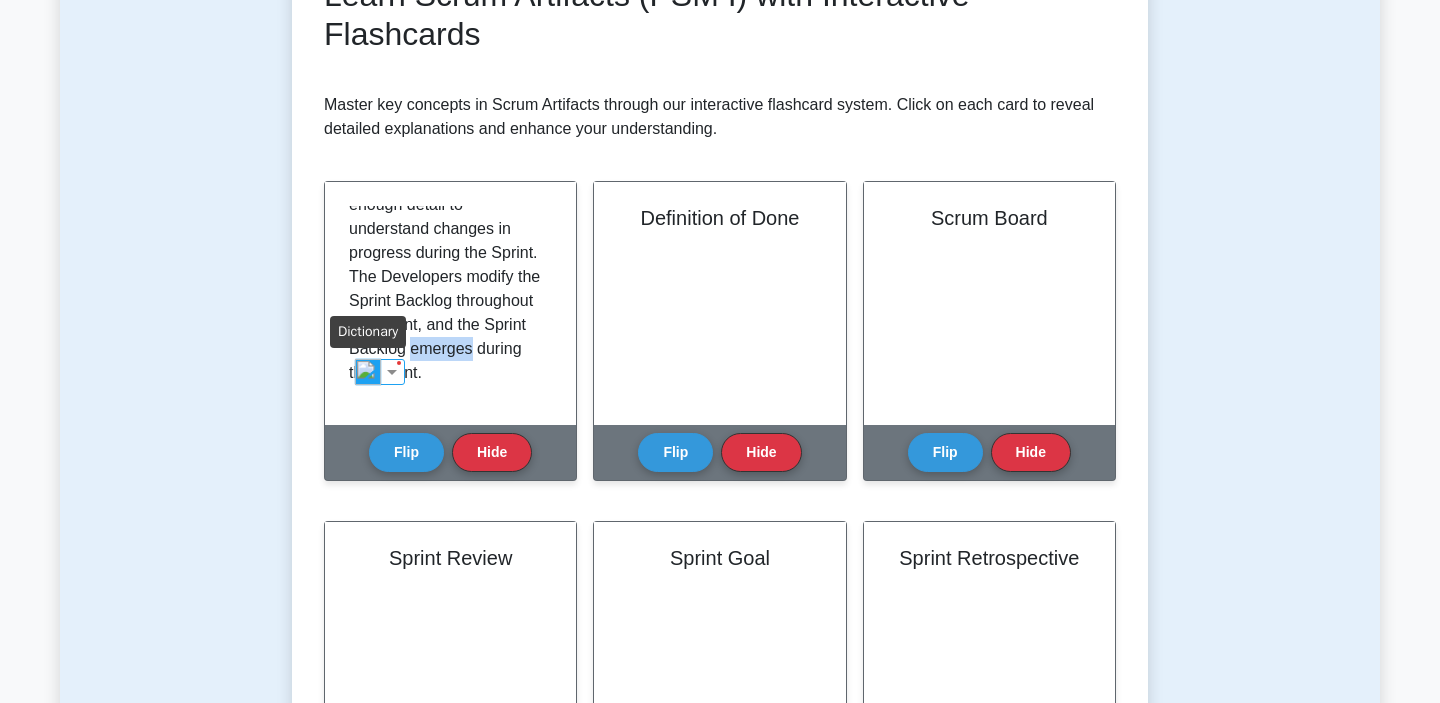 click at bounding box center [368, 372] 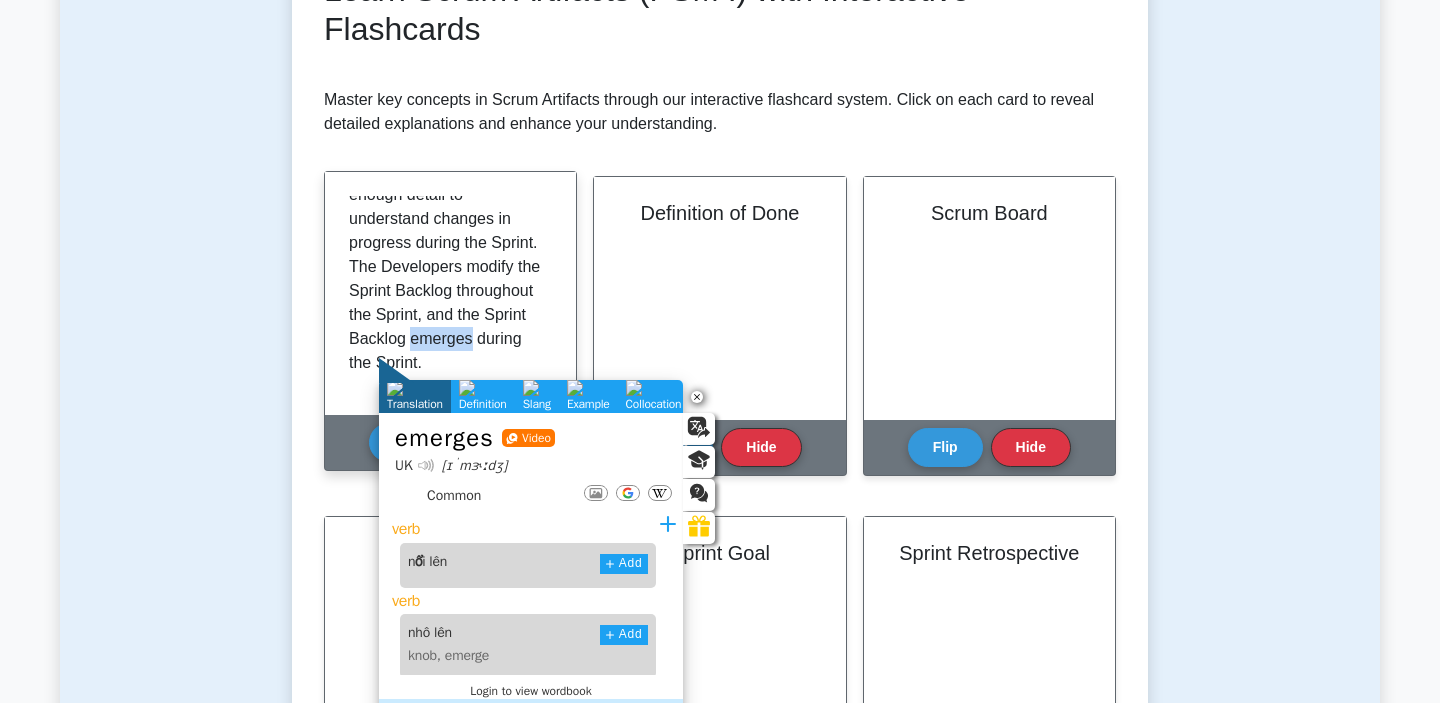 click on "The Sprint Backlog is the set of Product Backlog items selected for the Sprint, plus a plan for delivering the product Increment and achieving the Sprint Goal. The Sprint Backlog is a forecast by the Developers of what functionality will be in the next Increment and the work needed to deliver that functionality into a 'Done' Increment. The Sprint Backlog is a plan with enough detail to understand changes in progress during the Sprint. The Developers modify the Sprint Backlog throughout the Sprint, and the Sprint Backlog emerges during the Sprint." at bounding box center [446, 99] 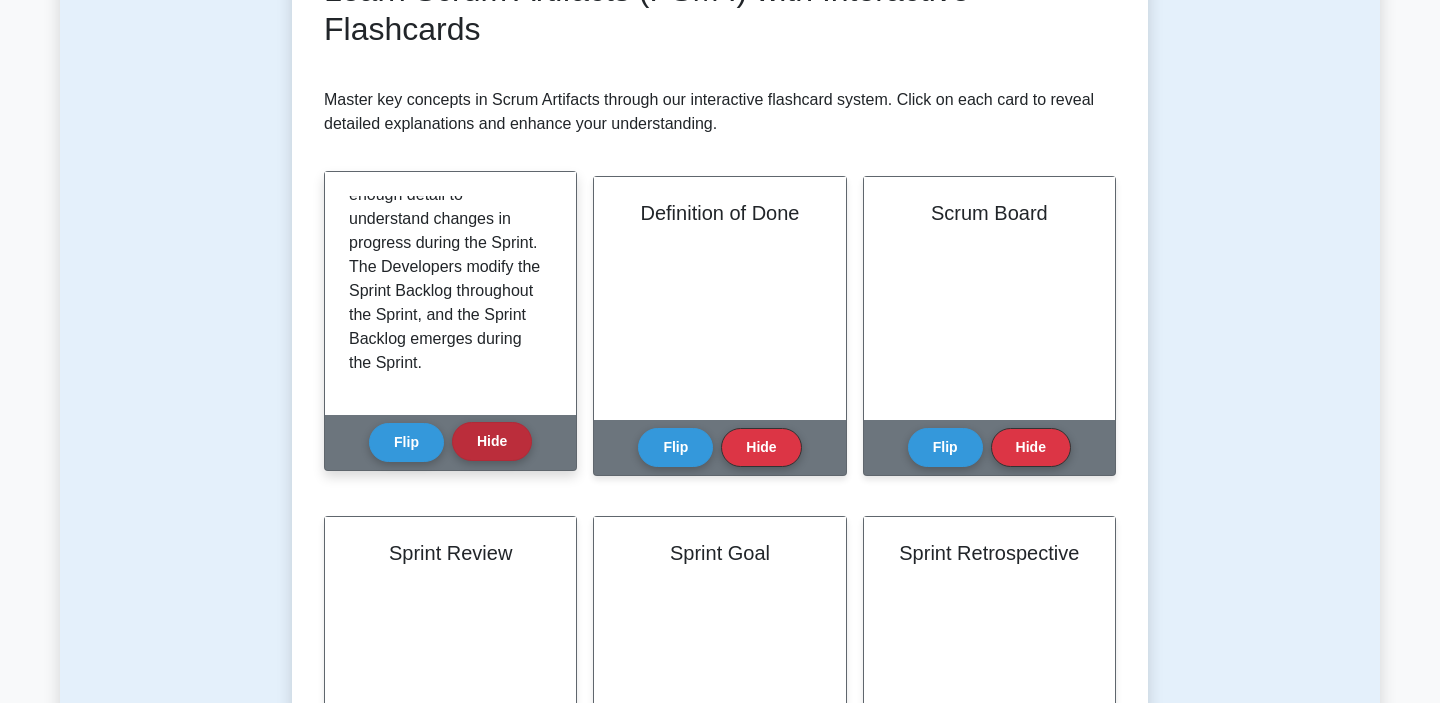 click on "Hide" at bounding box center (492, 441) 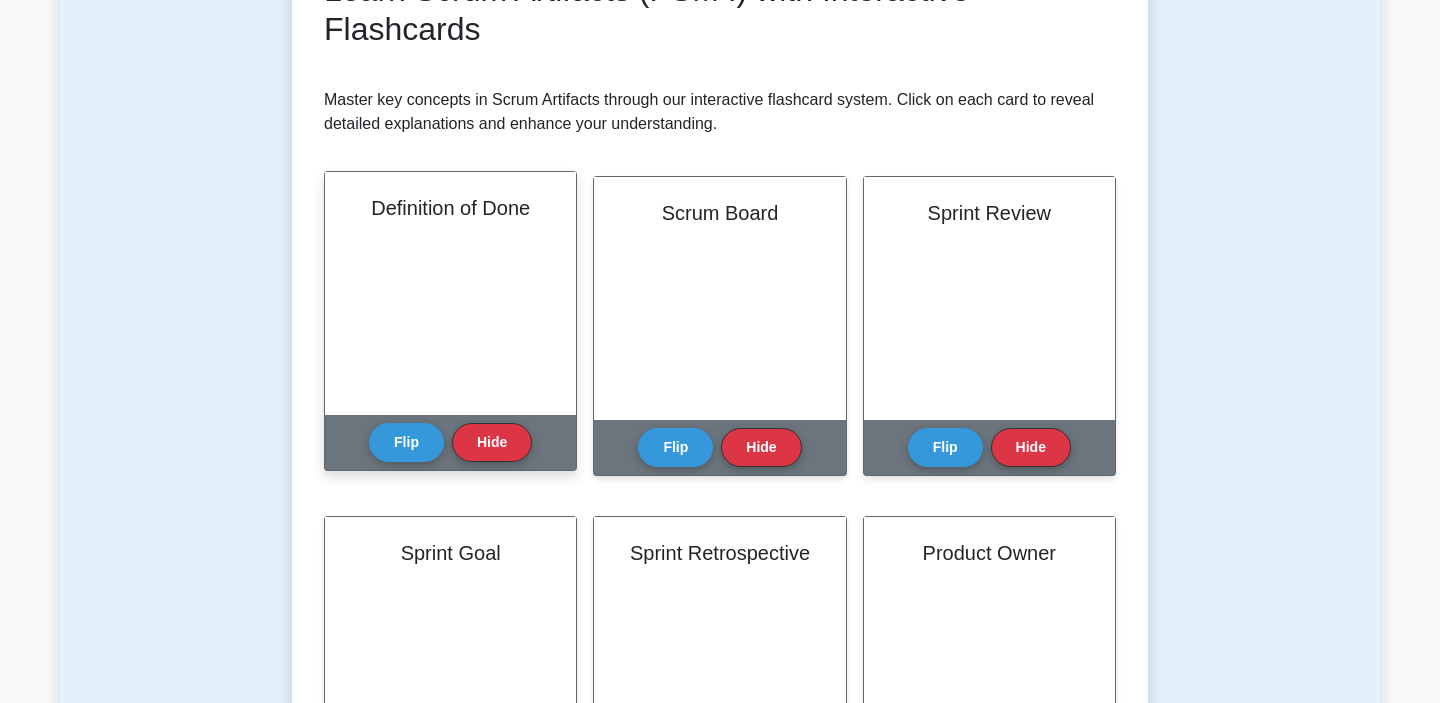 click on "Definition of Done" at bounding box center [450, 293] 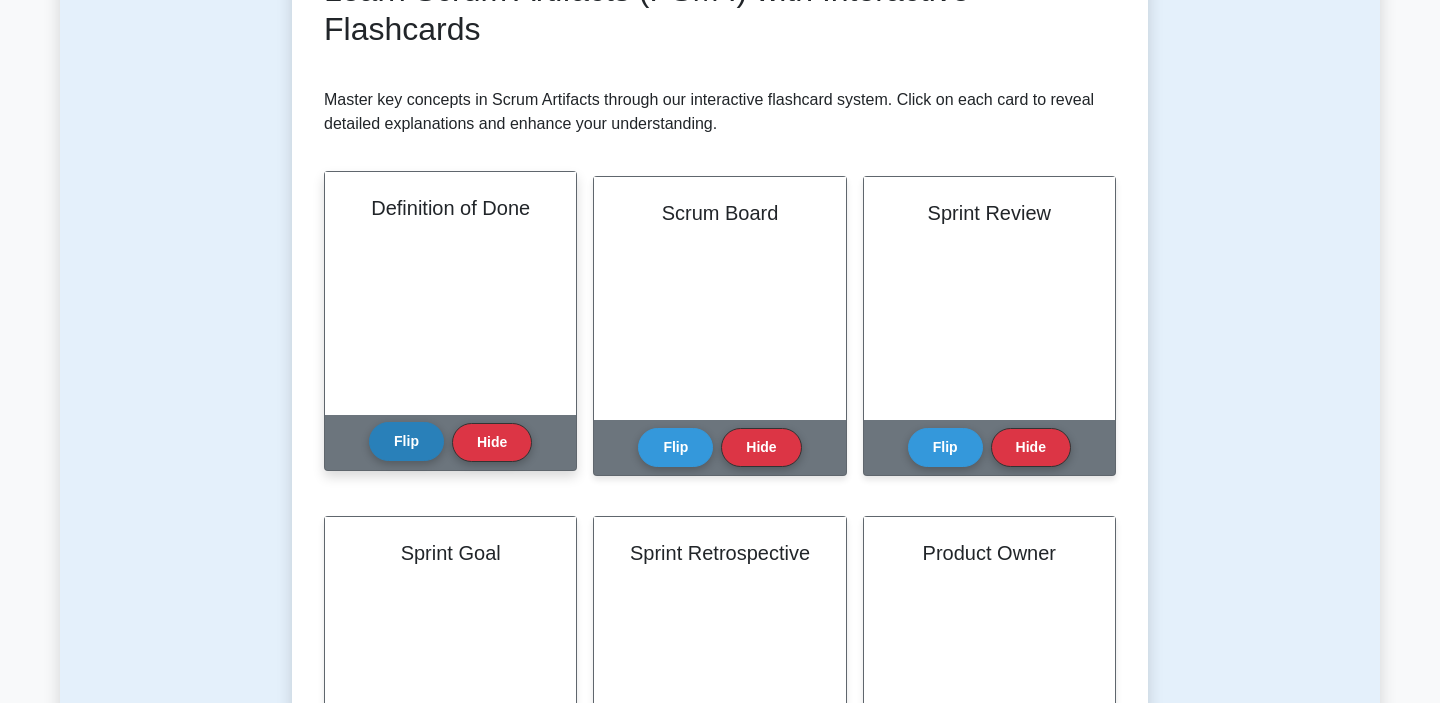 click on "Flip" at bounding box center [406, 441] 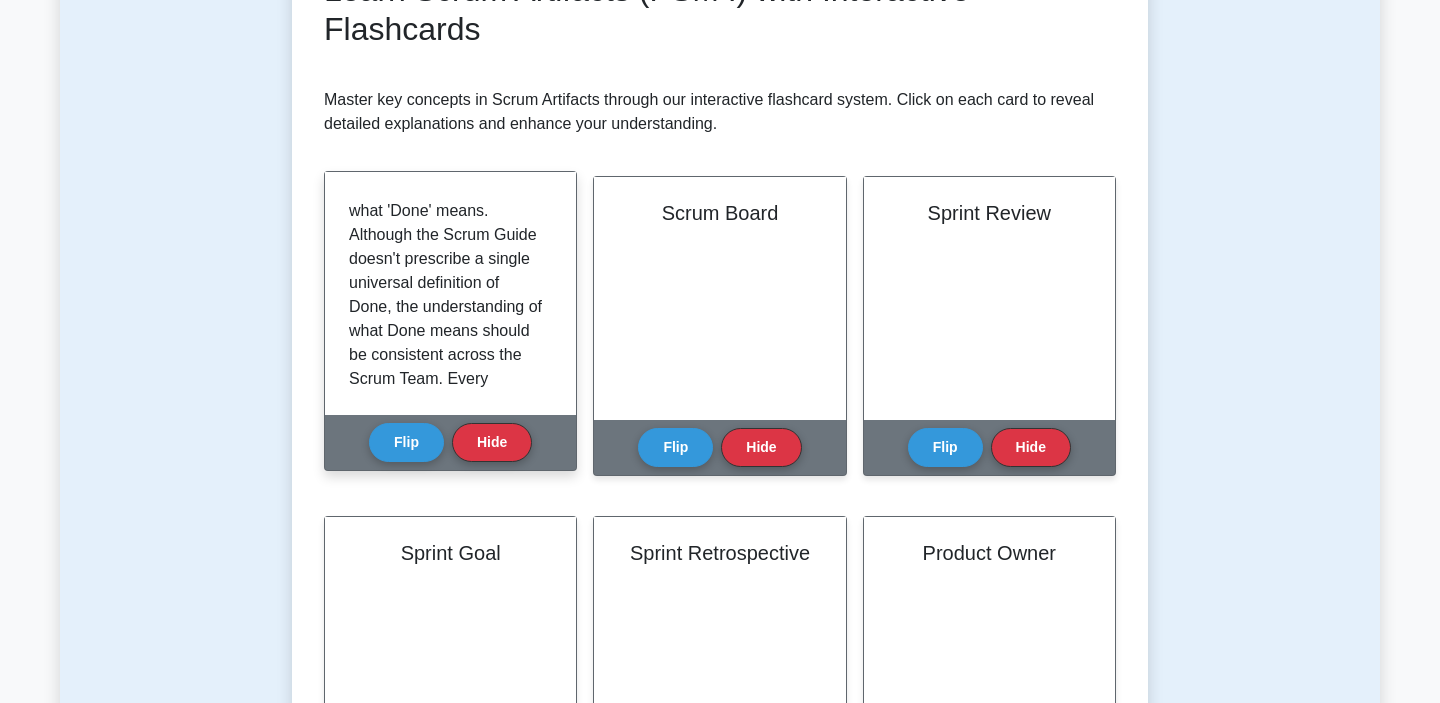 scroll, scrollTop: 96, scrollLeft: 0, axis: vertical 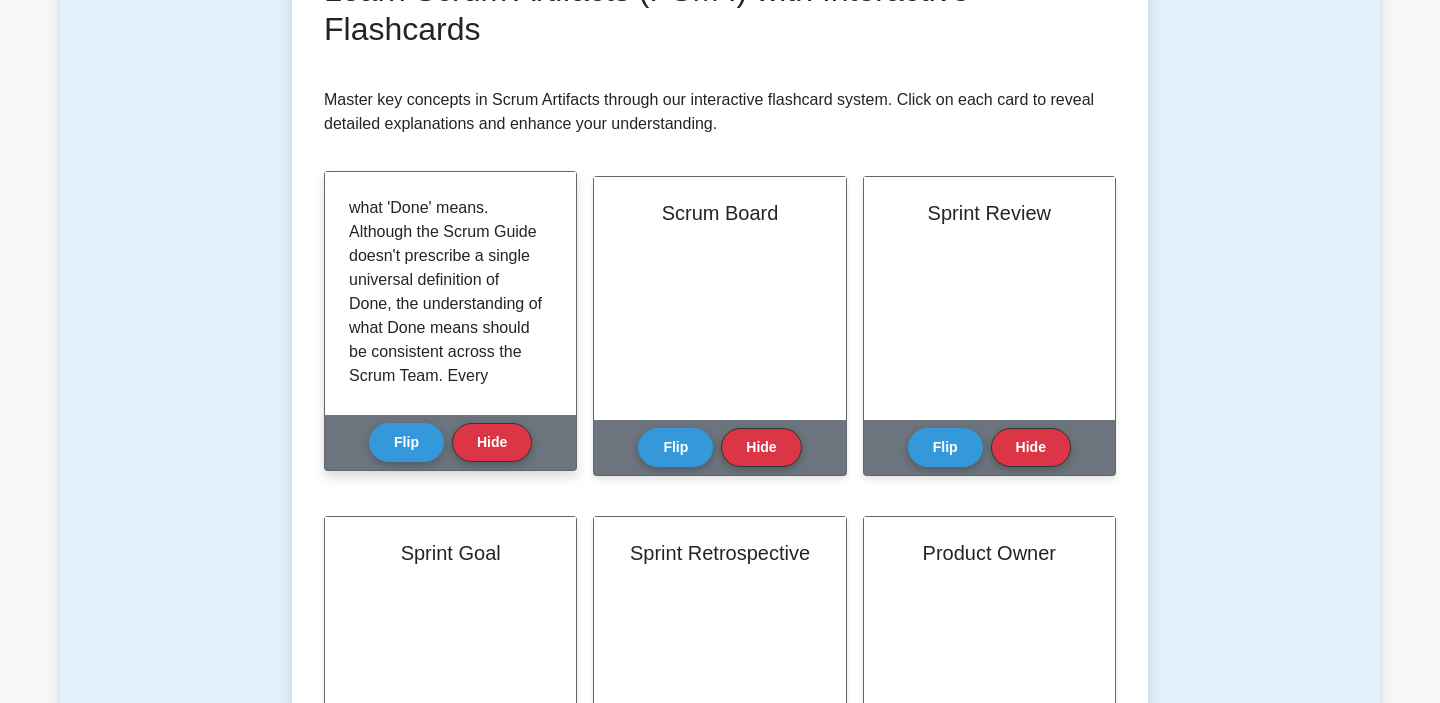click on "When a Product Backlog item or an Increment is described as 'Done', everyone must understand what 'Done' means. Although the Scrum Guide doesn't prescribe a single universal definition of Done, the understanding of what Done means should be consistent across the Scrum Team. Every Increment must meet the team's current definition of 'Done'. This ensures that the quality of work is high. Any one Product Backlog item can be 'Done' only when it fits into the Increment, thus the definition of 'Done' becomes part of the convention of the Scrum Team." at bounding box center (446, 388) 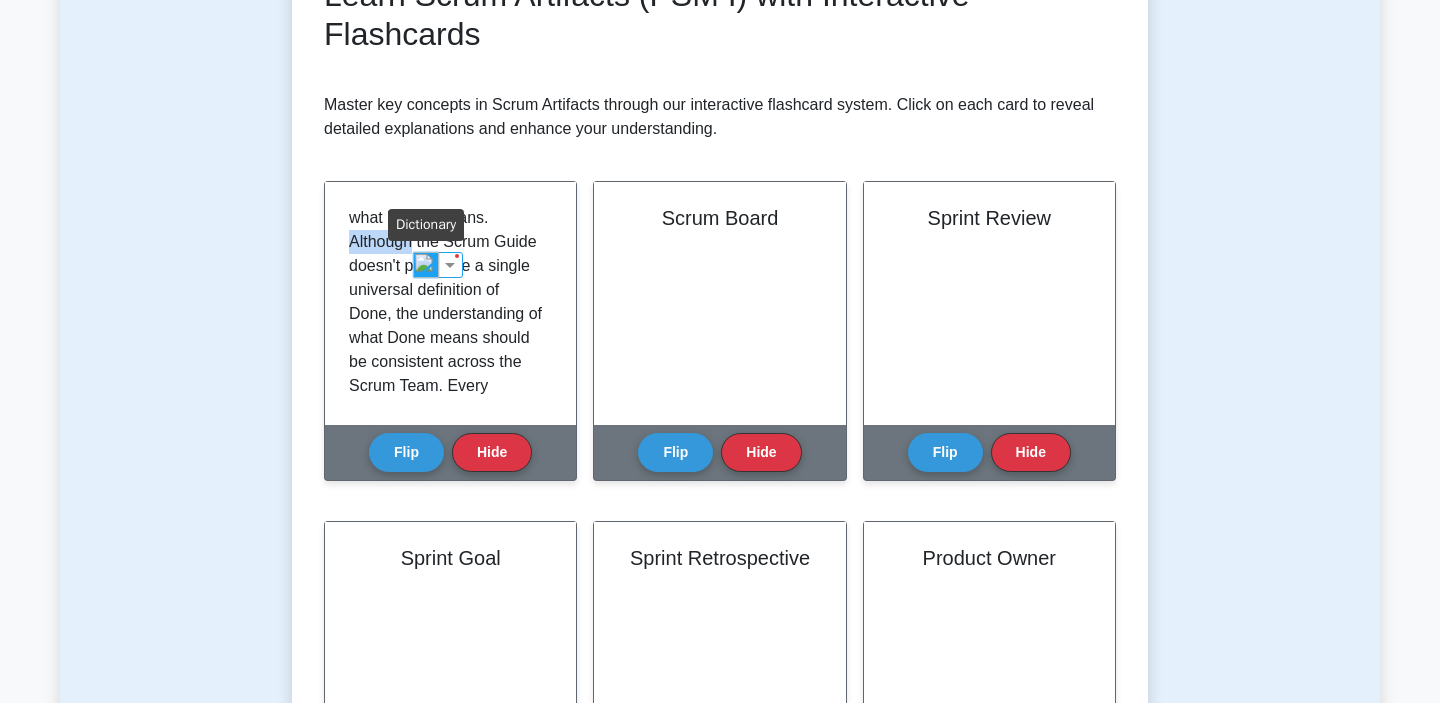 click at bounding box center (426, 265) 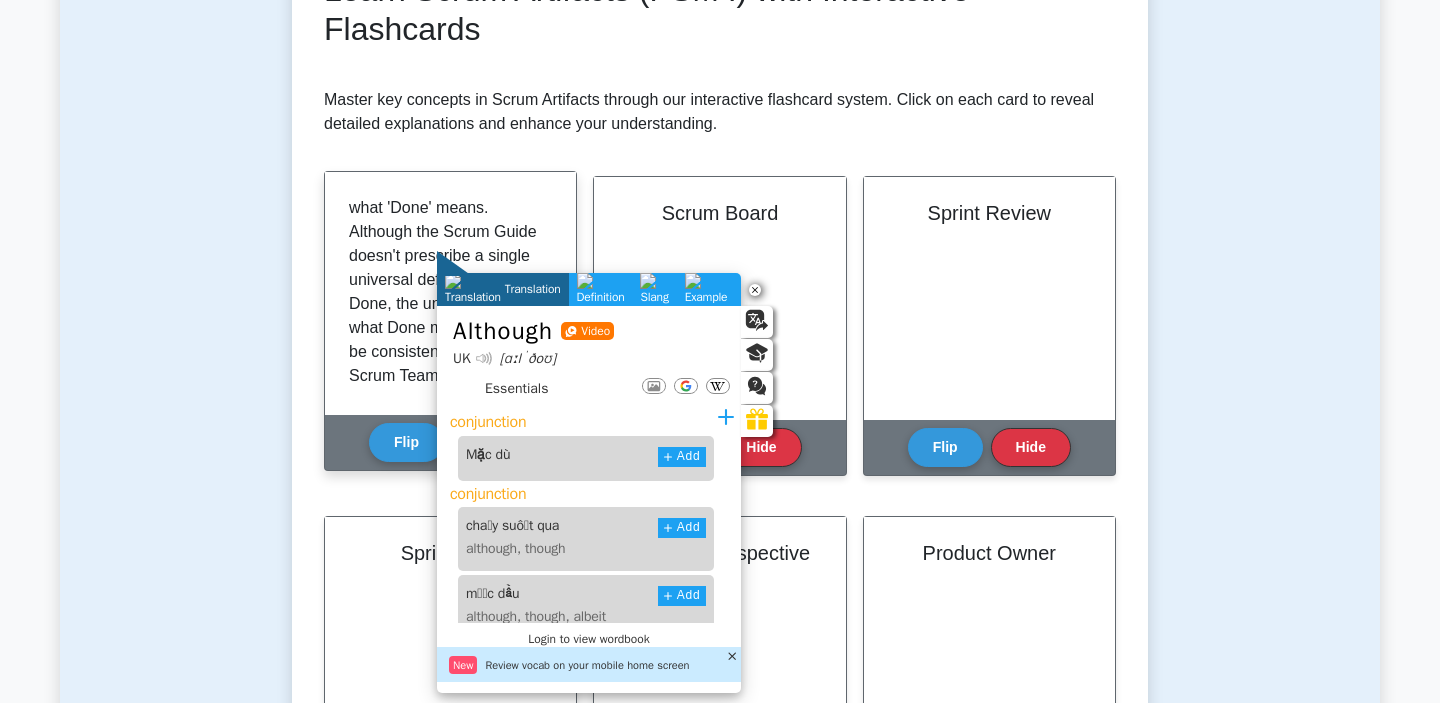 click on "When a Product Backlog item or an Increment is described as 'Done', everyone must understand what 'Done' means. Although the Scrum Guide doesn't prescribe a single universal definition of Done, the understanding of what Done means should be consistent across the Scrum Team. Every Increment must meet the team's current definition of 'Done'. This ensures that the quality of work is high. Any one Product Backlog item can be 'Done' only when it fits into the Increment, thus the definition of 'Done' becomes part of the convention of the Scrum Team." at bounding box center [446, 388] 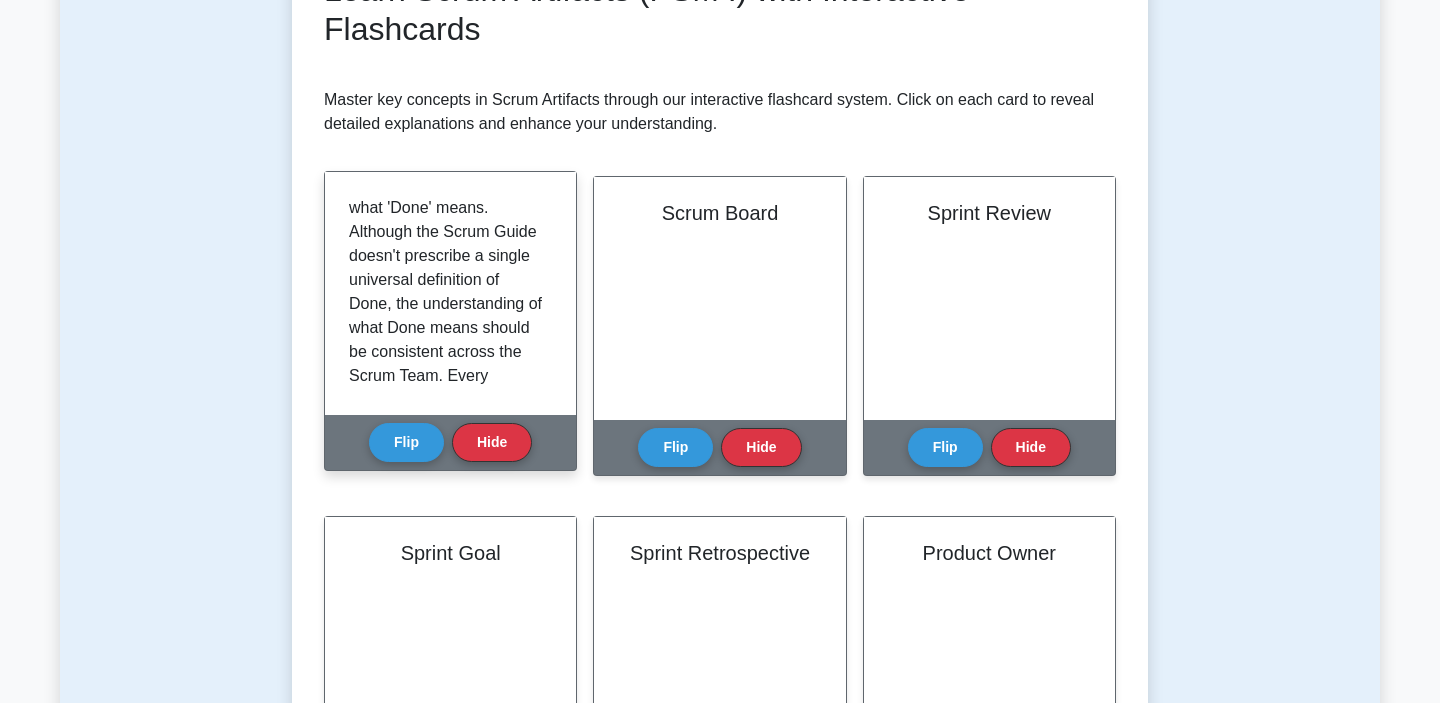 click on "When a Product Backlog item or an Increment is described as 'Done', everyone must understand what 'Done' means. Although the Scrum Guide doesn't prescribe a single universal definition of Done, the understanding of what Done means should be consistent across the Scrum Team. Every Increment must meet the team's current definition of 'Done'. This ensures that the quality of work is high. Any one Product Backlog item can be 'Done' only when it fits into the Increment, thus the definition of 'Done' becomes part of the convention of the Scrum Team." at bounding box center (446, 388) 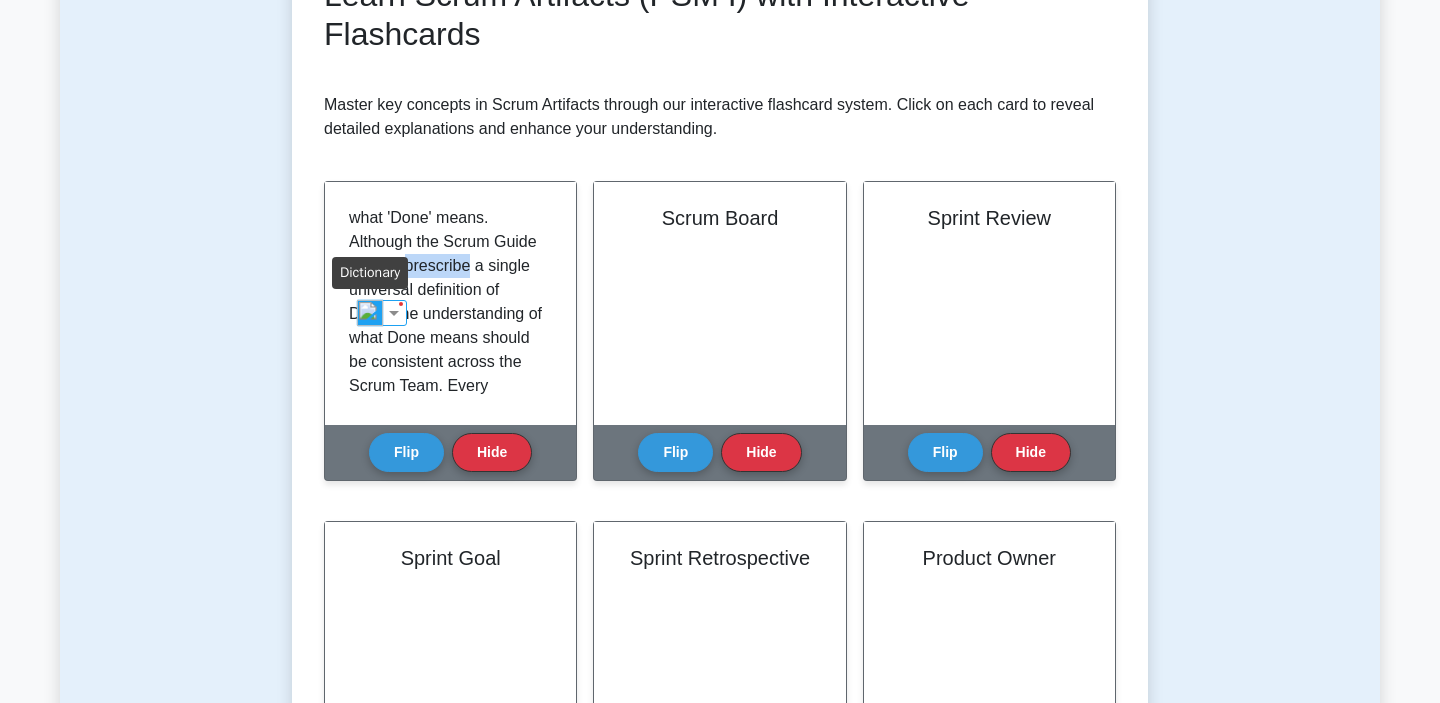 click at bounding box center (370, 313) 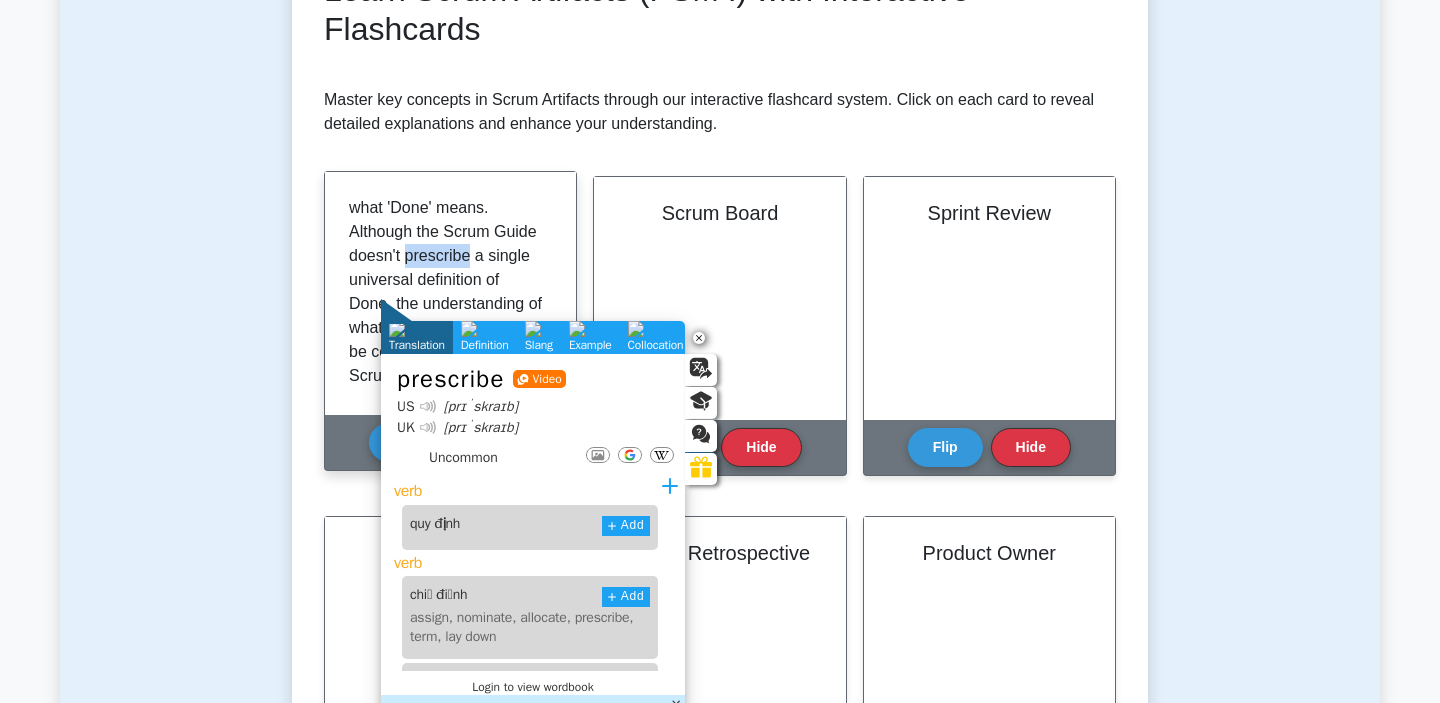 click on "When a Product Backlog item or an Increment is described as 'Done', everyone must understand what 'Done' means. Although the Scrum Guide doesn't prescribe a single universal definition of Done, the understanding of what Done means should be consistent across the Scrum Team. Every Increment must meet the team's current definition of 'Done'. This ensures that the quality of work is high. Any one Product Backlog item can be 'Done' only when it fits into the Increment, thus the definition of 'Done' becomes part of the convention of the Scrum Team." at bounding box center [446, 388] 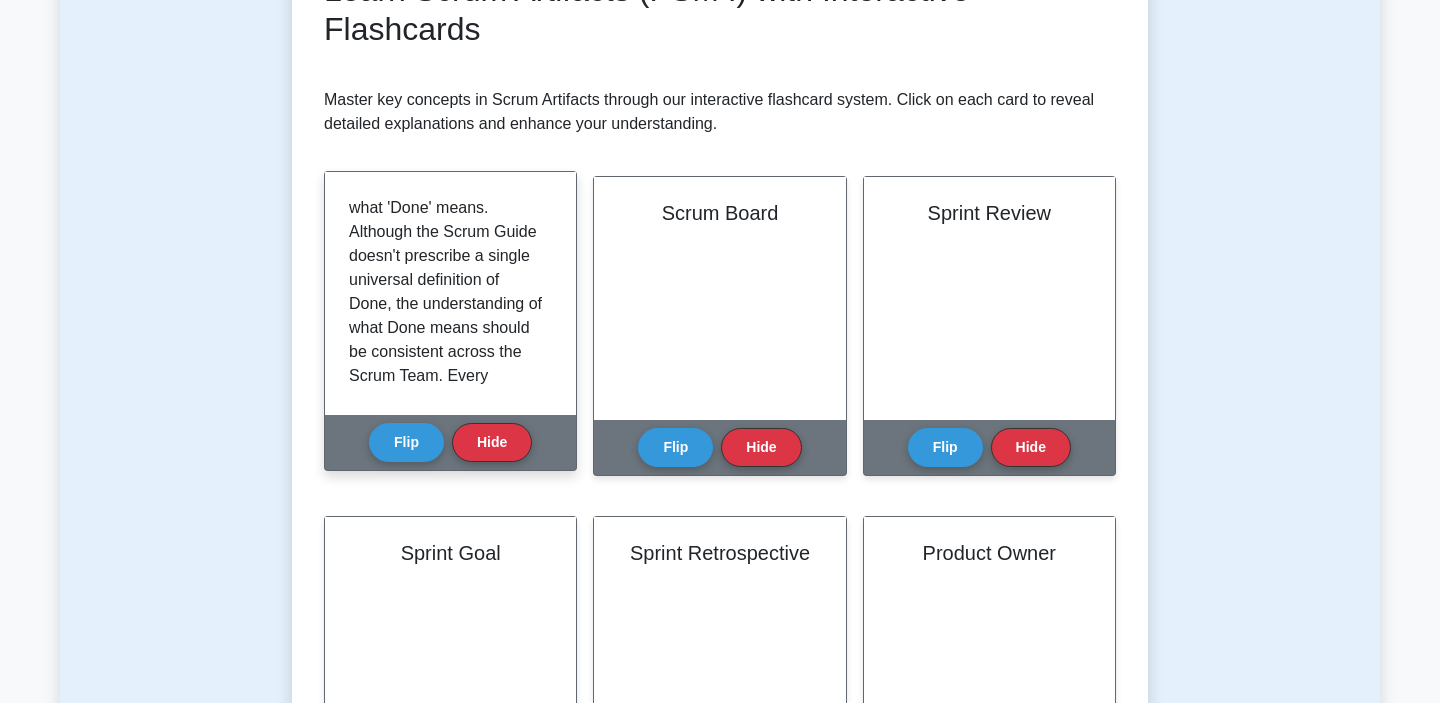 click on "When a Product Backlog item or an Increment is described as 'Done', everyone must understand what 'Done' means. Although the Scrum Guide doesn't prescribe a single universal definition of Done, the understanding of what Done means should be consistent across the Scrum Team. Every Increment must meet the team's current definition of 'Done'. This ensures that the quality of work is high. Any one Product Backlog item can be 'Done' only when it fits into the Increment, thus the definition of 'Done' becomes part of the convention of the Scrum Team." at bounding box center (446, 388) 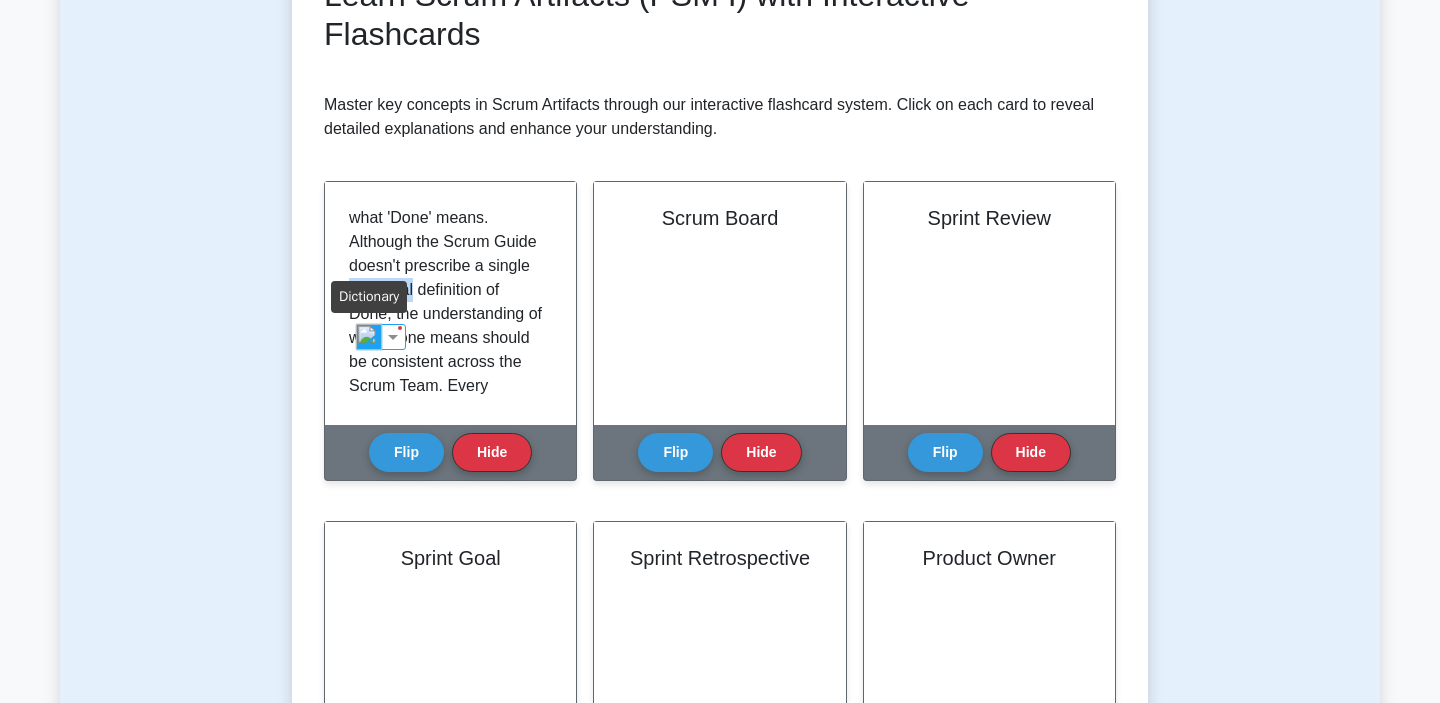 click at bounding box center [369, 337] 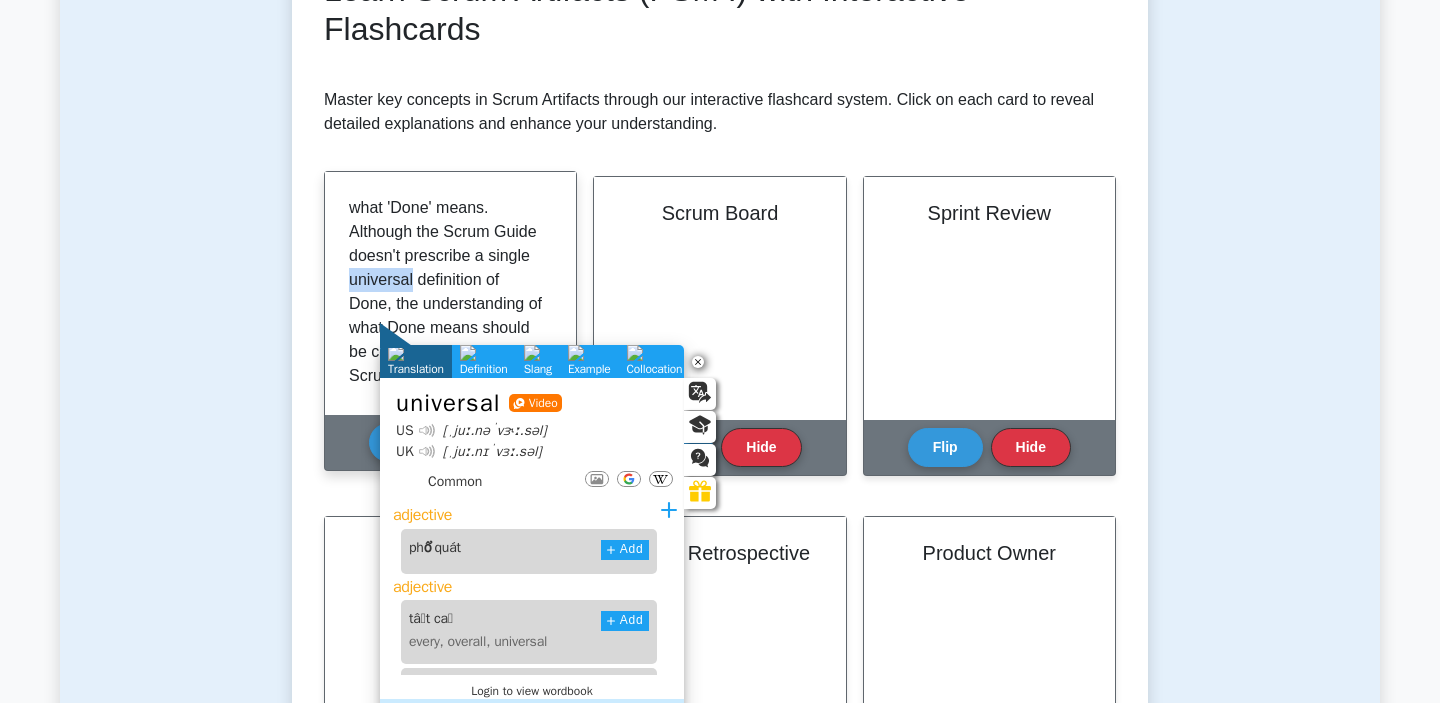 click on "When a Product Backlog item or an Increment is described as 'Done', everyone must understand what 'Done' means. Although the Scrum Guide doesn't prescribe a single universal definition of Done, the understanding of what Done means should be consistent across the Scrum Team. Every Increment must meet the team's current definition of 'Done'. This ensures that the quality of work is high. Any one Product Backlog item can be 'Done' only when it fits into the Increment, thus the definition of 'Done' becomes part of the convention of the Scrum Team." at bounding box center (446, 388) 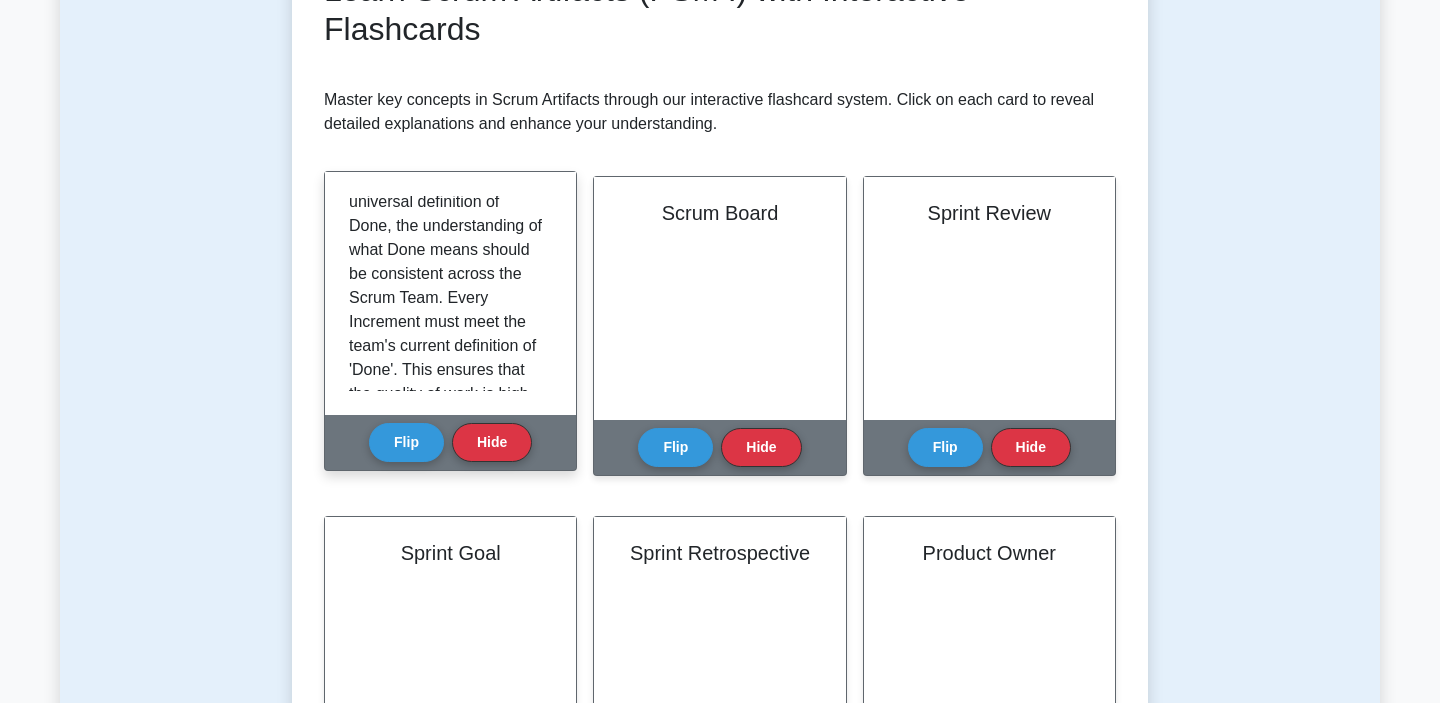 scroll, scrollTop: 176, scrollLeft: 0, axis: vertical 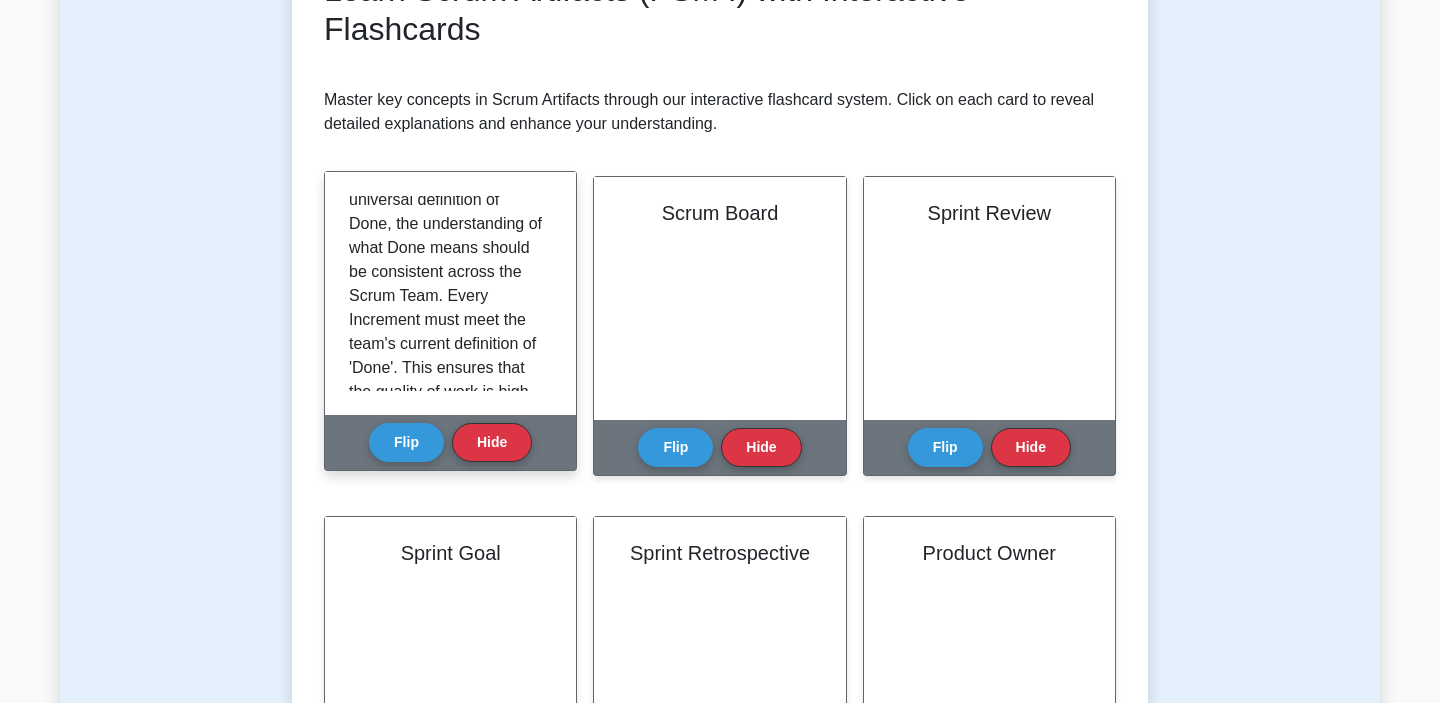 click on "When a Product Backlog item or an Increment is described as 'Done', everyone must understand what 'Done' means. Although the Scrum Guide doesn't prescribe a single universal definition of Done, the understanding of what Done means should be consistent across the Scrum Team. Every Increment must meet the team's current definition of 'Done'. This ensures that the quality of work is high. Any one Product Backlog item can be 'Done' only when it fits into the Increment, thus the definition of 'Done' becomes part of the convention of the Scrum Team." at bounding box center [446, 308] 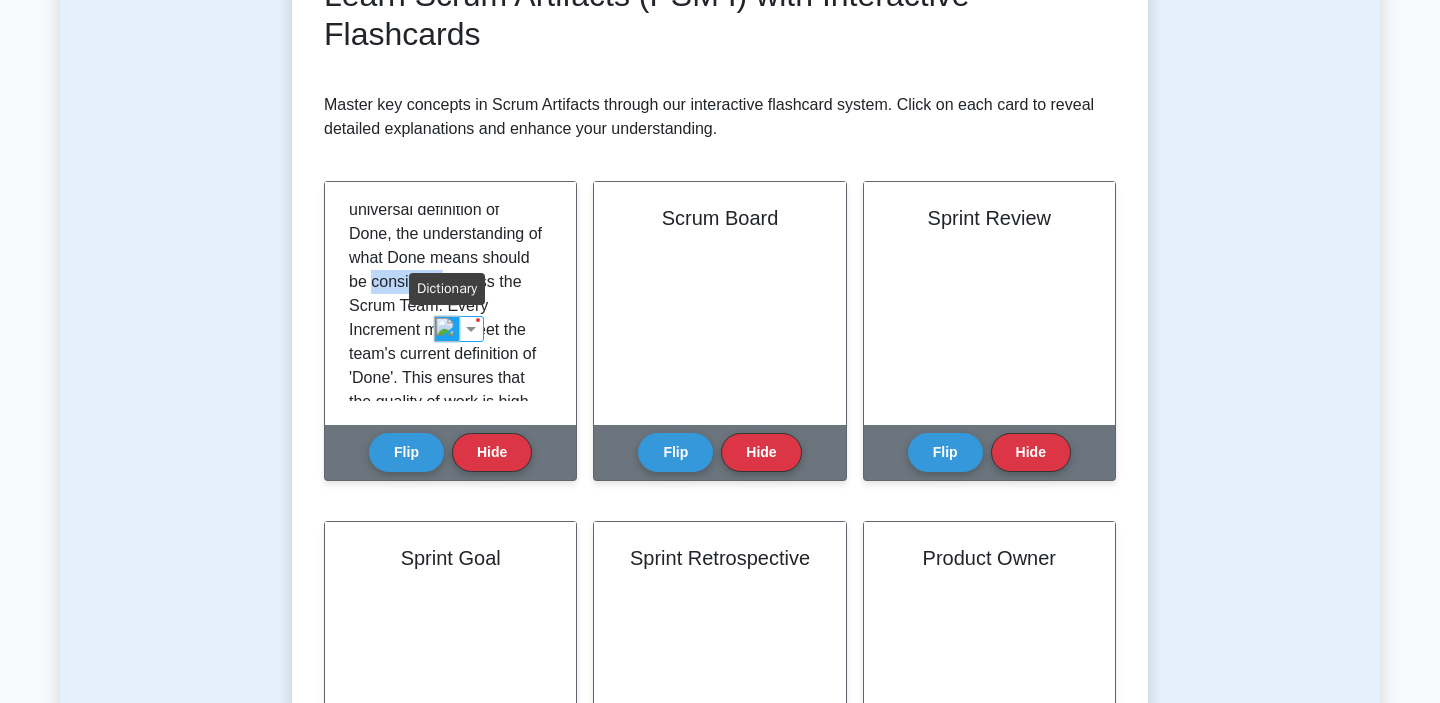 click at bounding box center (447, 329) 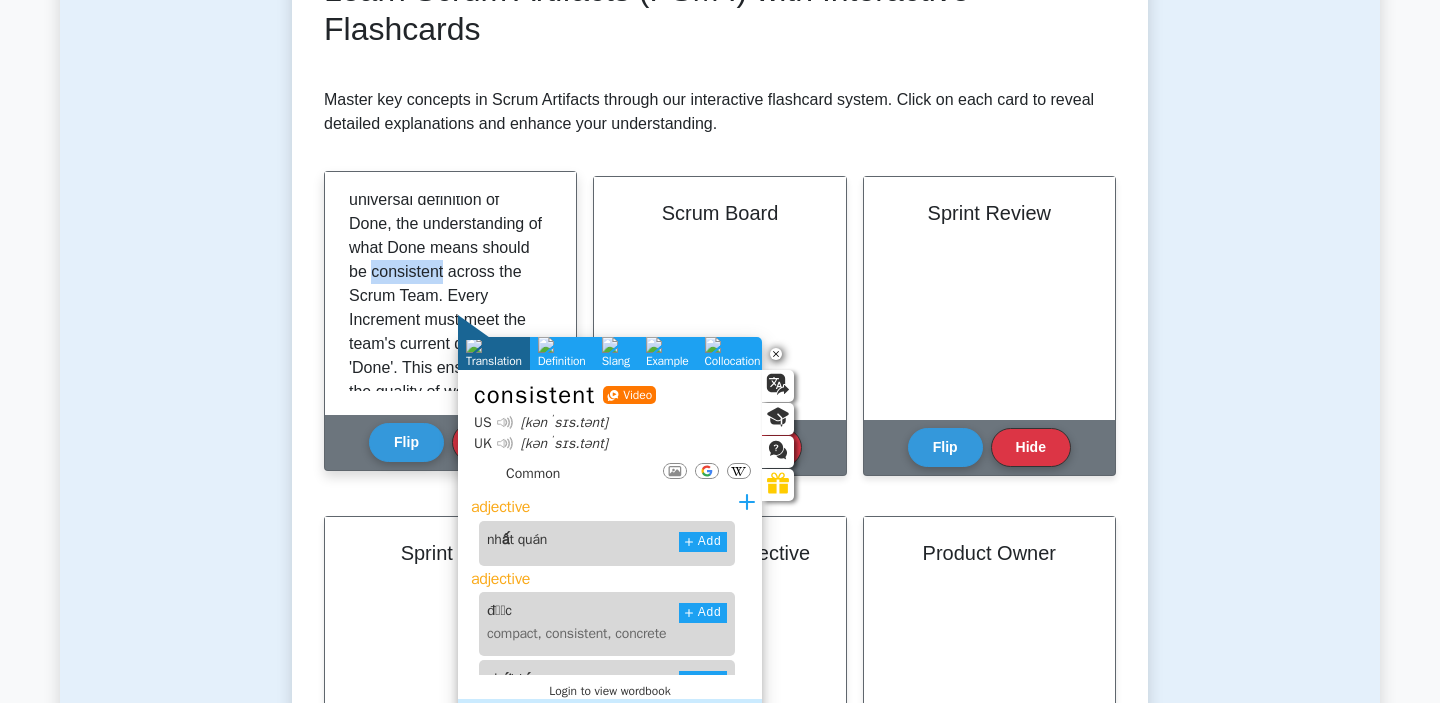 click on "When a Product Backlog item or an Increment is described as 'Done', everyone must understand what 'Done' means. Although the Scrum Guide doesn't prescribe a single universal definition of Done, the understanding of what Done means should be consistent across the Scrum Team. Every Increment must meet the team's current definition of 'Done'. This ensures that the quality of work is high. Any one Product Backlog item can be 'Done' only when it fits into the Increment, thus the definition of 'Done' becomes part of the convention of the Scrum Team." at bounding box center [446, 308] 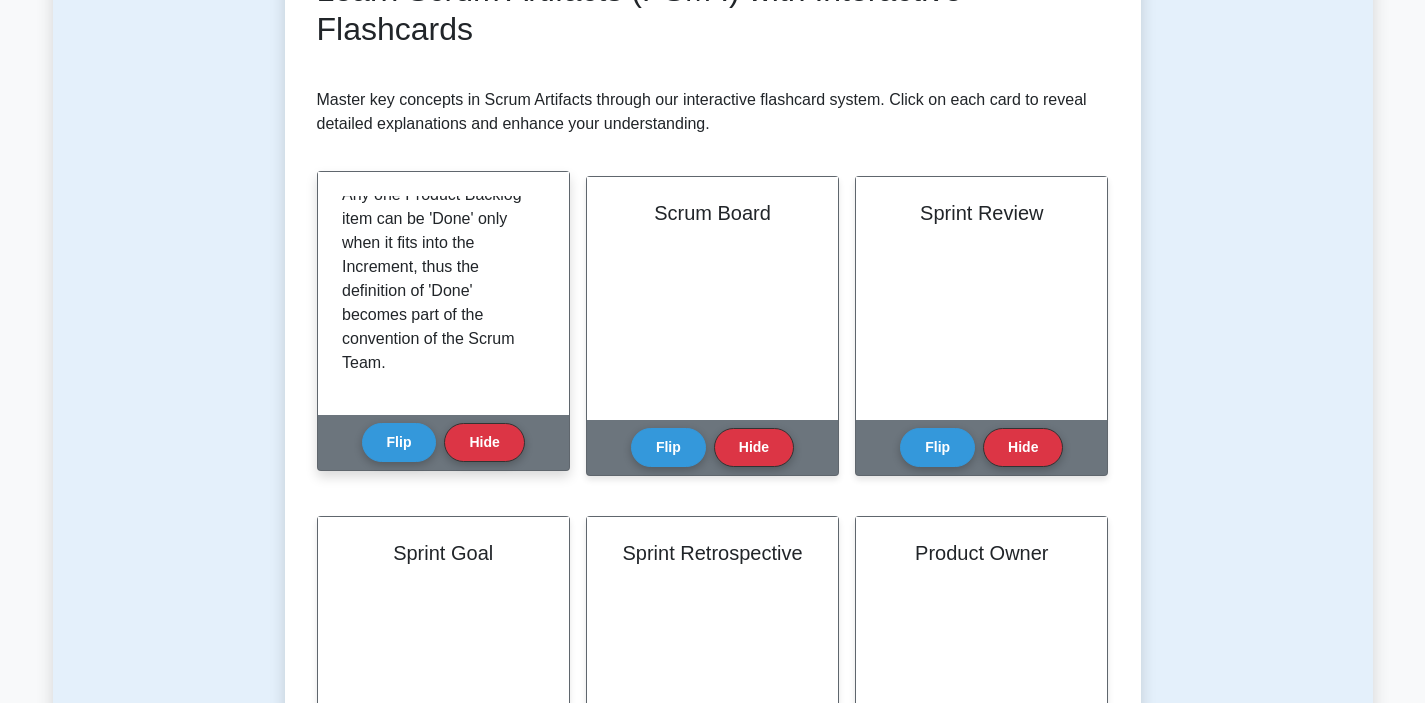scroll, scrollTop: 421, scrollLeft: 0, axis: vertical 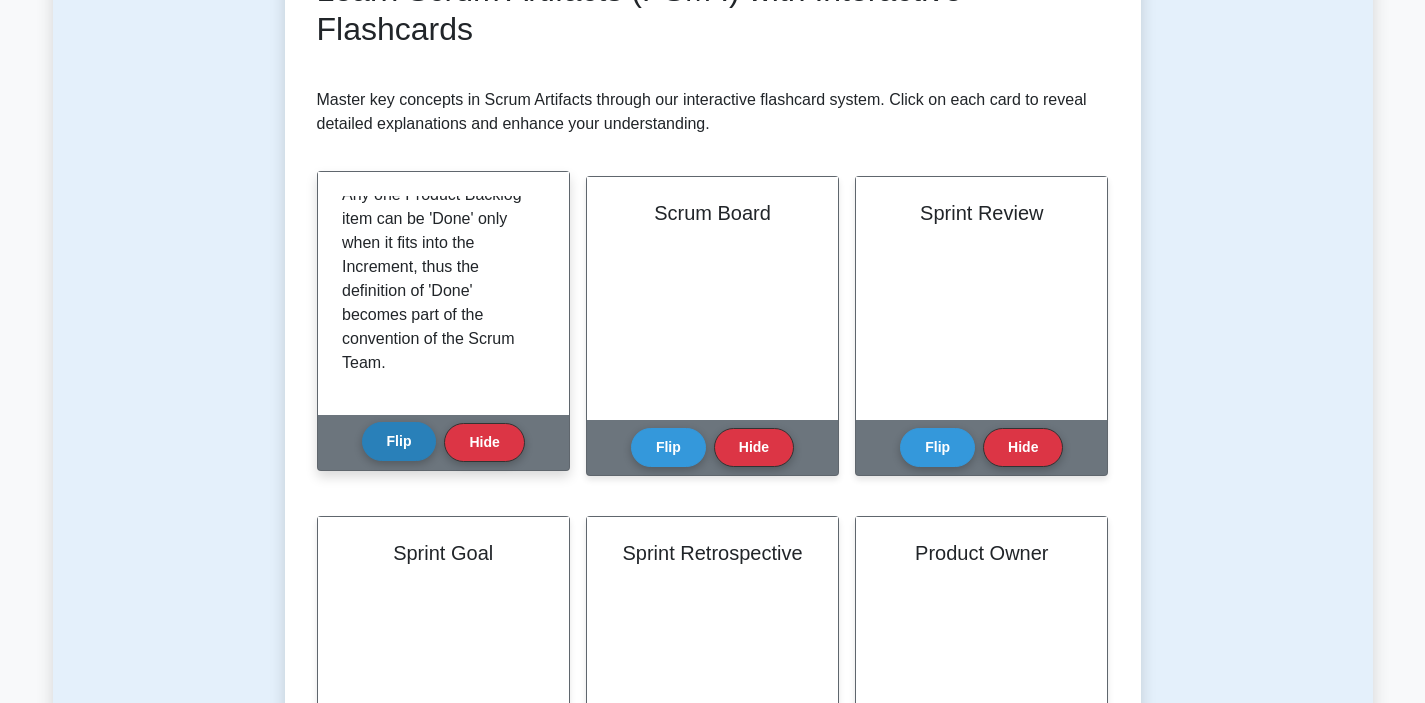click on "Flip" at bounding box center (399, 441) 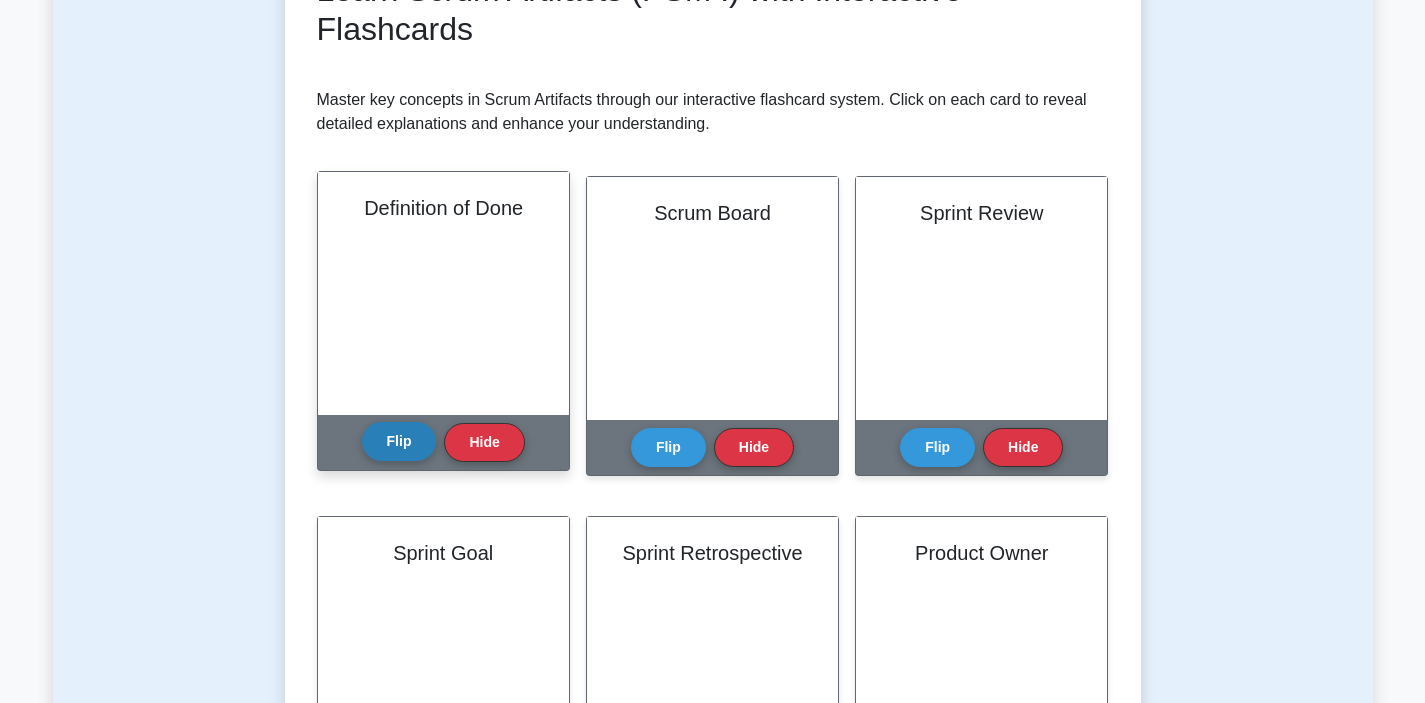 click on "Flip" at bounding box center [399, 441] 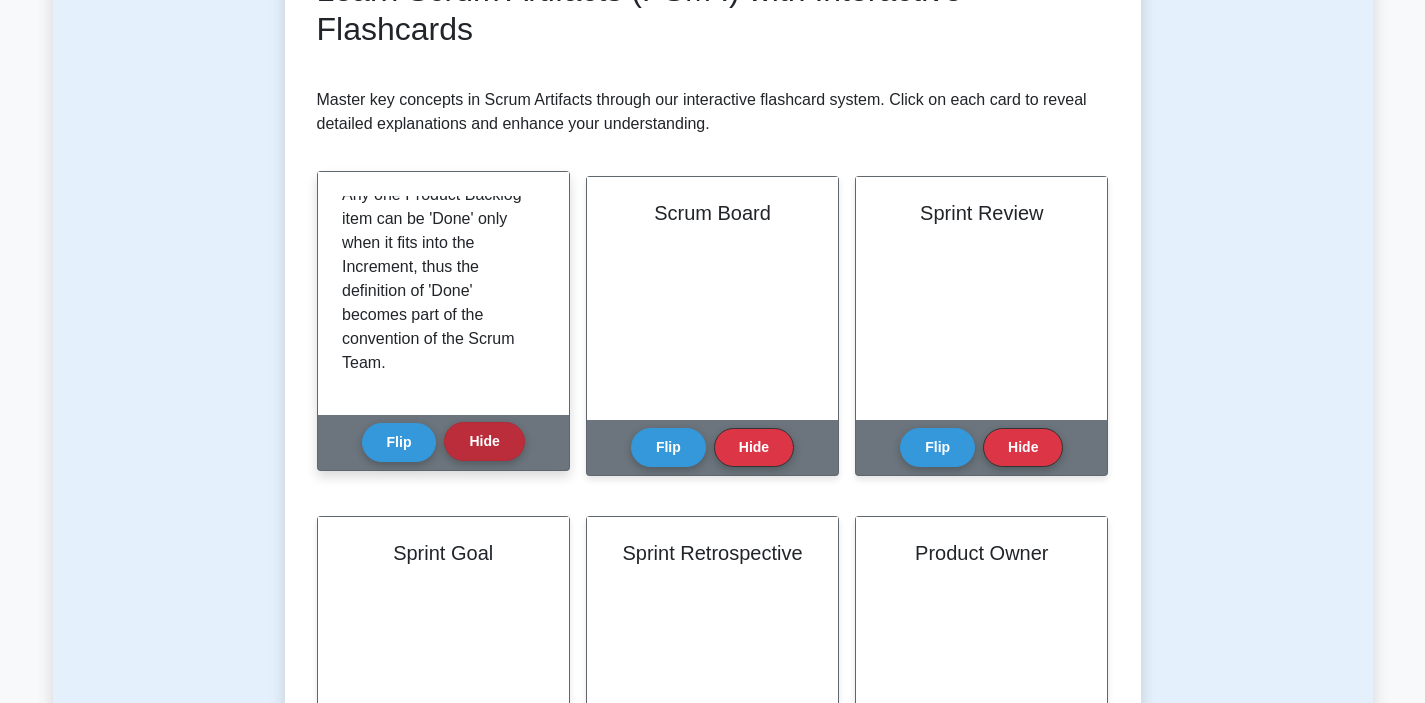 click on "Hide" at bounding box center (484, 441) 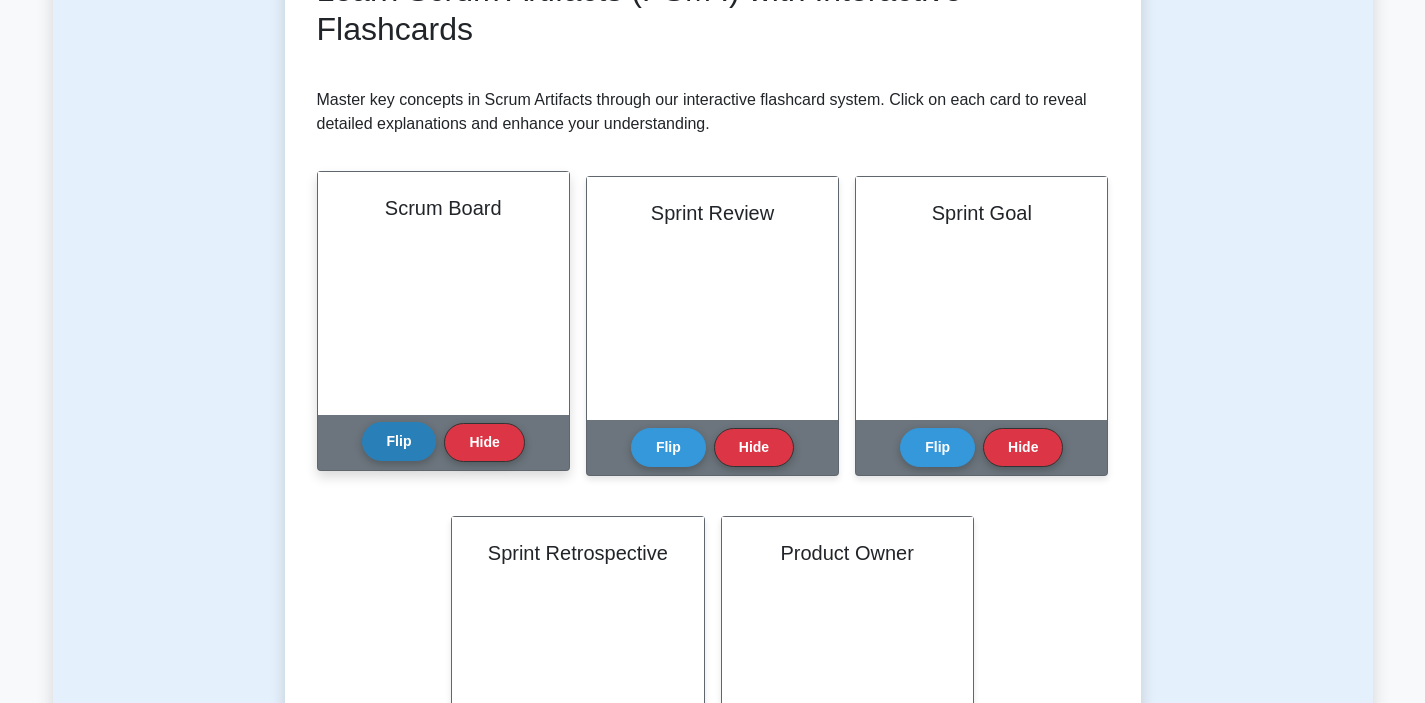 click on "Flip" at bounding box center (399, 441) 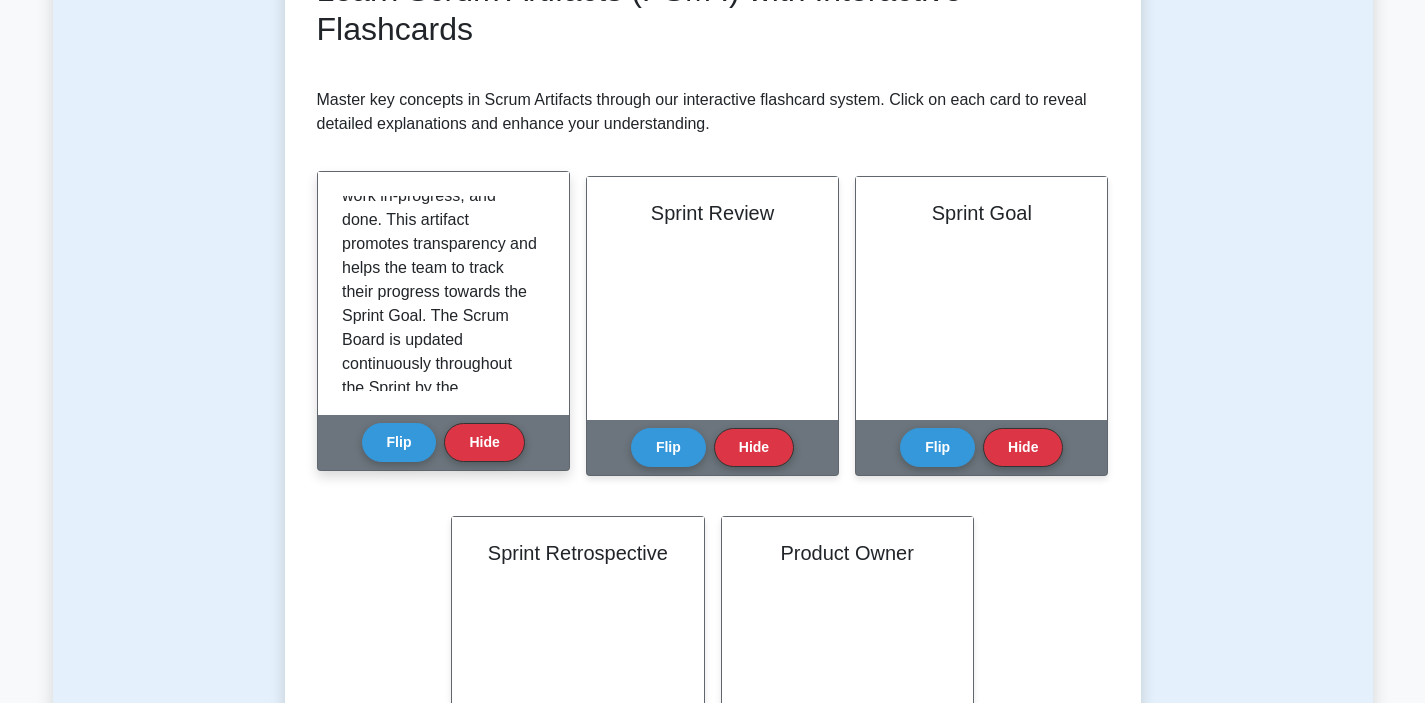 scroll, scrollTop: 201, scrollLeft: 0, axis: vertical 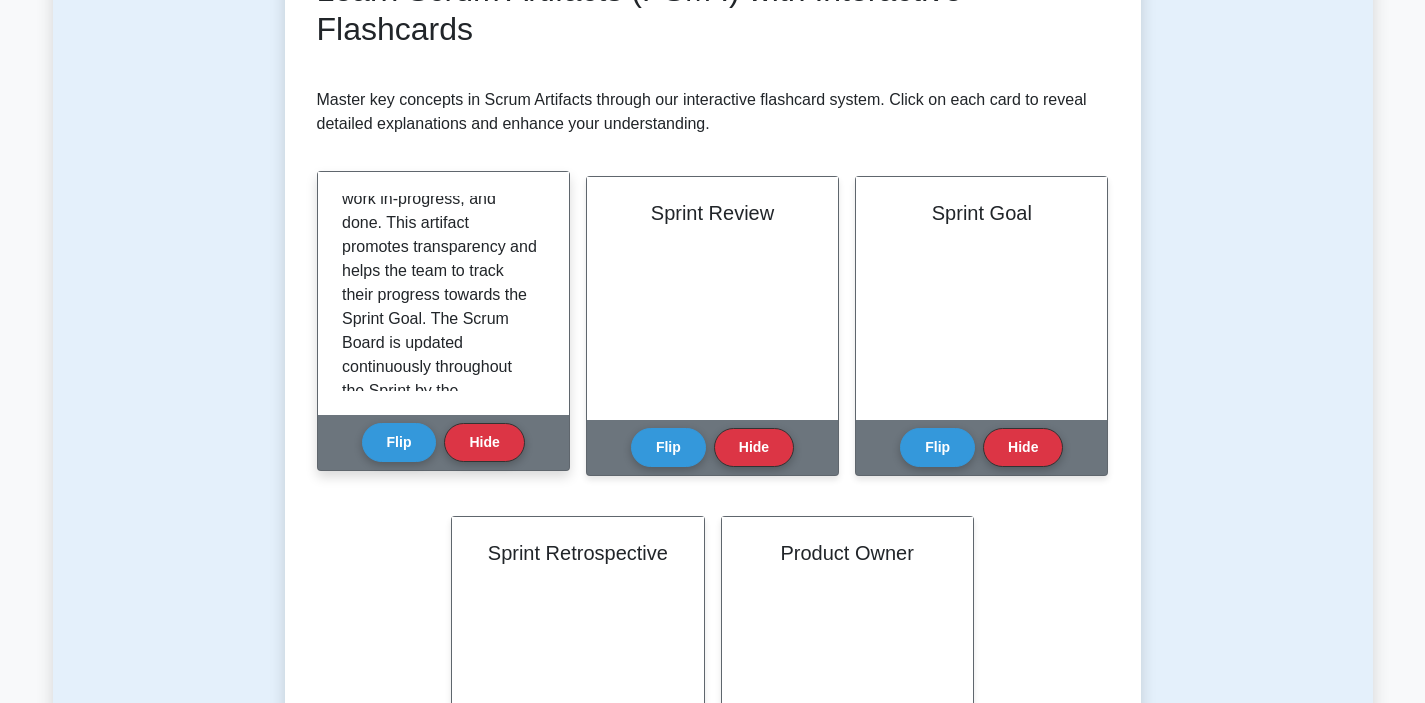 click on "The Scrum Board is a visual tool that displays the progress of the Scrum team's work during a Sprint. It includes all the Product Backlog items being worked on, categorized into to-do, work in-progress, and done. This artifact promotes transparency and helps the team to track their progress towards the Sprint Goal. The Scrum Board is updated continuously throughout the Sprint by the development team to reflect the real-time state of their work." at bounding box center [439, 235] 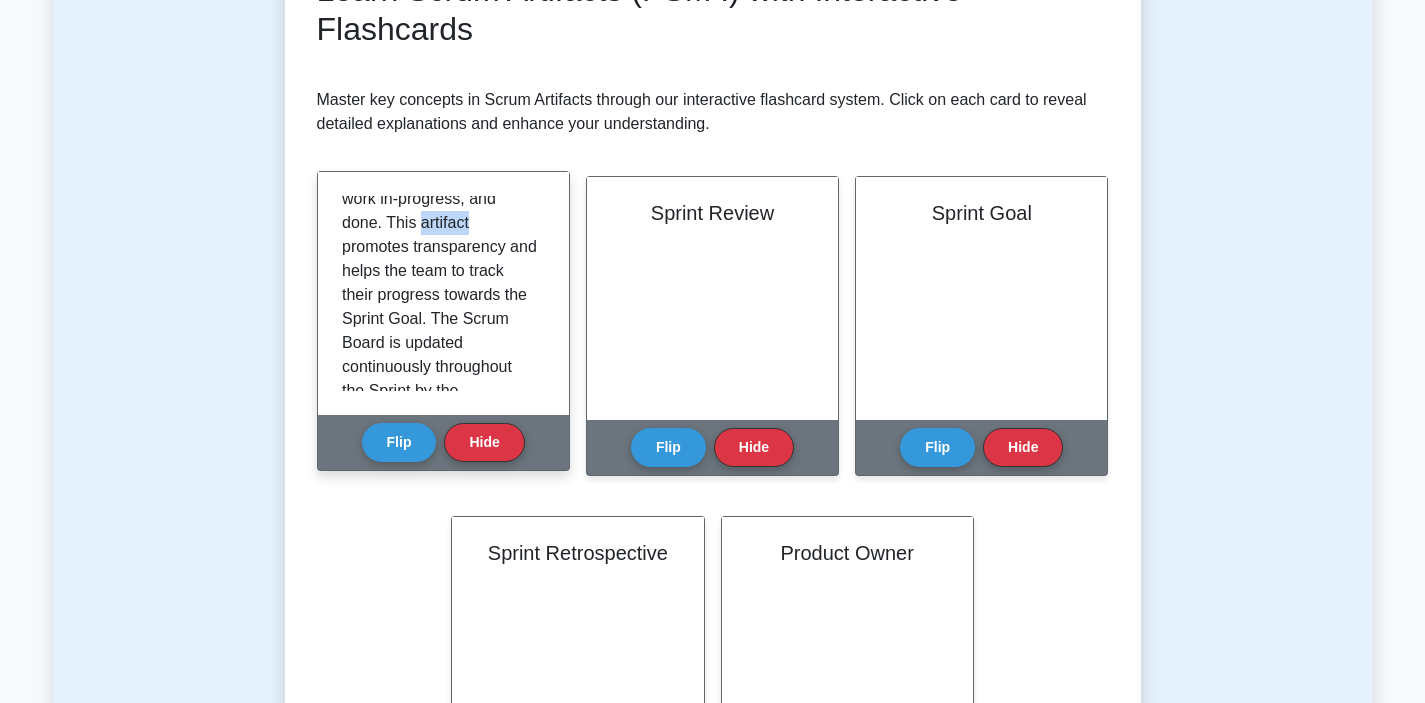 click on "The Scrum Board is a visual tool that displays the progress of the Scrum team's work during a Sprint. It includes all the Product Backlog items being worked on, categorized into to-do, work in-progress, and done. This artifact promotes transparency and helps the team to track their progress towards the Sprint Goal. The Scrum Board is updated continuously throughout the Sprint by the development team to reflect the real-time state of their work." at bounding box center (439, 235) 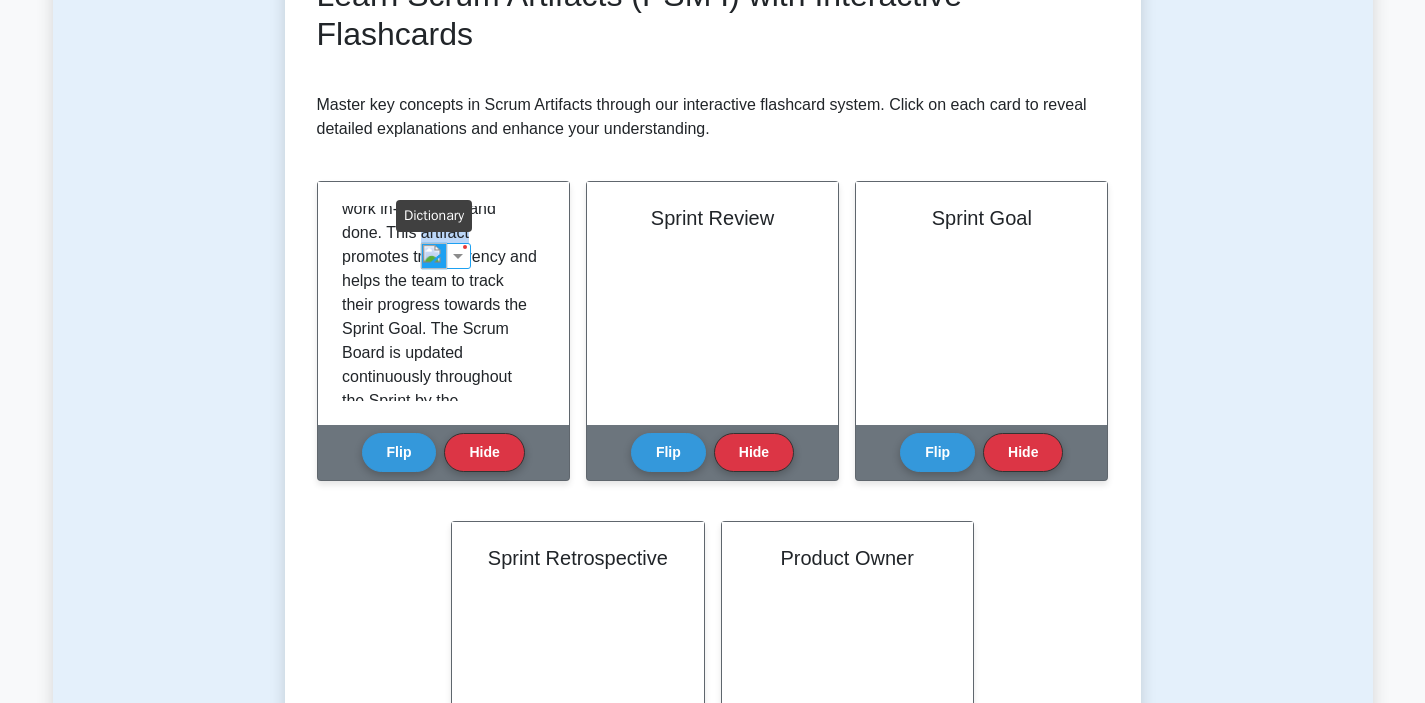 click at bounding box center (434, 256) 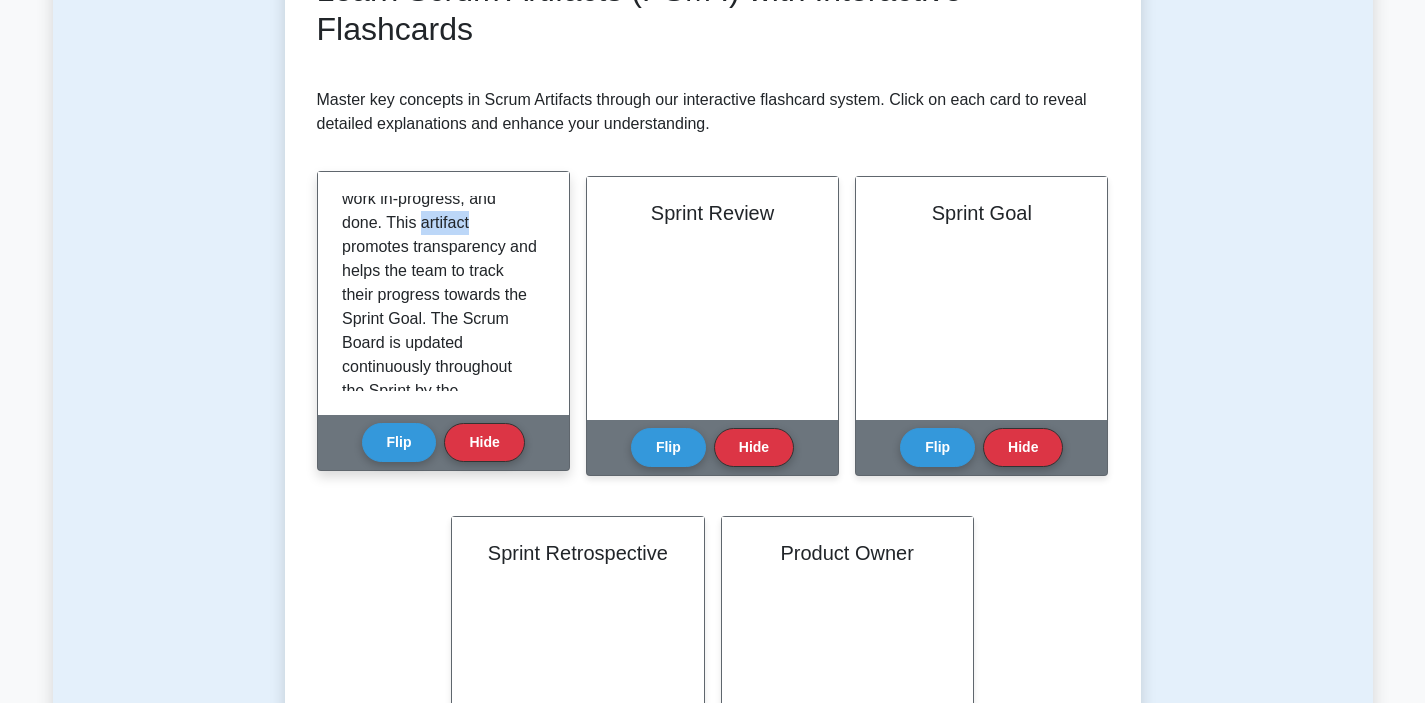 click on "The Scrum Board is a visual tool that displays the progress of the Scrum team's work during a Sprint. It includes all the Product Backlog items being worked on, categorized into to-do, work in-progress, and done. This artifact promotes transparency and helps the team to track their progress towards the Sprint Goal. The Scrum Board is updated continuously throughout the Sprint by the development team to reflect the real-time state of their work." at bounding box center [439, 235] 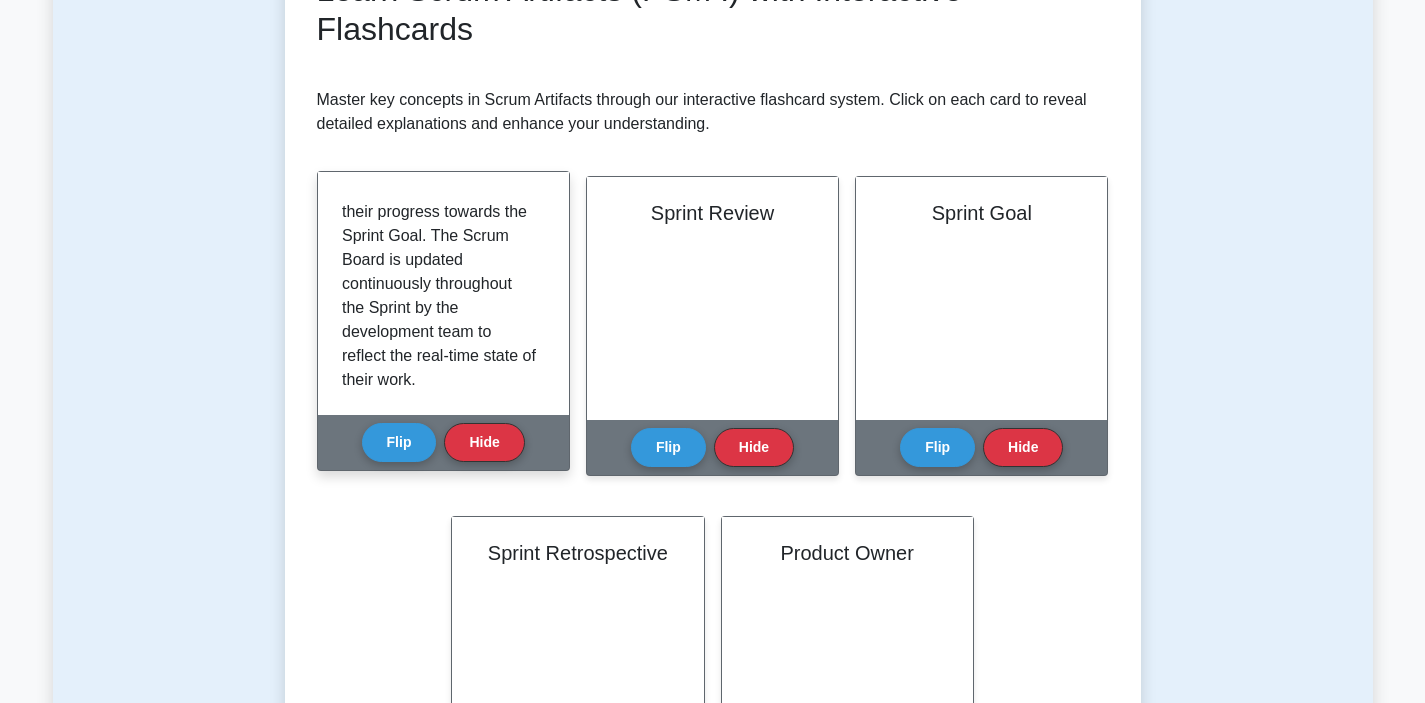 scroll, scrollTop: 301, scrollLeft: 0, axis: vertical 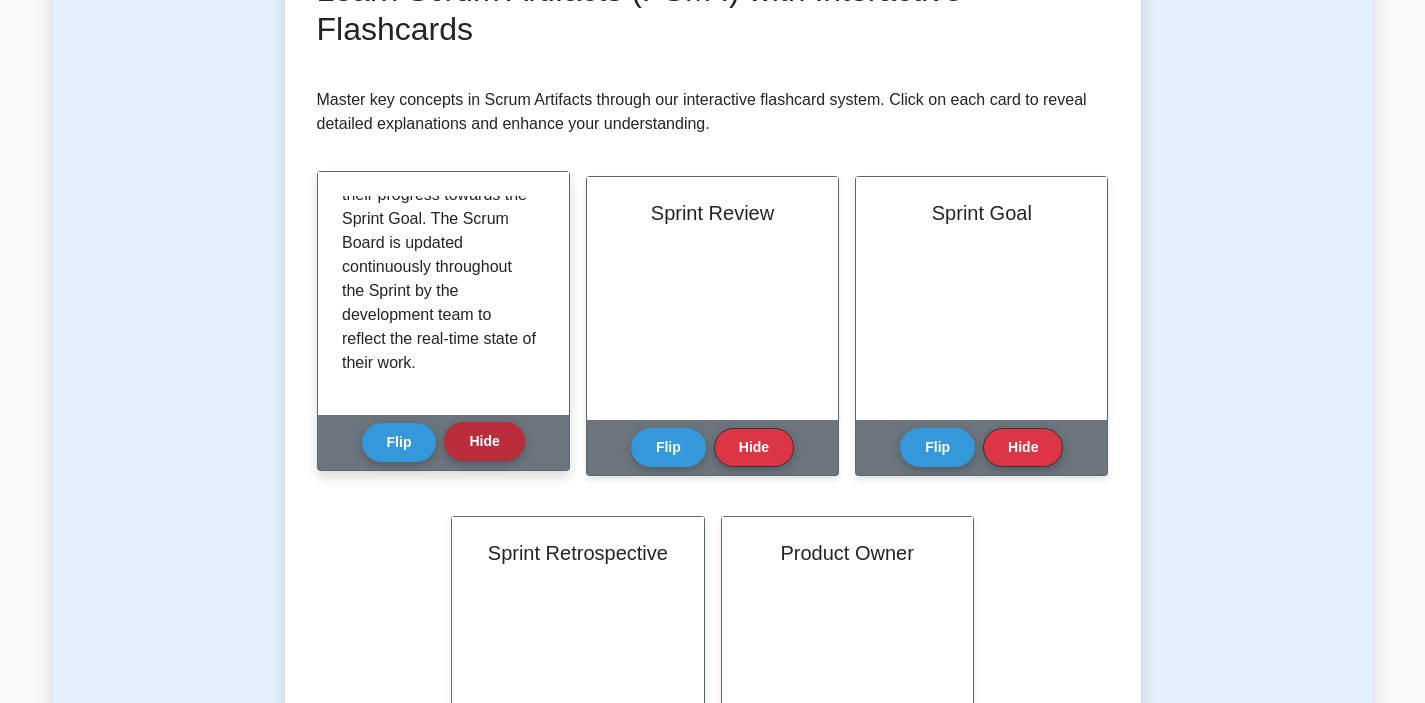 click on "Hide" at bounding box center (484, 441) 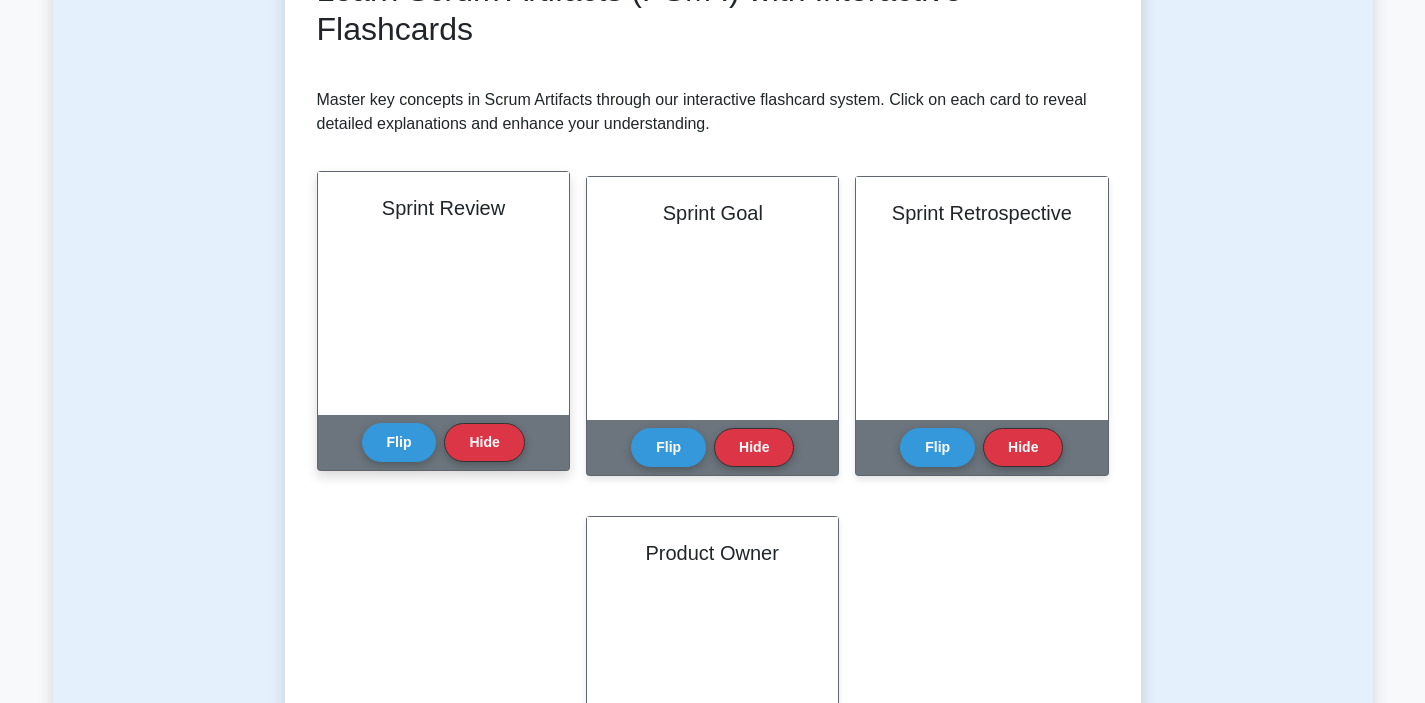 click on "Sprint Review" at bounding box center [443, 293] 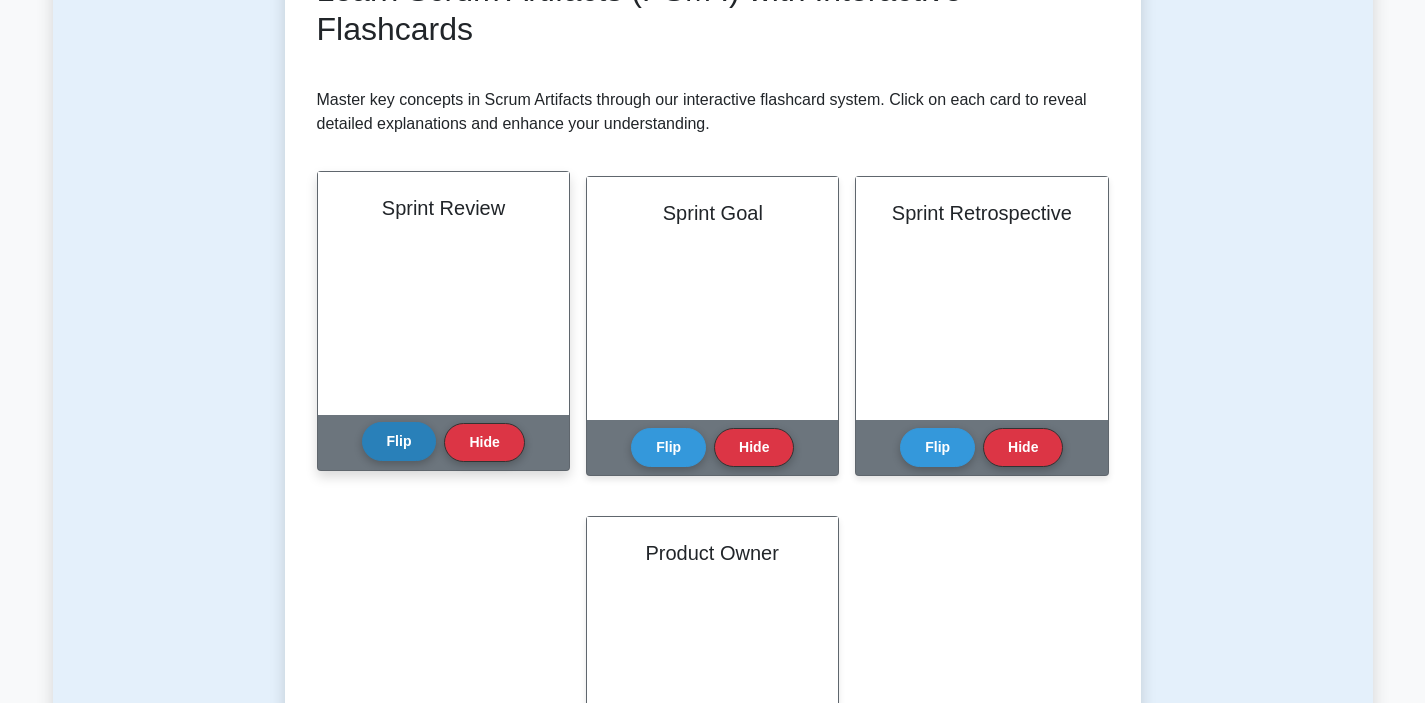 click on "Flip" at bounding box center (399, 441) 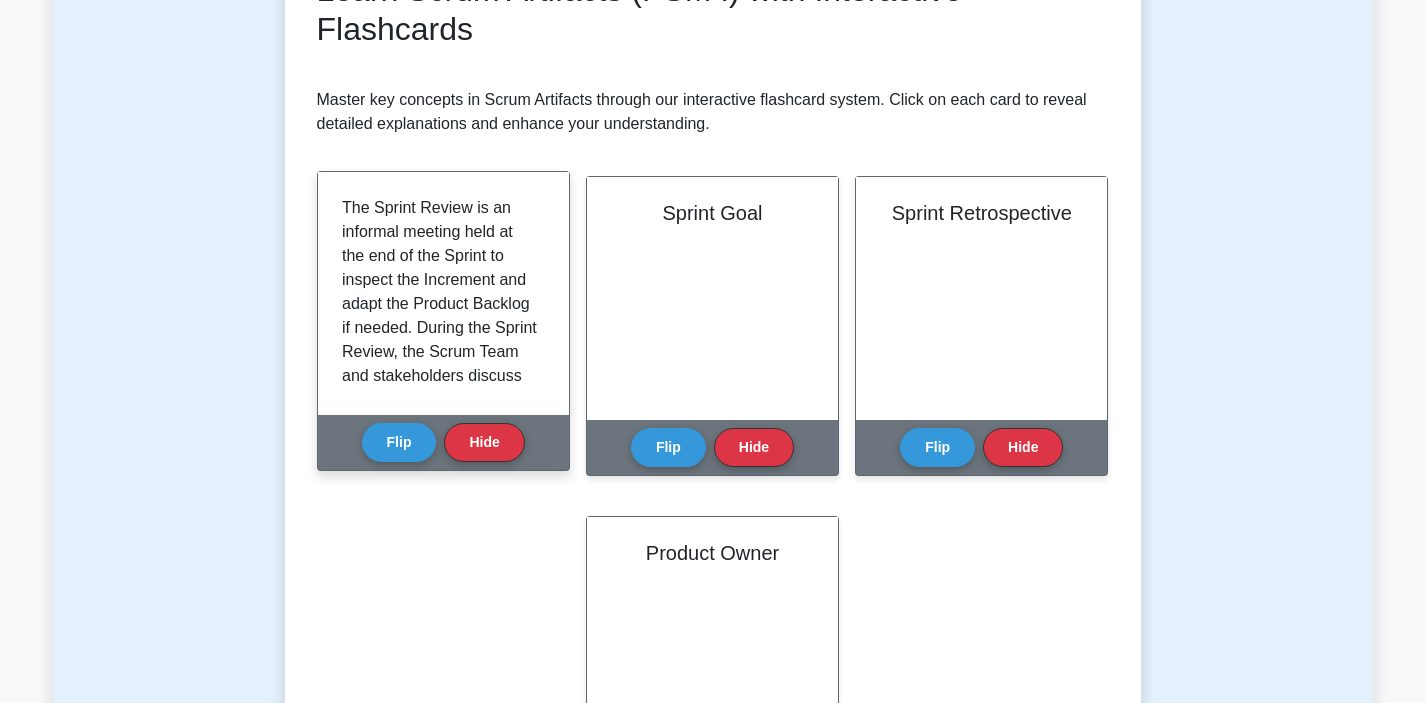click on "The Sprint Review is an informal meeting held at the end of the Sprint to inspect the Increment and adapt the Product Backlog if needed. During the Sprint Review, the Scrum Team and stakeholders discuss what was done in the Sprint, taking into account the market, potential capabilities, and timelines. The Product Backlog may also be adjusted to meet new insights. The presentation of the Increment is key to providing transparency and receiving feedback." at bounding box center (439, 424) 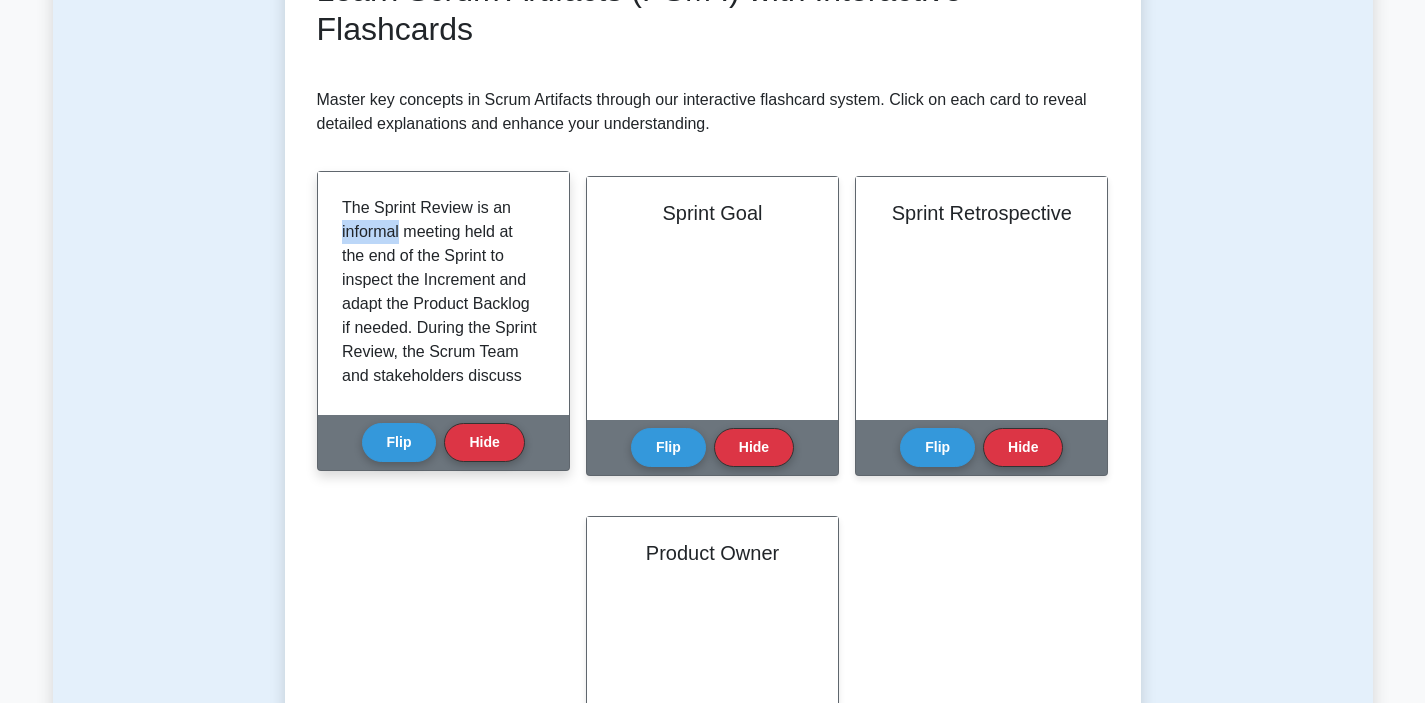 click on "The Sprint Review is an informal meeting held at the end of the Sprint to inspect the Increment and adapt the Product Backlog if needed. During the Sprint Review, the Scrum Team and stakeholders discuss what was done in the Sprint, taking into account the market, potential capabilities, and timelines. The Product Backlog may also be adjusted to meet new insights. The presentation of the Increment is key to providing transparency and receiving feedback." at bounding box center [439, 424] 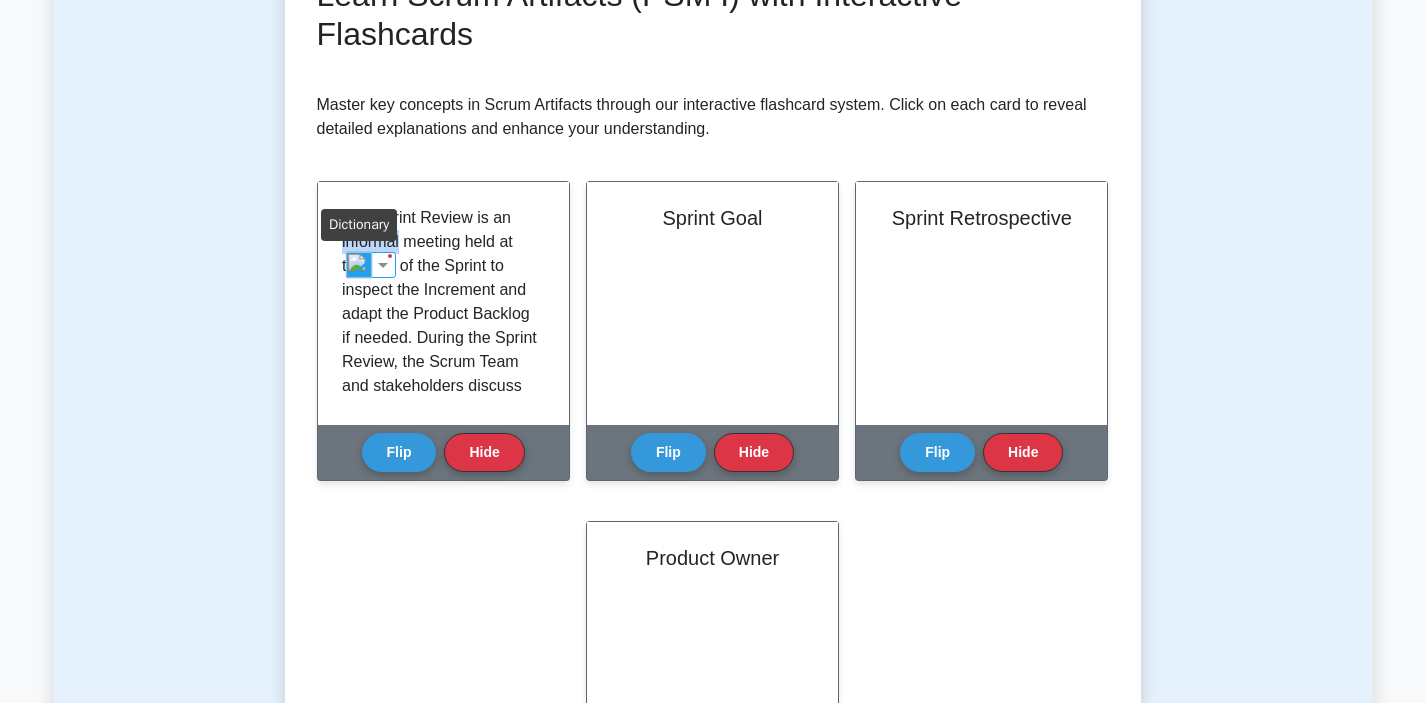 click at bounding box center (359, 265) 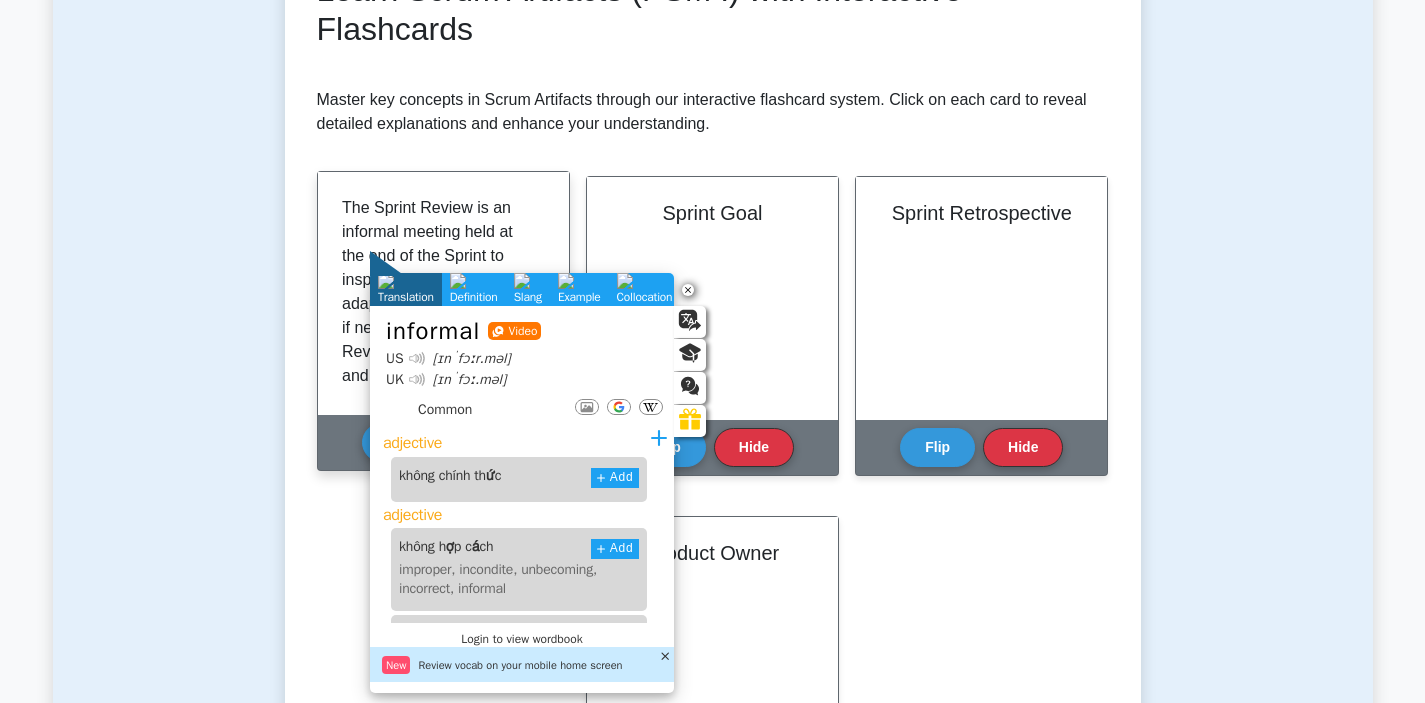 click on "The Sprint Review is an informal meeting held at the end of the Sprint to inspect the Increment and adapt the Product Backlog if needed. During the Sprint Review, the Scrum Team and stakeholders discuss what was done in the Sprint, taking into account the market, potential capabilities, and timelines. The Product Backlog may also be adjusted to meet new insights. The presentation of the Increment is key to providing transparency and receiving feedback." at bounding box center (439, 424) 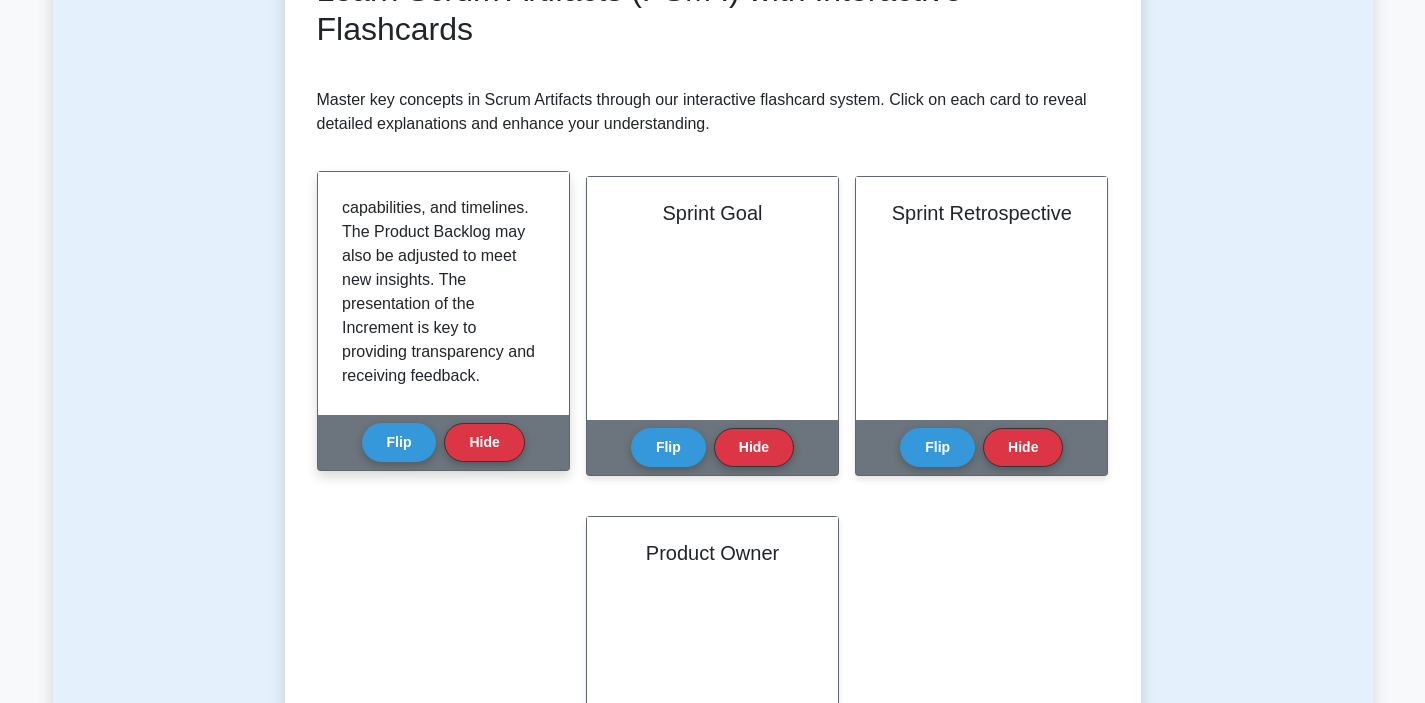 scroll, scrollTop: 277, scrollLeft: 0, axis: vertical 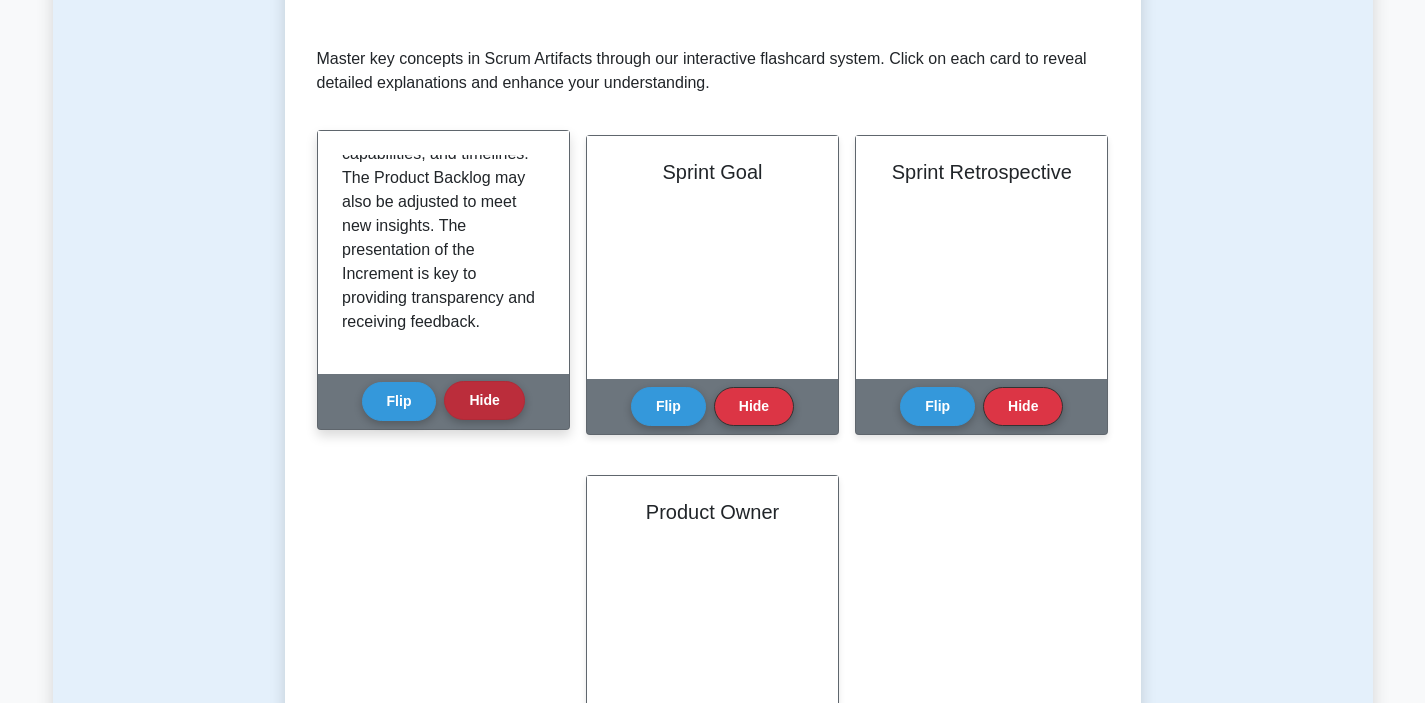 click on "Hide" at bounding box center [484, 400] 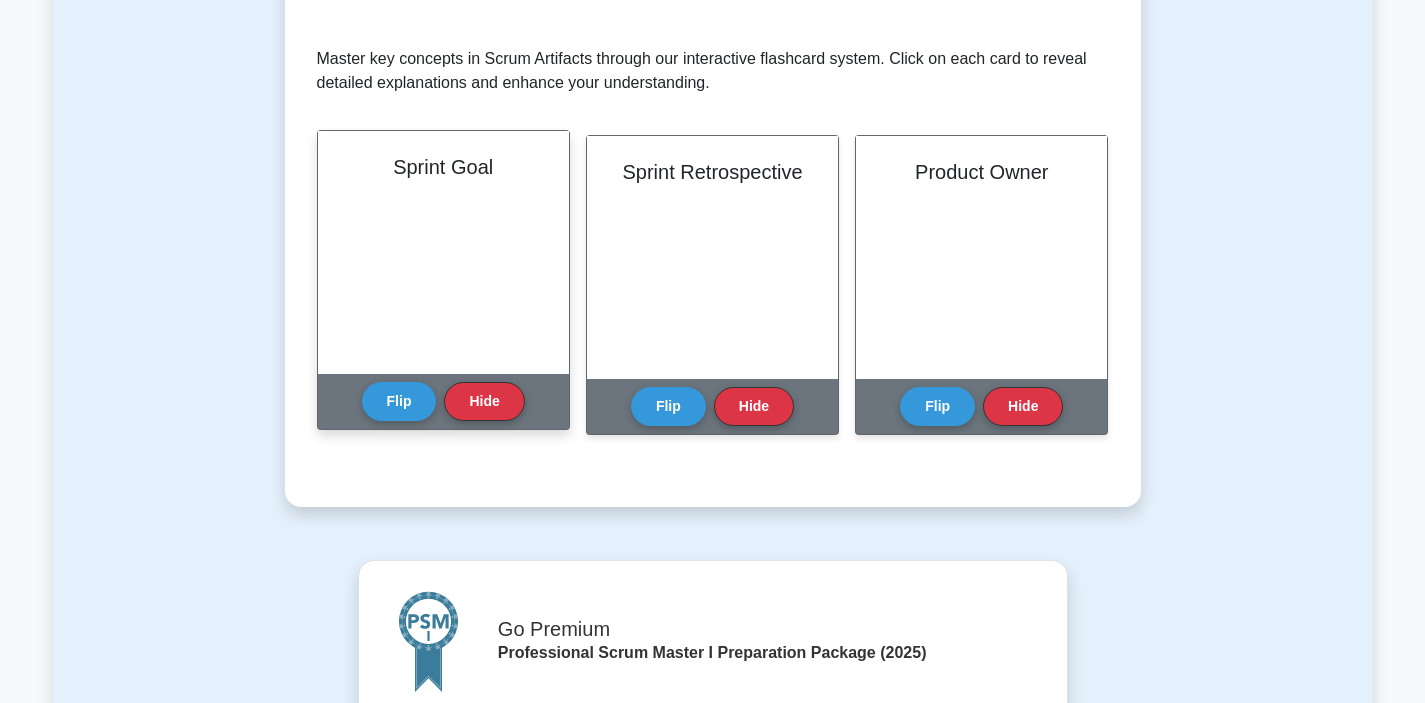 click on "Flip
Hide" at bounding box center [443, 401] 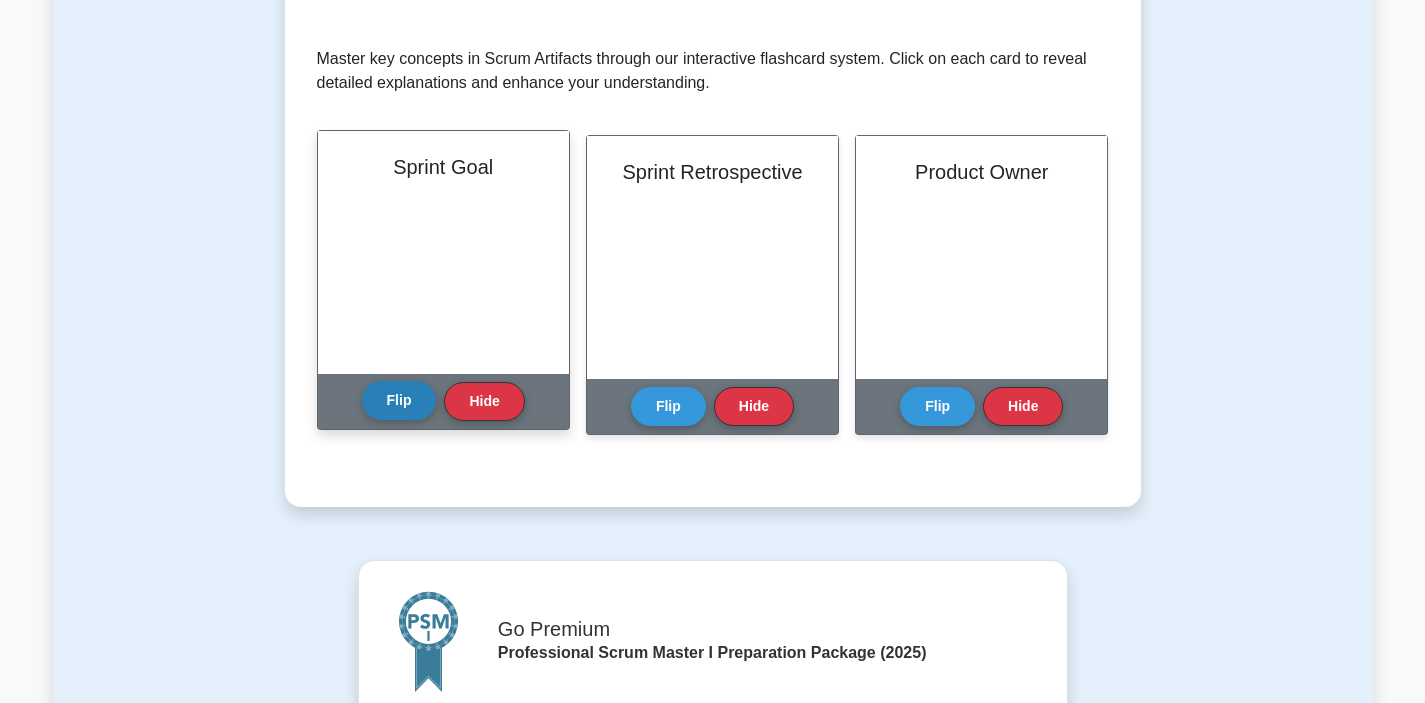 click on "Flip" at bounding box center (399, 400) 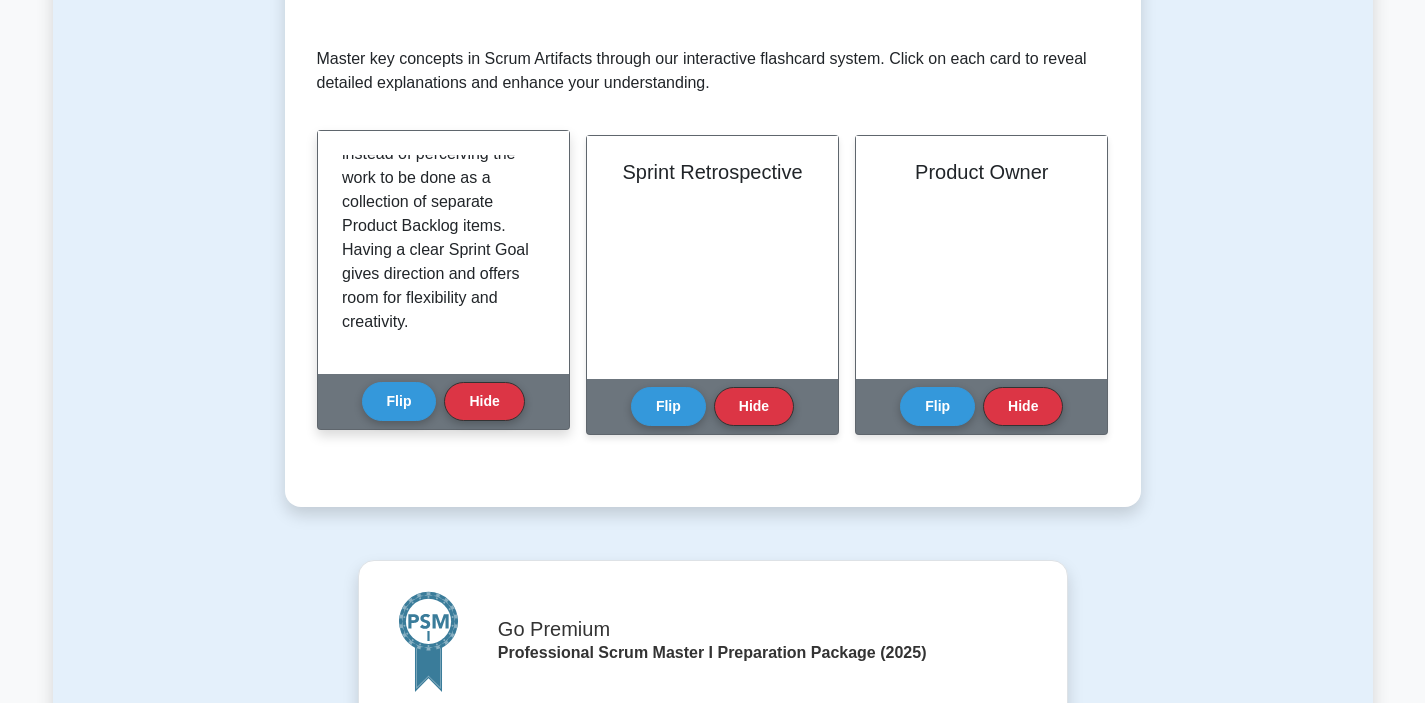 scroll, scrollTop: 373, scrollLeft: 0, axis: vertical 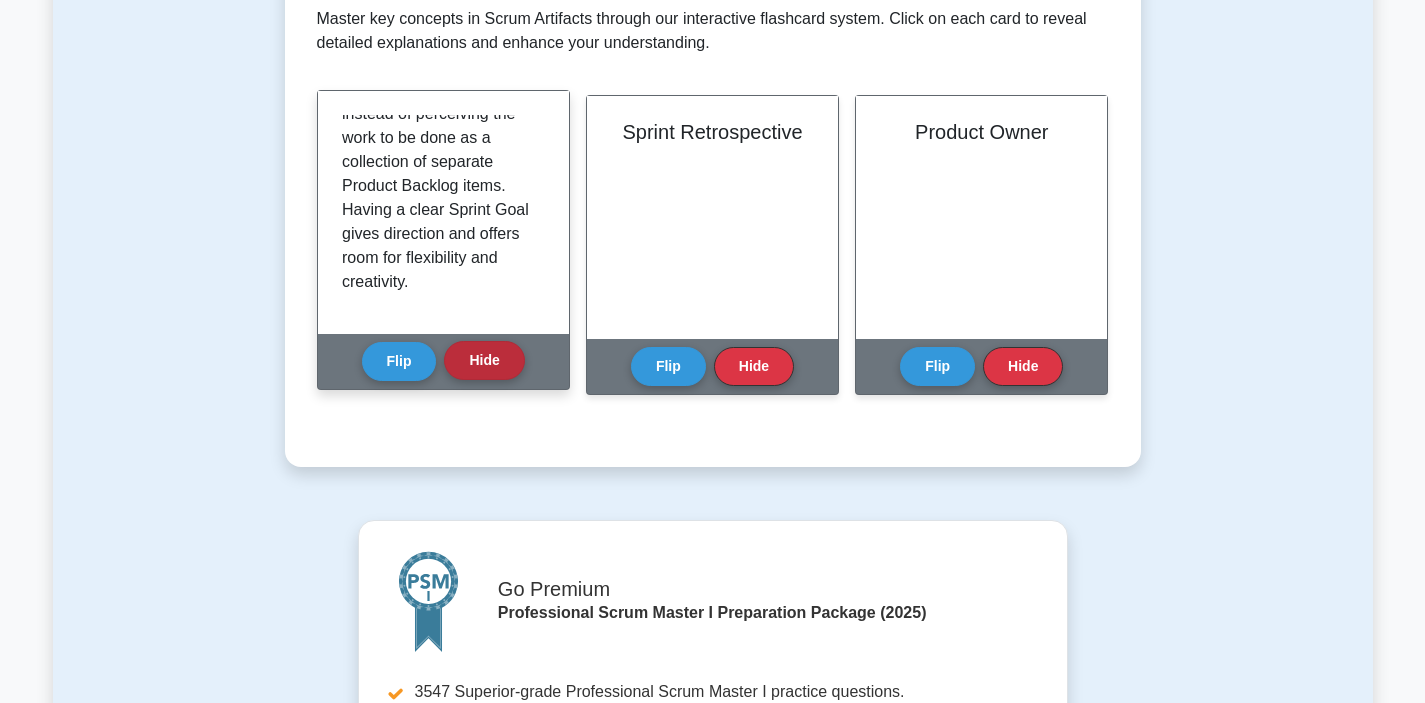 click on "Hide" at bounding box center (484, 360) 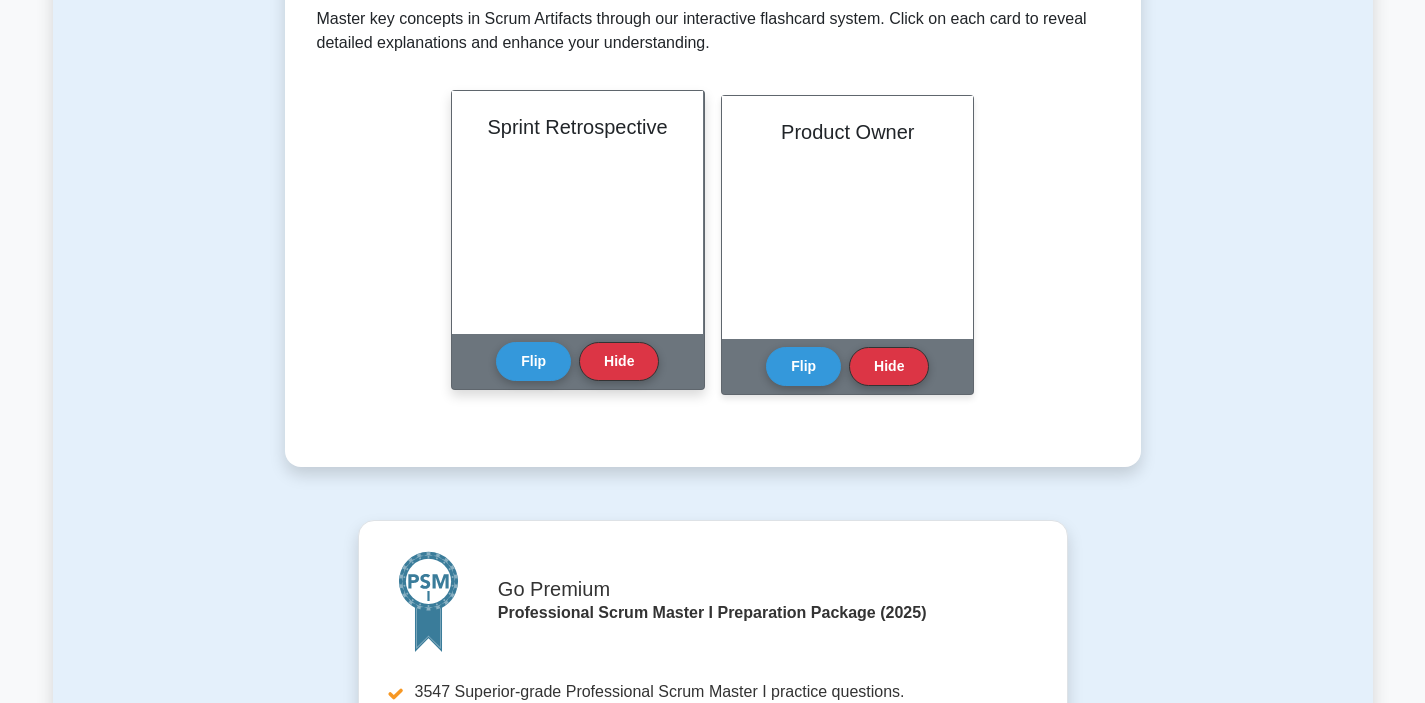 click on "Sprint Retrospective" at bounding box center (577, 212) 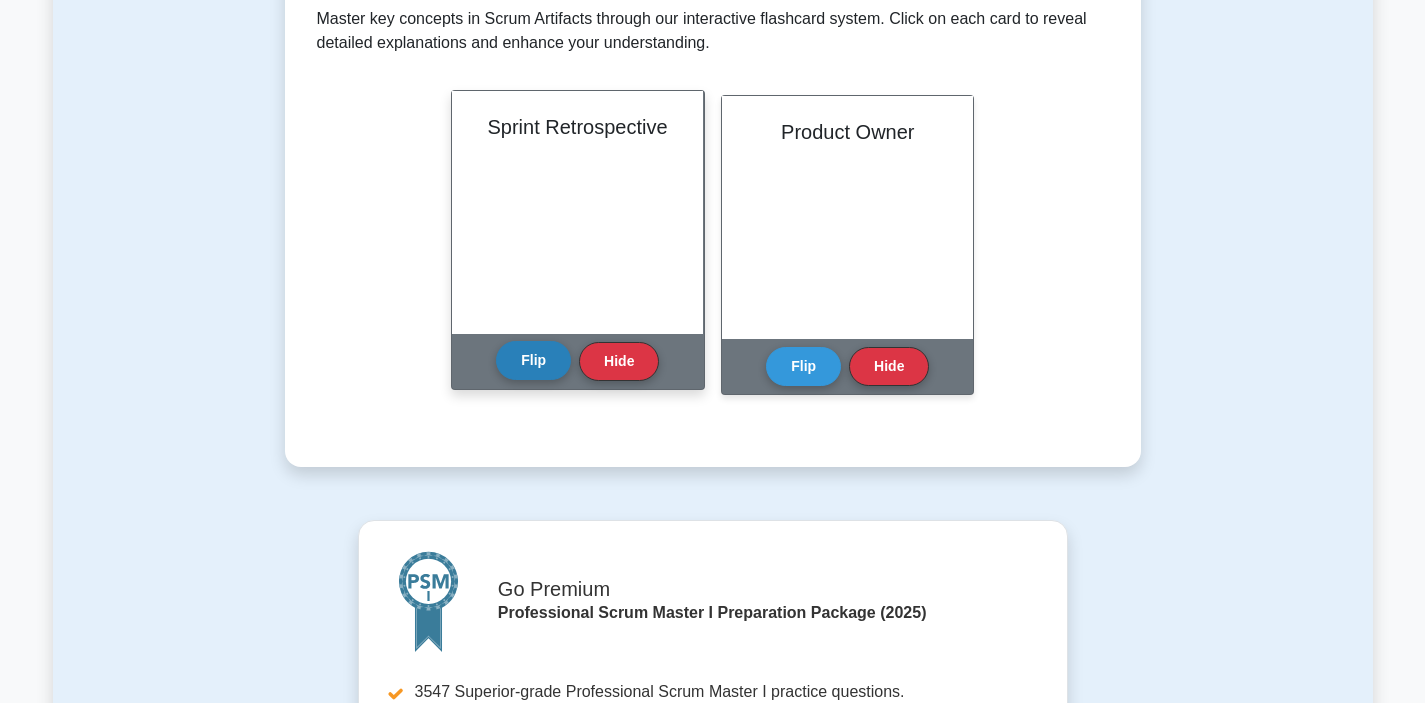 click on "Flip" at bounding box center [533, 360] 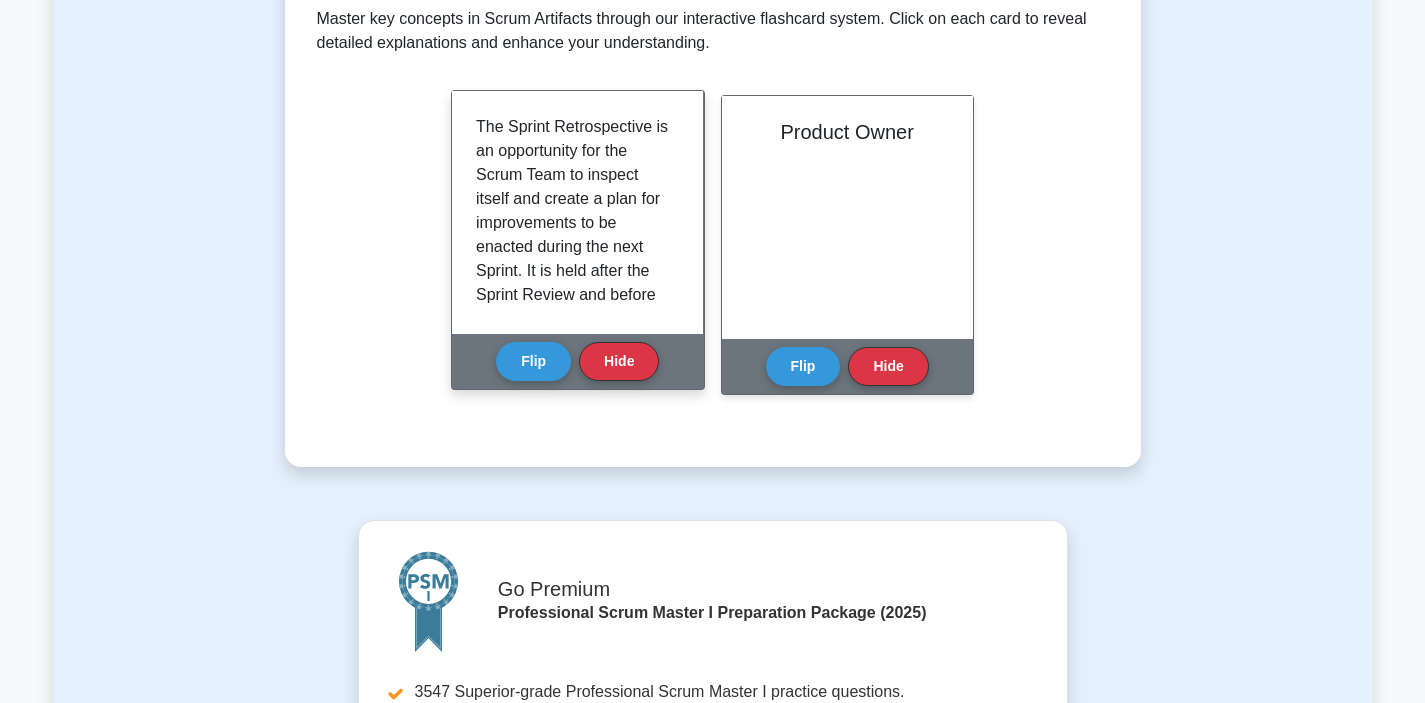 click on "The Sprint Retrospective is an opportunity for the Scrum Team to inspect itself and create a plan for improvements to be enacted during the next Sprint. It is held after the Sprint Review and before the next Sprint Planning. The Sprint Retrospective is crucial to the principle of inspection and adaptation that are central to Scrum framework. Reflection on the process allows for the identification of strengths and weaknesses, and fosters continuous improvement." at bounding box center [573, 343] 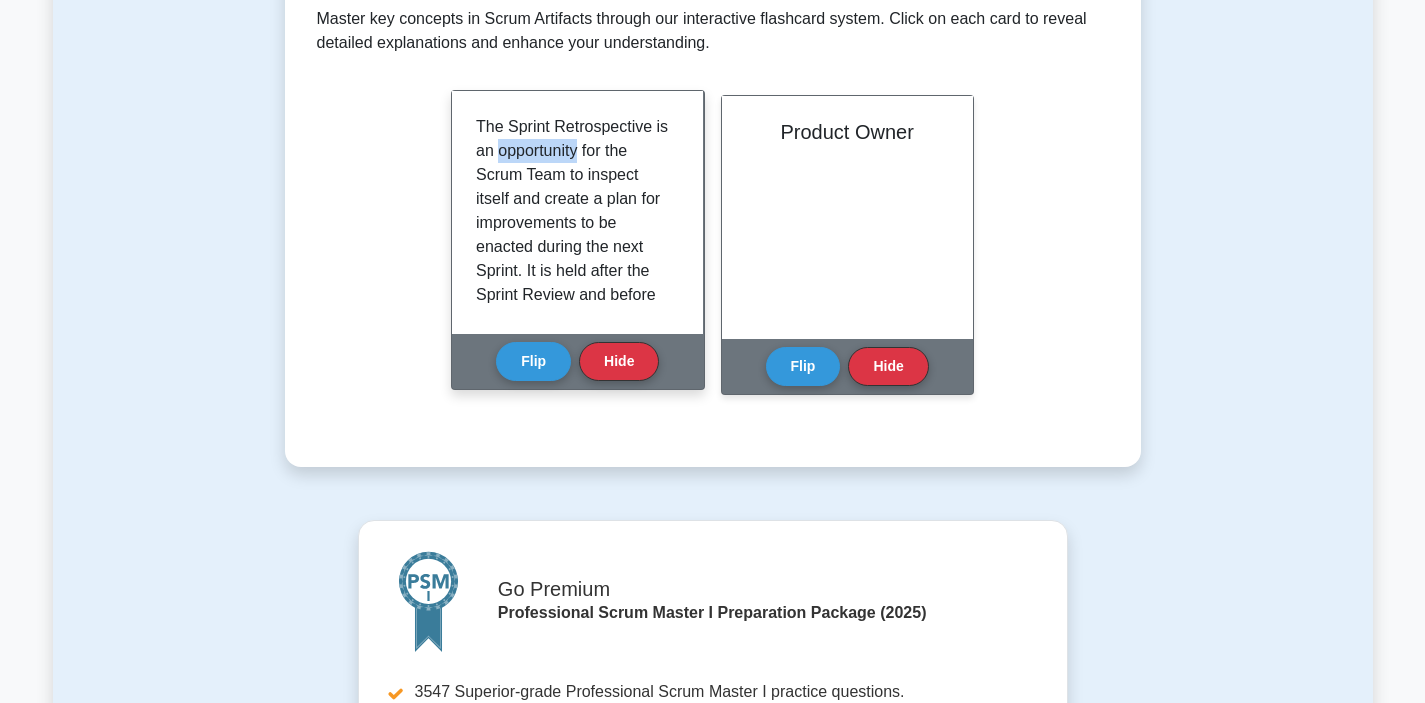 click on "The Sprint Retrospective is an opportunity for the Scrum Team to inspect itself and create a plan for improvements to be enacted during the next Sprint. It is held after the Sprint Review and before the next Sprint Planning. The Sprint Retrospective is crucial to the principle of inspection and adaptation that are central to Scrum framework. Reflection on the process allows for the identification of strengths and weaknesses, and fosters continuous improvement." at bounding box center (573, 343) 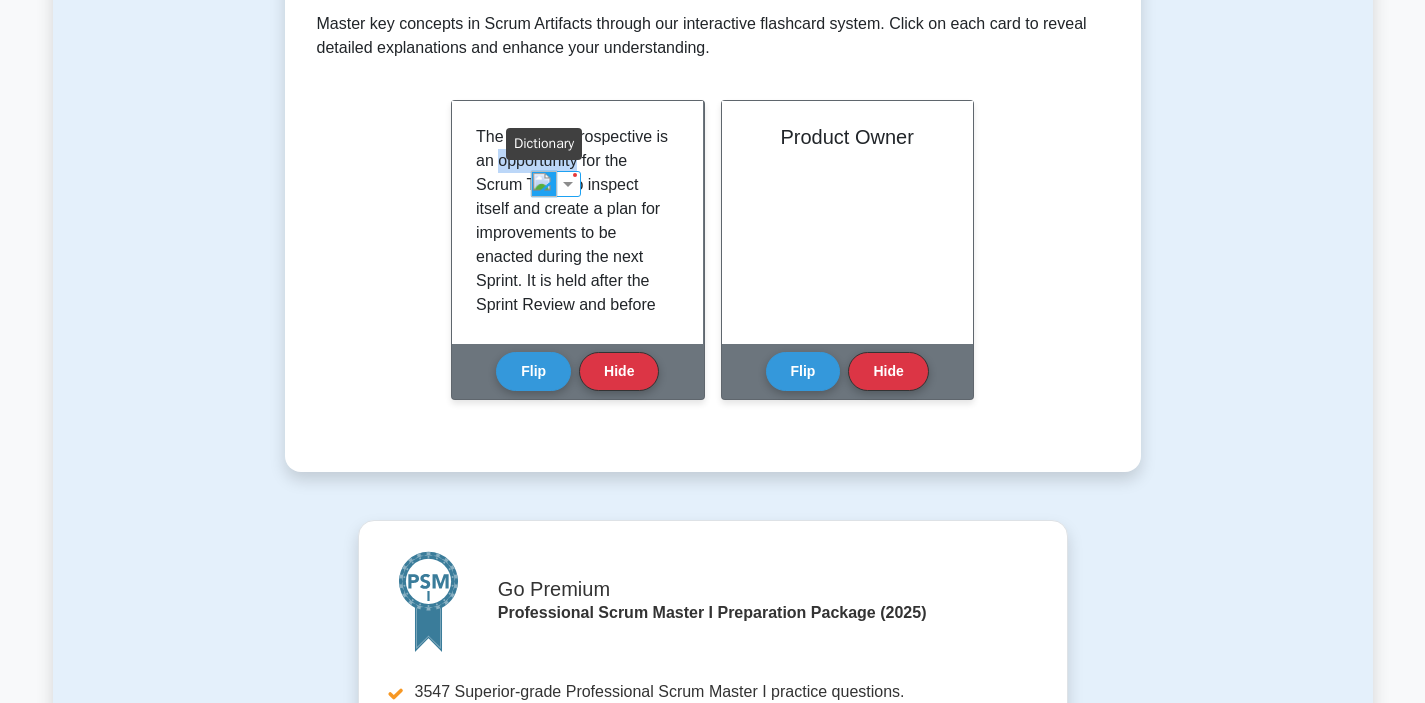click at bounding box center [544, 184] 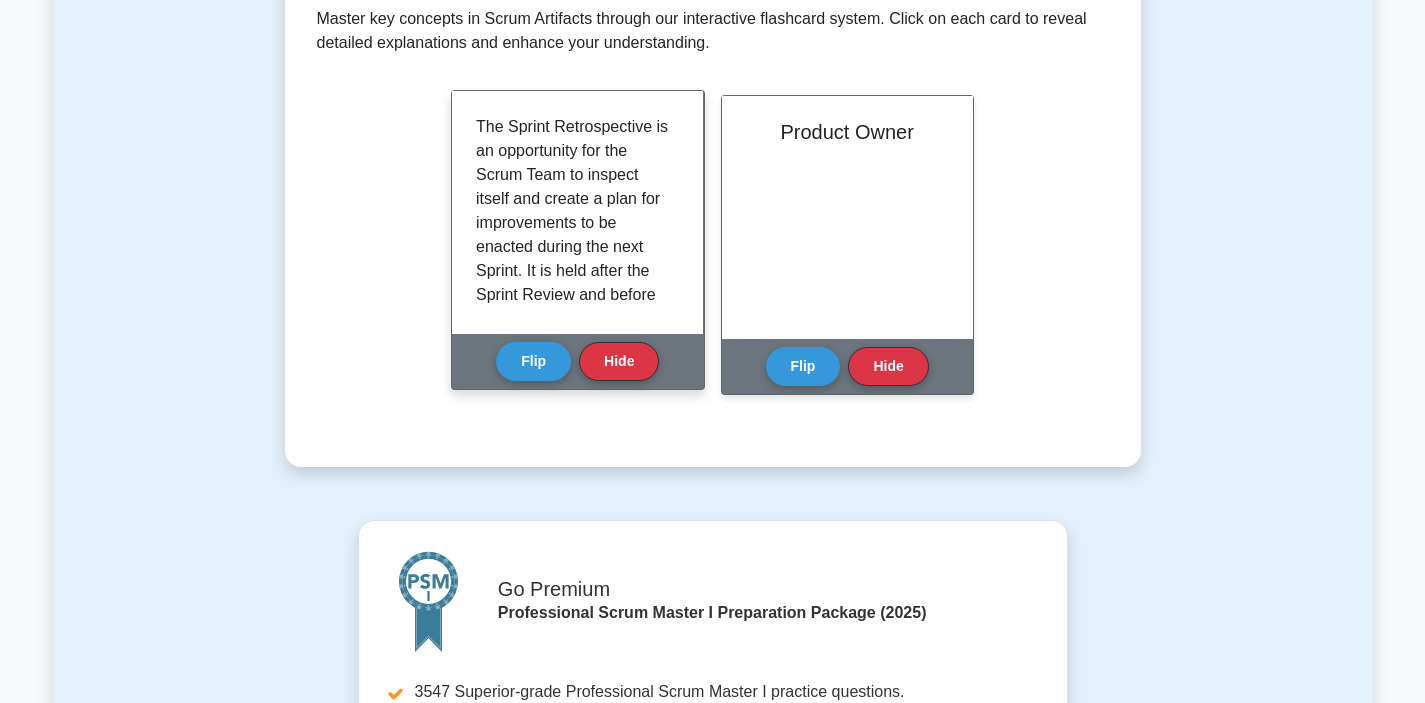 click on "The Sprint Retrospective is an opportunity for the Scrum Team to inspect itself and create a plan for improvements to be enacted during the next Sprint. It is held after the Sprint Review and before the next Sprint Planning. The Sprint Retrospective is crucial to the principle of inspection and adaptation that are central to Scrum framework. Reflection on the process allows for the identification of strengths and weaknesses, and fosters continuous improvement." at bounding box center (573, 343) 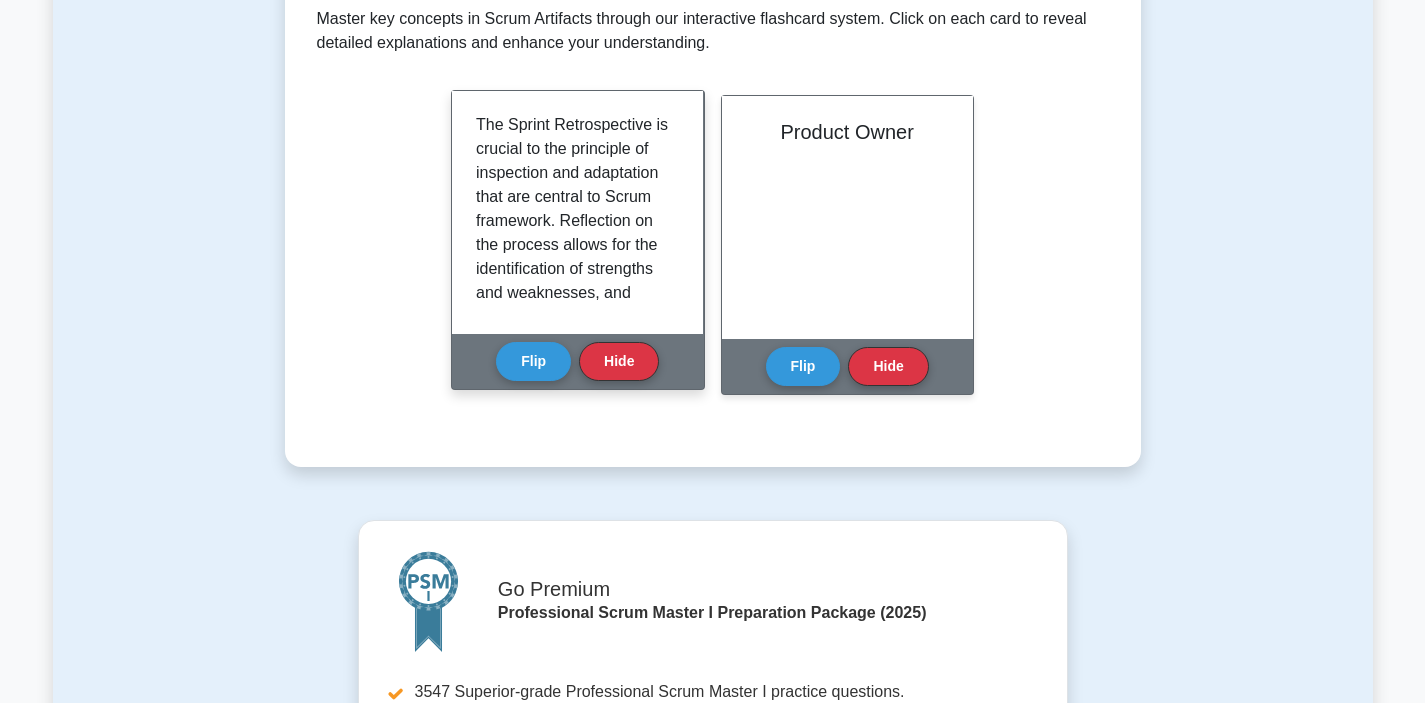 scroll, scrollTop: 228, scrollLeft: 0, axis: vertical 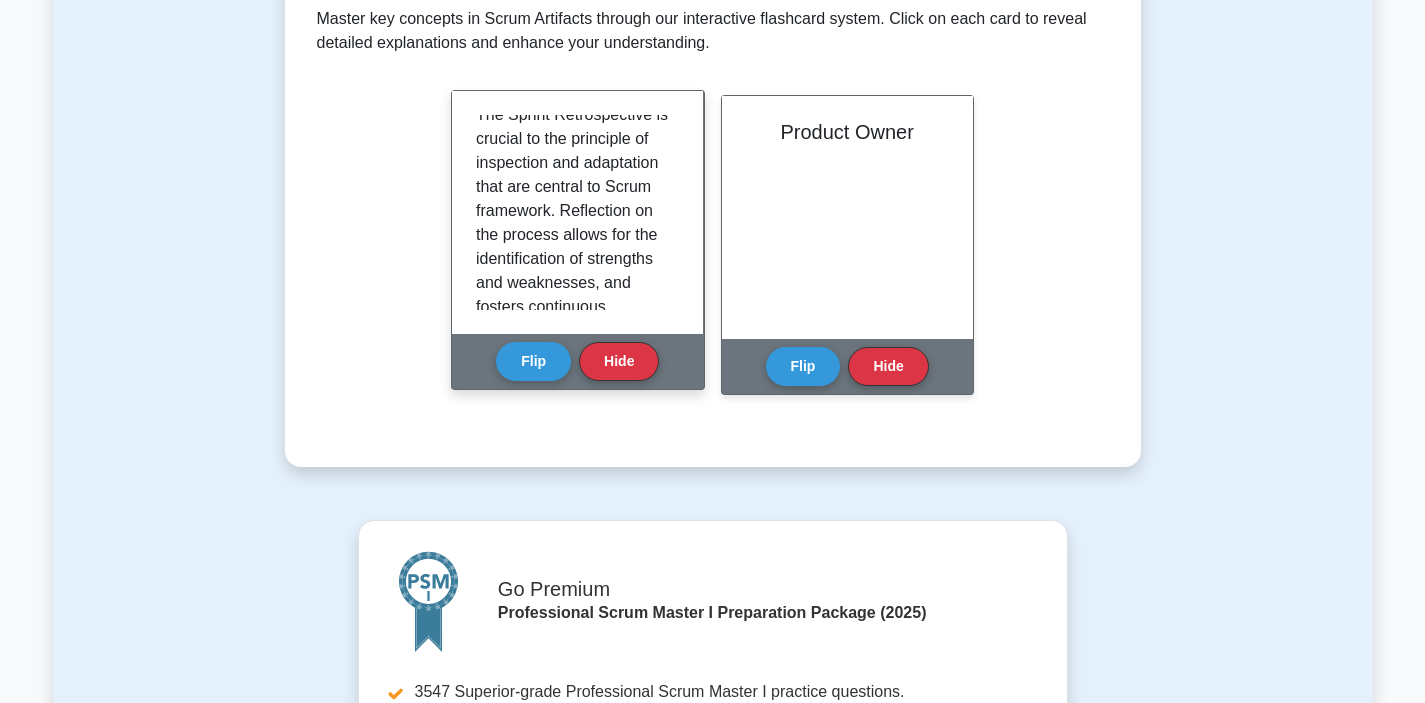click on "The Sprint Retrospective is an opportunity for the Scrum Team to inspect itself and create a plan for improvements to be enacted during the next Sprint. It is held after the Sprint Review and before the next Sprint Planning. The Sprint Retrospective is crucial to the principle of inspection and adaptation that are central to Scrum framework. Reflection on the process allows for the identification of strengths and weaknesses, and fosters continuous improvement." at bounding box center (573, 115) 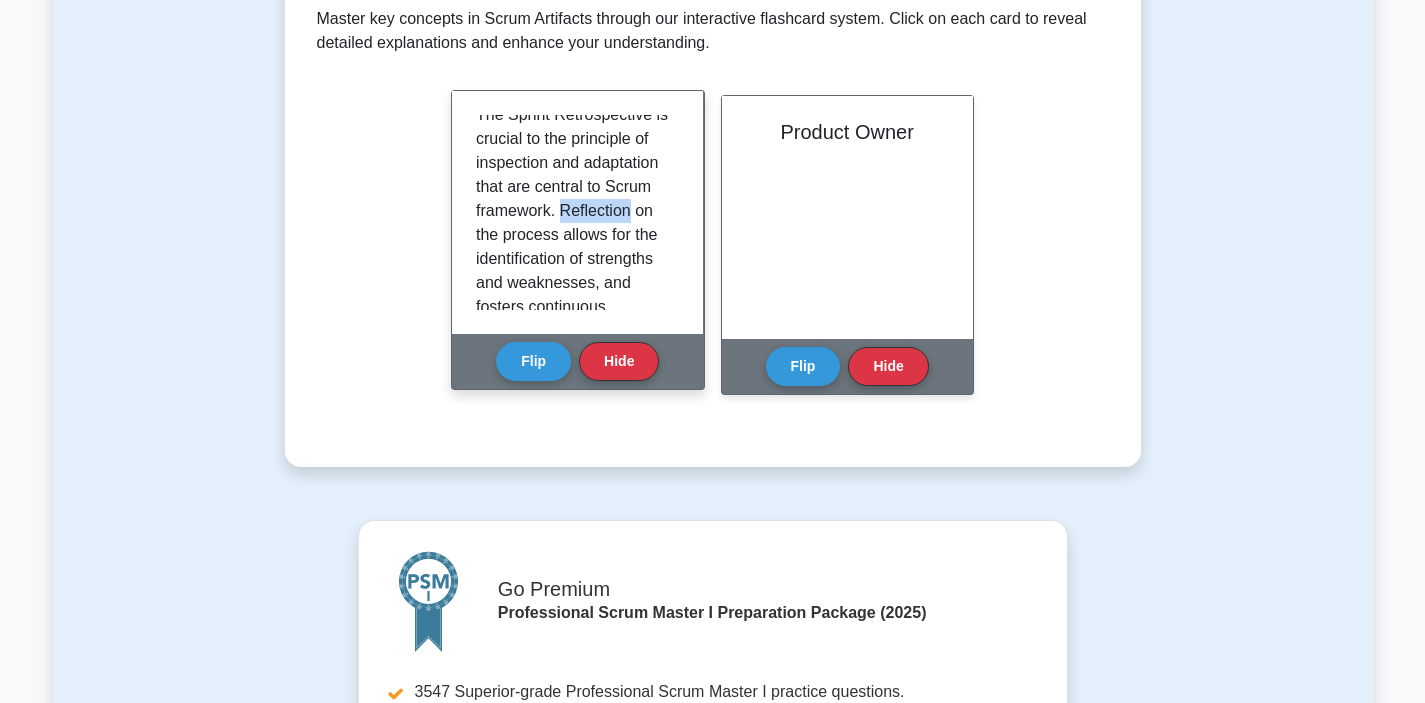 click on "The Sprint Retrospective is an opportunity for the Scrum Team to inspect itself and create a plan for improvements to be enacted during the next Sprint. It is held after the Sprint Review and before the next Sprint Planning. The Sprint Retrospective is crucial to the principle of inspection and adaptation that are central to Scrum framework. Reflection on the process allows for the identification of strengths and weaknesses, and fosters continuous improvement." at bounding box center (573, 115) 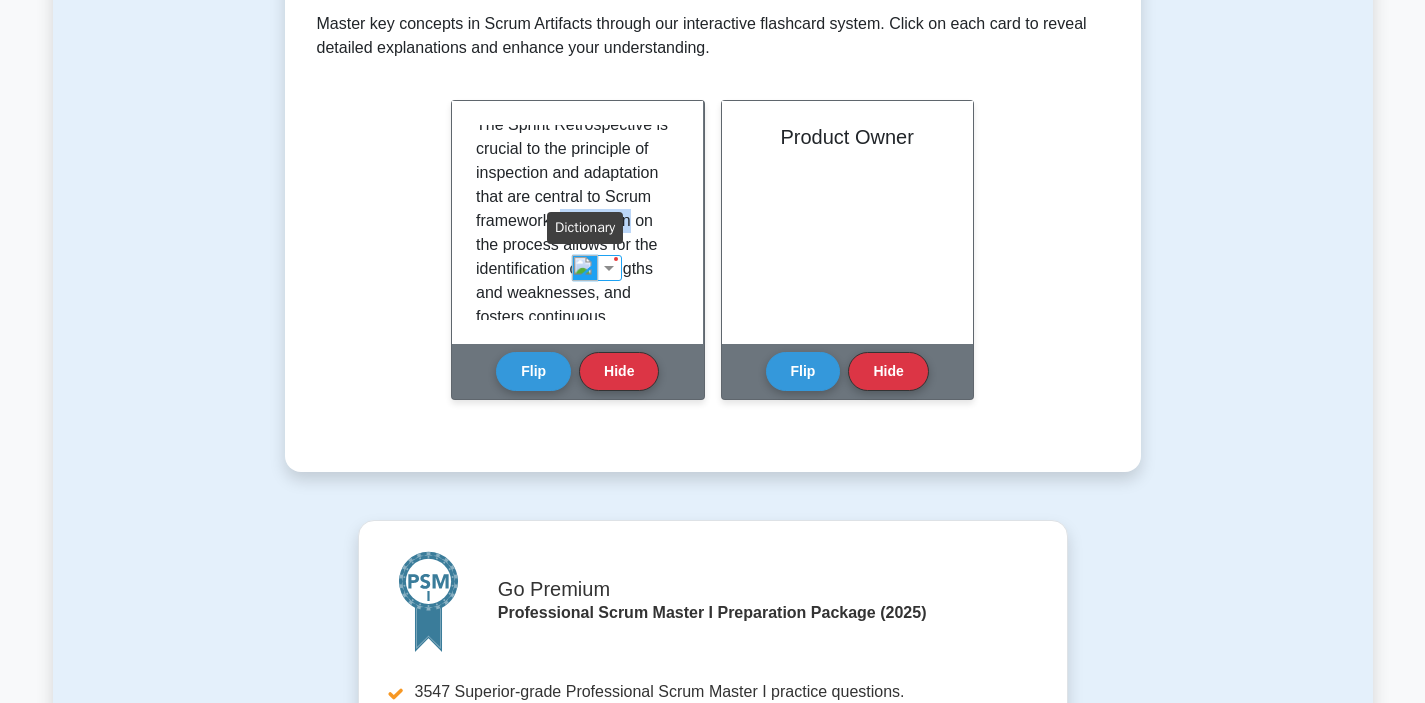 click at bounding box center [585, 268] 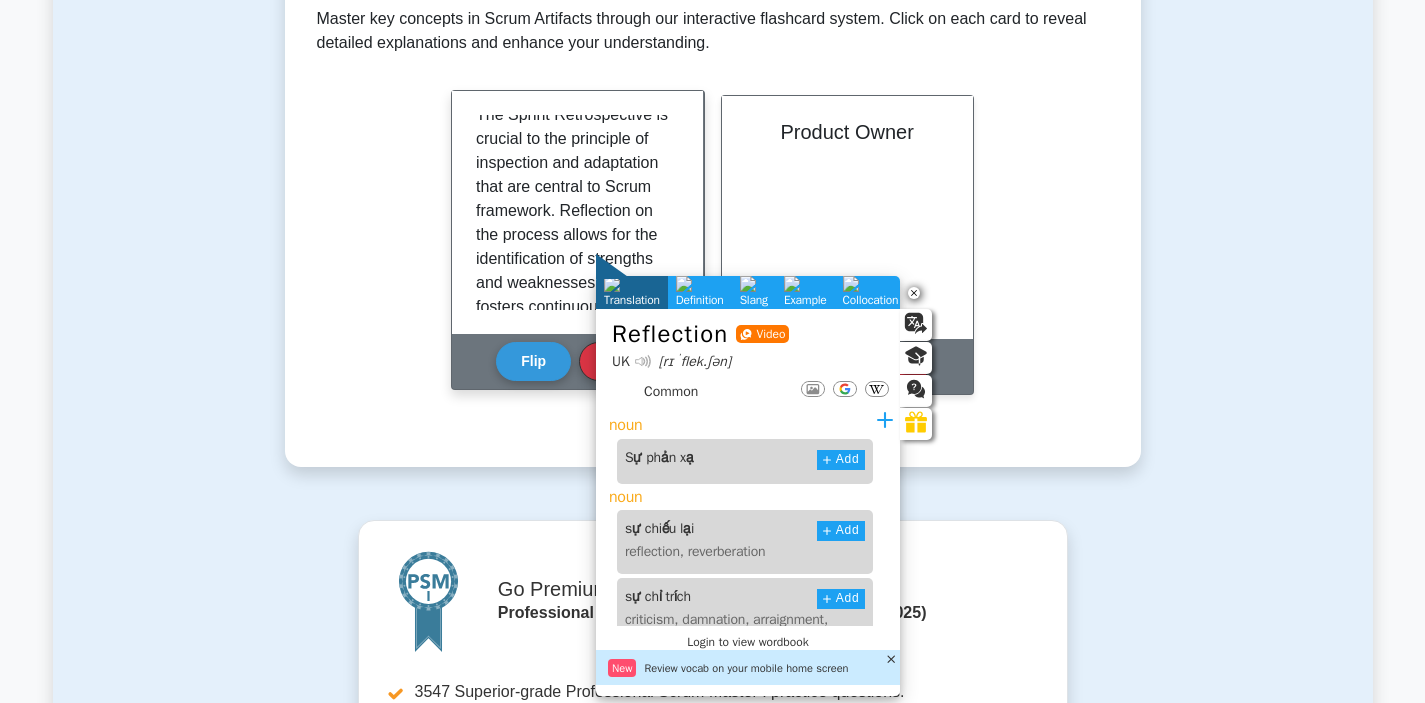 click on "The Sprint Retrospective is an opportunity for the Scrum Team to inspect itself and create a plan for improvements to be enacted during the next Sprint. It is held after the Sprint Review and before the next Sprint Planning. The Sprint Retrospective is crucial to the principle of inspection and adaptation that are central to Scrum framework. Reflection on the process allows for the identification of strengths and weaknesses, and fosters continuous improvement." at bounding box center [573, 115] 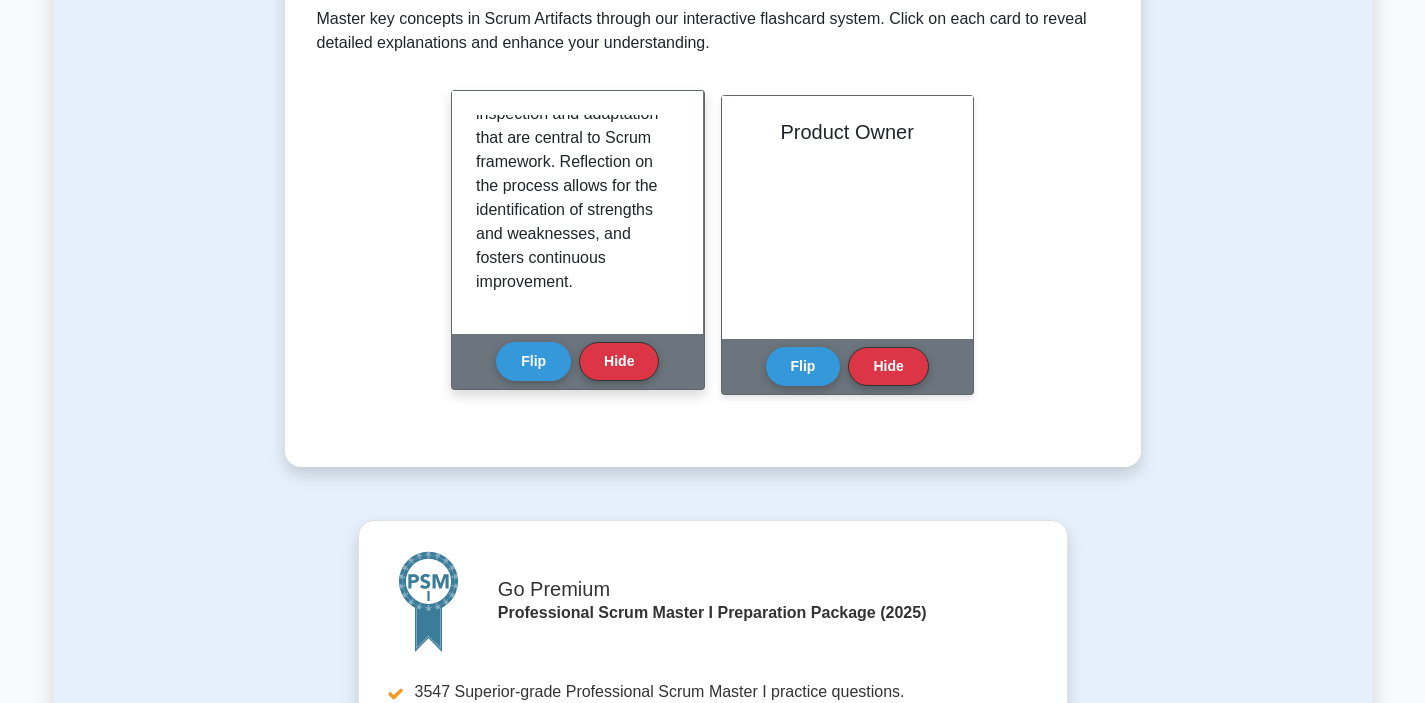 scroll, scrollTop: 301, scrollLeft: 0, axis: vertical 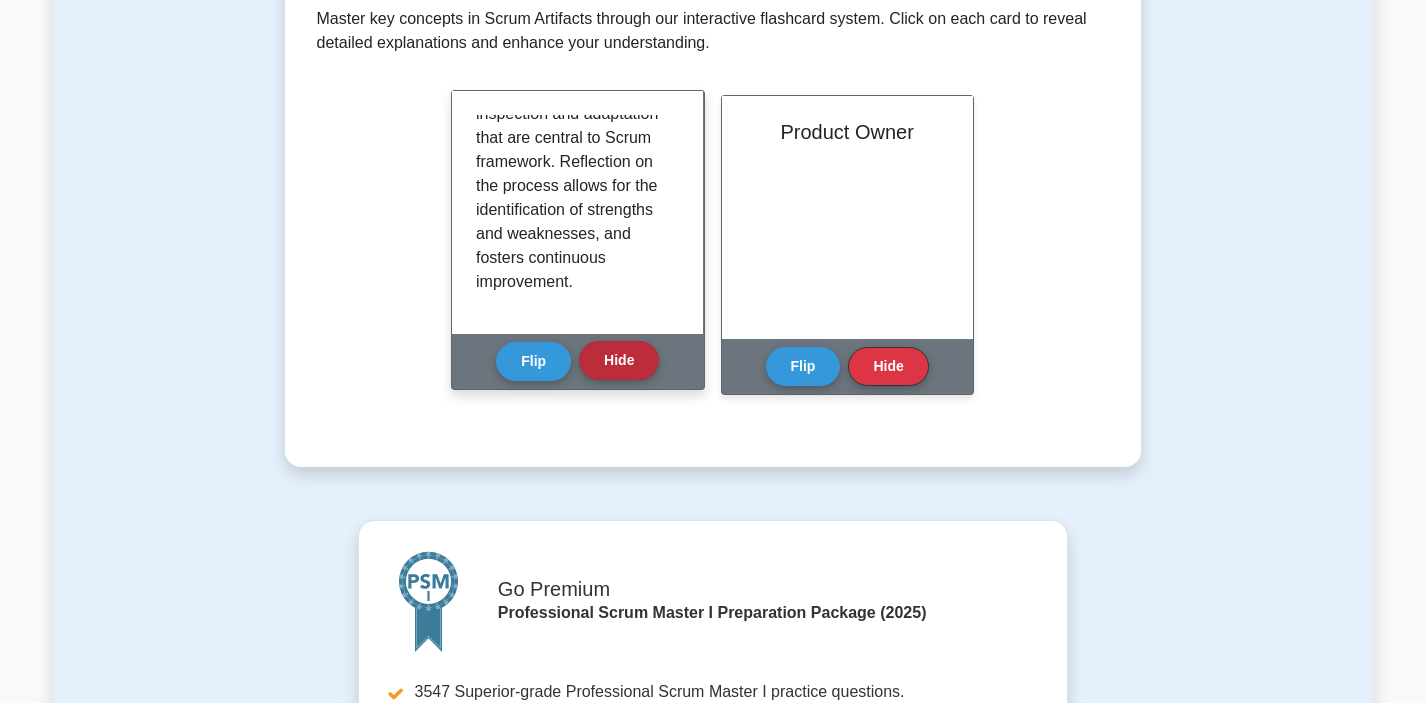 click on "Hide" at bounding box center [619, 360] 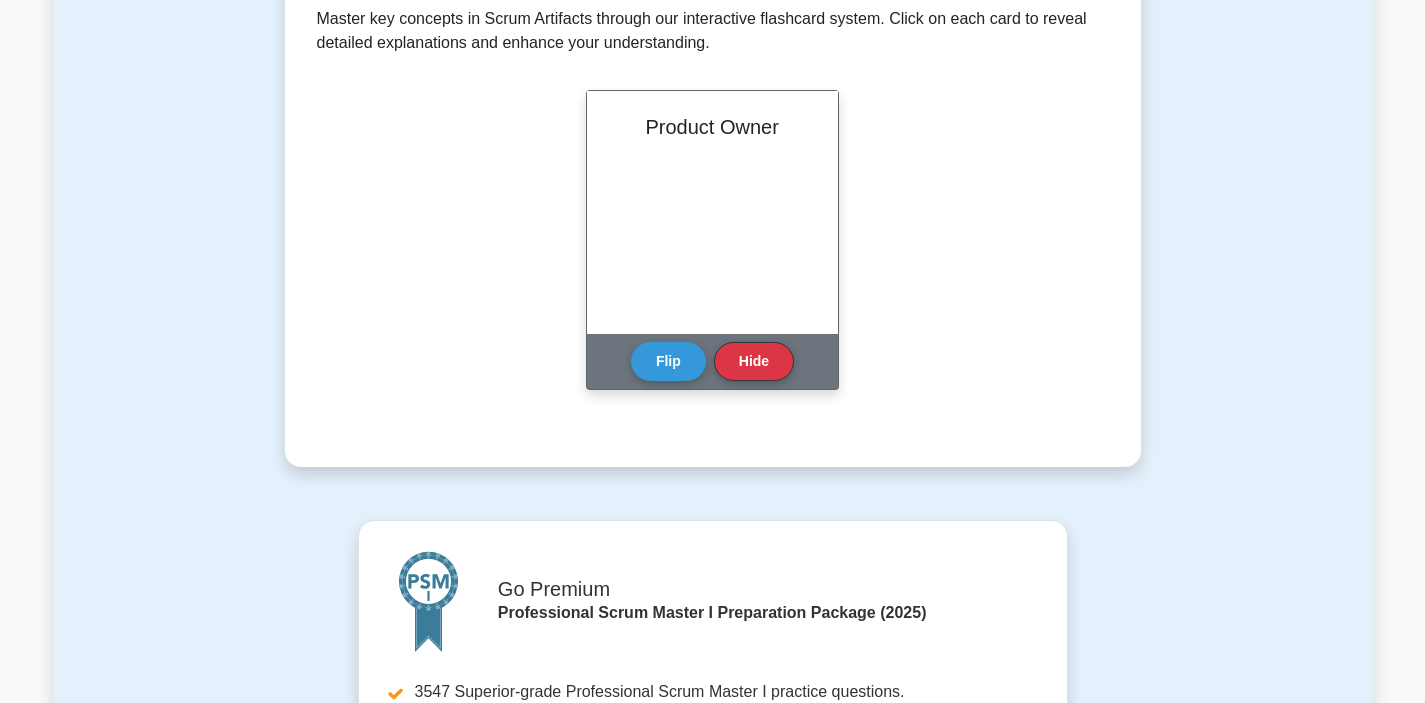 click on "Product Owner" at bounding box center [712, 212] 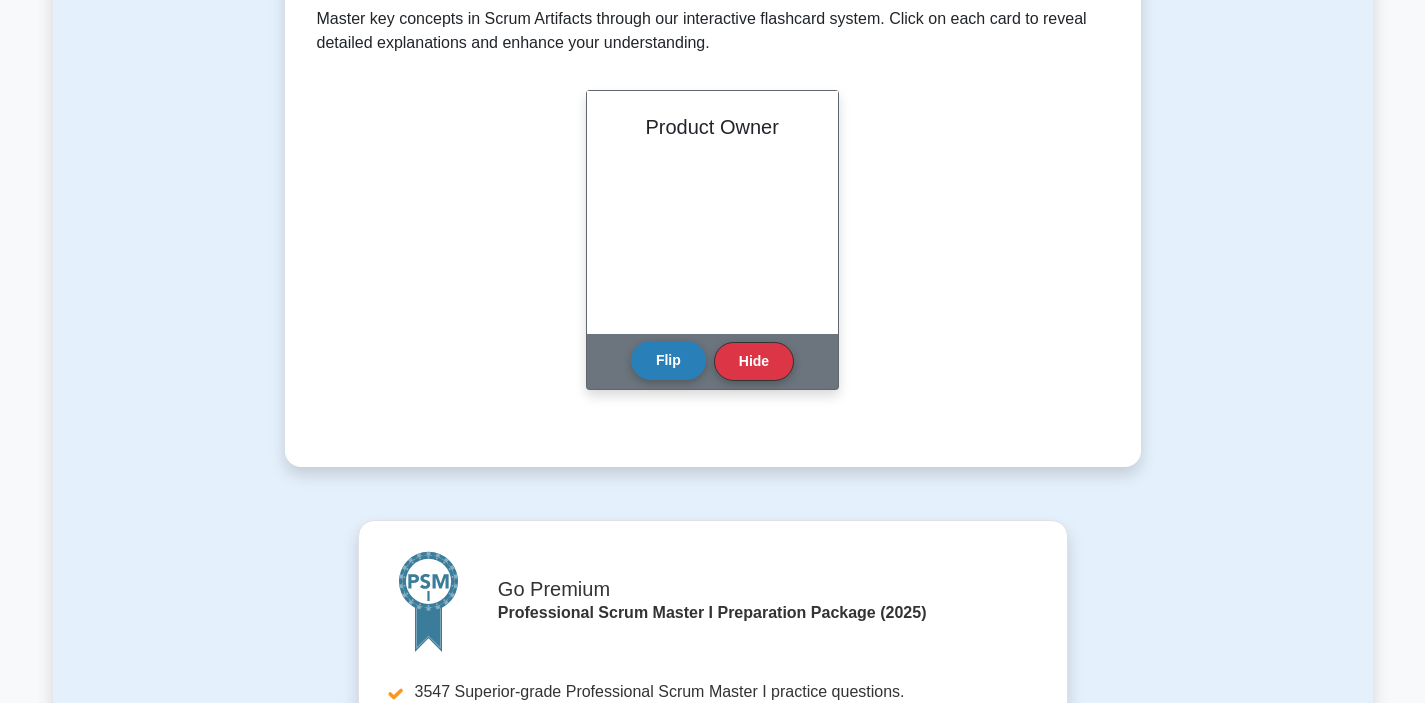 click on "Flip" at bounding box center [668, 360] 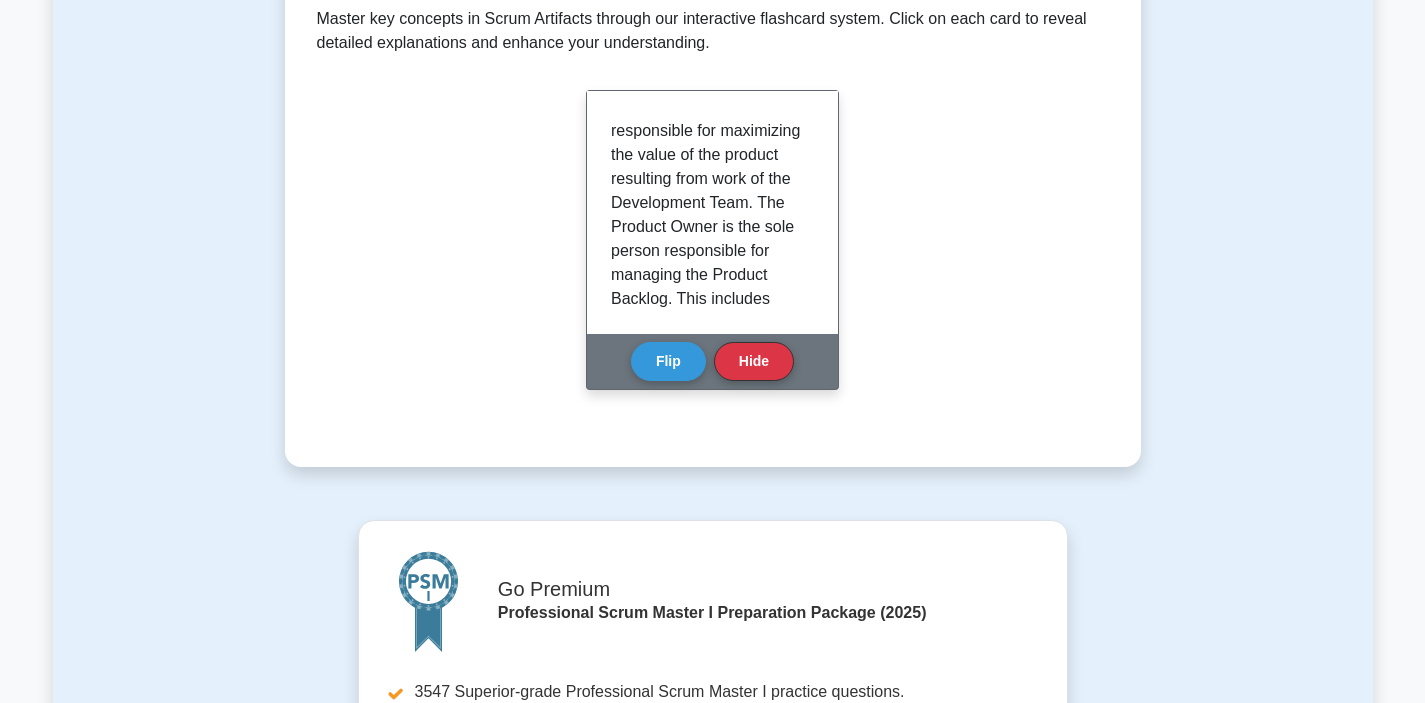scroll, scrollTop: 38, scrollLeft: 0, axis: vertical 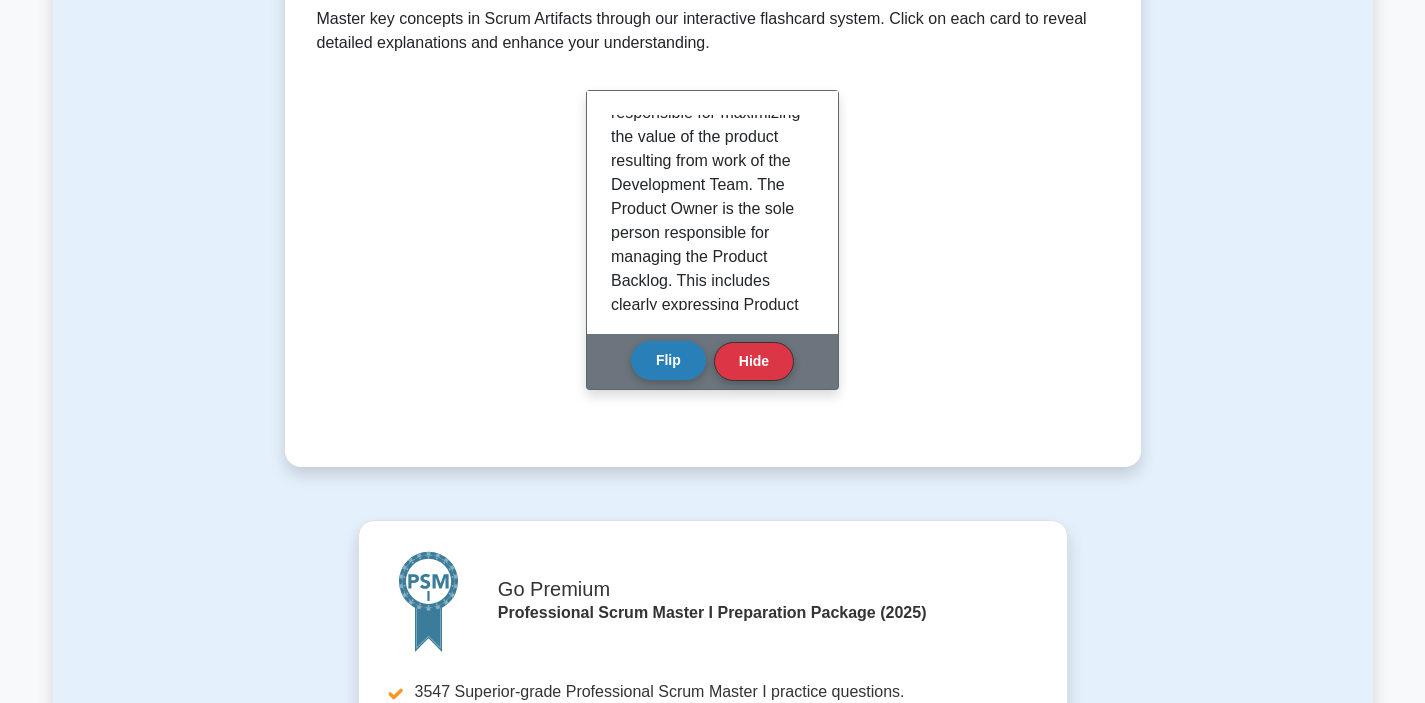 click on "Flip" at bounding box center [668, 360] 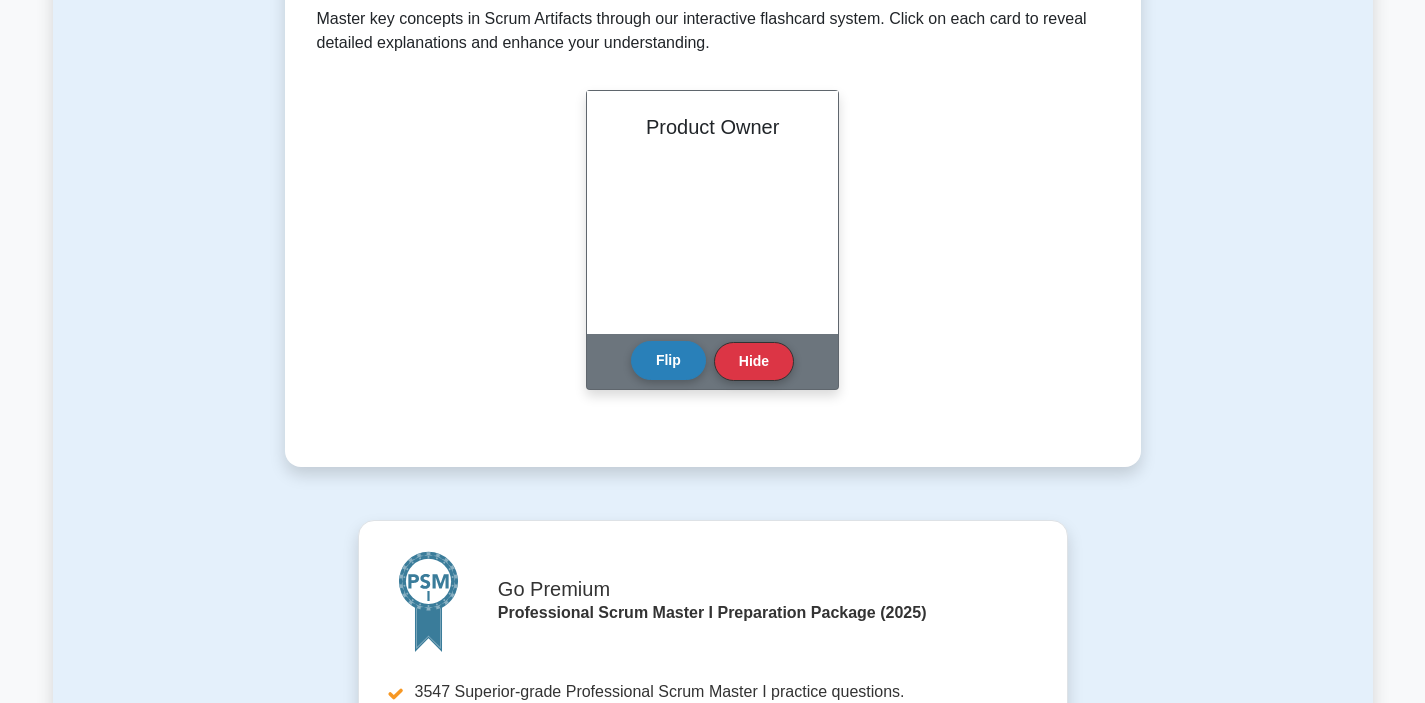 click on "Flip" at bounding box center [668, 360] 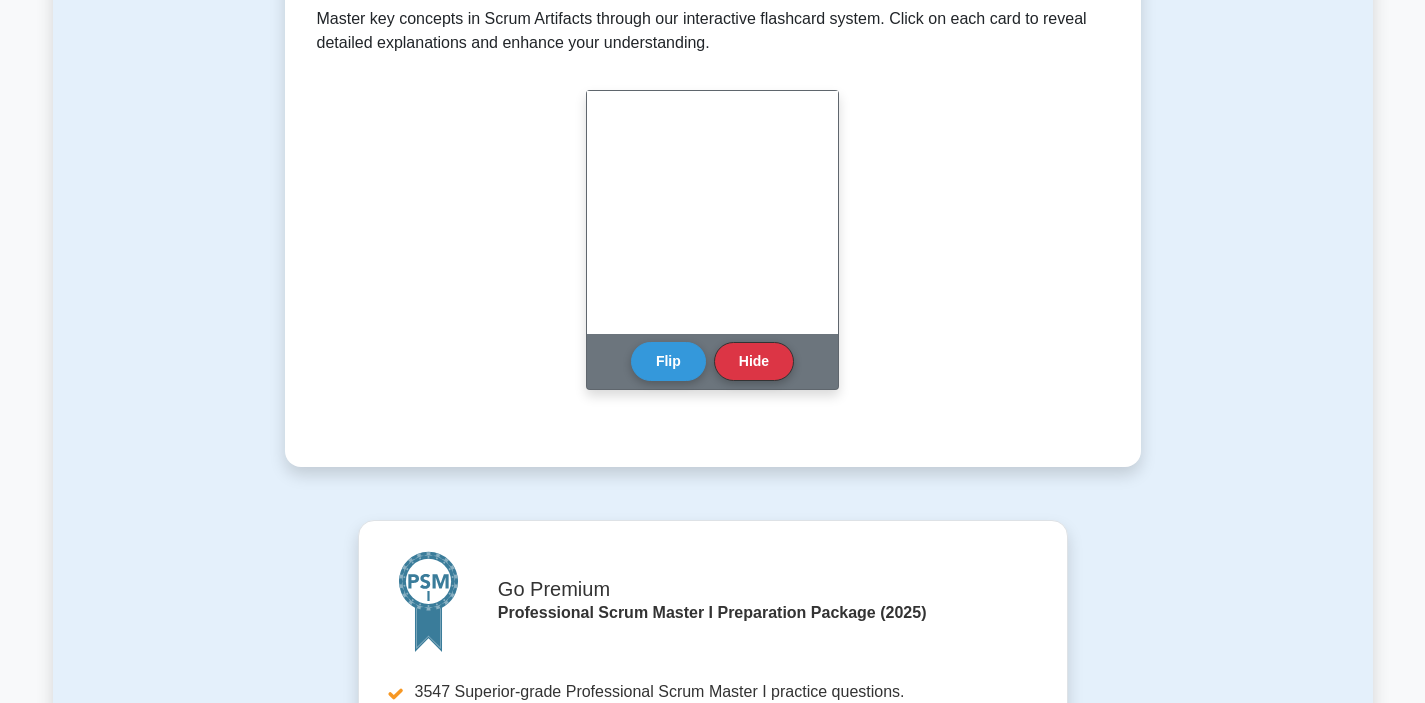 scroll, scrollTop: 397, scrollLeft: 0, axis: vertical 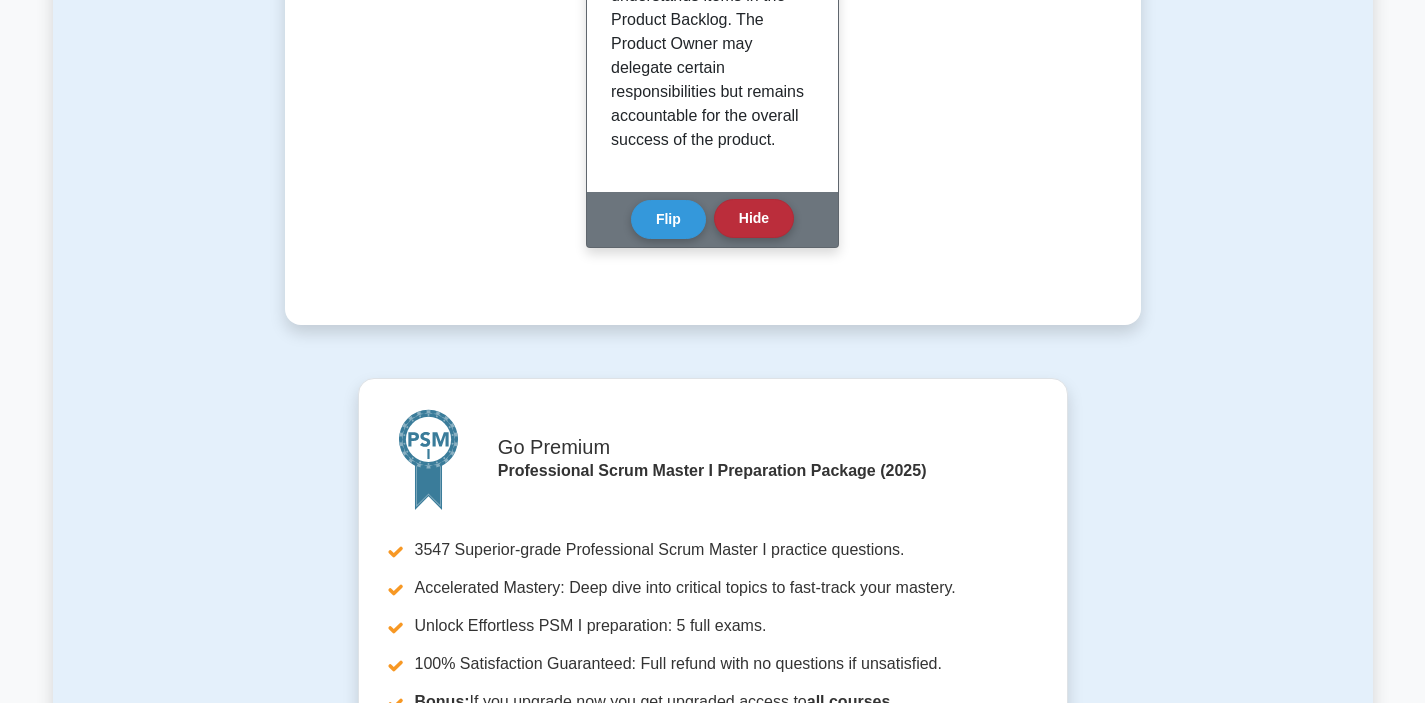click on "Hide" at bounding box center (754, 218) 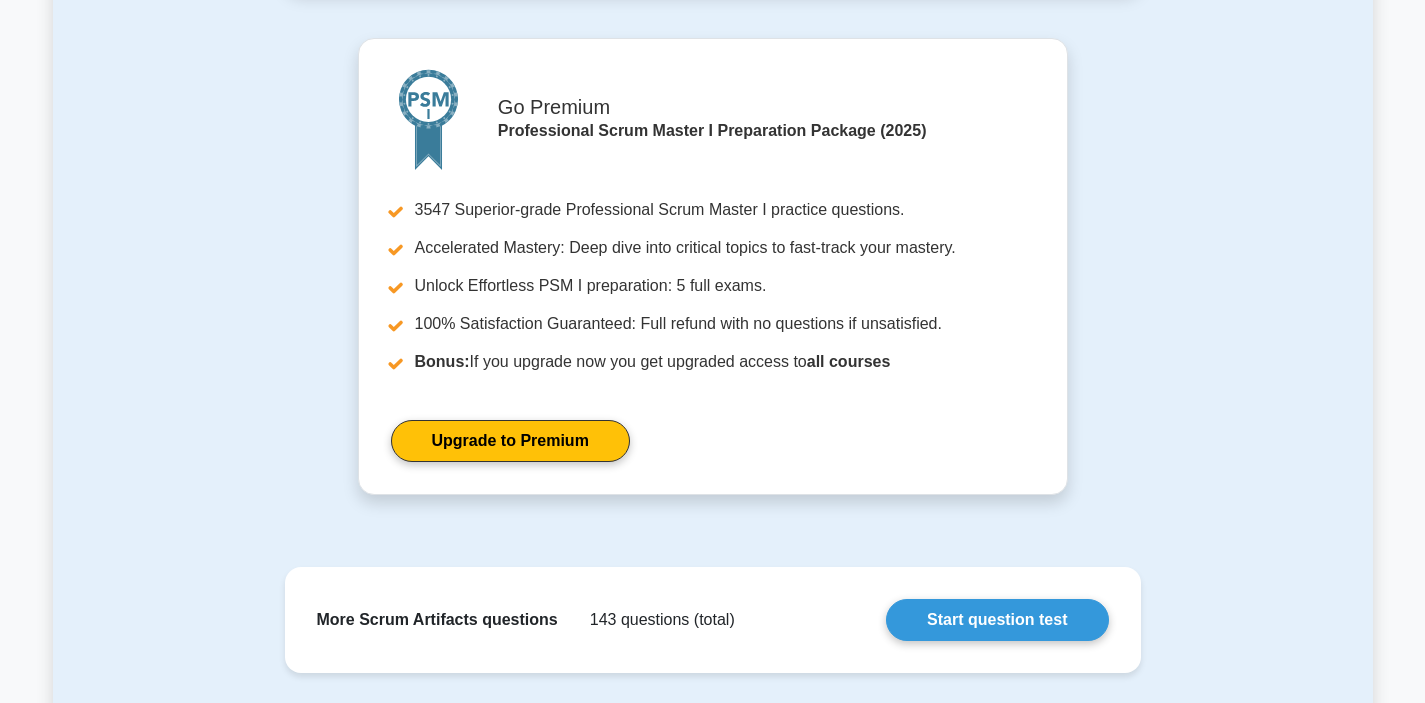 click on "Go Premium
Professional Scrum Master I Preparation Package (2025)
3547 Superior-grade  Professional Scrum Master I practice questions.
Accelerated Mastery: Deep dive into critical topics to fast-track your mastery.
Unlock Effortless PSM I preparation: 5 full exams.
100% Satisfaction Guaranteed: Full refund with no questions if unsatisfied.
Bonus:  If you upgrade now you get upgraded access to  all courses" at bounding box center [713, 278] 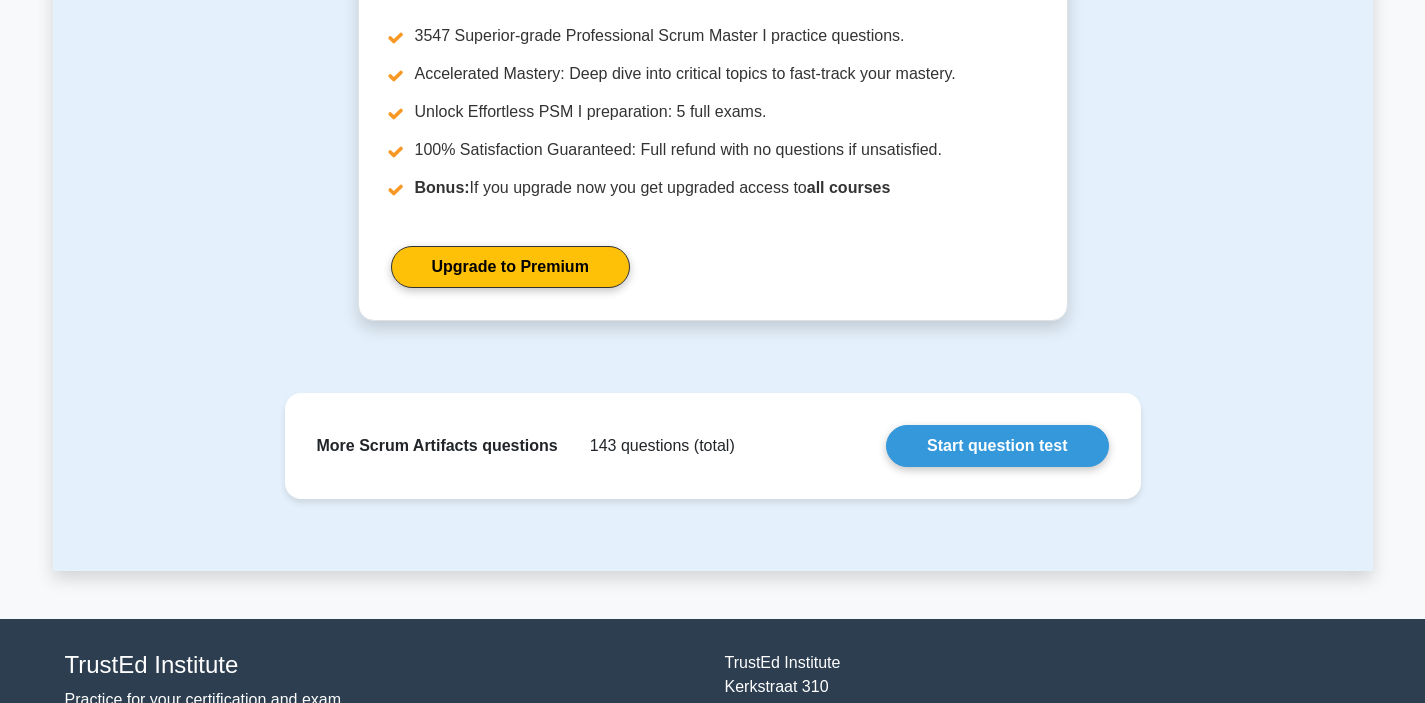 scroll, scrollTop: 862, scrollLeft: 0, axis: vertical 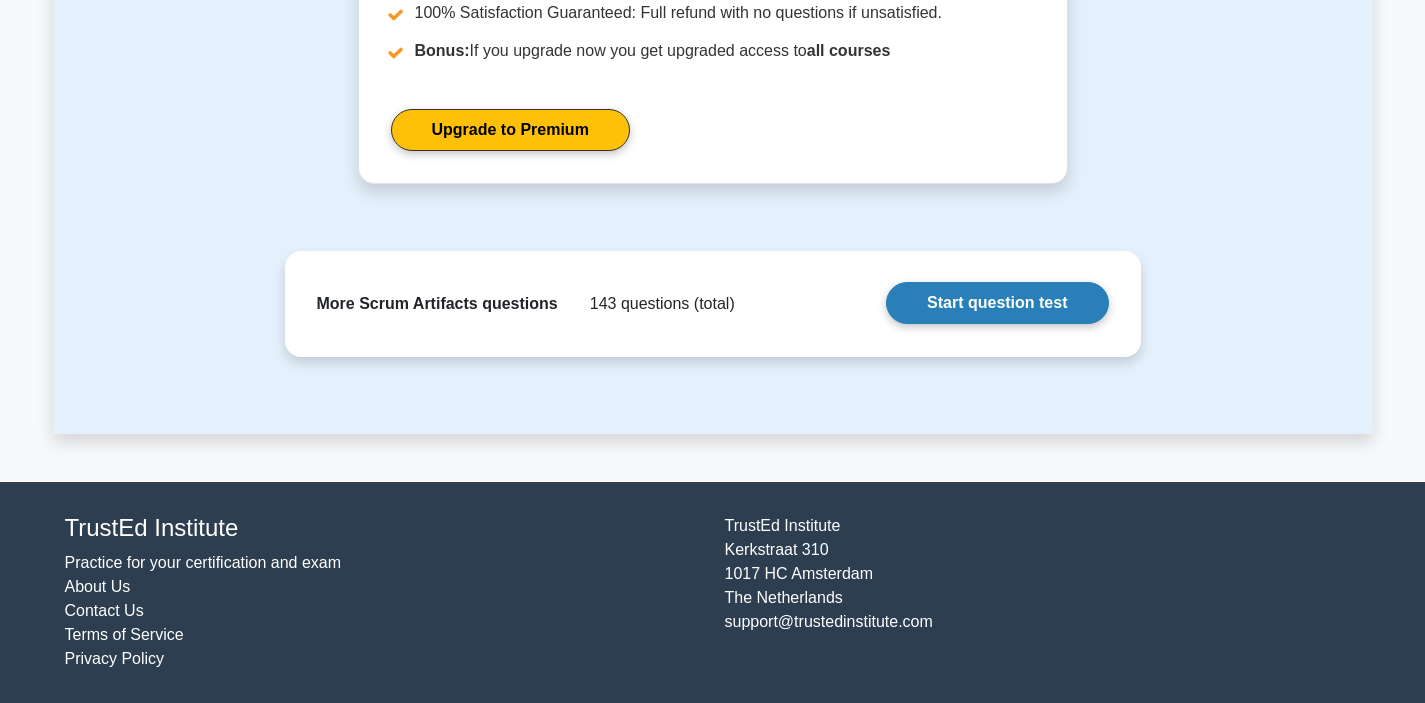 click on "Start  question test" at bounding box center (997, 303) 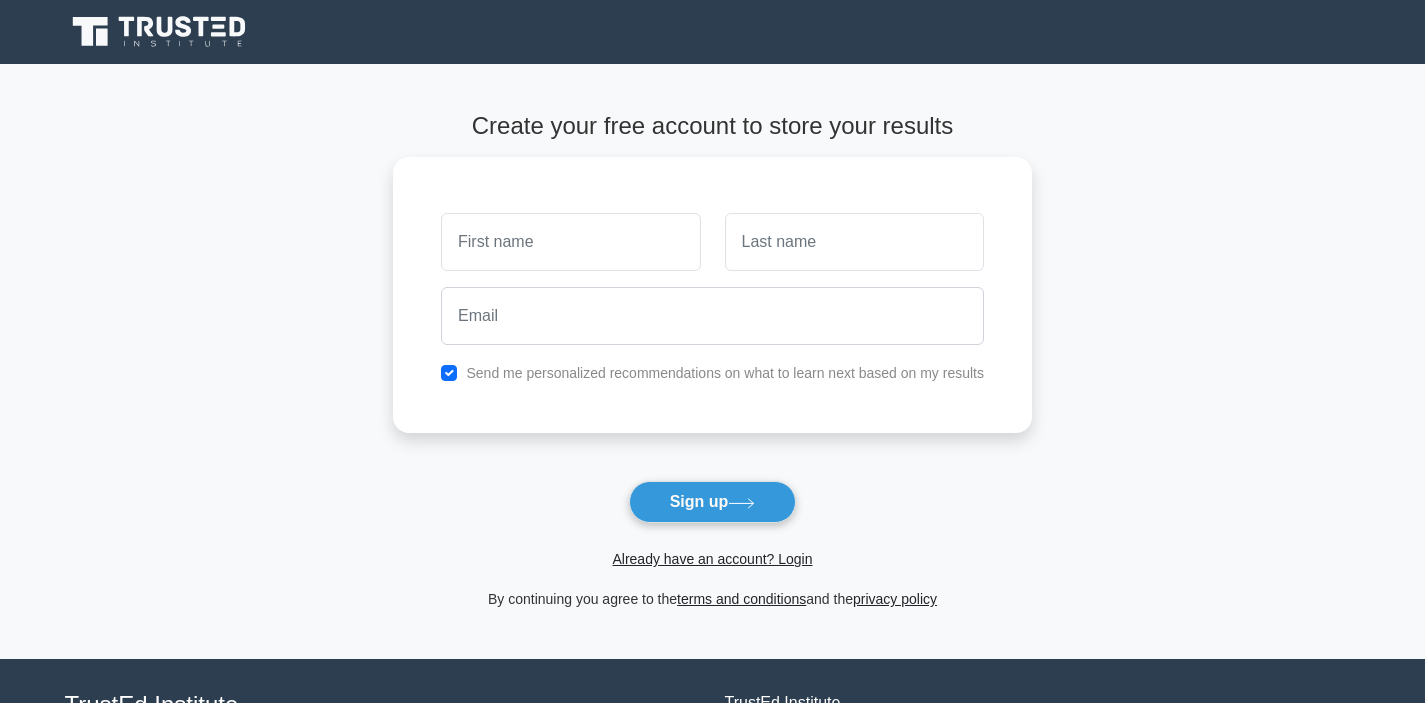 scroll, scrollTop: 0, scrollLeft: 0, axis: both 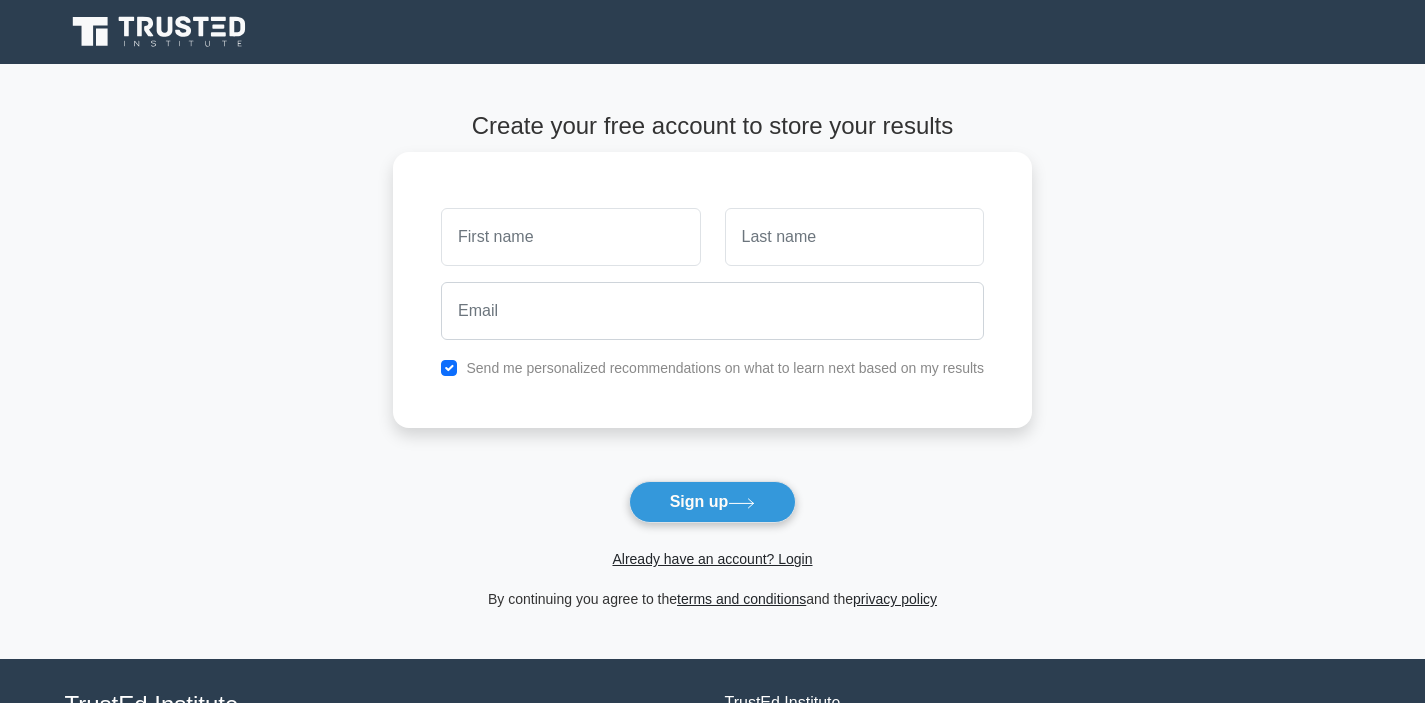 click at bounding box center (570, 237) 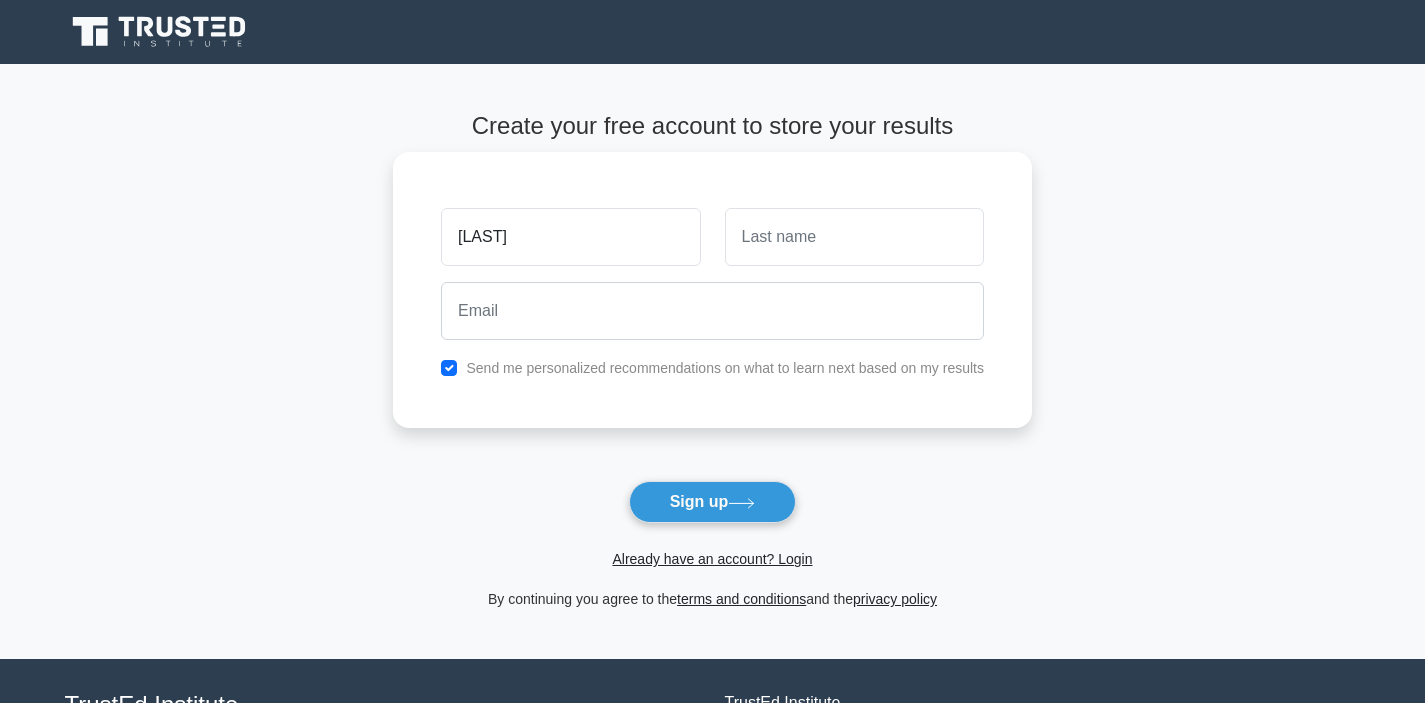type on "[LAST]" 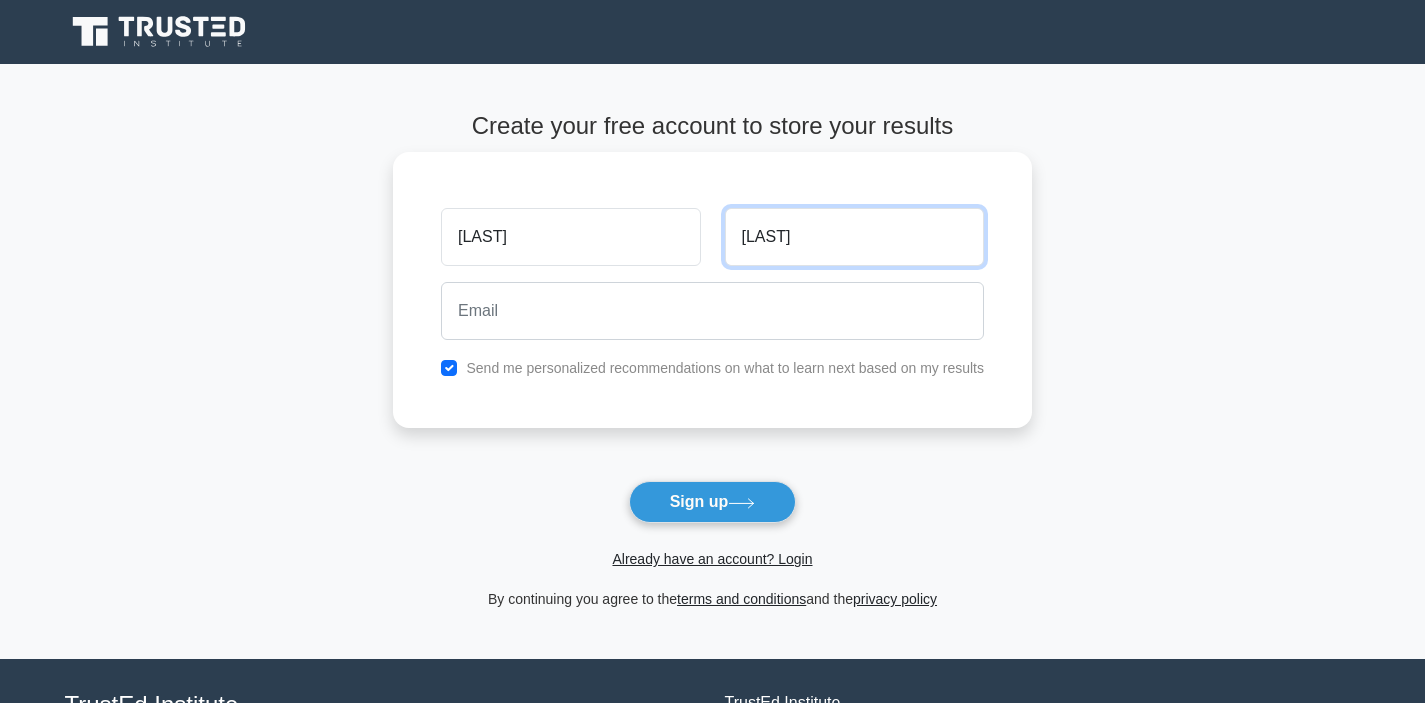type on "[LAST]" 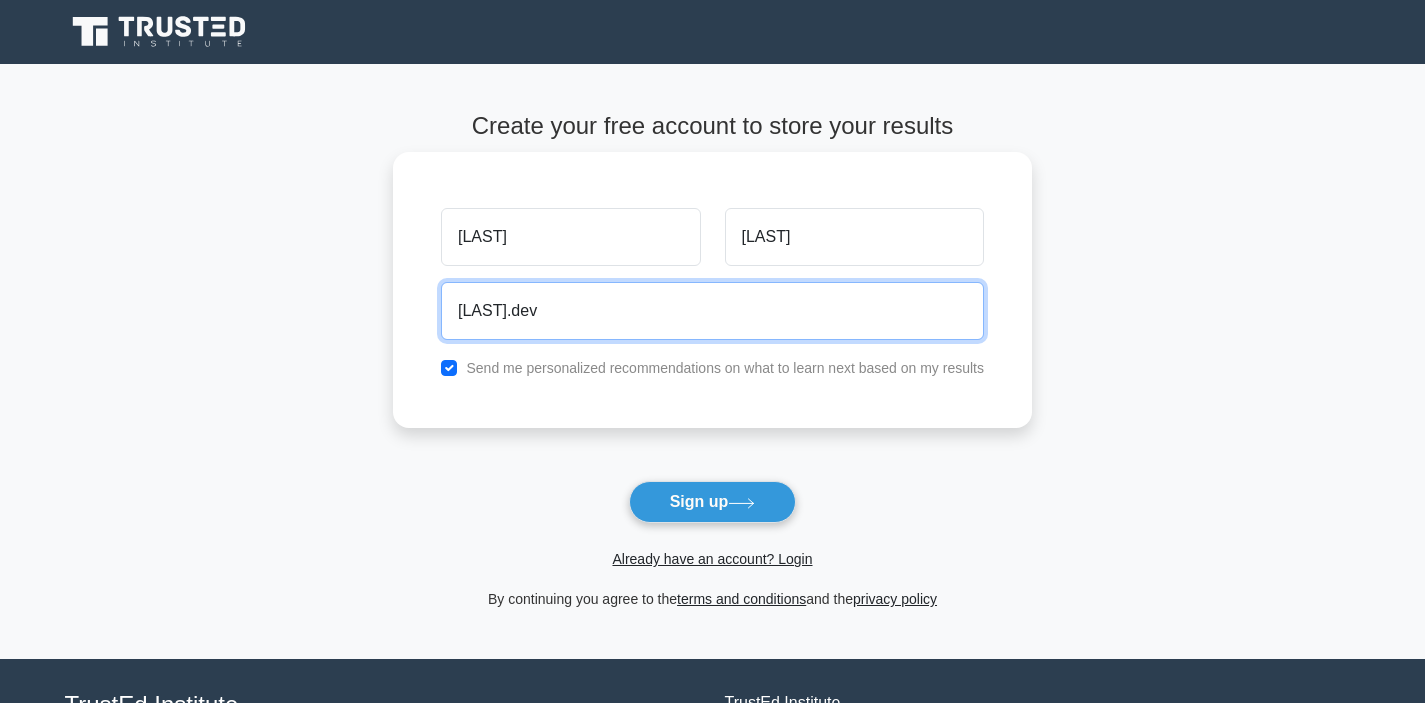 type on "[EMAIL]" 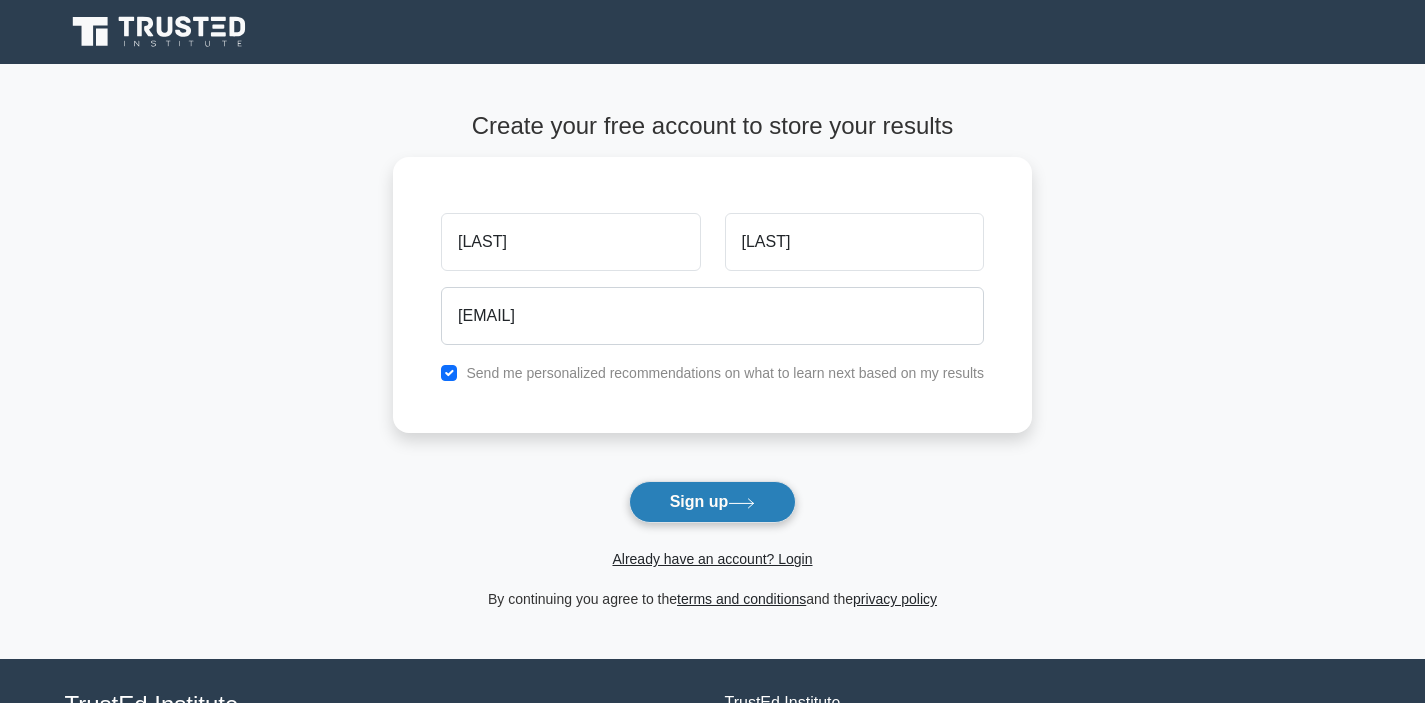 click on "Sign up" at bounding box center [713, 502] 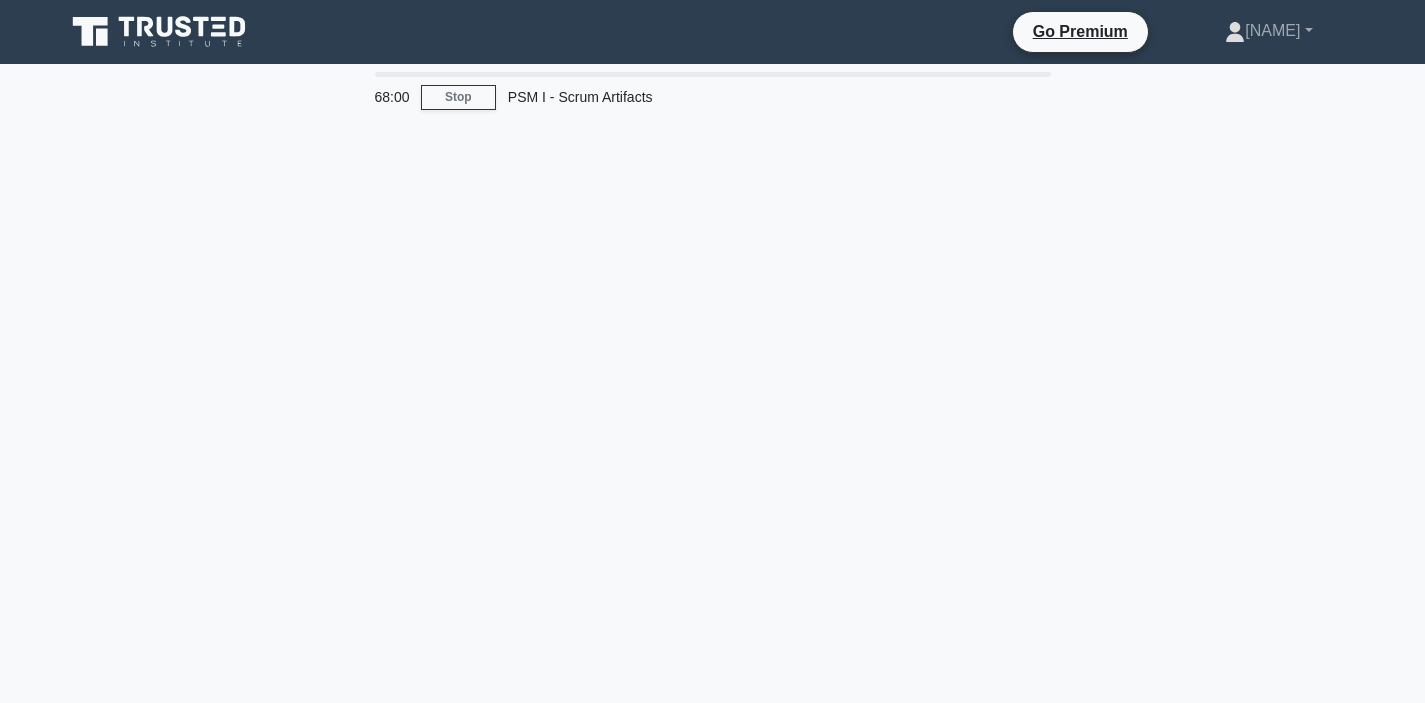 scroll, scrollTop: 0, scrollLeft: 0, axis: both 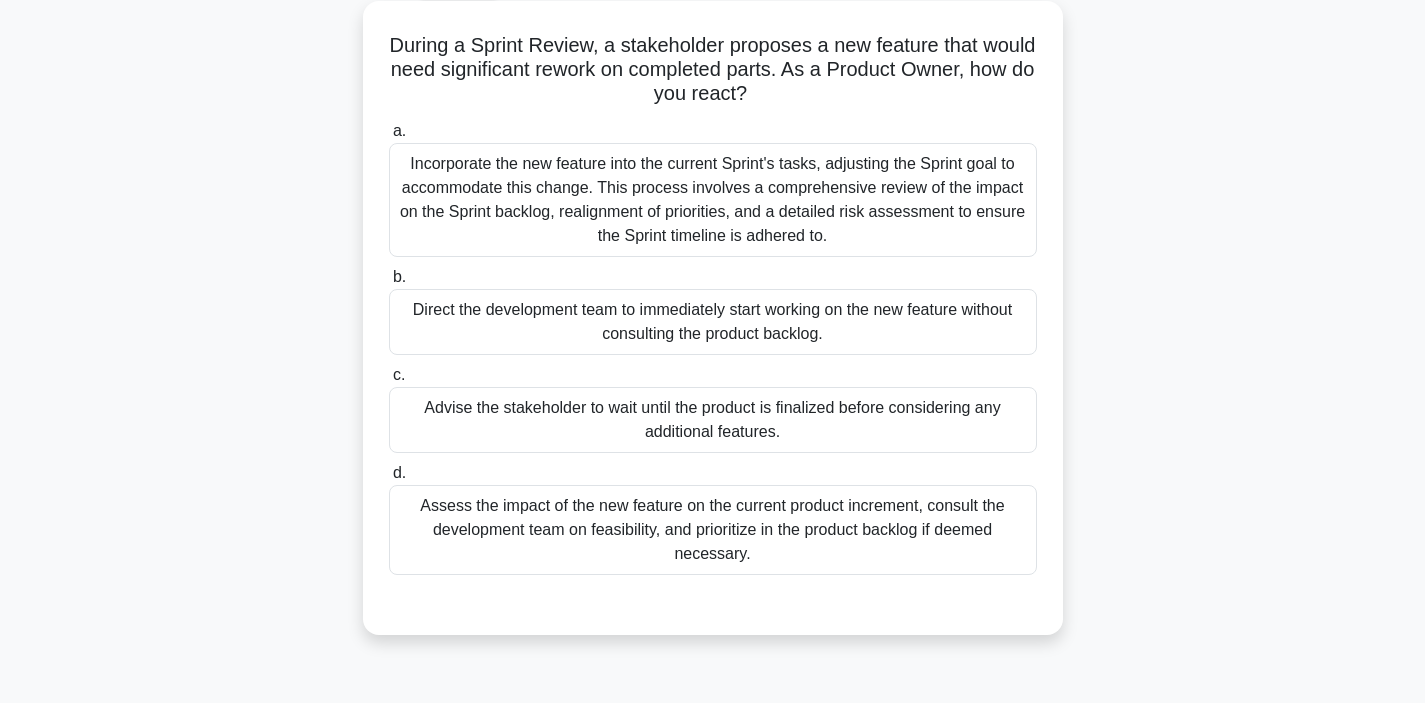 click on "Incorporate the new feature into the current Sprint's tasks, adjusting the Sprint goal to accommodate this change. This process involves a comprehensive review of the impact on the Sprint backlog, realignment of priorities, and a detailed risk assessment to ensure the Sprint timeline is adhered to." at bounding box center (713, 200) 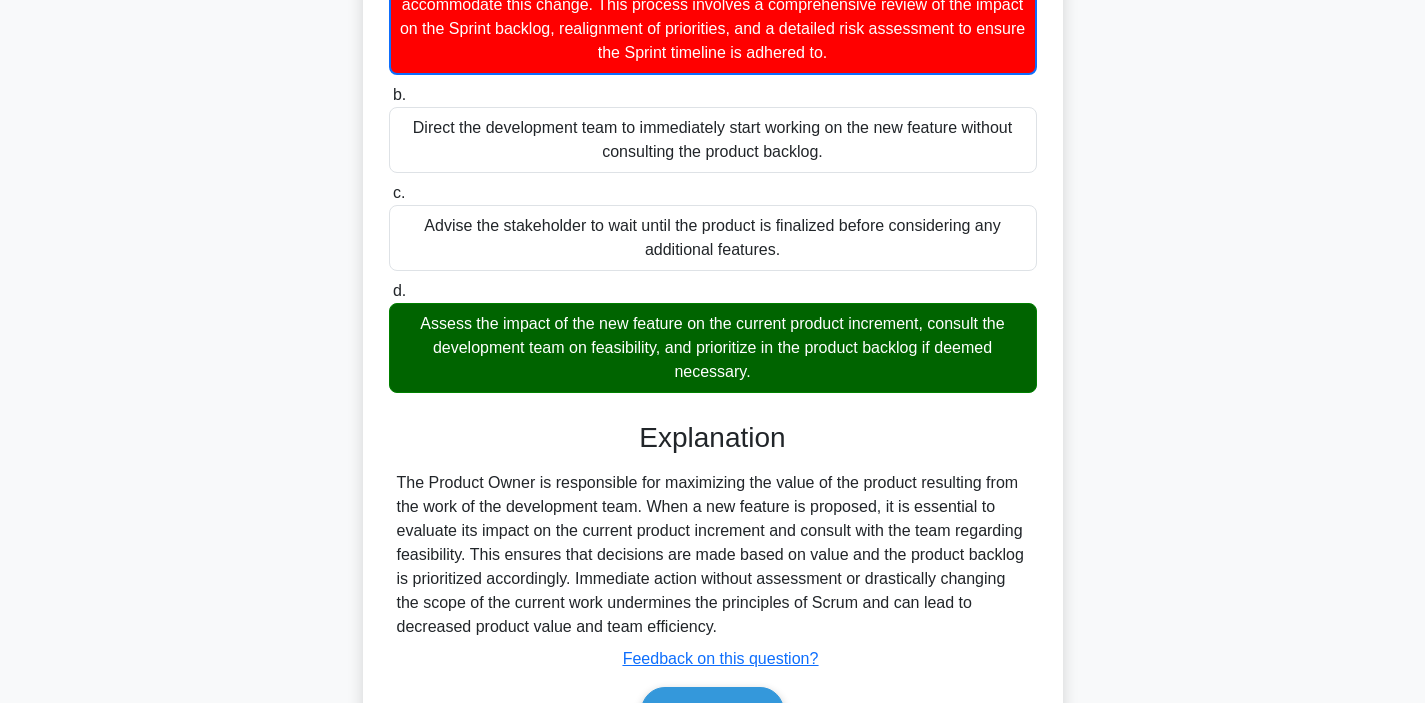 scroll, scrollTop: 412, scrollLeft: 0, axis: vertical 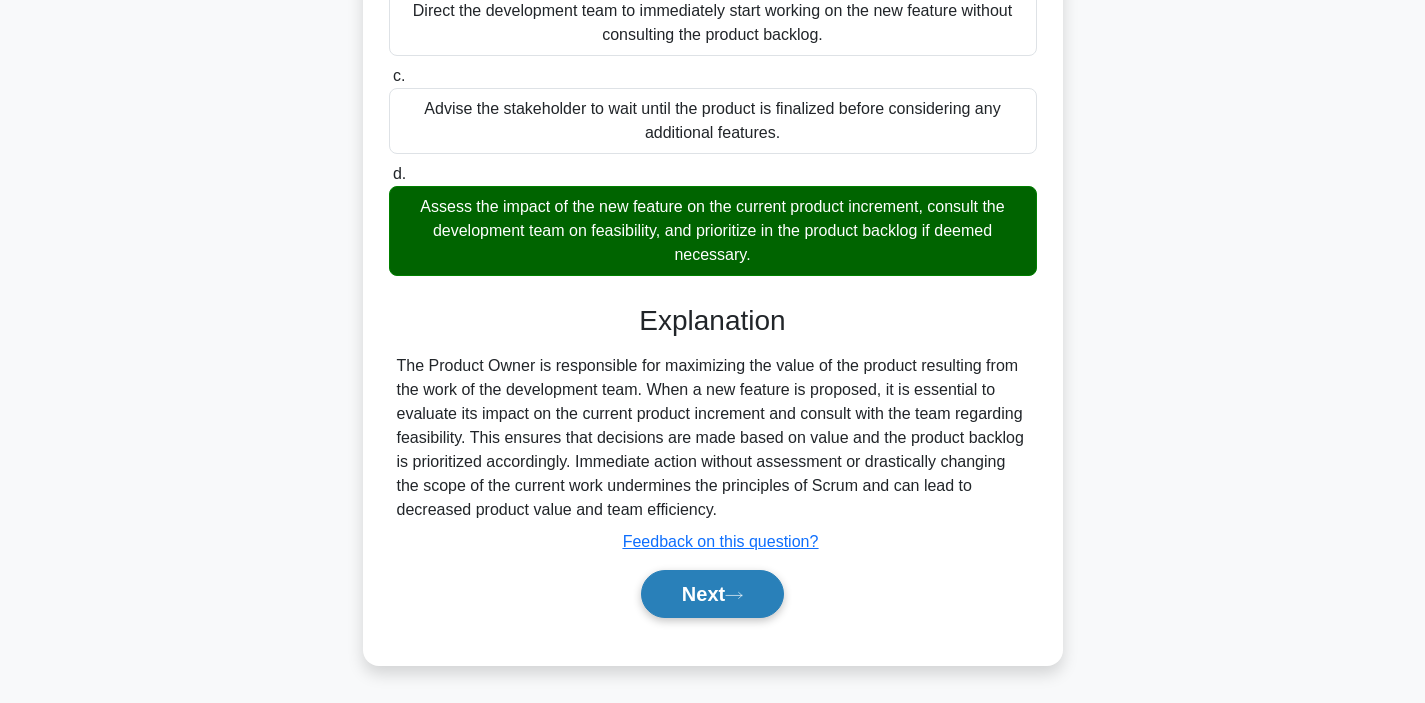 click on "Next" at bounding box center (712, 594) 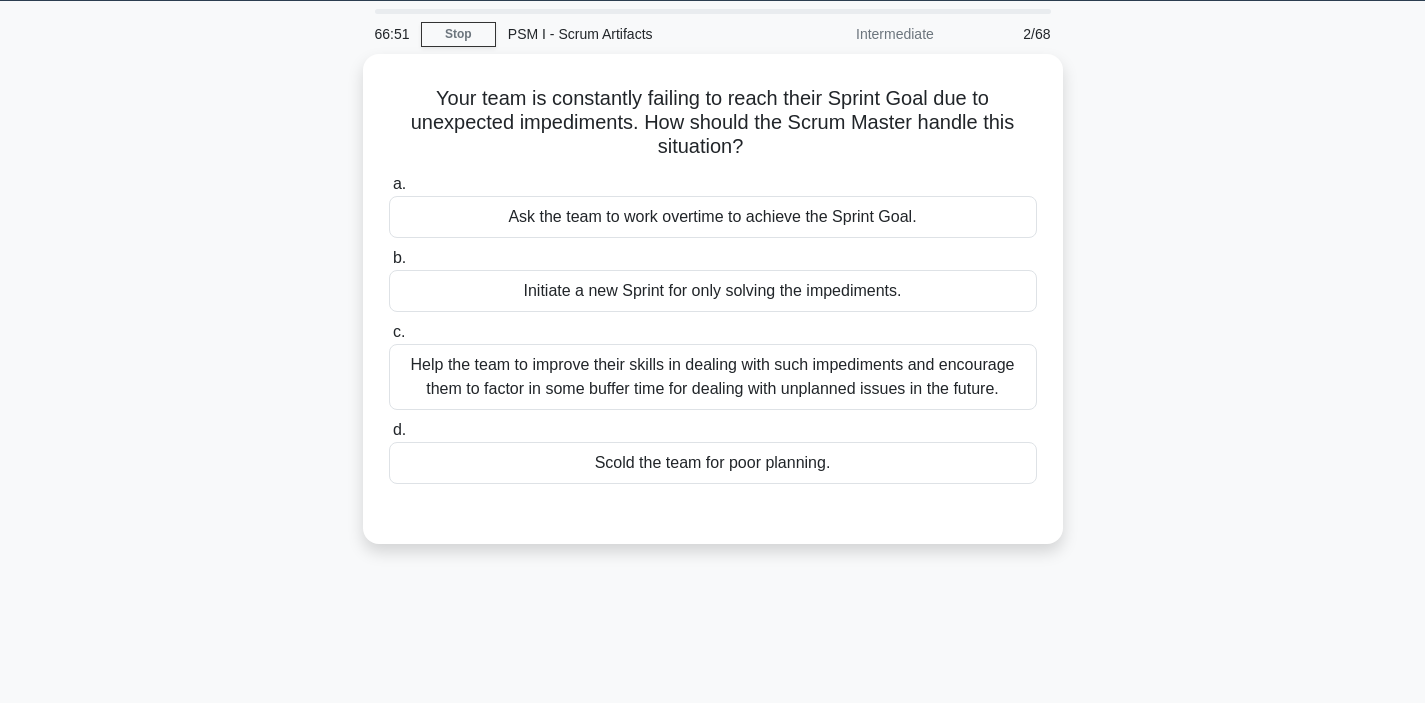 scroll, scrollTop: 45, scrollLeft: 0, axis: vertical 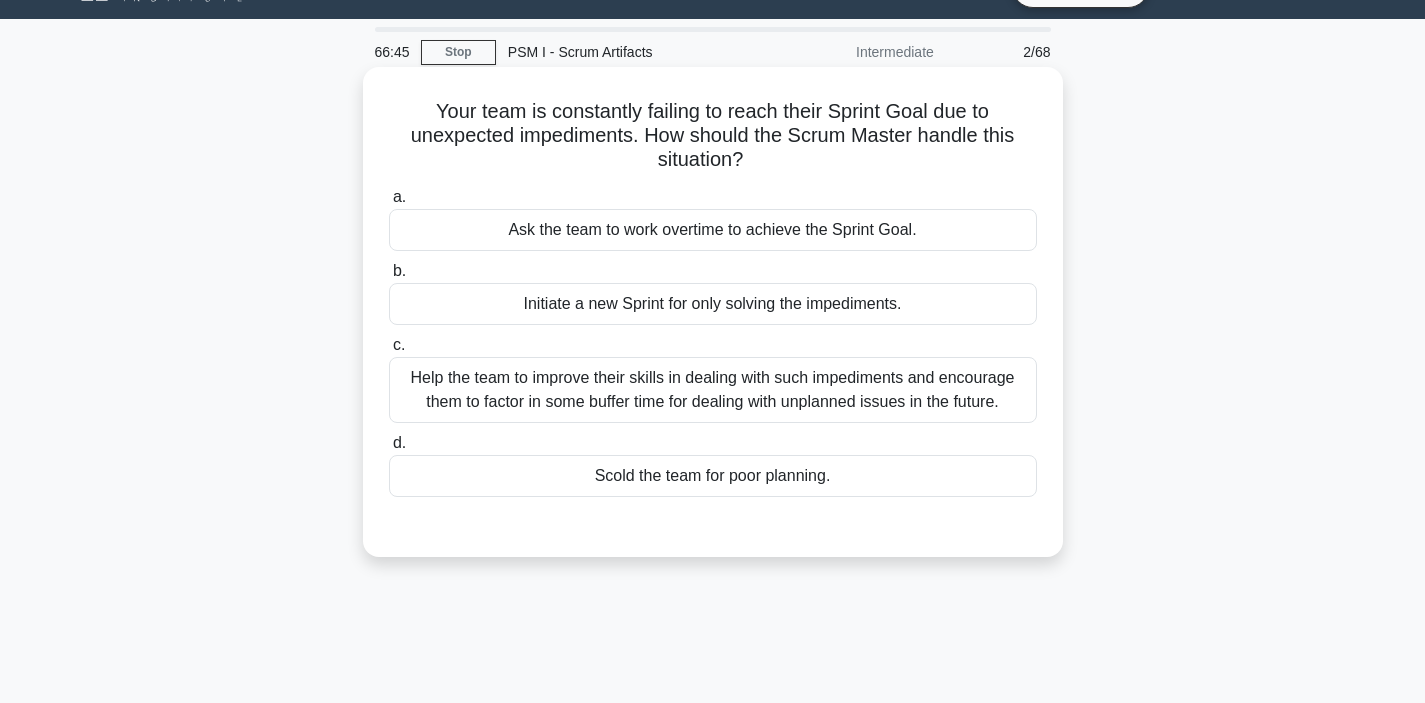click on "Your team is constantly failing to reach their Sprint Goal due to unexpected impediments. How should the Scrum Master handle this situation?
.spinner_0XTQ{transform-origin:center;animation:spinner_y6GP .75s linear infinite}@keyframes spinner_y6GP{100%{transform:rotate(360deg)}}" at bounding box center (713, 136) 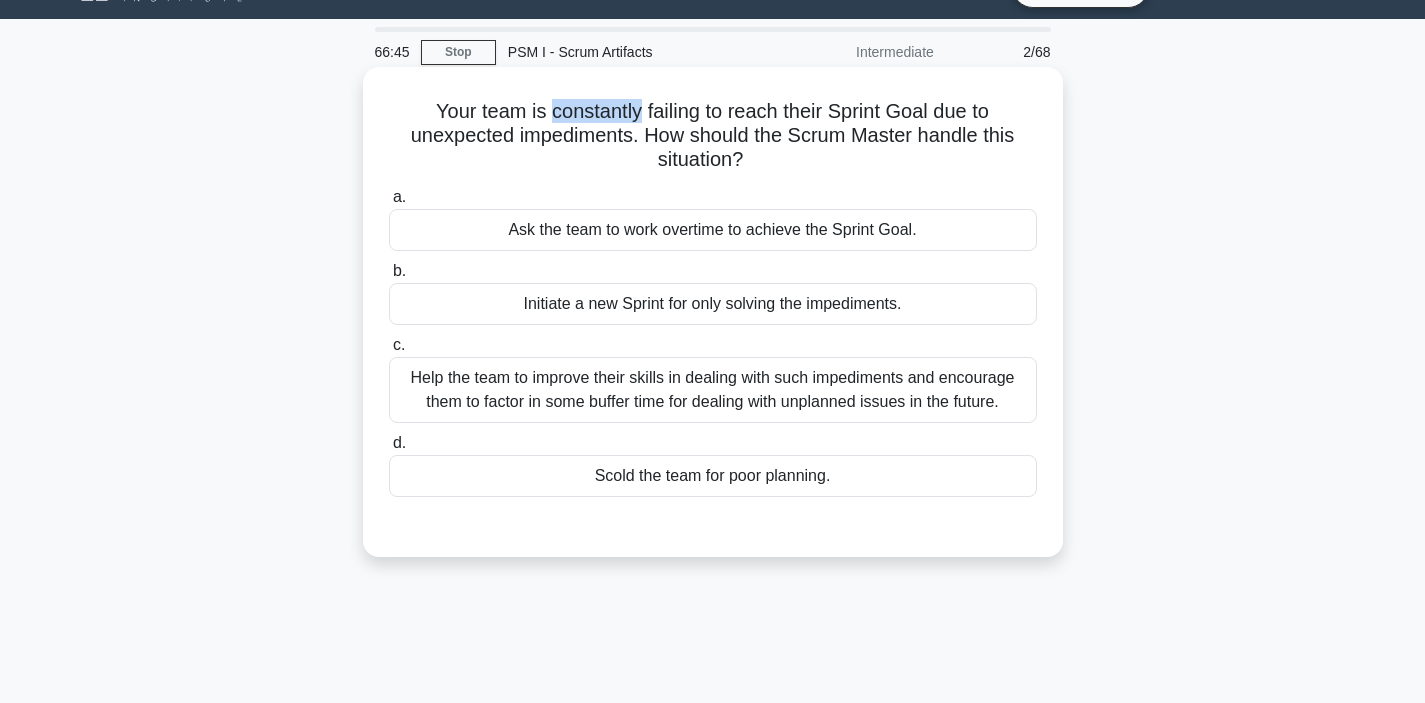 click on "Your team is constantly failing to reach their Sprint Goal due to unexpected impediments. How should the Scrum Master handle this situation?
.spinner_0XTQ{transform-origin:center;animation:spinner_y6GP .75s linear infinite}@keyframes spinner_y6GP{100%{transform:rotate(360deg)}}" at bounding box center (713, 136) 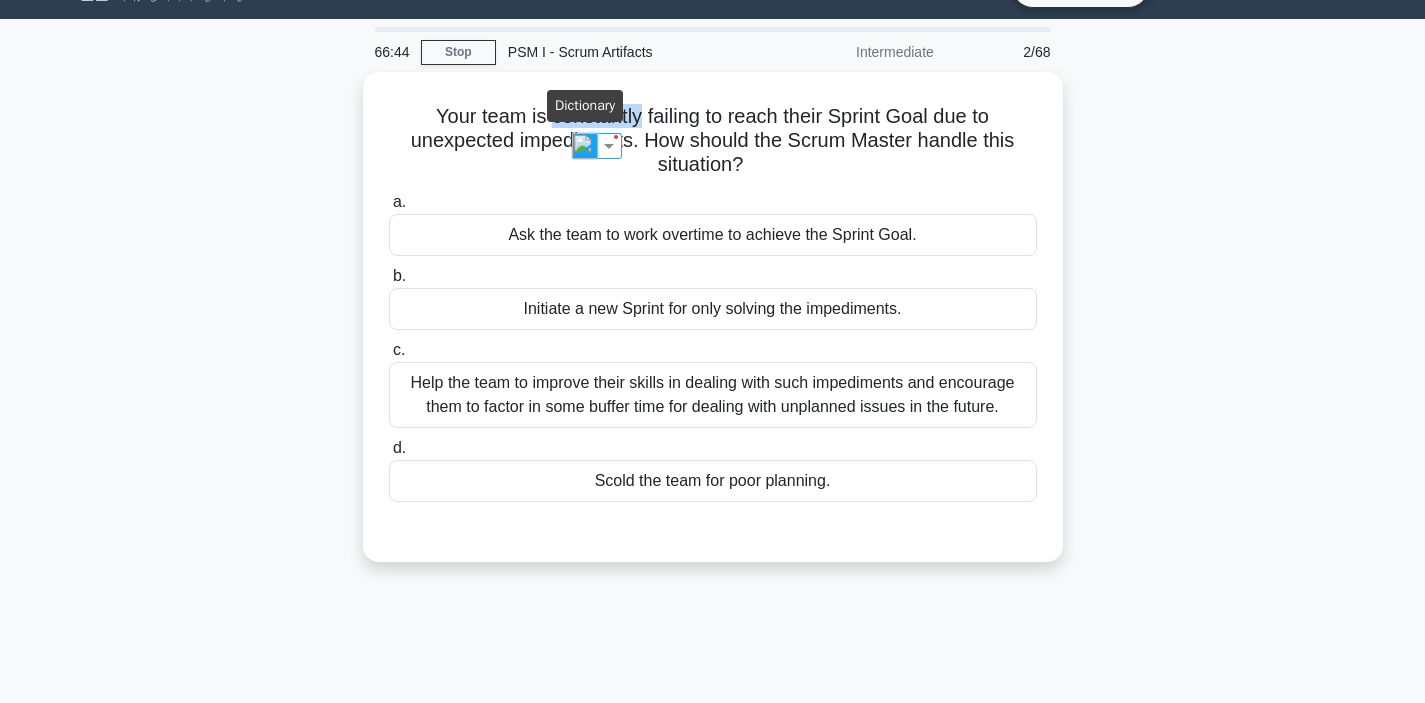 click at bounding box center [585, 146] 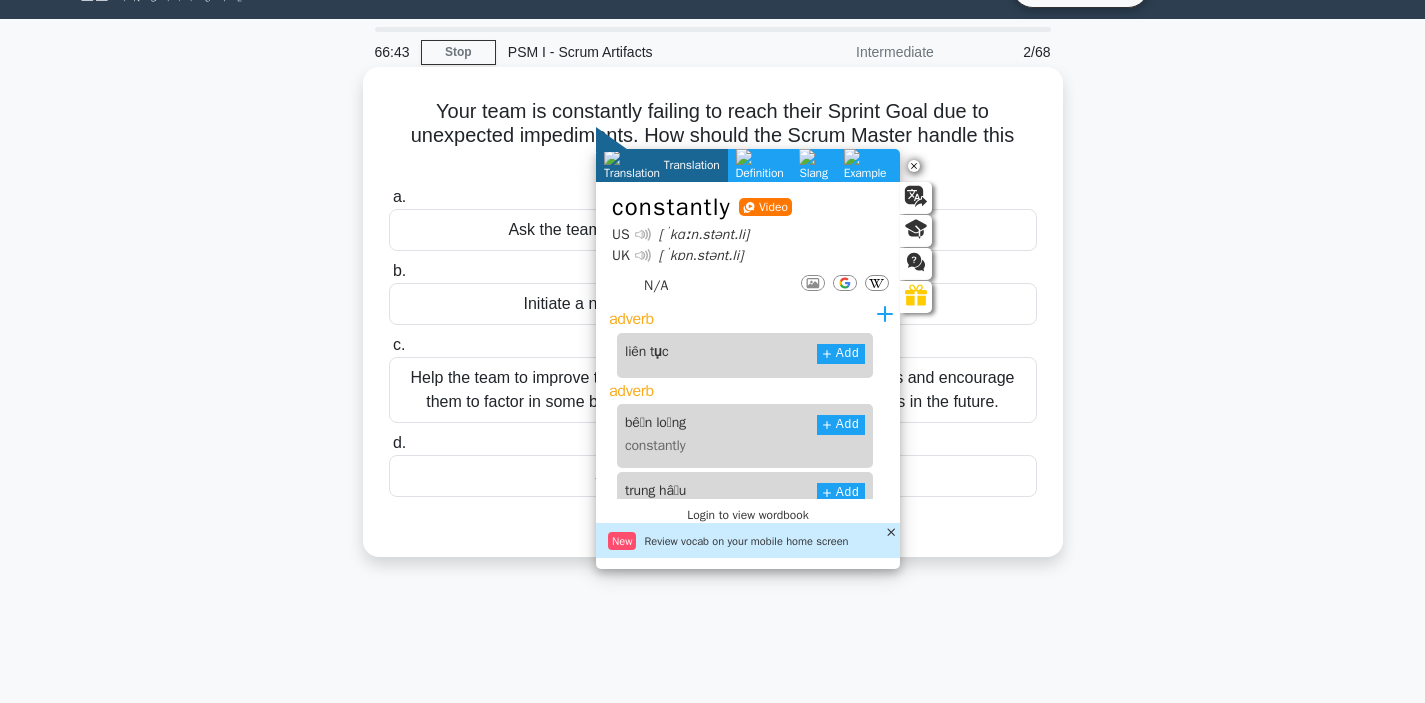 click on "Your team is constantly failing to reach their Sprint Goal due to unexpected impediments. How should the Scrum Master handle this situation?
.spinner_0XTQ{transform-origin:center;animation:spinner_y6GP .75s linear infinite}@keyframes spinner_y6GP{100%{transform:rotate(360deg)}}" at bounding box center [713, 136] 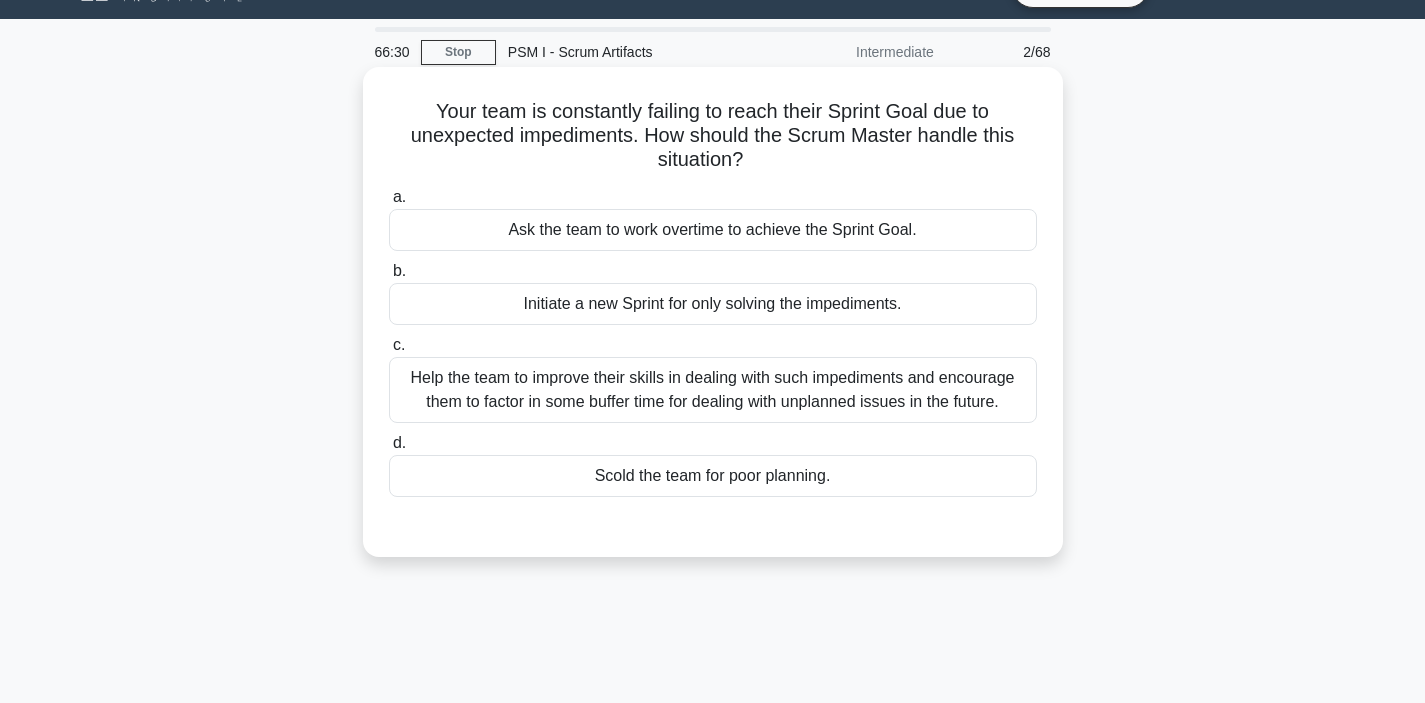 click on "Help the team to improve their skills in dealing with such impediments and encourage them to factor in some buffer time for dealing with unplanned issues in the future." at bounding box center (713, 390) 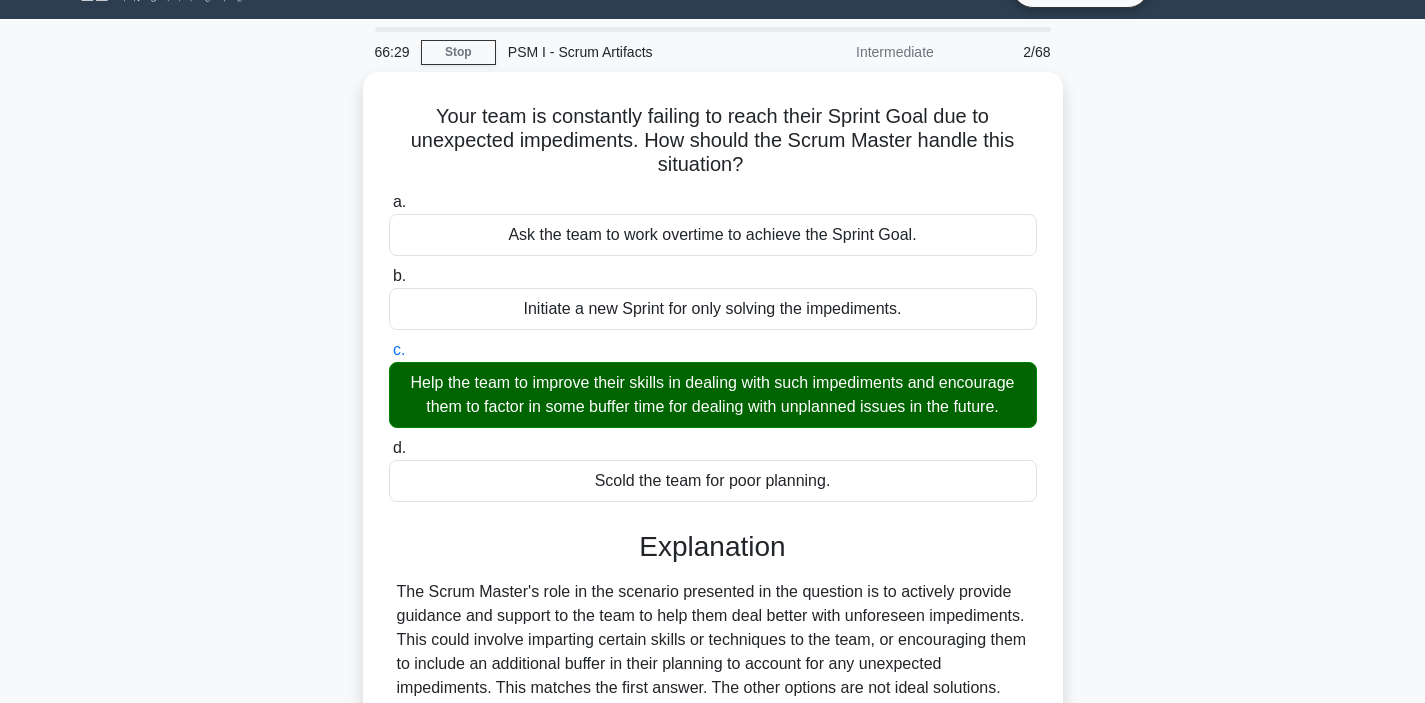 scroll, scrollTop: 386, scrollLeft: 0, axis: vertical 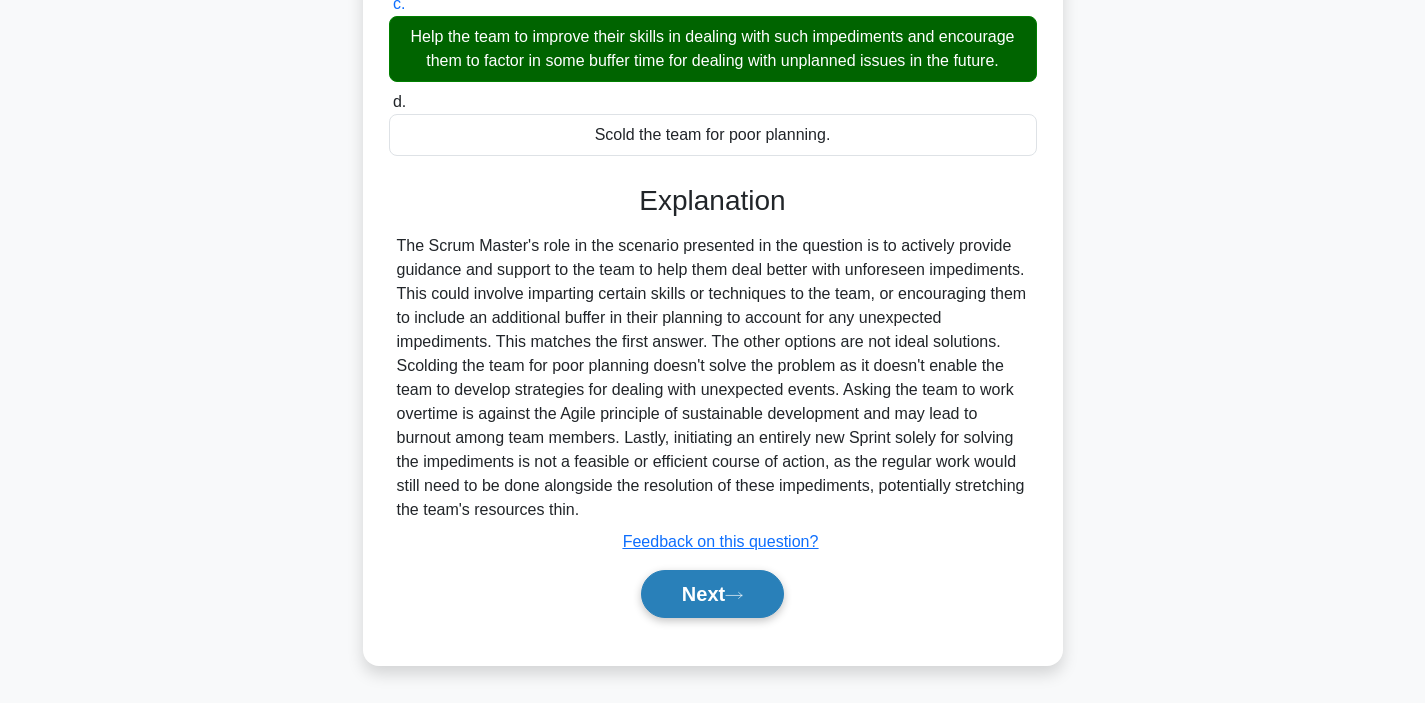 click on "Next" at bounding box center (712, 594) 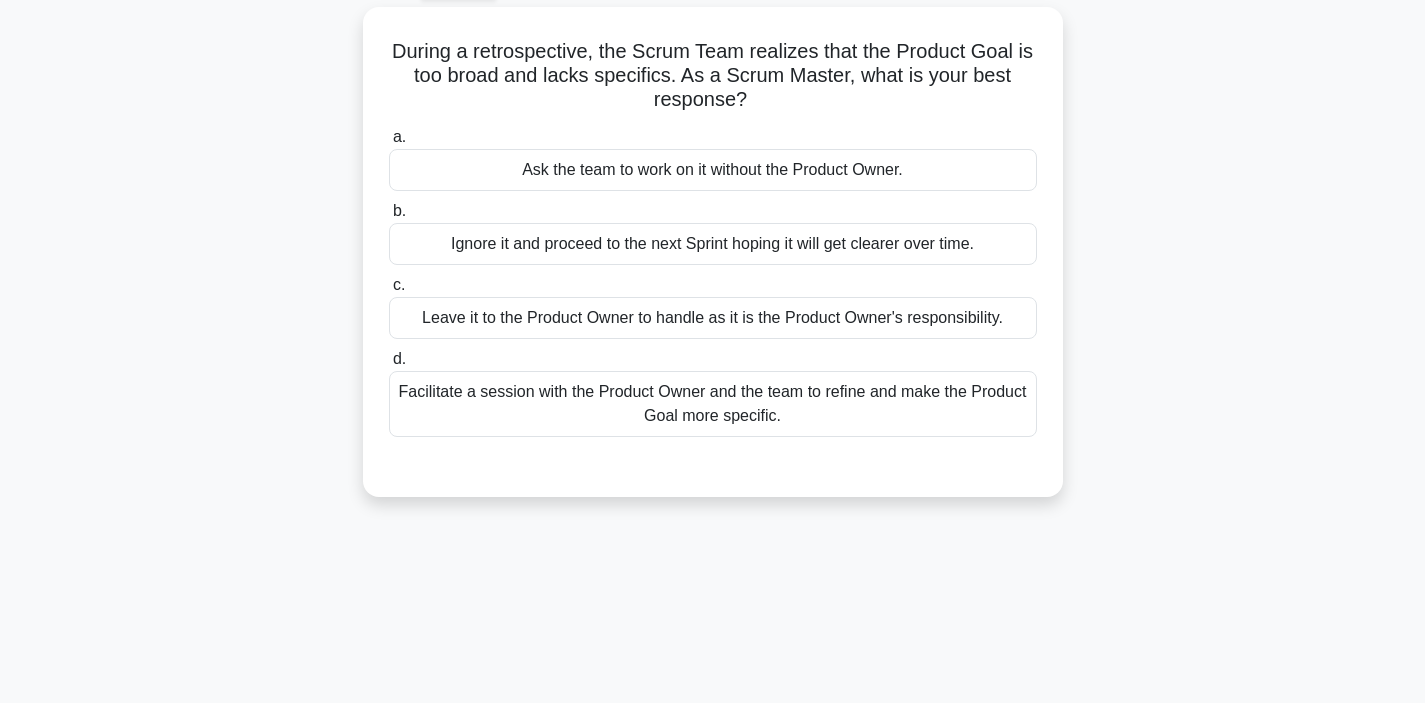 scroll, scrollTop: 0, scrollLeft: 0, axis: both 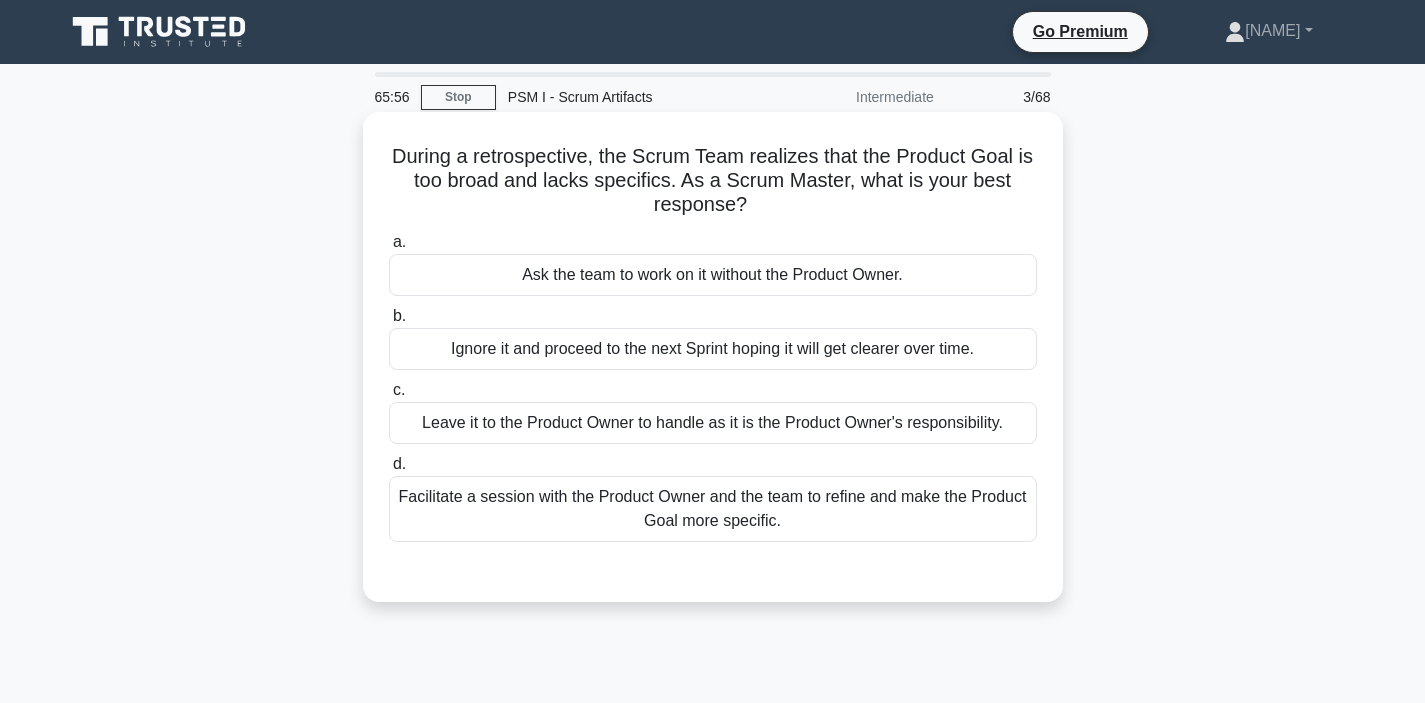 click on "Facilitate a session with the Product Owner and the team to refine and make the Product Goal more specific." at bounding box center [713, 509] 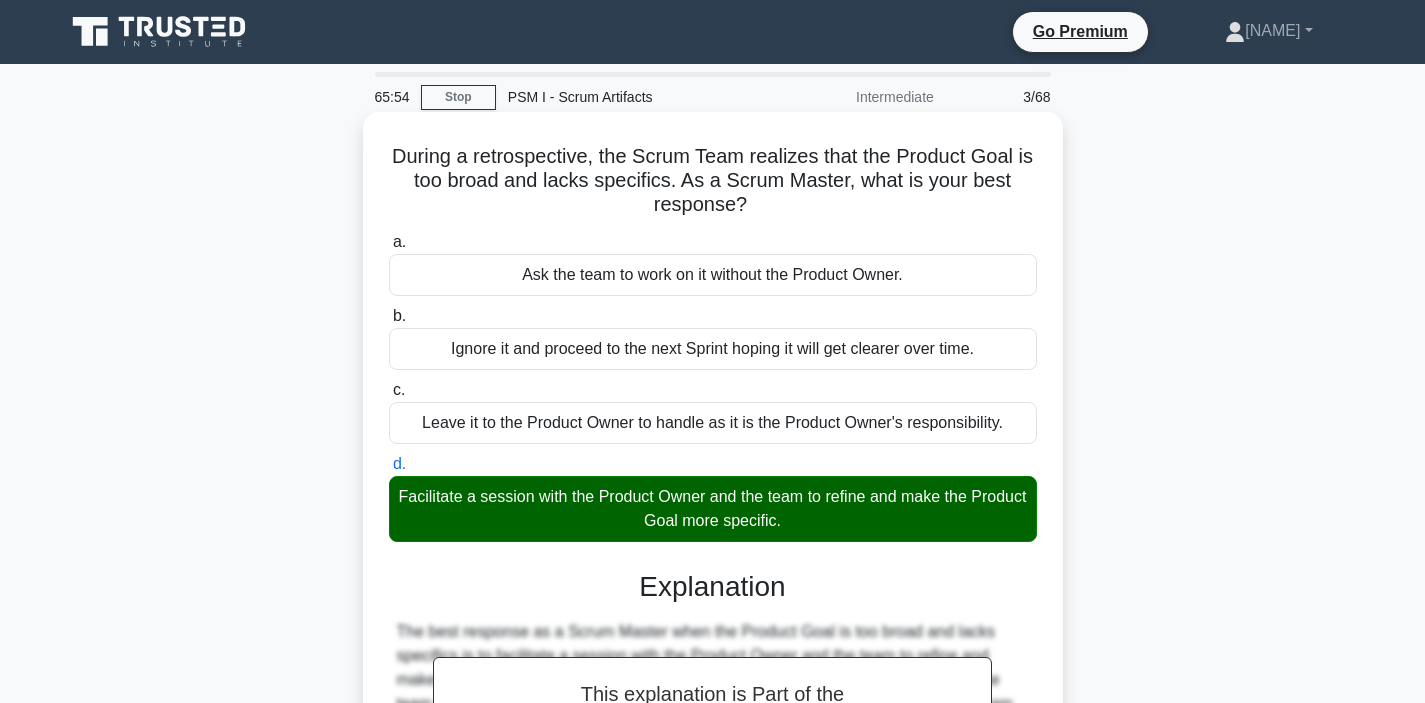scroll, scrollTop: 377, scrollLeft: 0, axis: vertical 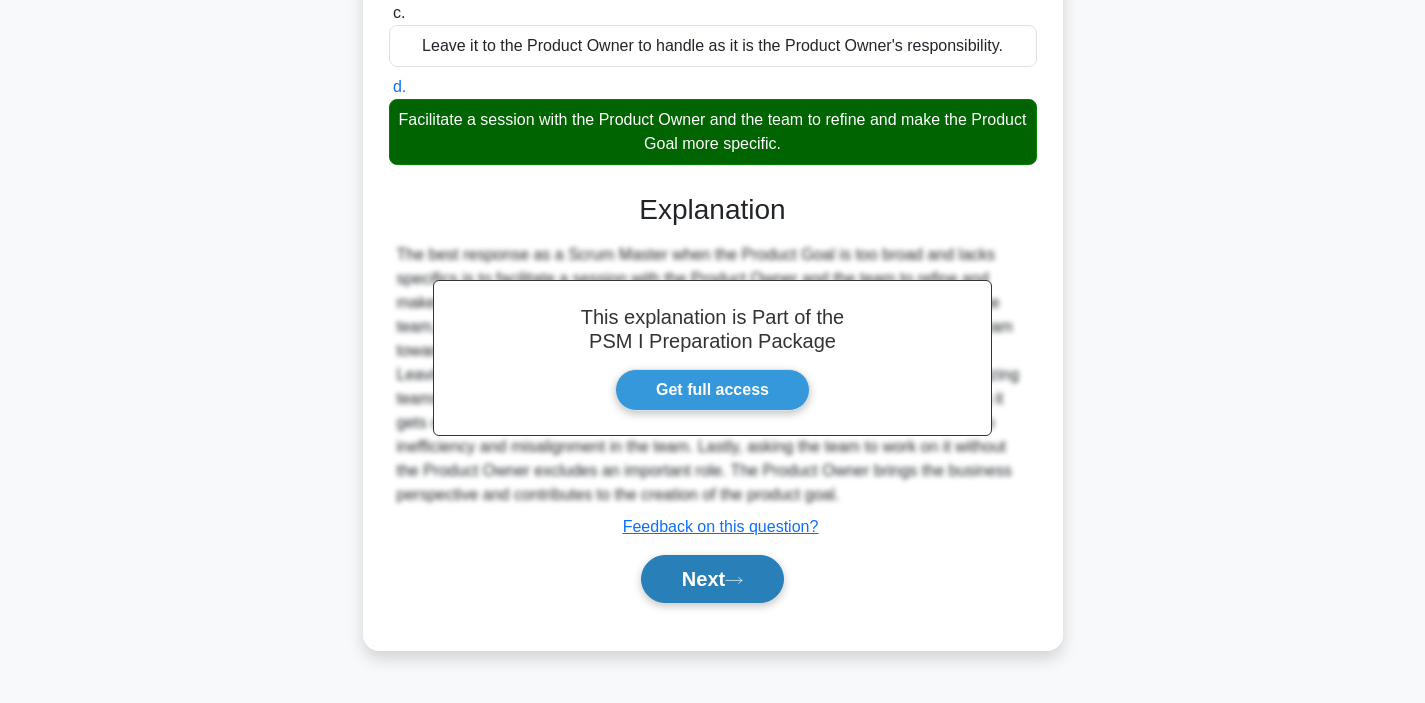 click on "Next" at bounding box center [712, 579] 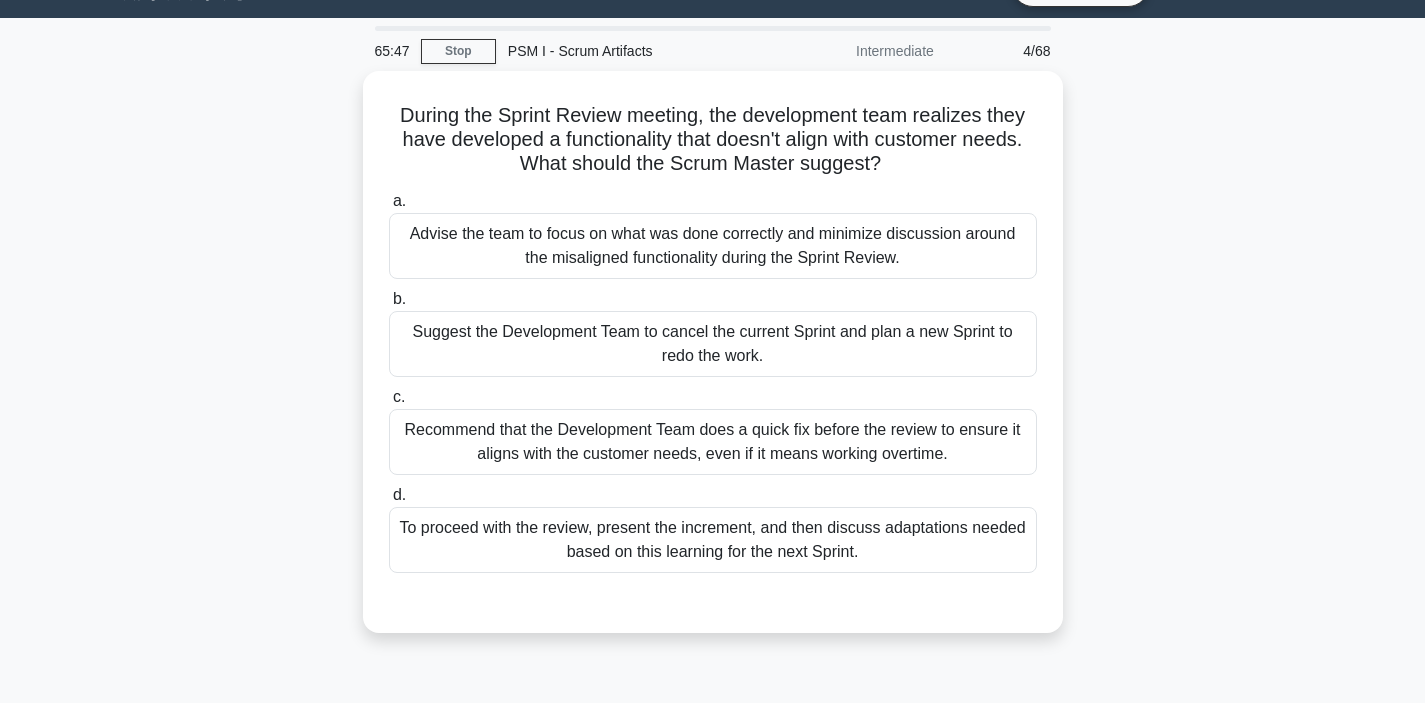 scroll, scrollTop: 0, scrollLeft: 0, axis: both 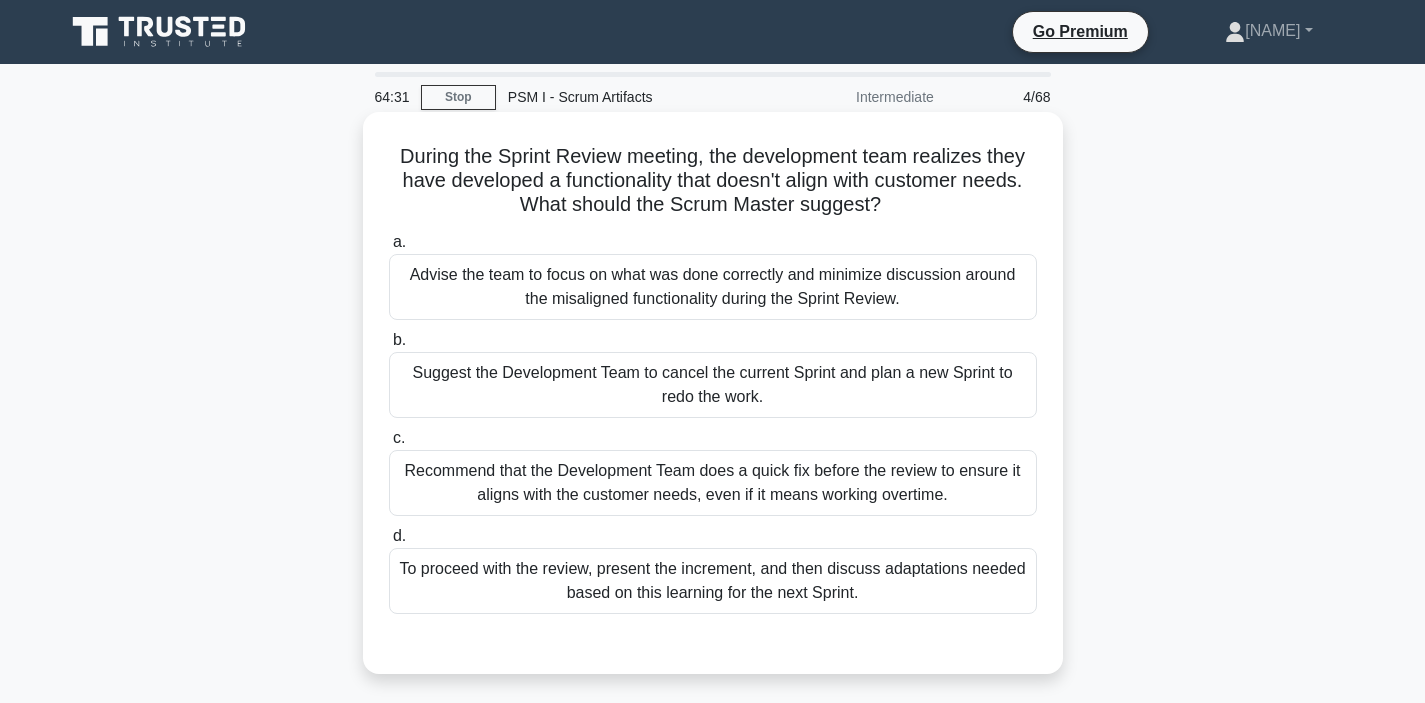 click on "Suggest the Development Team to cancel the current Sprint and plan a new Sprint to redo the work." at bounding box center (713, 385) 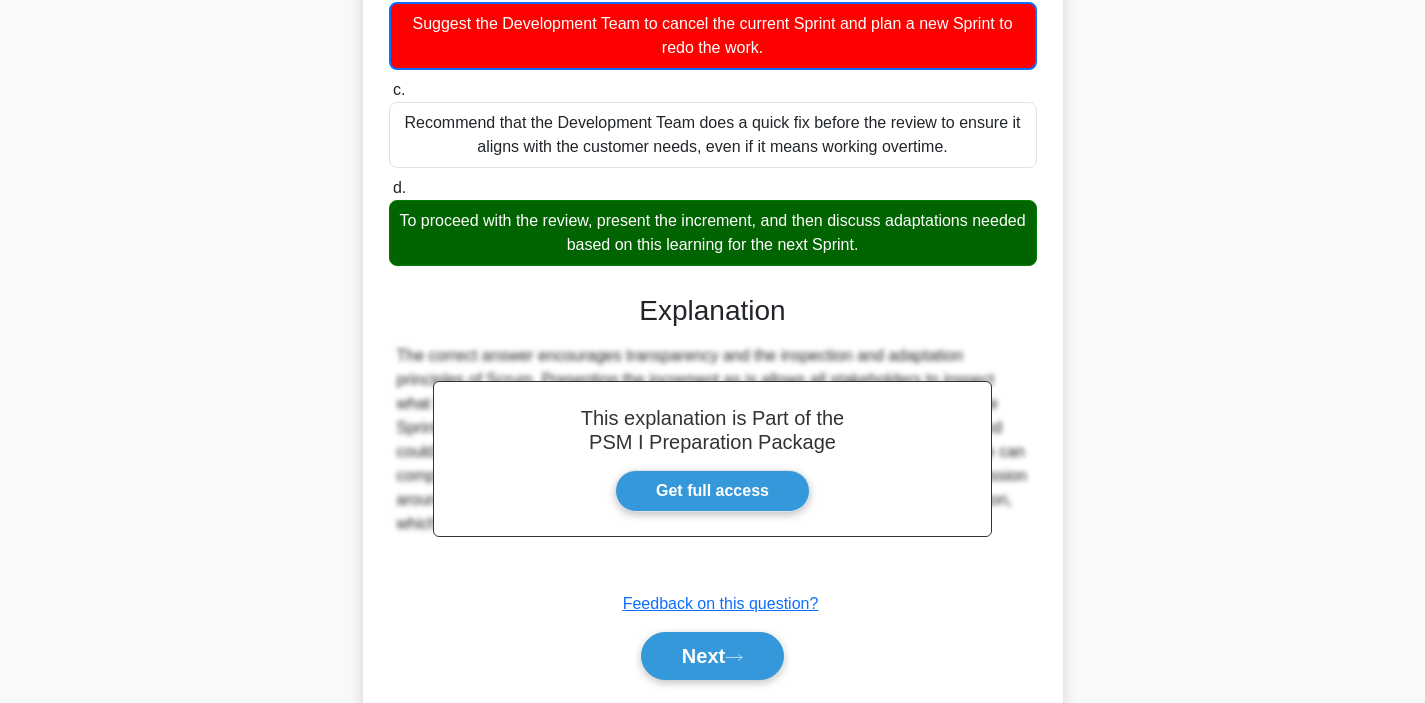 scroll, scrollTop: 412, scrollLeft: 0, axis: vertical 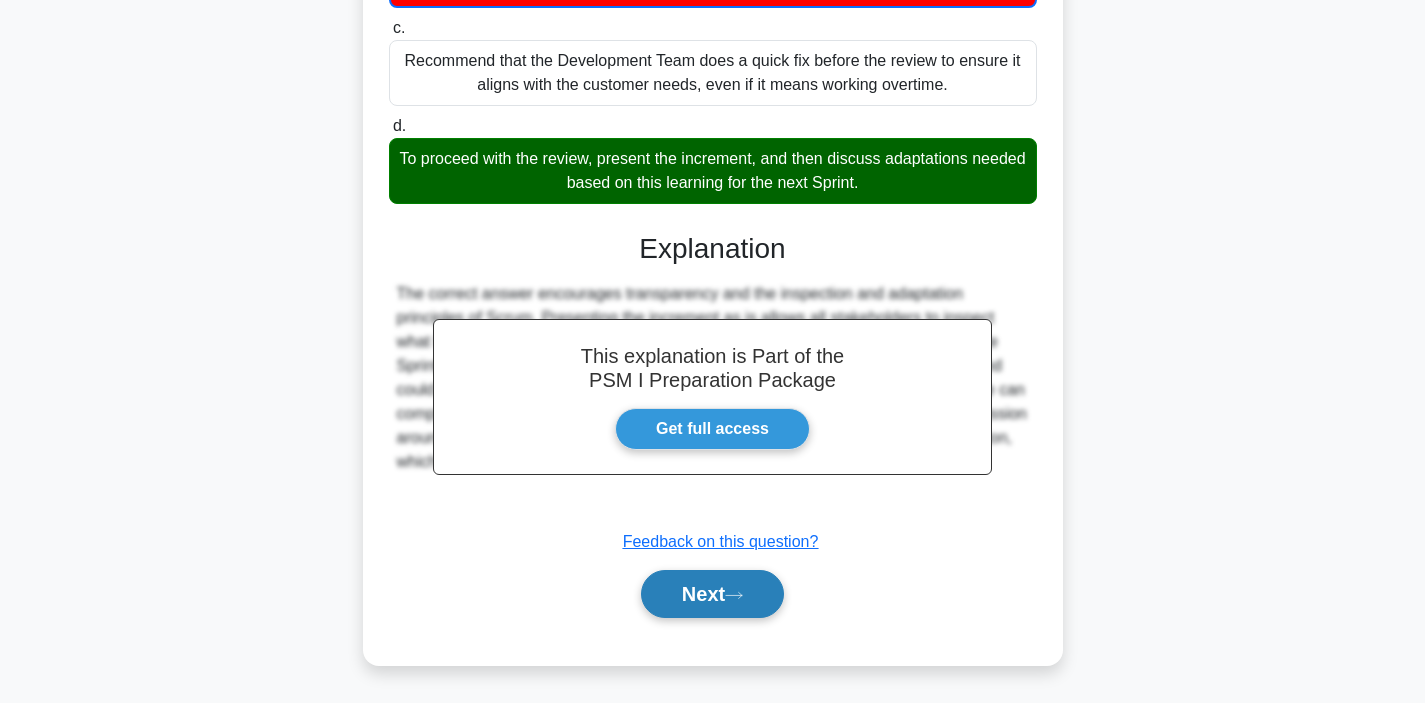 click on "Next" at bounding box center (712, 594) 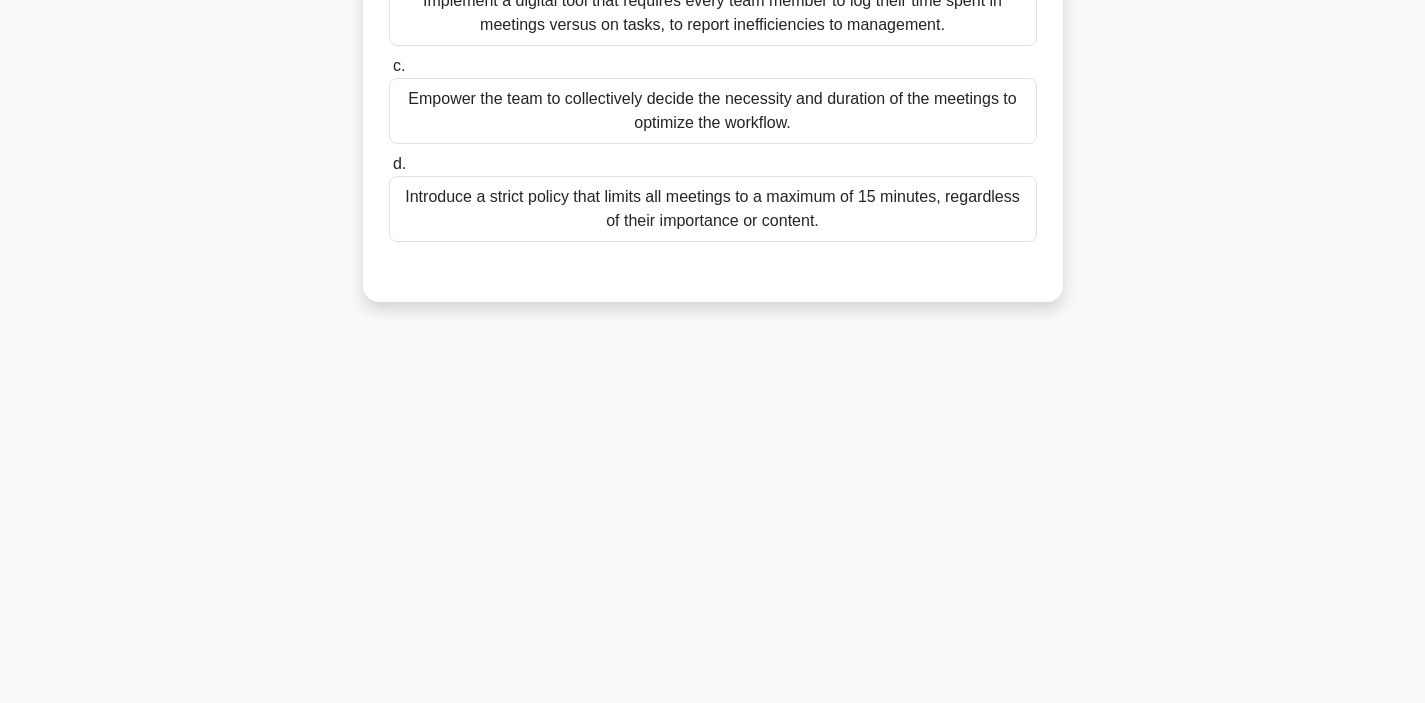 scroll, scrollTop: 72, scrollLeft: 0, axis: vertical 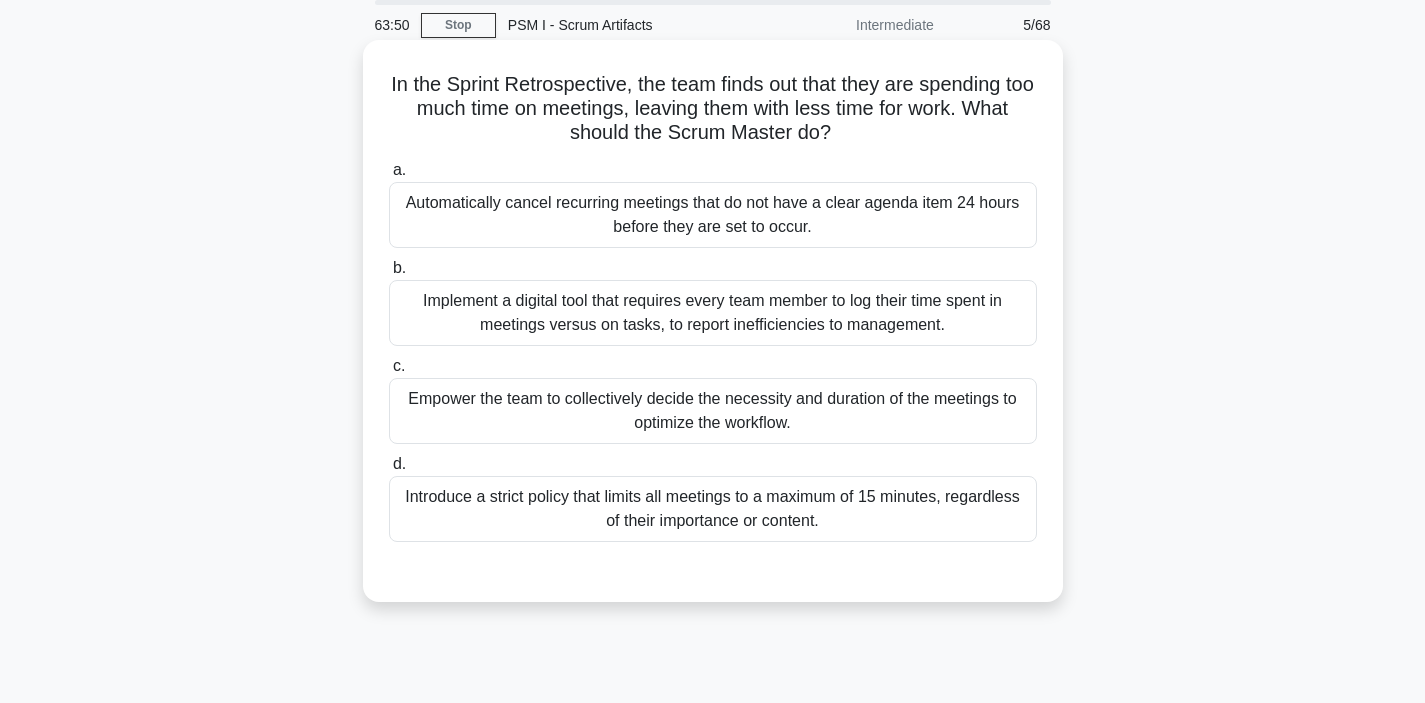 click on "Introduce a strict policy that limits all meetings to a maximum of 15 minutes, regardless of their importance or content." at bounding box center [713, 509] 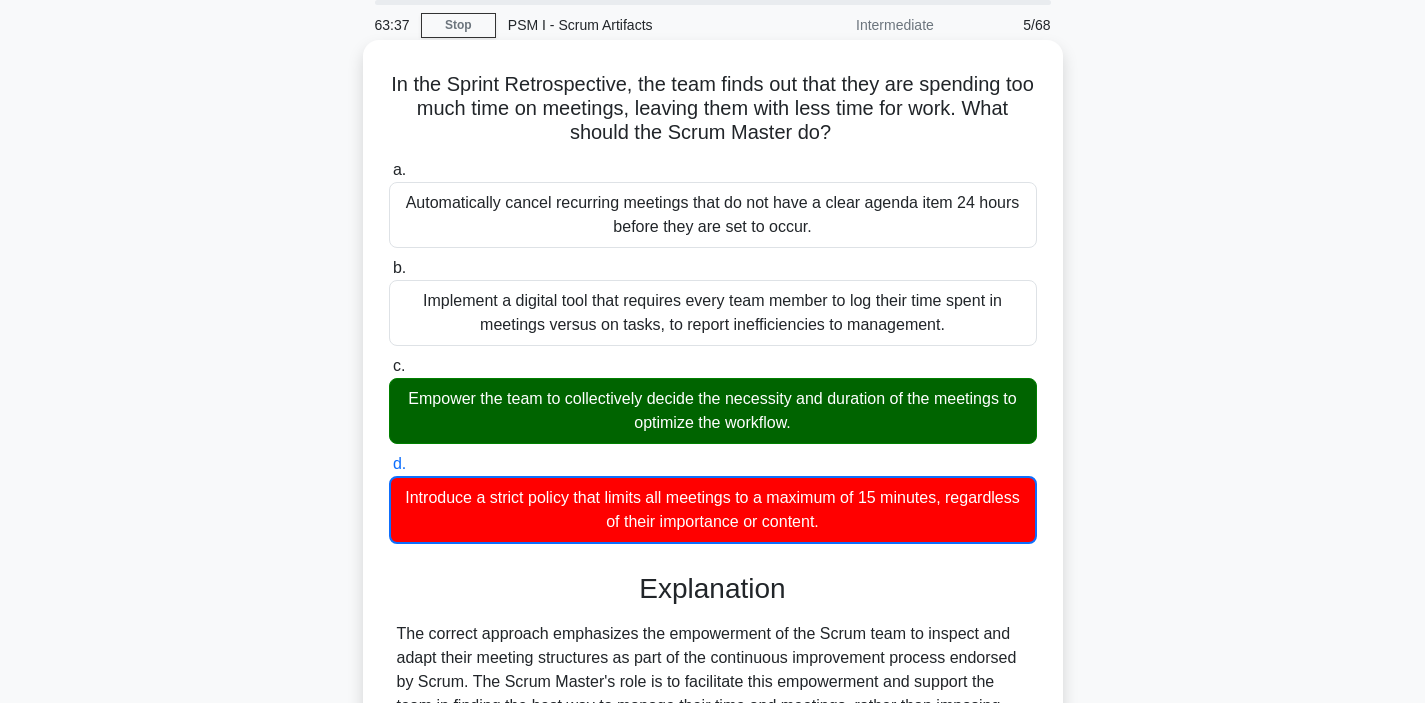 drag, startPoint x: 411, startPoint y: 402, endPoint x: 616, endPoint y: 405, distance: 205.02196 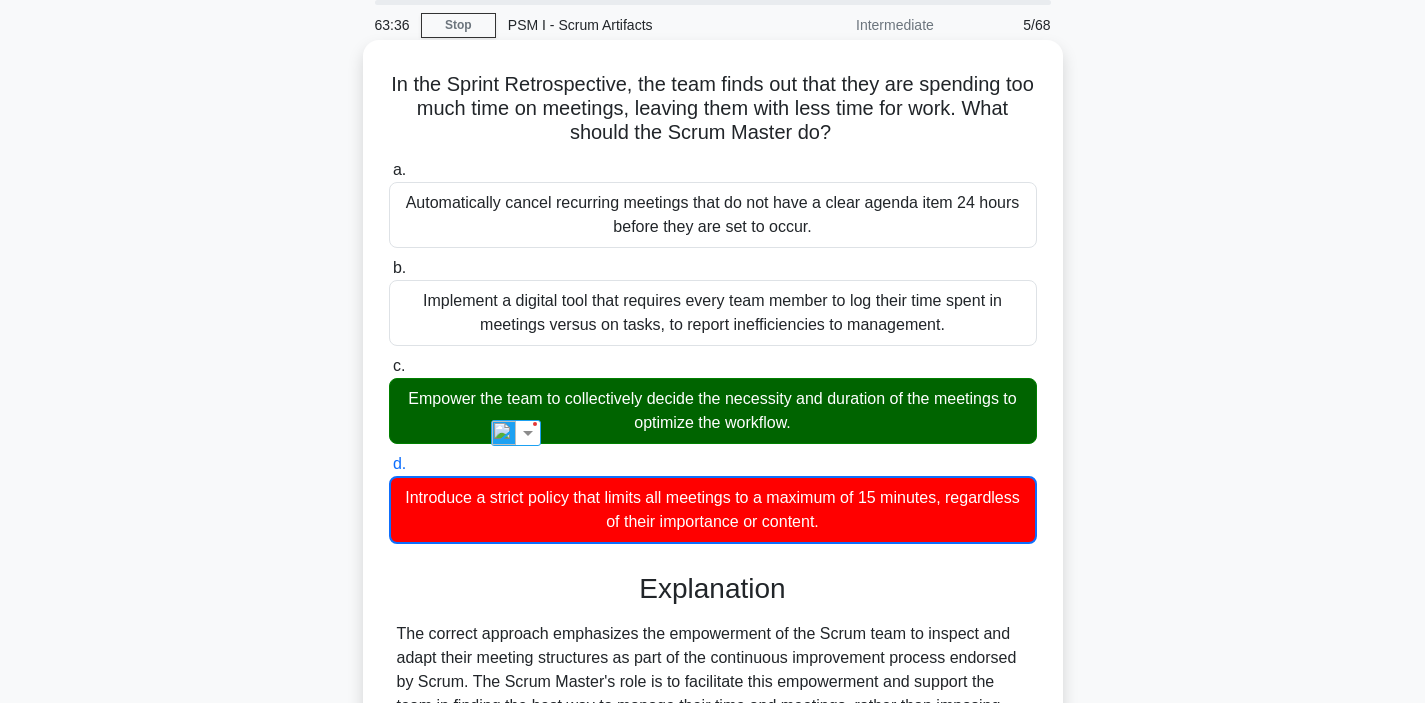 click on "Empower the team to collectively decide the necessity and duration of the meetings to optimize the workflow." at bounding box center [713, 411] 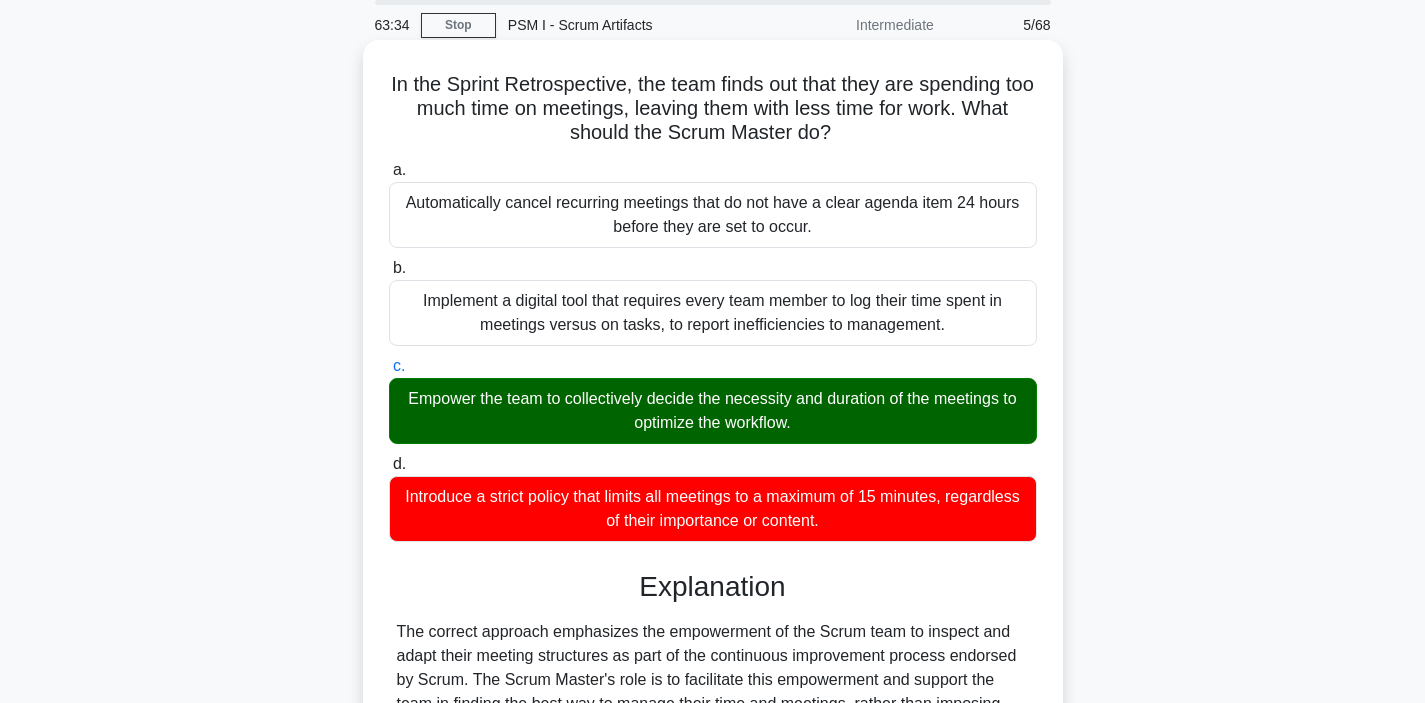 drag, startPoint x: 412, startPoint y: 405, endPoint x: 500, endPoint y: 406, distance: 88.005684 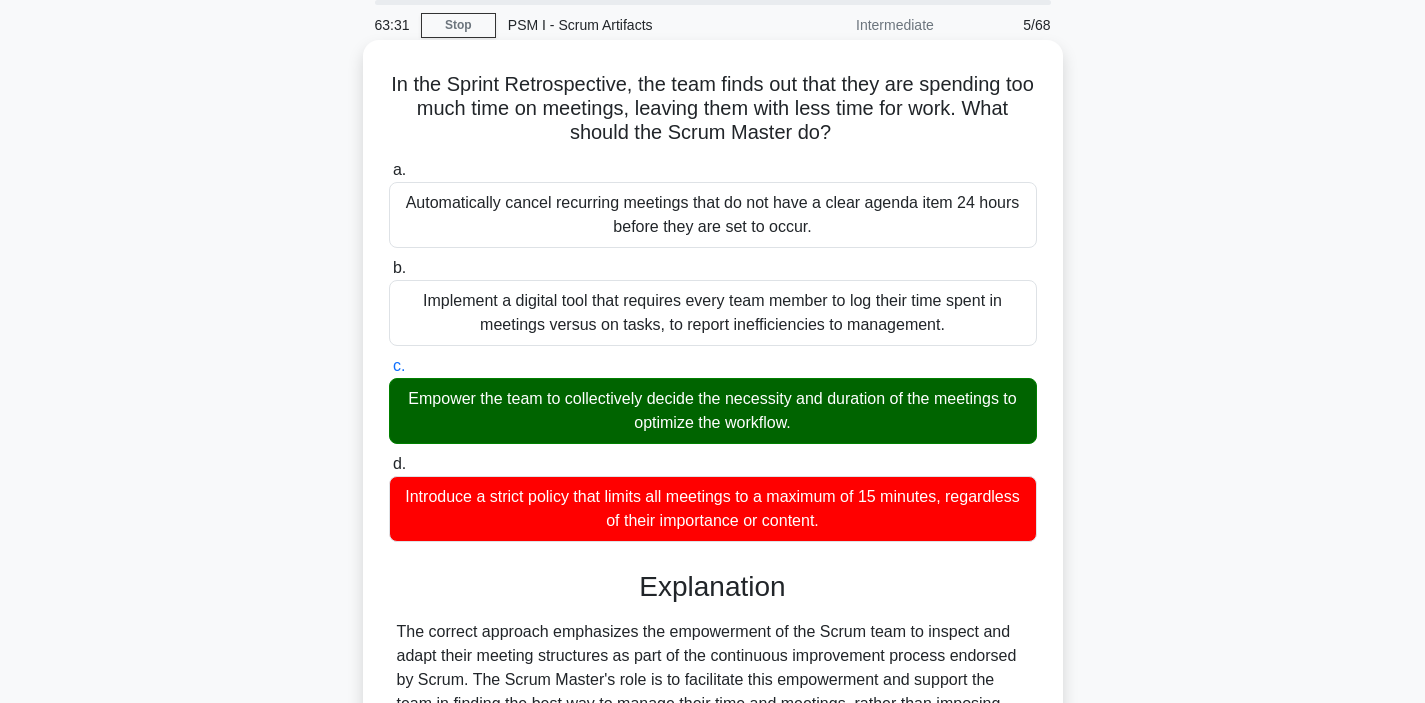 drag, startPoint x: 404, startPoint y: 403, endPoint x: 792, endPoint y: 427, distance: 388.74155 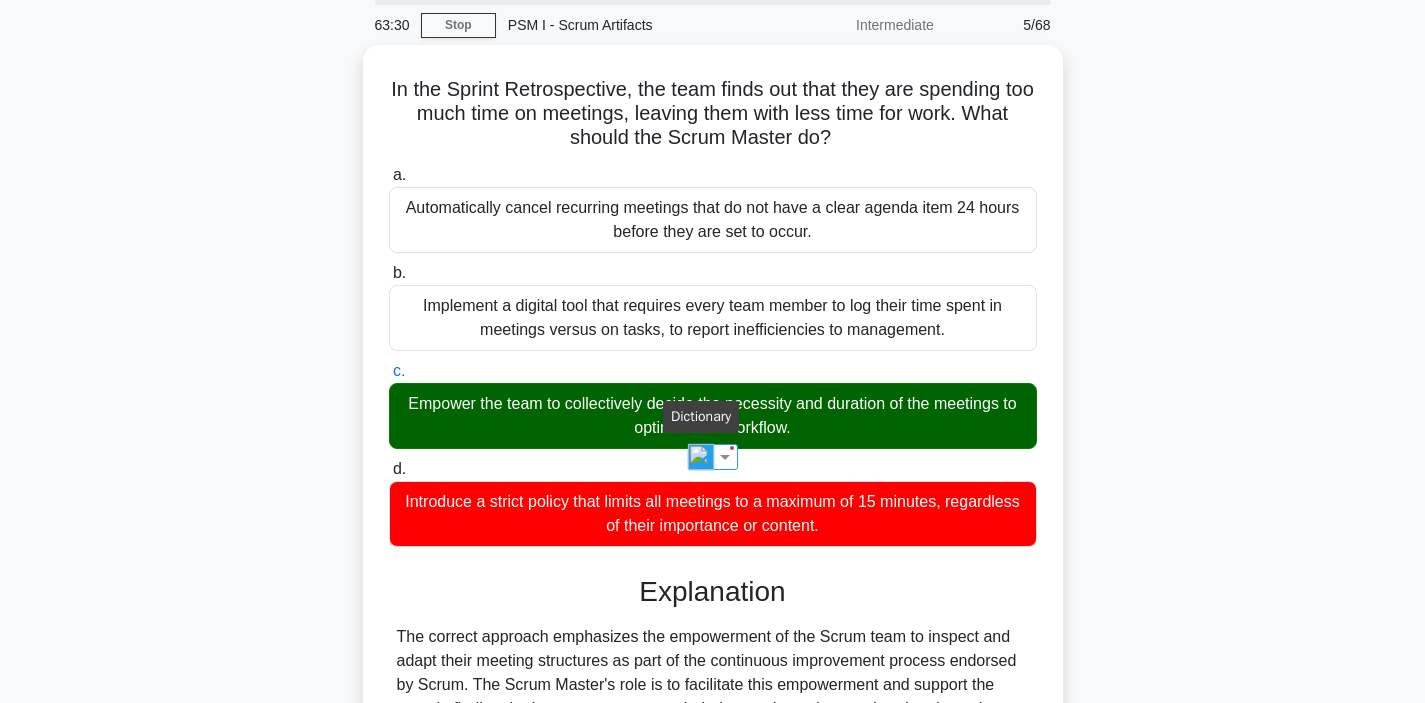 click at bounding box center (701, 457) 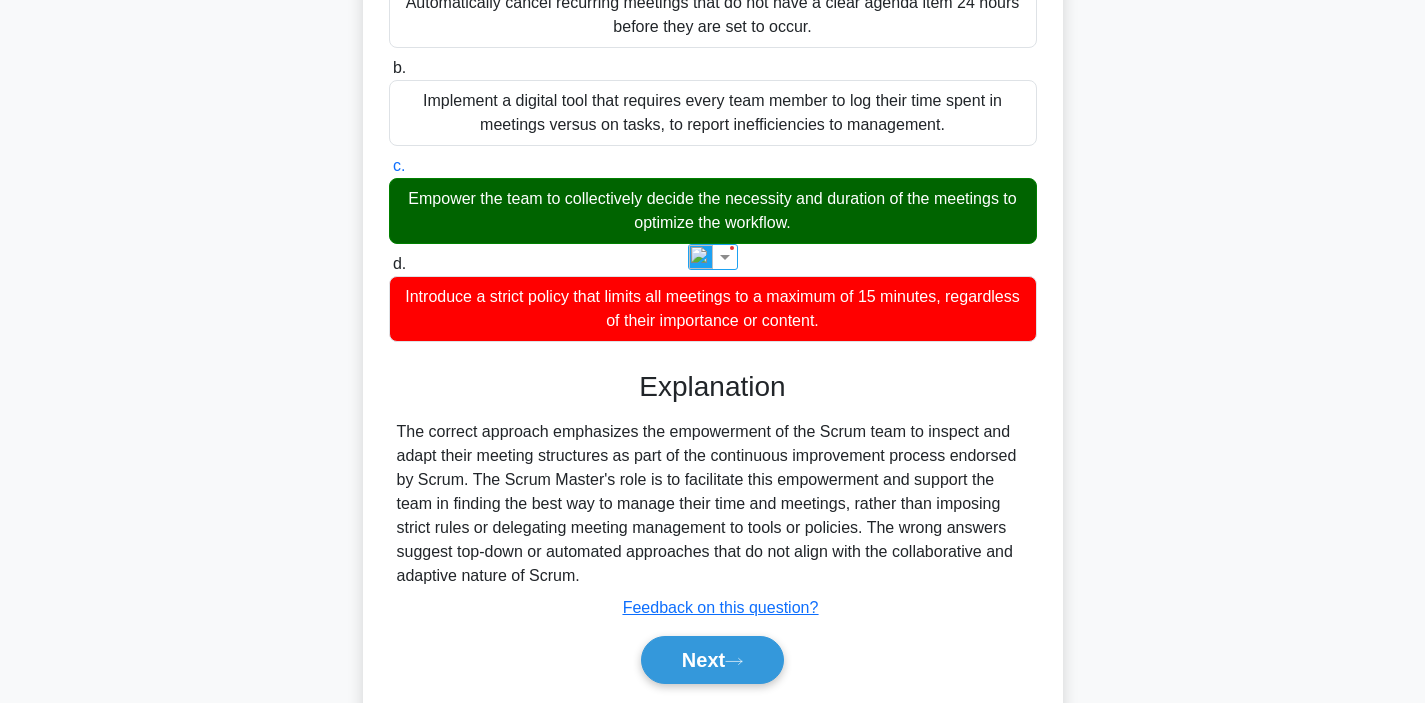 scroll, scrollTop: 377, scrollLeft: 0, axis: vertical 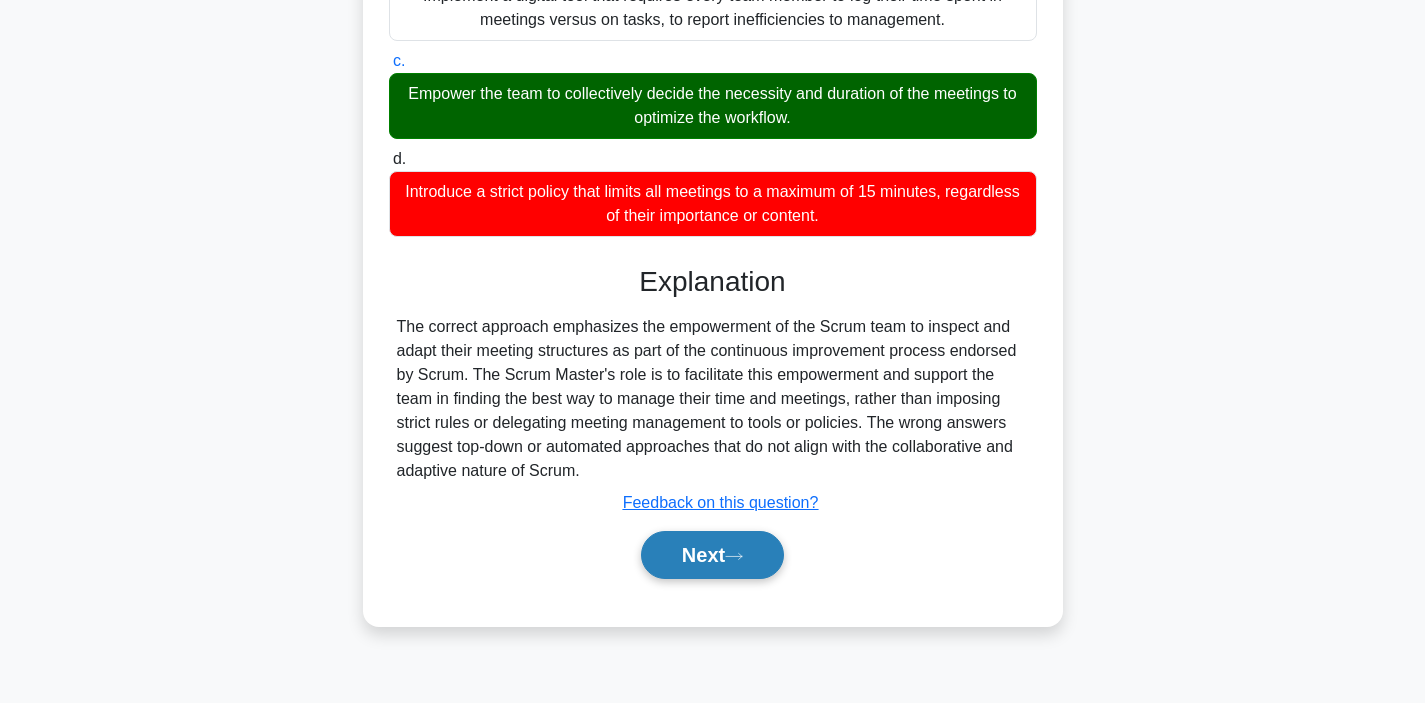 click on "Next" at bounding box center (712, 555) 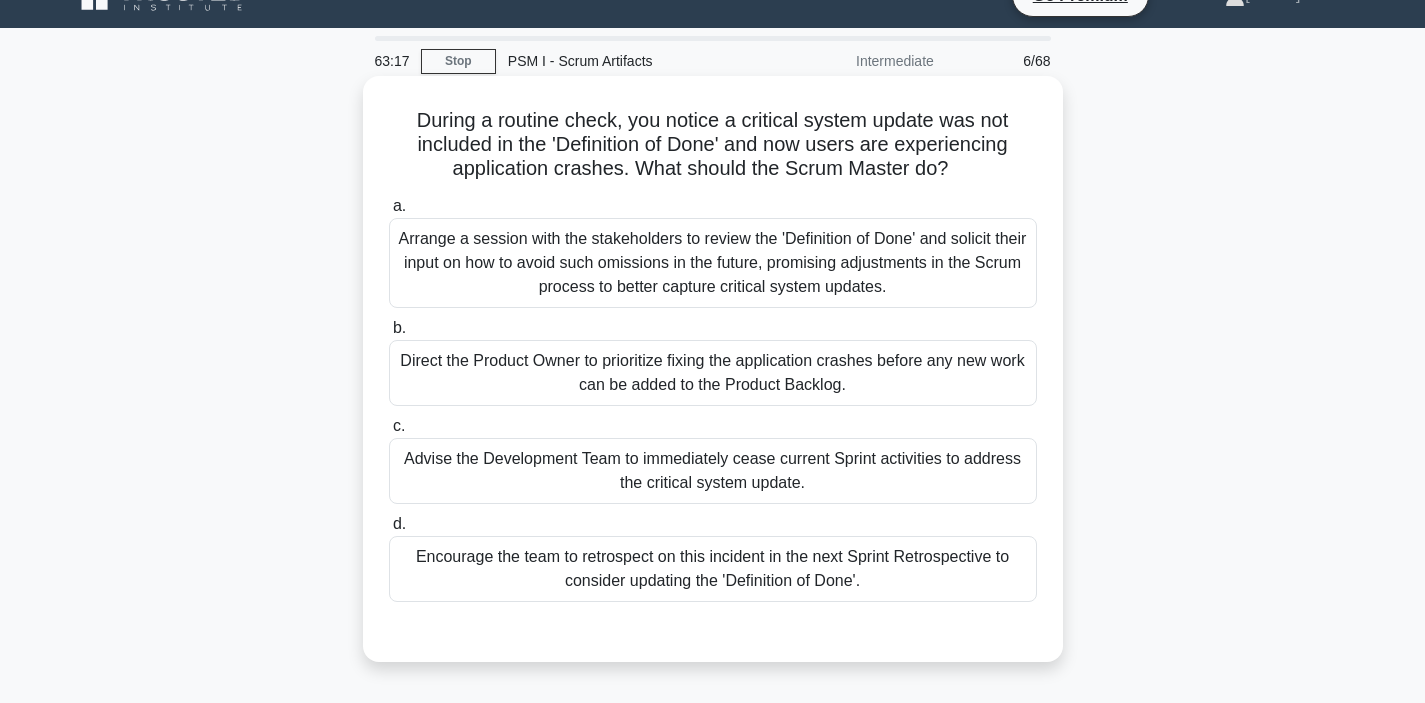 scroll, scrollTop: 0, scrollLeft: 0, axis: both 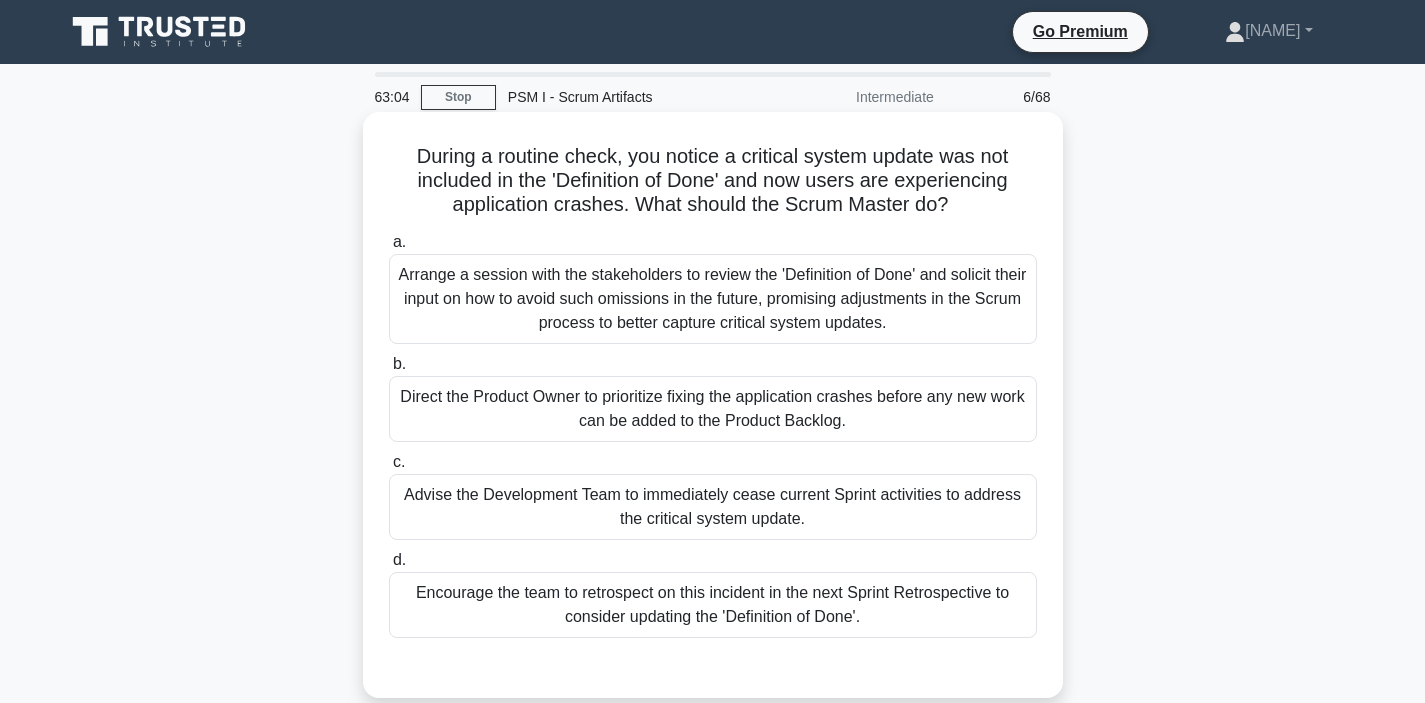 click on "During a routine check, you notice a critical system update was not included in the 'Definition of Done' and now users are experiencing application crashes. What should the Scrum Master do?
.spinner_0XTQ{transform-origin:center;animation:spinner_y6GP .75s linear infinite}@keyframes spinner_y6GP{100%{transform:rotate(360deg)}}" at bounding box center [713, 181] 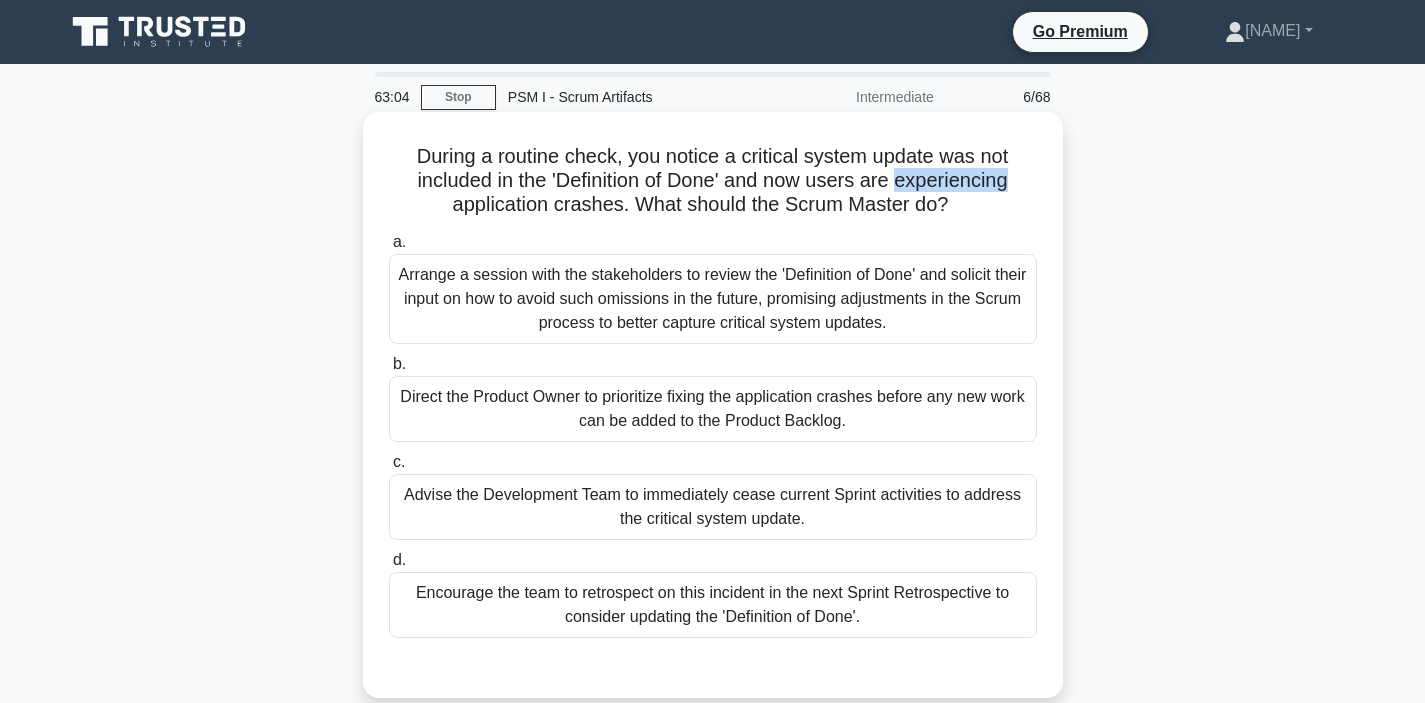 click on "During a routine check, you notice a critical system update was not included in the 'Definition of Done' and now users are experiencing application crashes. What should the Scrum Master do?
.spinner_0XTQ{transform-origin:center;animation:spinner_y6GP .75s linear infinite}@keyframes spinner_y6GP{100%{transform:rotate(360deg)}}" at bounding box center [713, 181] 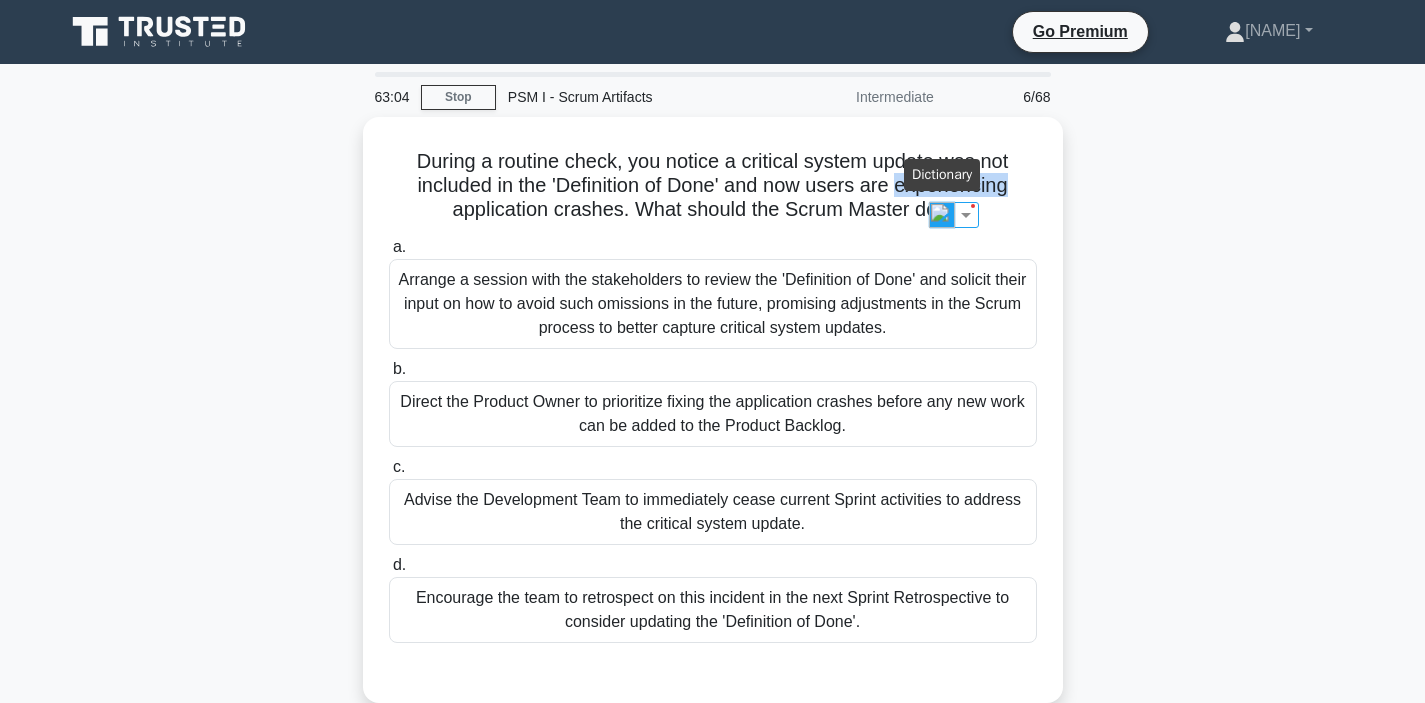 click at bounding box center [942, 215] 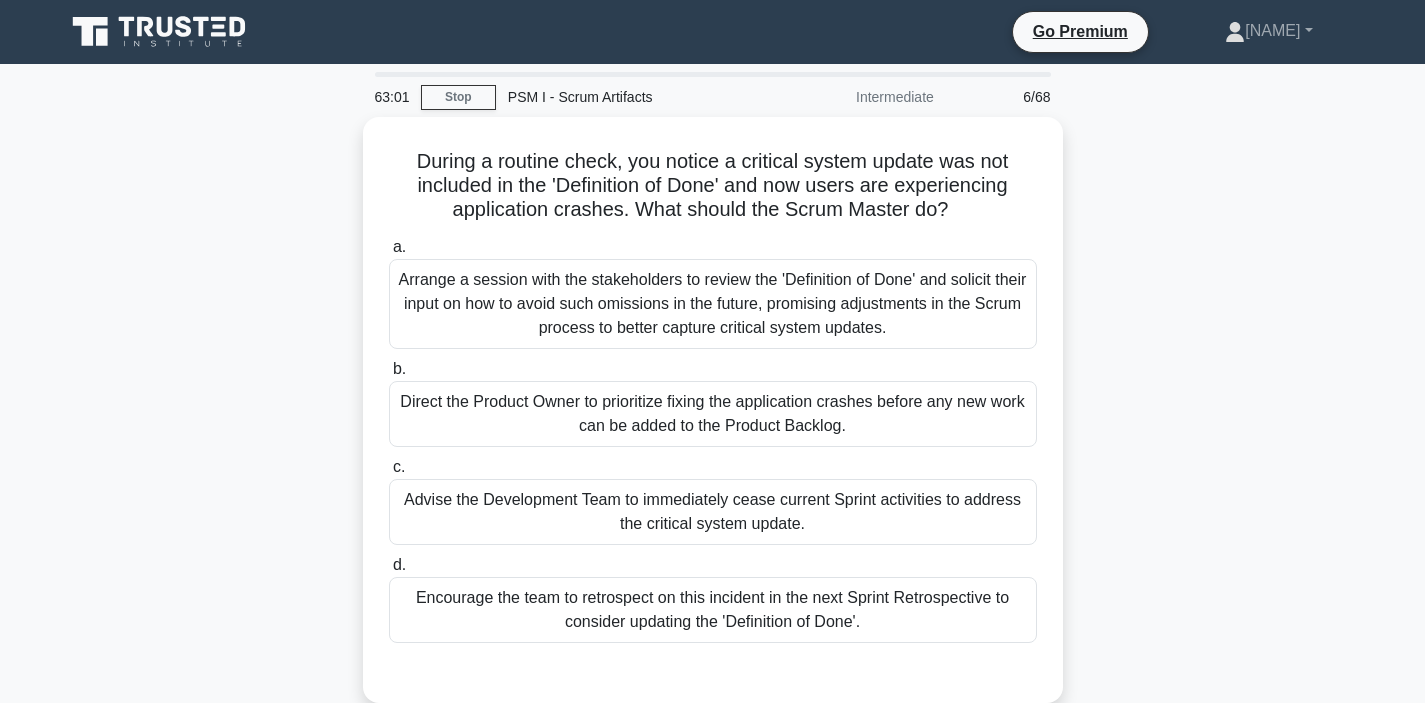 click on "During a routine check, you notice a critical system update was not included in the 'Definition of Done' and now users are experiencing application crashes. What should the Scrum Master do?
.spinner_0XTQ{transform-origin:center;animation:spinner_y6GP .75s linear infinite}@keyframes spinner_y6GP{100%{transform:rotate(360deg)}}
a.
b.
c. d." at bounding box center (713, 422) 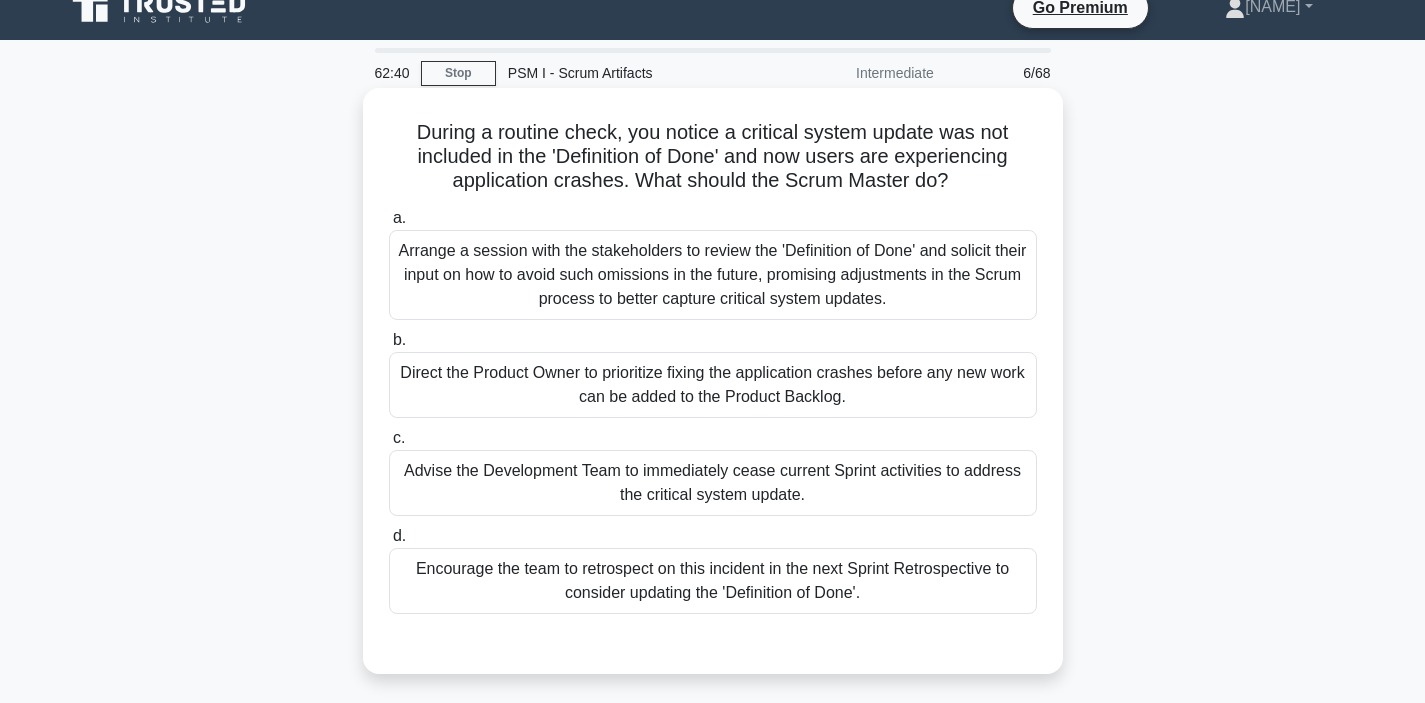 scroll, scrollTop: 38, scrollLeft: 0, axis: vertical 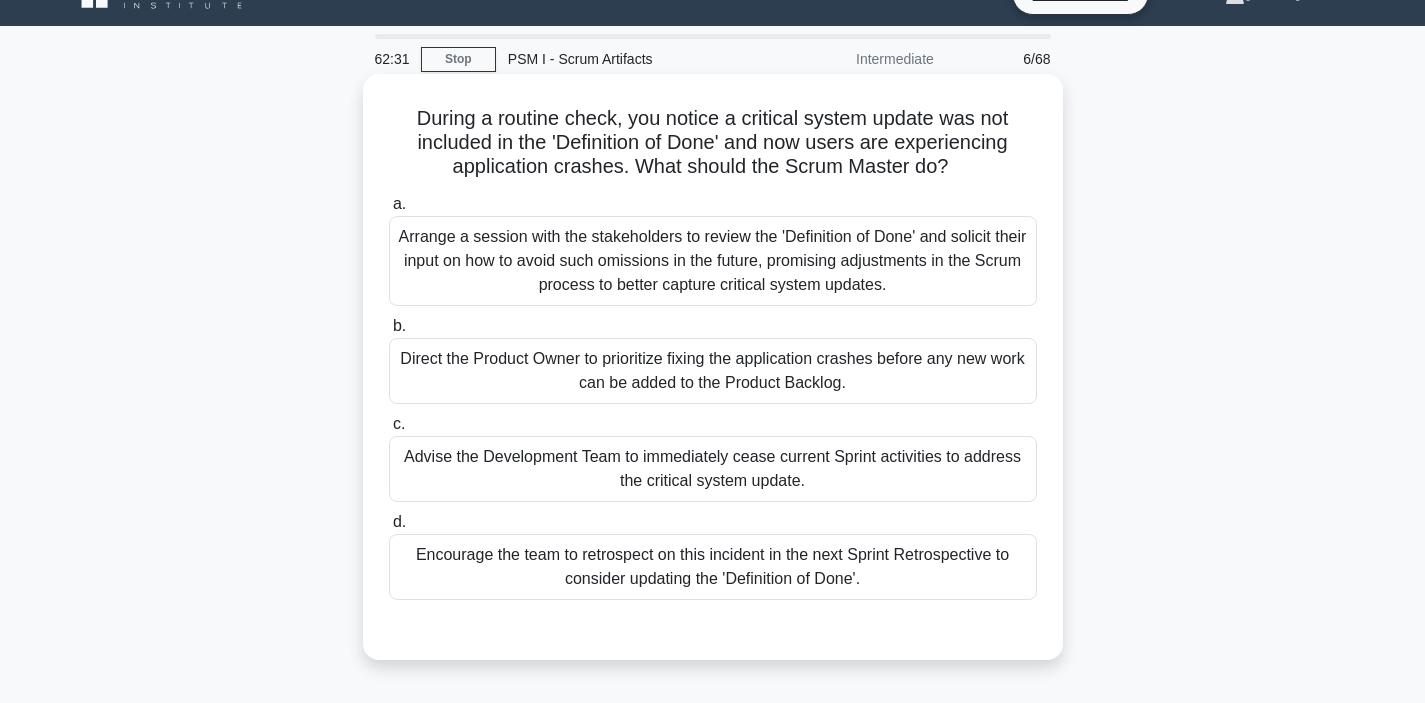 click on "Encourage the team to retrospect on this incident in the next Sprint Retrospective to consider updating the 'Definition of Done'." at bounding box center (713, 567) 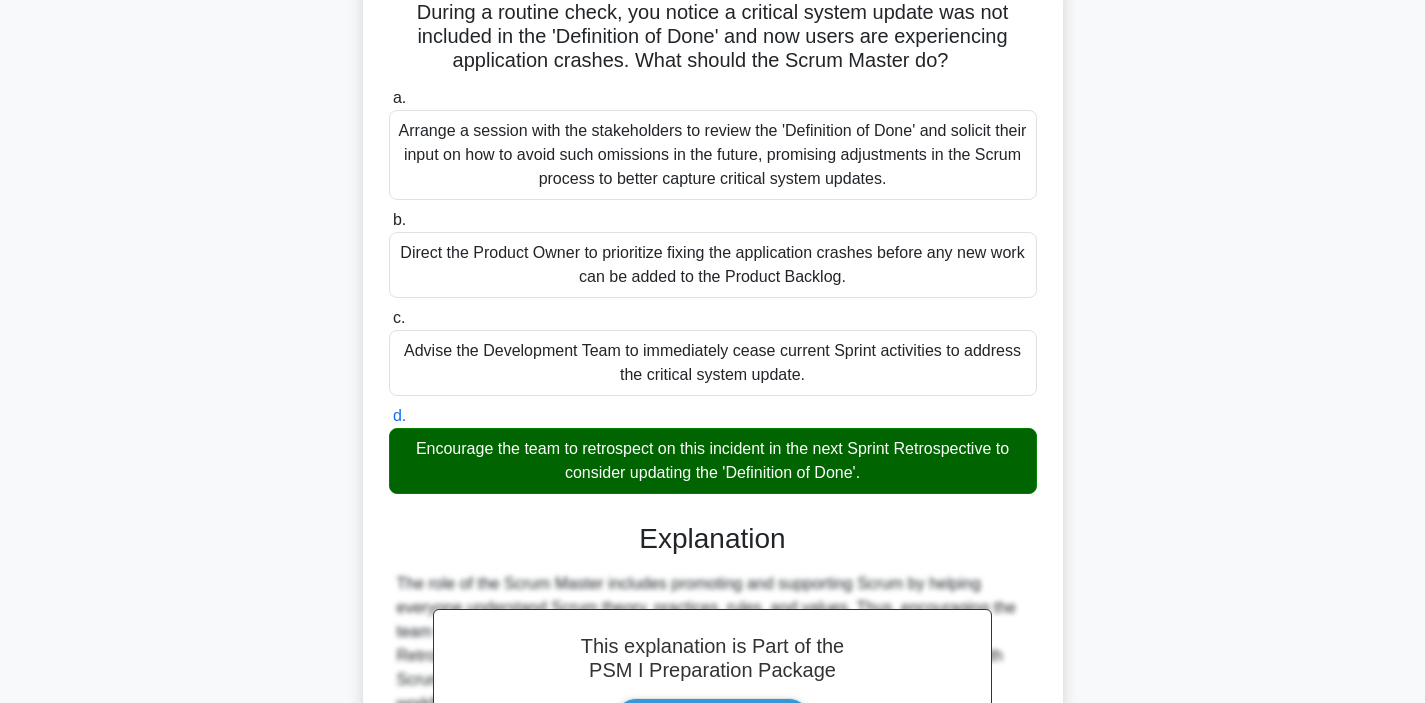 scroll, scrollTop: 434, scrollLeft: 0, axis: vertical 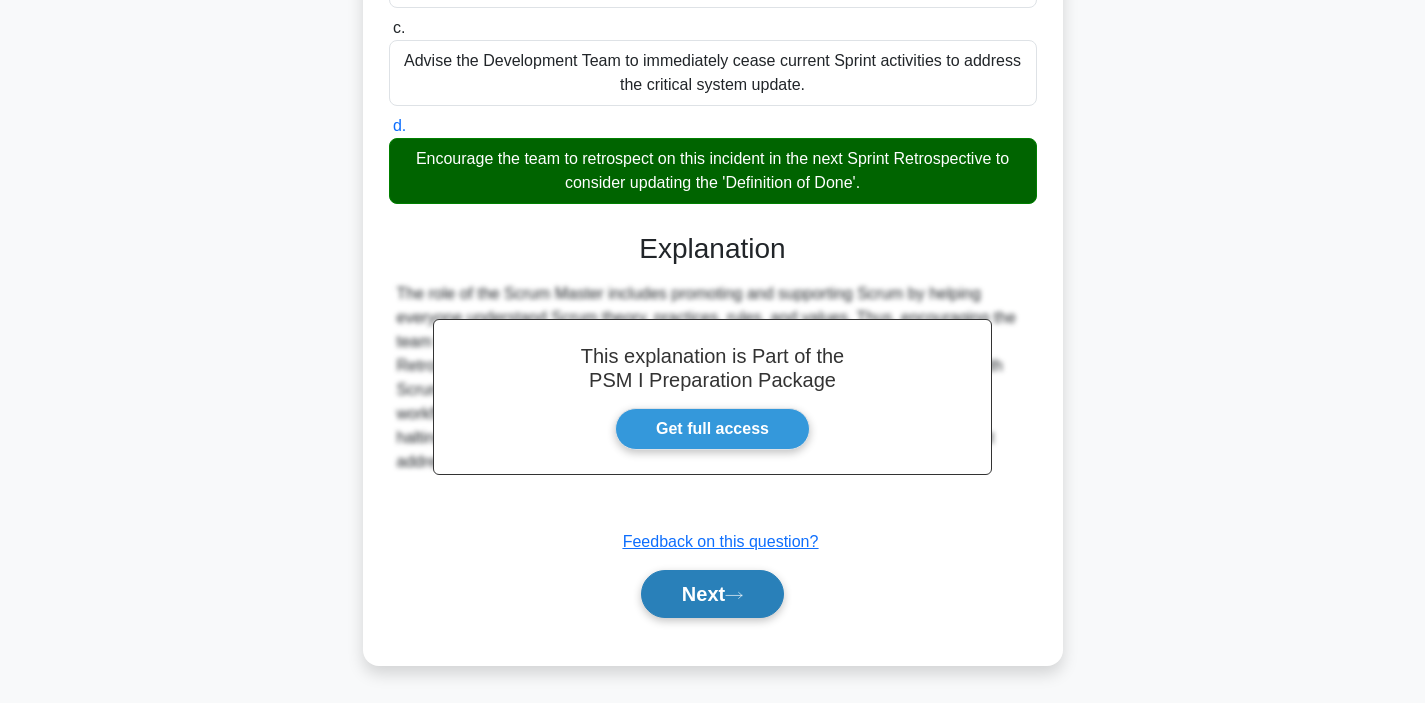 click on "Next" at bounding box center (712, 594) 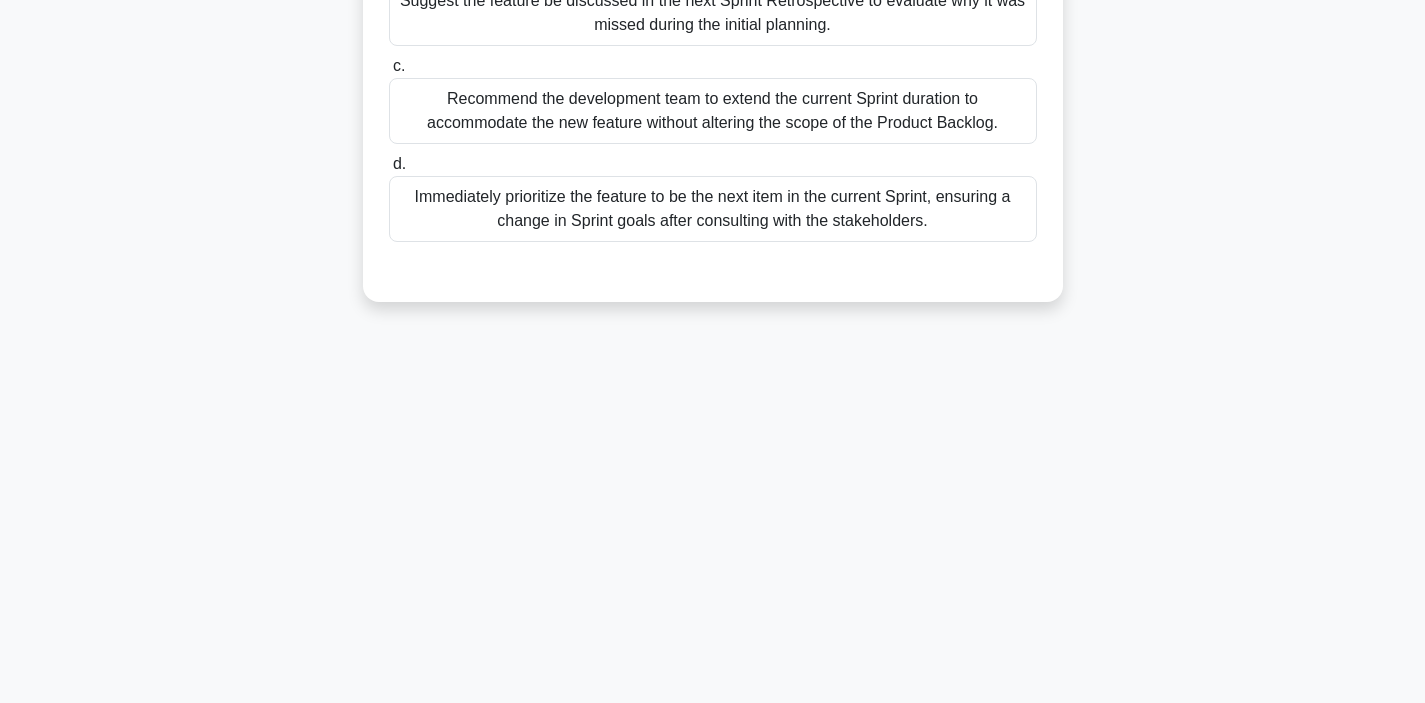 scroll, scrollTop: 0, scrollLeft: 0, axis: both 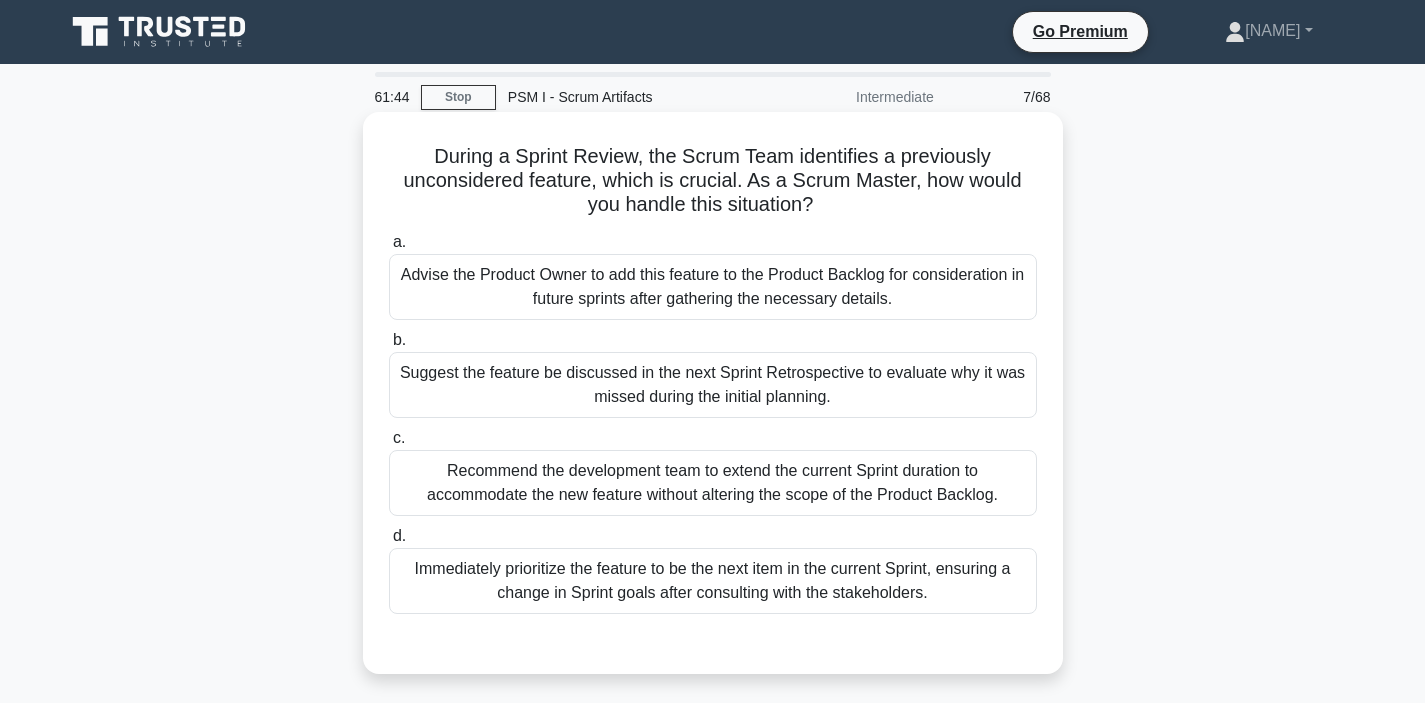 click on "During a Sprint Review, the Scrum Team identifies a previously unconsidered feature, which is crucial. As a Scrum Master, how would you handle this situation?
.spinner_0XTQ{transform-origin:center;animation:spinner_y6GP .75s linear infinite}@keyframes spinner_y6GP{100%{transform:rotate(360deg)}}" at bounding box center (713, 181) 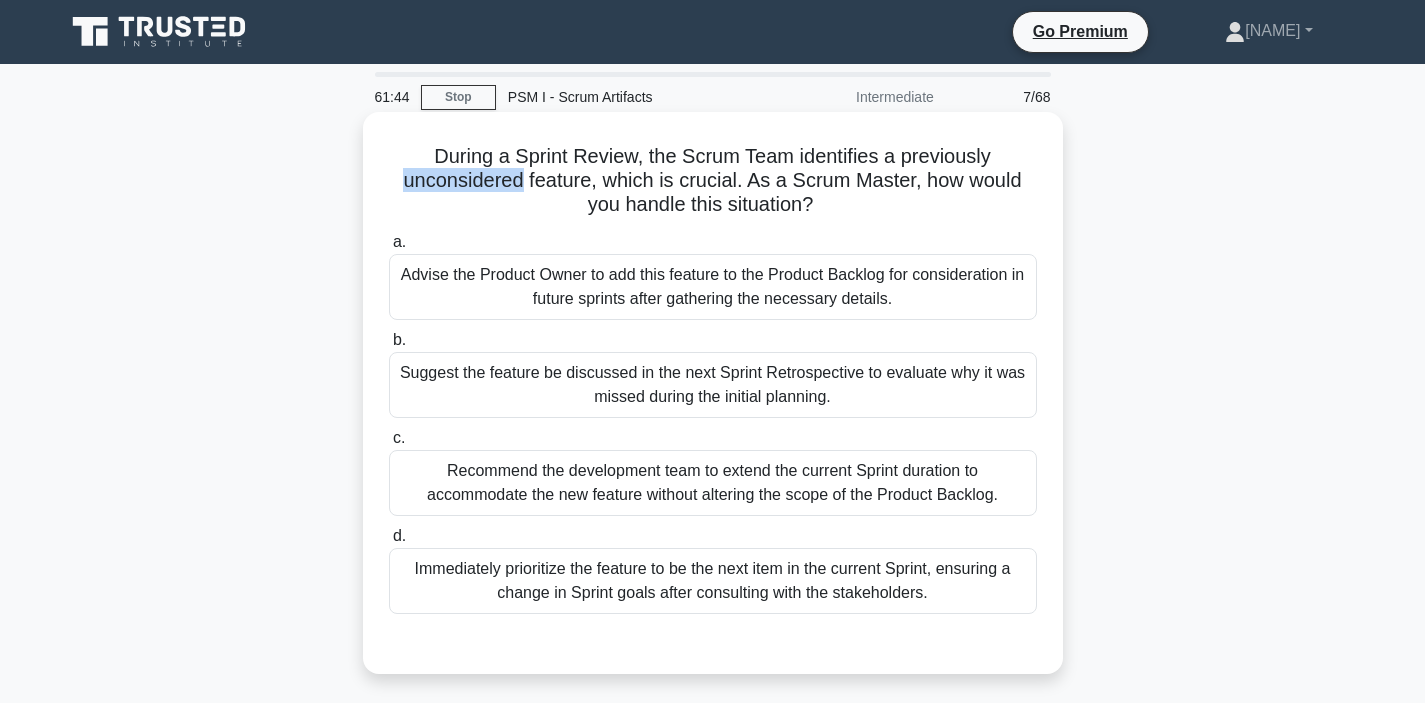 click on "During a Sprint Review, the Scrum Team identifies a previously unconsidered feature, which is crucial. As a Scrum Master, how would you handle this situation?
.spinner_0XTQ{transform-origin:center;animation:spinner_y6GP .75s linear infinite}@keyframes spinner_y6GP{100%{transform:rotate(360deg)}}" at bounding box center (713, 181) 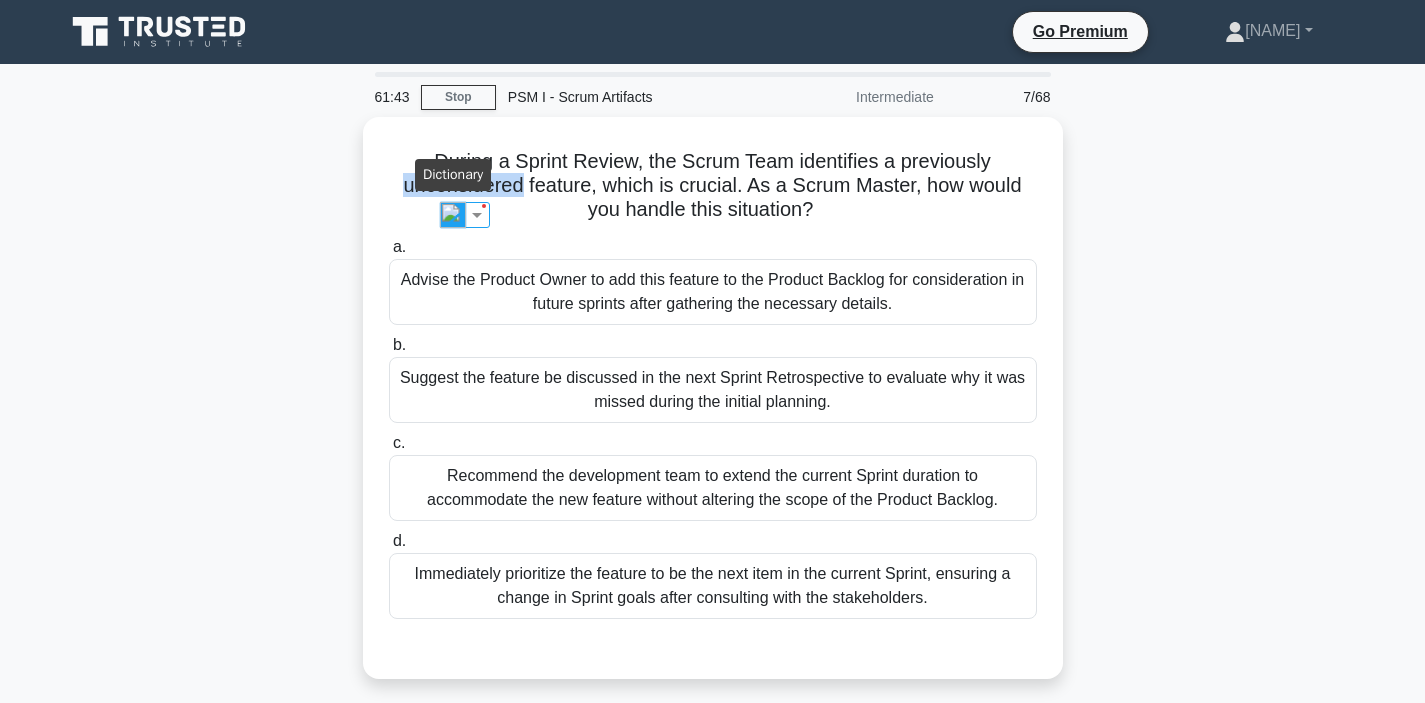 click at bounding box center [453, 215] 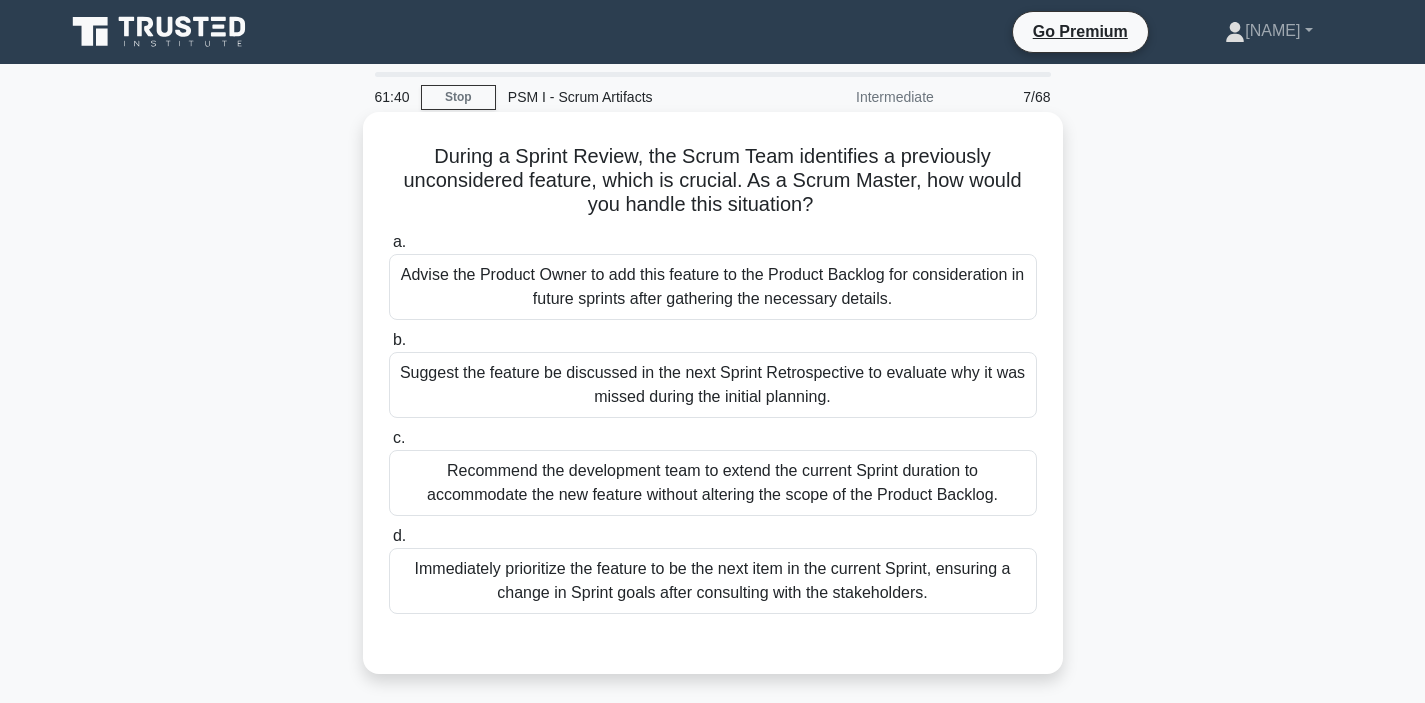 click on "During a Sprint Review, the Scrum Team identifies a previously unconsidered feature, which is crucial. As a Scrum Master, how would you handle this situation?
.spinner_0XTQ{transform-origin:center;animation:spinner_y6GP .75s linear infinite}@keyframes spinner_y6GP{100%{transform:rotate(360deg)}}" at bounding box center [713, 181] 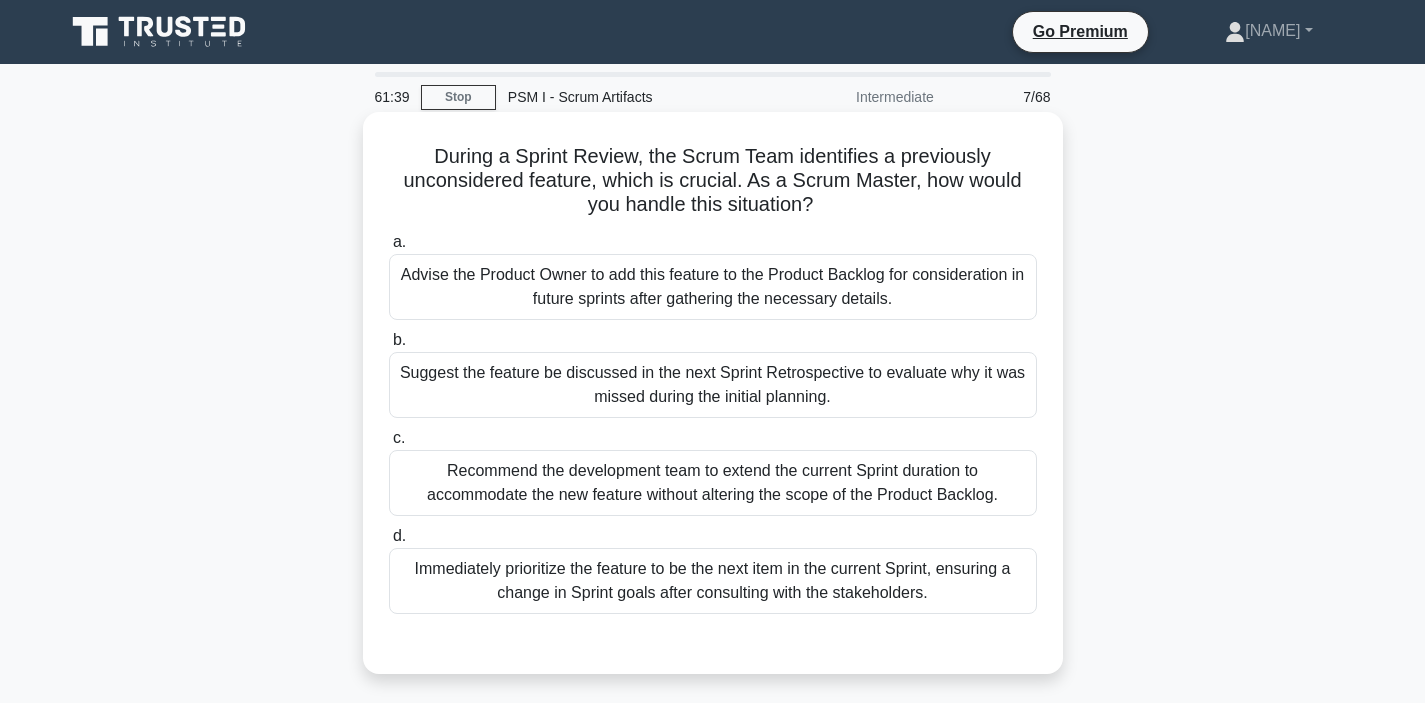 click on "During a Sprint Review, the Scrum Team identifies a previously unconsidered feature, which is crucial. As a Scrum Master, how would you handle this situation?
.spinner_0XTQ{transform-origin:center;animation:spinner_y6GP .75s linear infinite}@keyframes spinner_y6GP{100%{transform:rotate(360deg)}}" at bounding box center [713, 181] 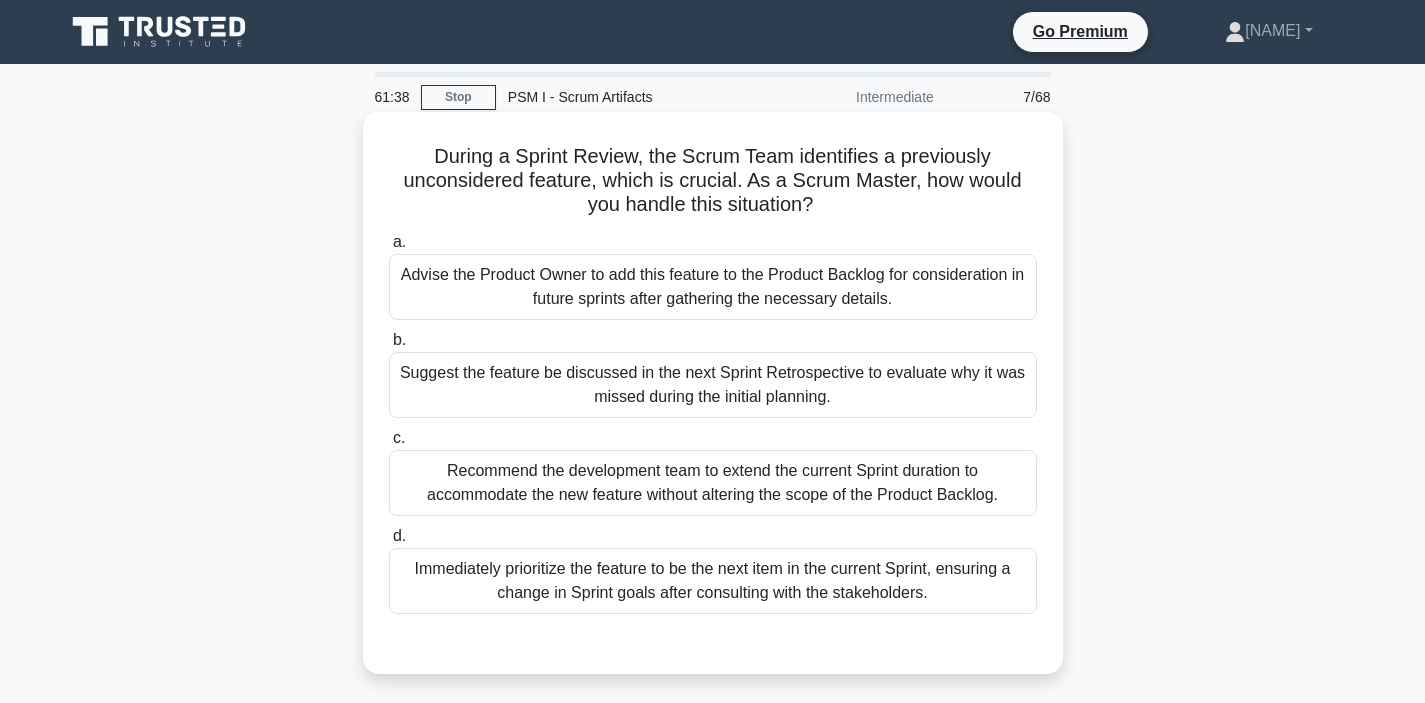 click on "During a Sprint Review, the Scrum Team identifies a previously unconsidered feature, which is crucial. As a Scrum Master, how would you handle this situation?
.spinner_0XTQ{transform-origin:center;animation:spinner_y6GP .75s linear infinite}@keyframes spinner_y6GP{100%{transform:rotate(360deg)}}" at bounding box center [713, 181] 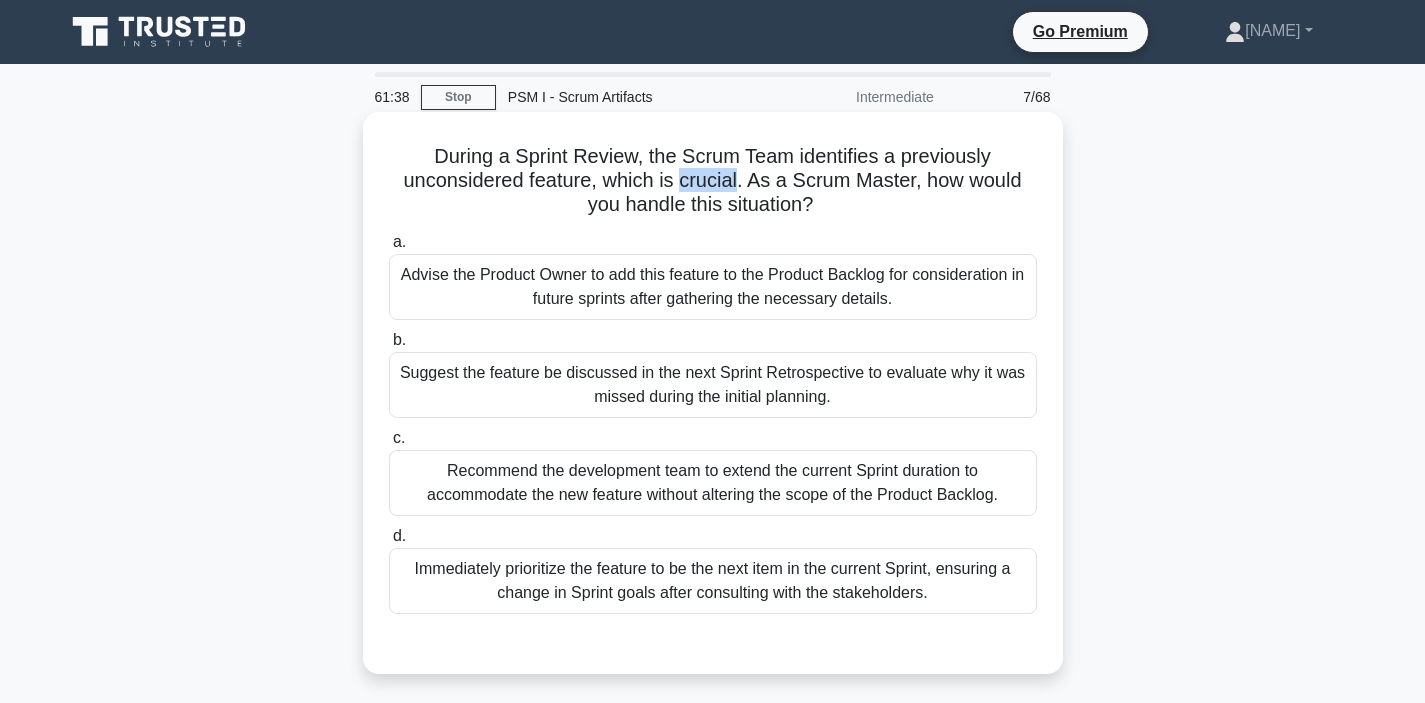 click on "During a Sprint Review, the Scrum Team identifies a previously unconsidered feature, which is crucial. As a Scrum Master, how would you handle this situation?
.spinner_0XTQ{transform-origin:center;animation:spinner_y6GP .75s linear infinite}@keyframes spinner_y6GP{100%{transform:rotate(360deg)}}" at bounding box center (713, 181) 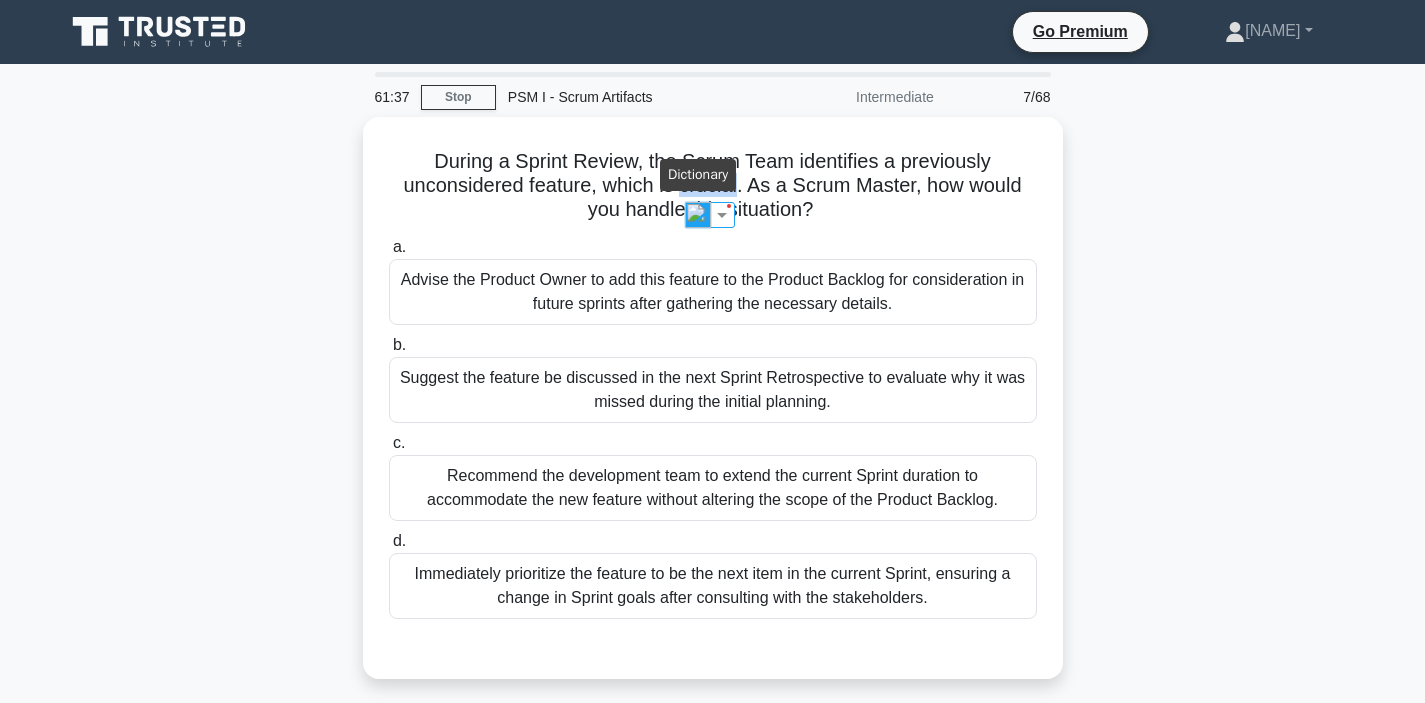 click at bounding box center [698, 215] 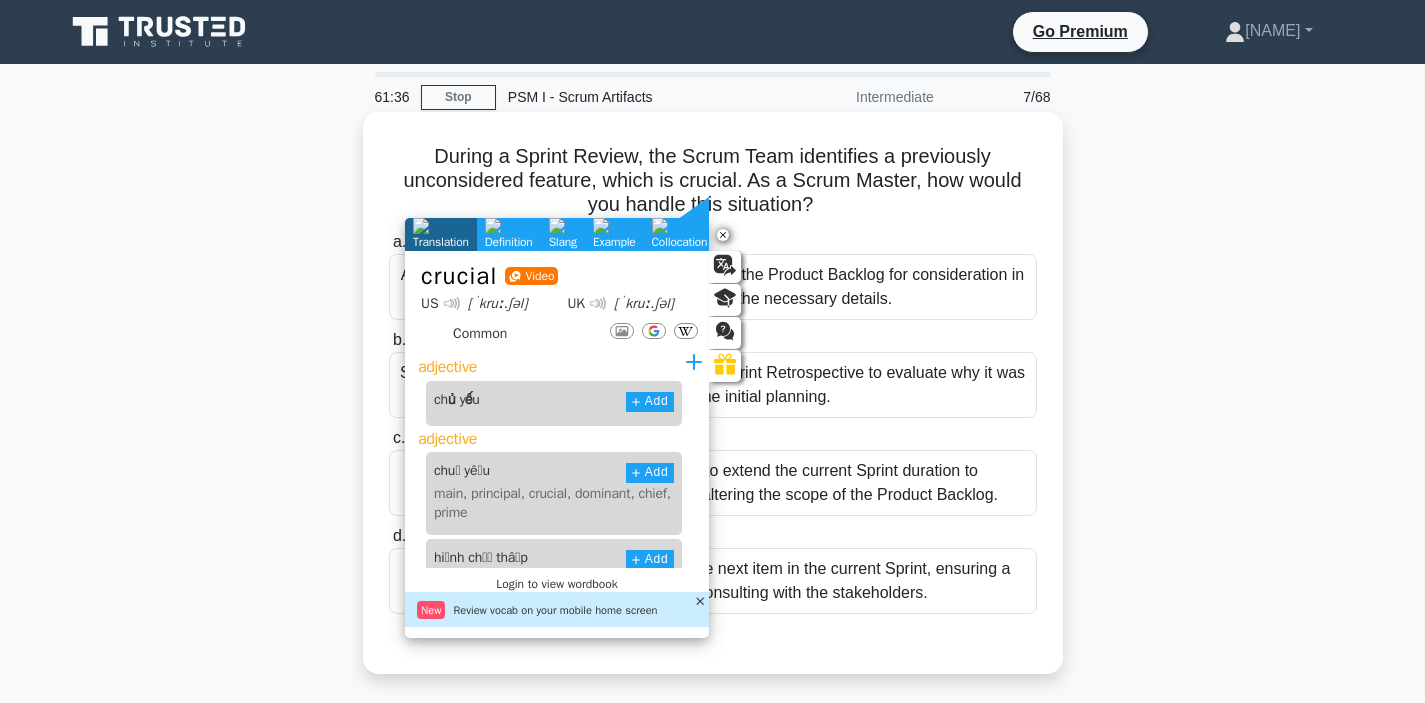 click on "During a Sprint Review, the Scrum Team identifies a previously unconsidered feature, which is crucial. As a Scrum Master, how would you handle this situation?
.spinner_0XTQ{transform-origin:center;animation:spinner_y6GP .75s linear infinite}@keyframes spinner_y6GP{100%{transform:rotate(360deg)}}" at bounding box center [713, 181] 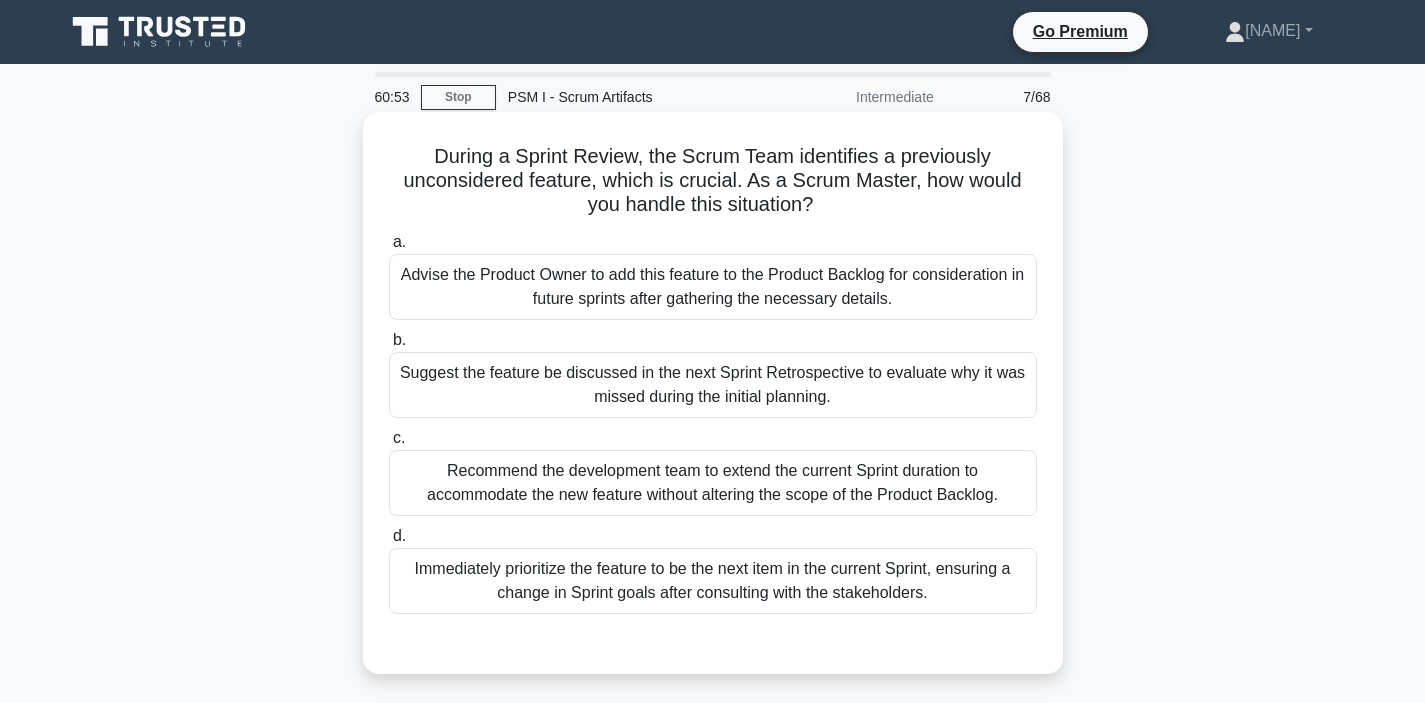 click on "Suggest the feature be discussed in the next Sprint Retrospective to evaluate why it was missed during the initial planning." at bounding box center (713, 385) 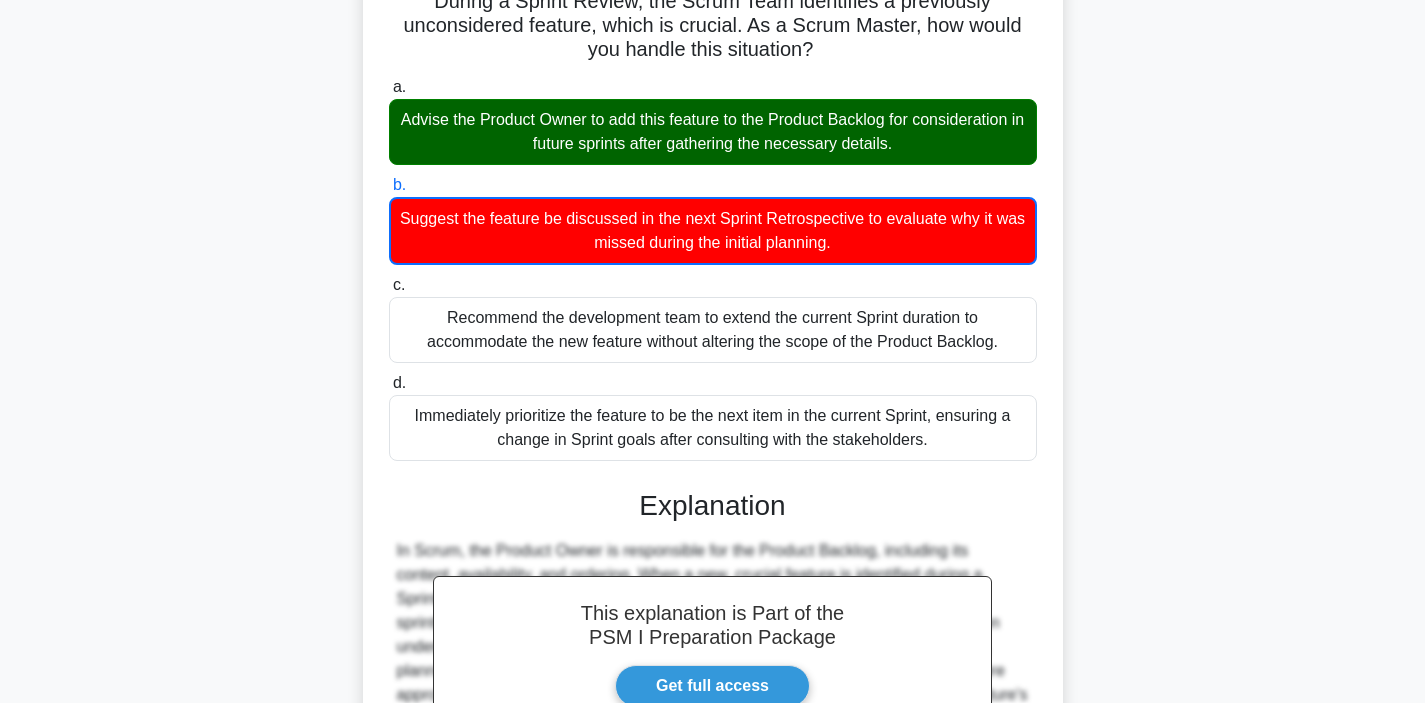 scroll, scrollTop: 348, scrollLeft: 0, axis: vertical 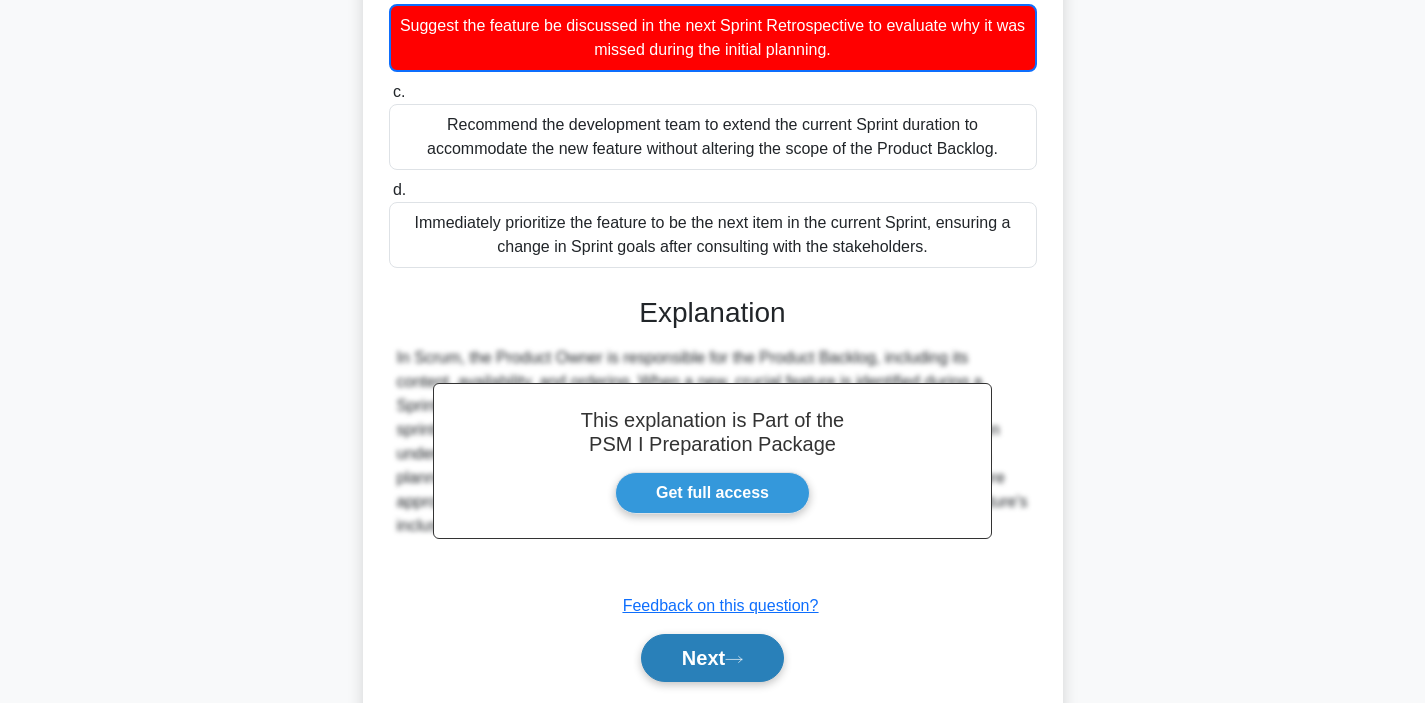 click on "Next" at bounding box center [712, 658] 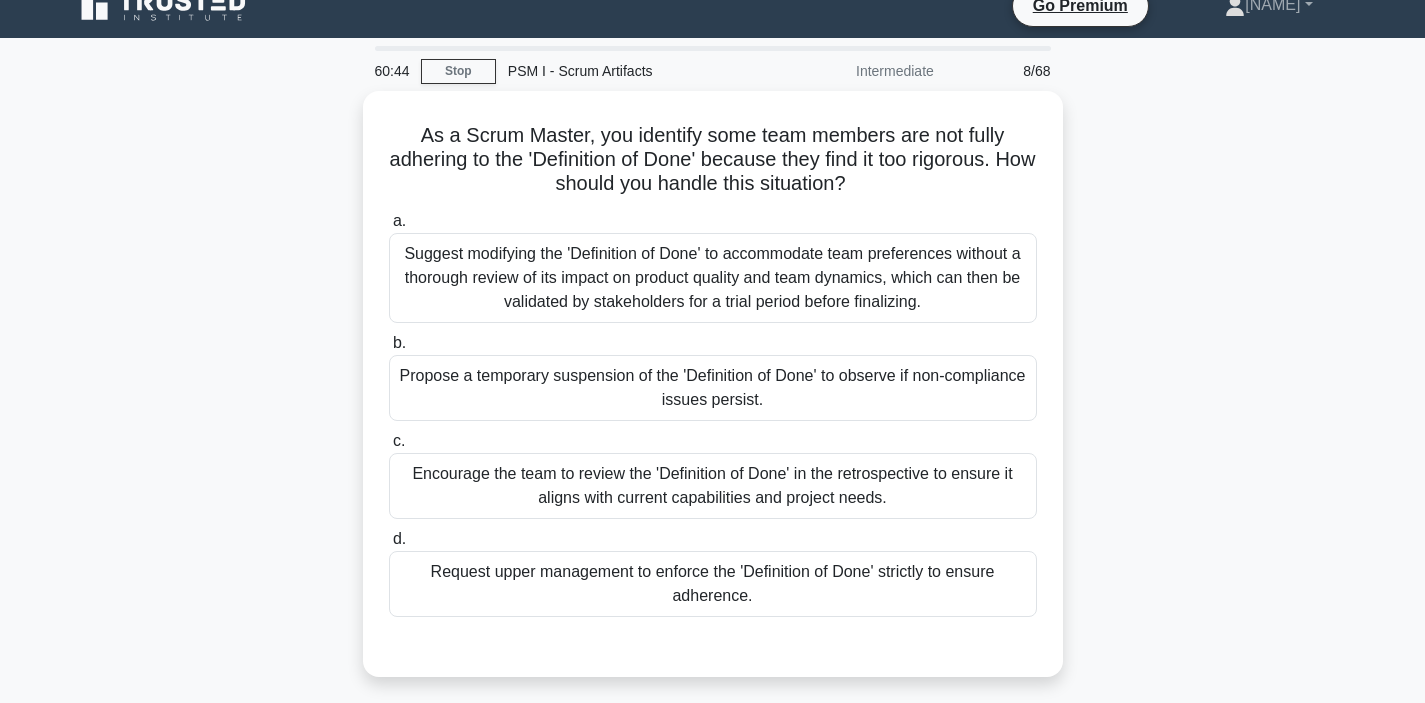 scroll, scrollTop: 27, scrollLeft: 0, axis: vertical 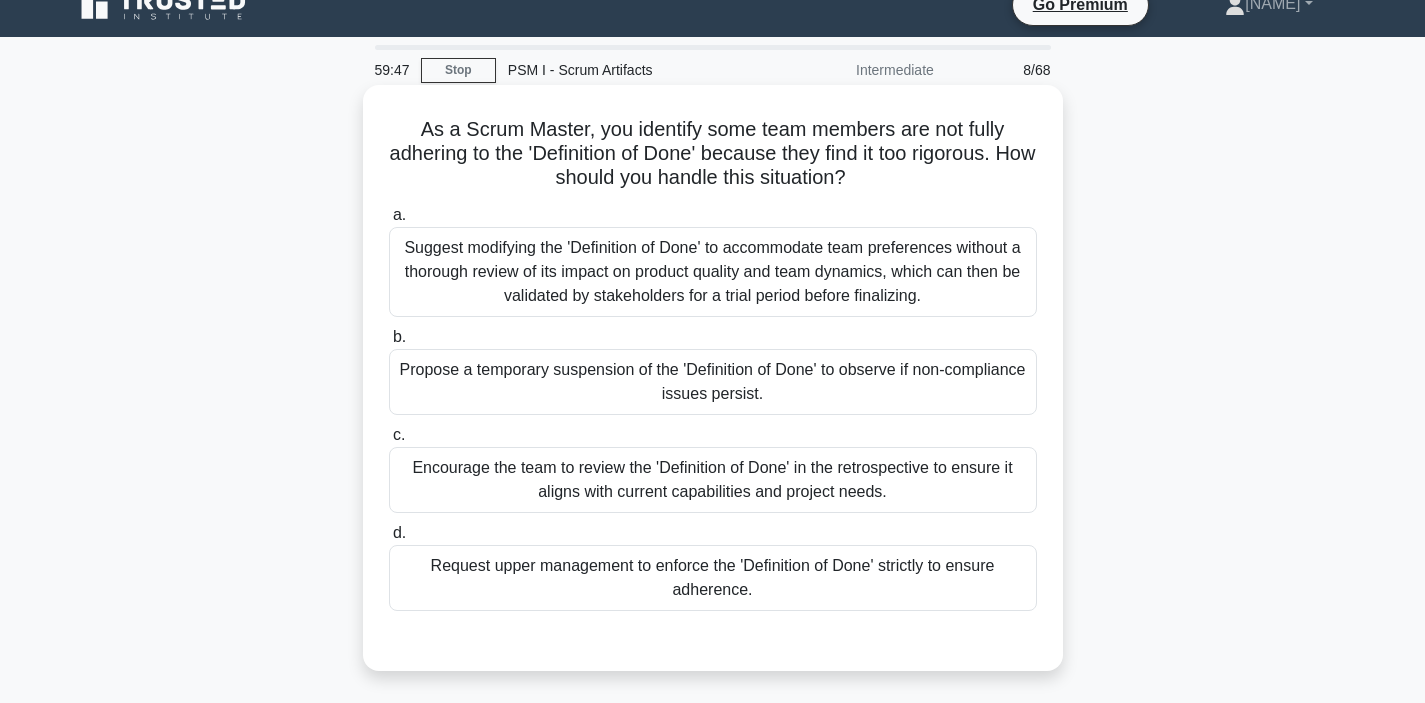 click on "As a Scrum Master, you identify some team members are not fully adhering to the 'Definition of Done' because they find it too rigorous. How should you handle this situation?
.spinner_0XTQ{transform-origin:center;animation:spinner_y6GP .75s linear infinite}@keyframes spinner_y6GP{100%{transform:rotate(360deg)}}" at bounding box center [713, 154] 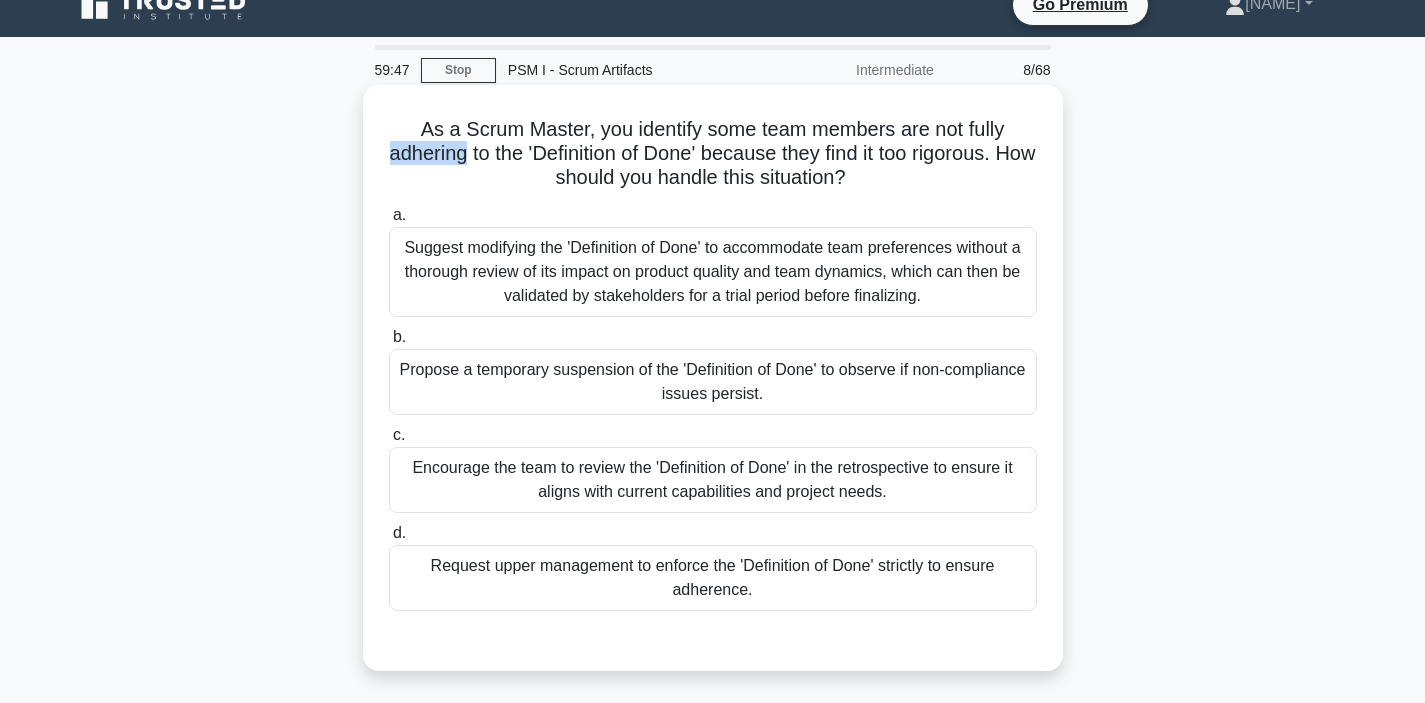 click on "As a Scrum Master, you identify some team members are not fully adhering to the 'Definition of Done' because they find it too rigorous. How should you handle this situation?
.spinner_0XTQ{transform-origin:center;animation:spinner_y6GP .75s linear infinite}@keyframes spinner_y6GP{100%{transform:rotate(360deg)}}" at bounding box center [713, 154] 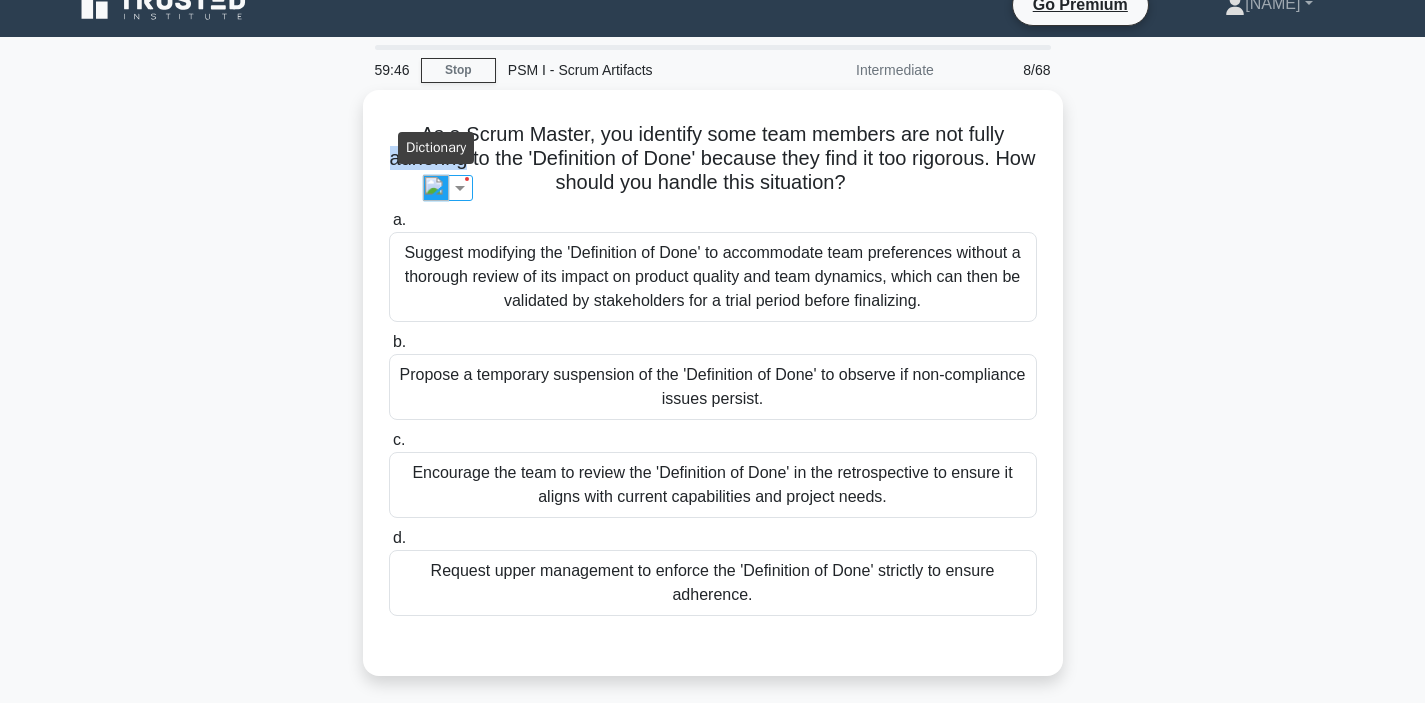 click at bounding box center [436, 188] 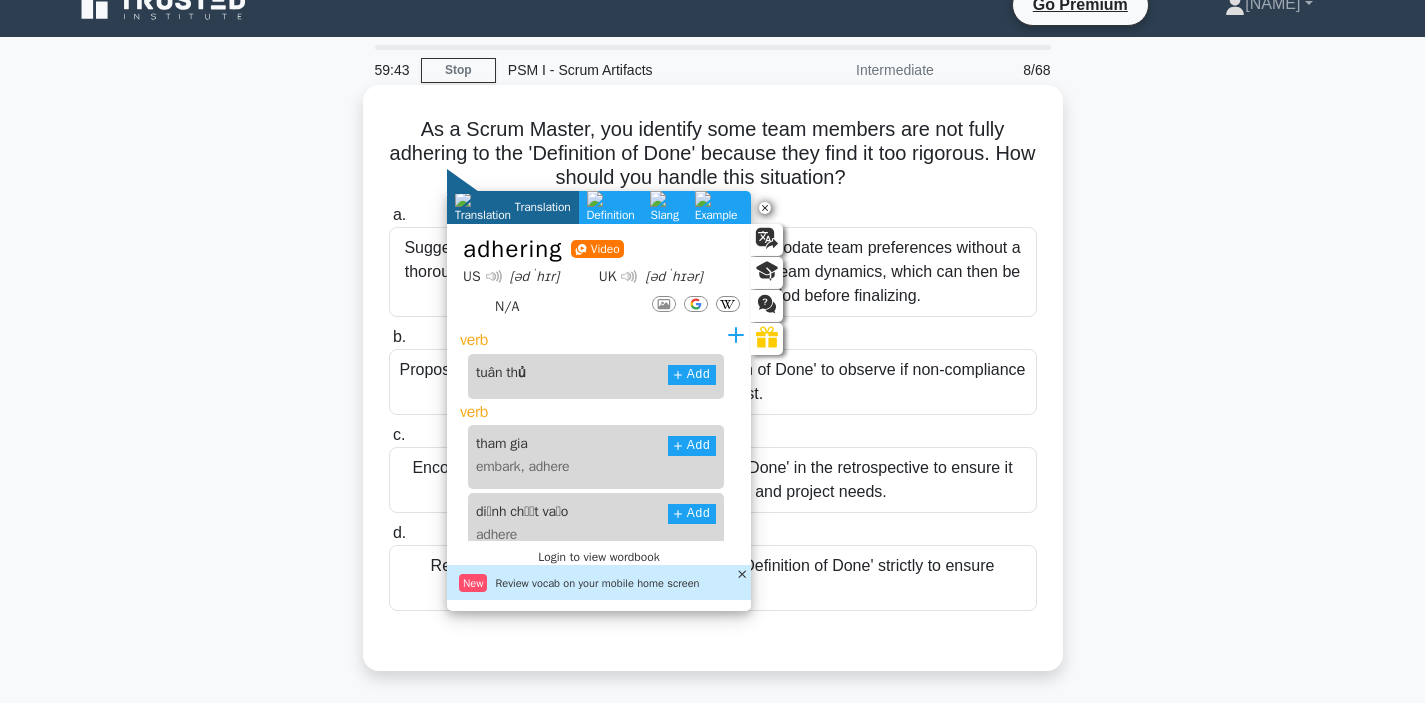 click on "As a Scrum Master, you identify some team members are not fully adhering to the 'Definition of Done' because they find it too rigorous. How should you handle this situation?
.spinner_0XTQ{transform-origin:center;animation:spinner_y6GP .75s linear infinite}@keyframes spinner_y6GP{100%{transform:rotate(360deg)}}" at bounding box center [713, 154] 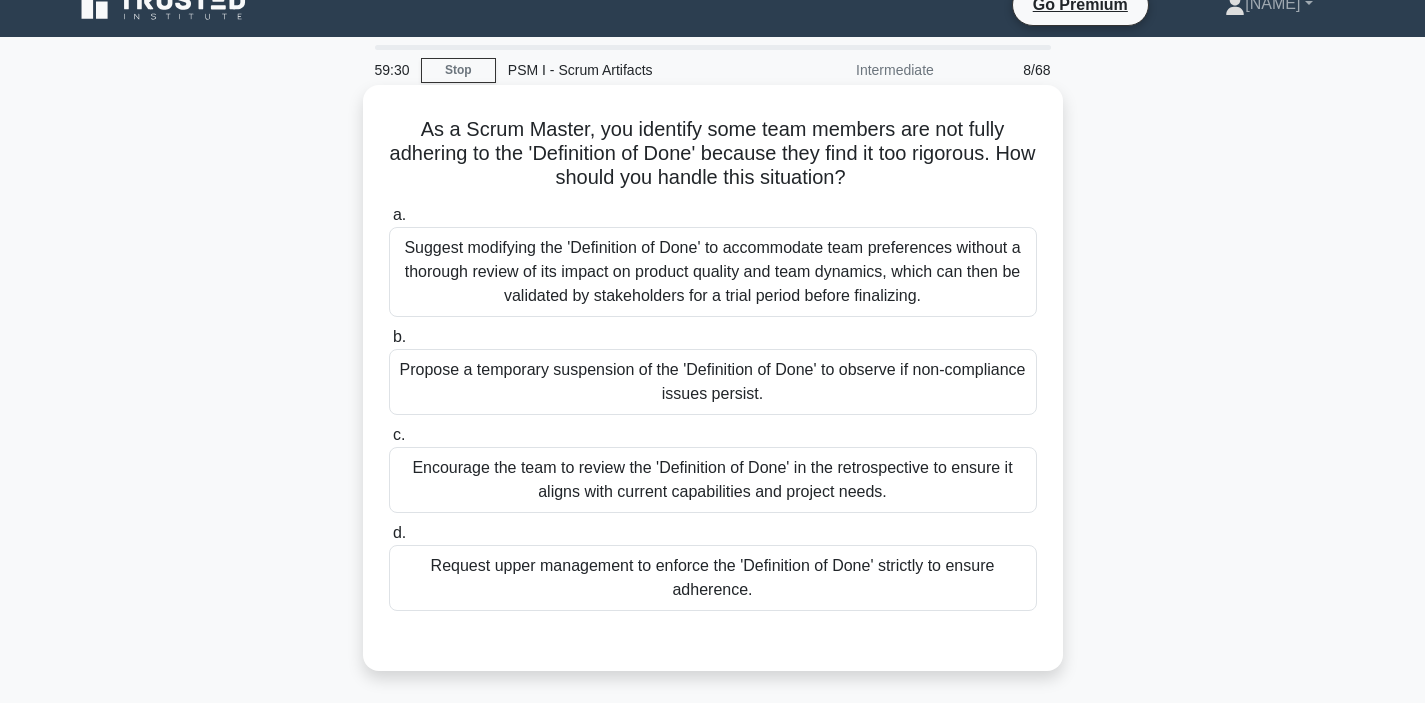 click on "As a Scrum Master, you identify some team members are not fully adhering to the 'Definition of Done' because they find it too rigorous. How should you handle this situation?
.spinner_0XTQ{transform-origin:center;animation:spinner_y6GP .75s linear infinite}@keyframes spinner_y6GP{100%{transform:rotate(360deg)}}" at bounding box center (713, 154) 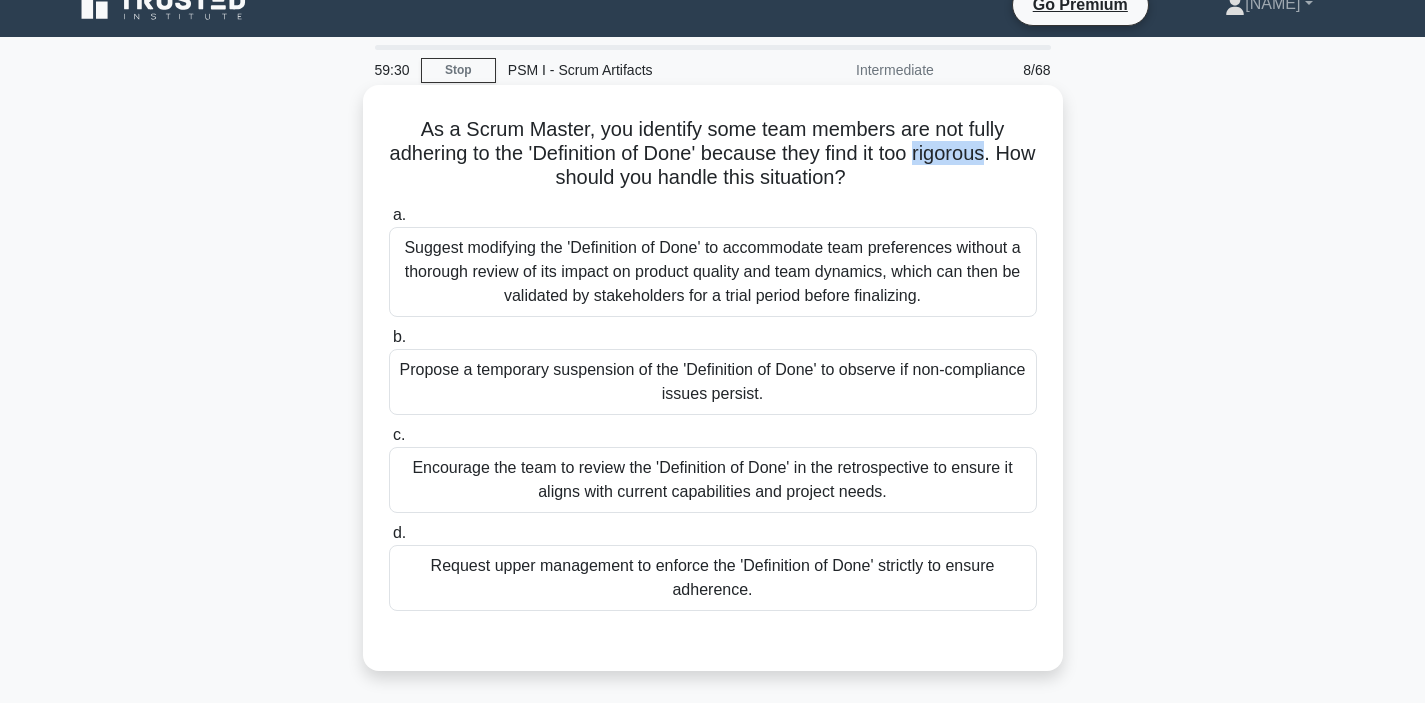 click on "As a Scrum Master, you identify some team members are not fully adhering to the 'Definition of Done' because they find it too rigorous. How should you handle this situation?
.spinner_0XTQ{transform-origin:center;animation:spinner_y6GP .75s linear infinite}@keyframes spinner_y6GP{100%{transform:rotate(360deg)}}" at bounding box center (713, 154) 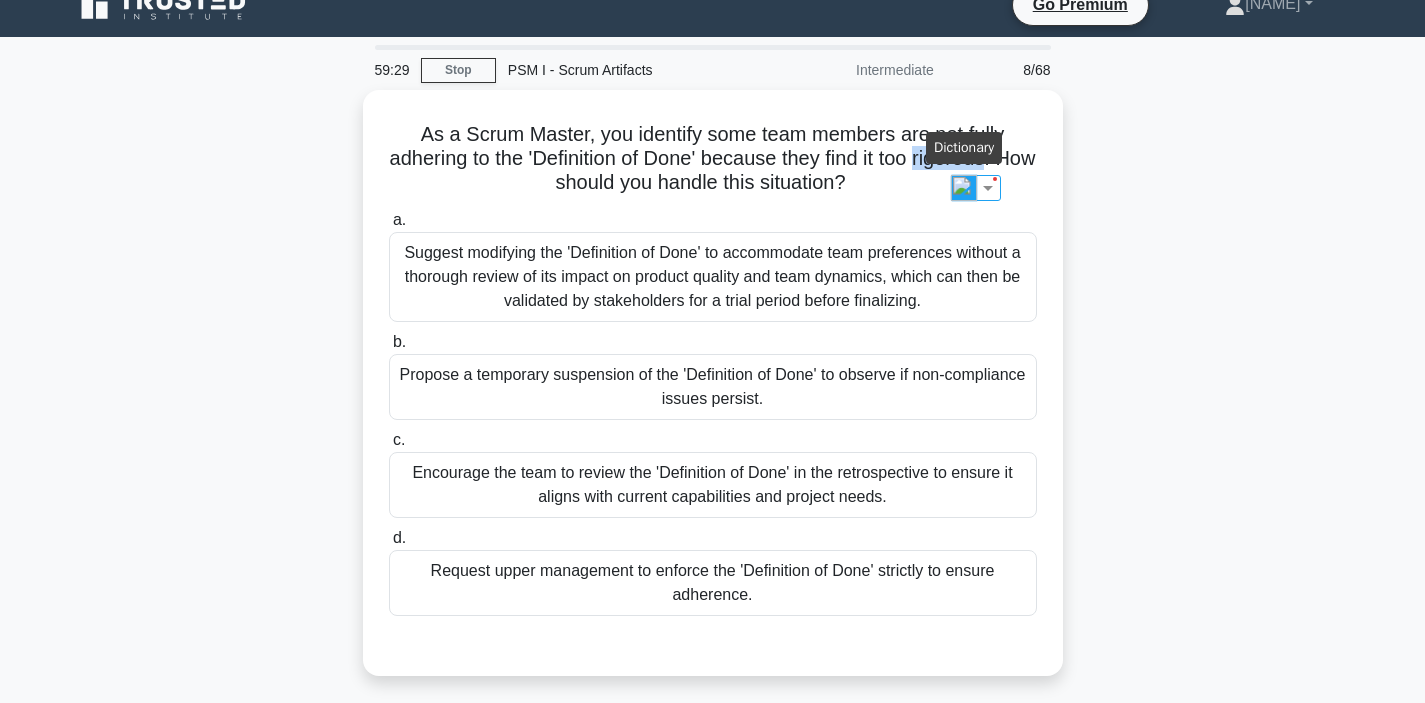 click at bounding box center [964, 188] 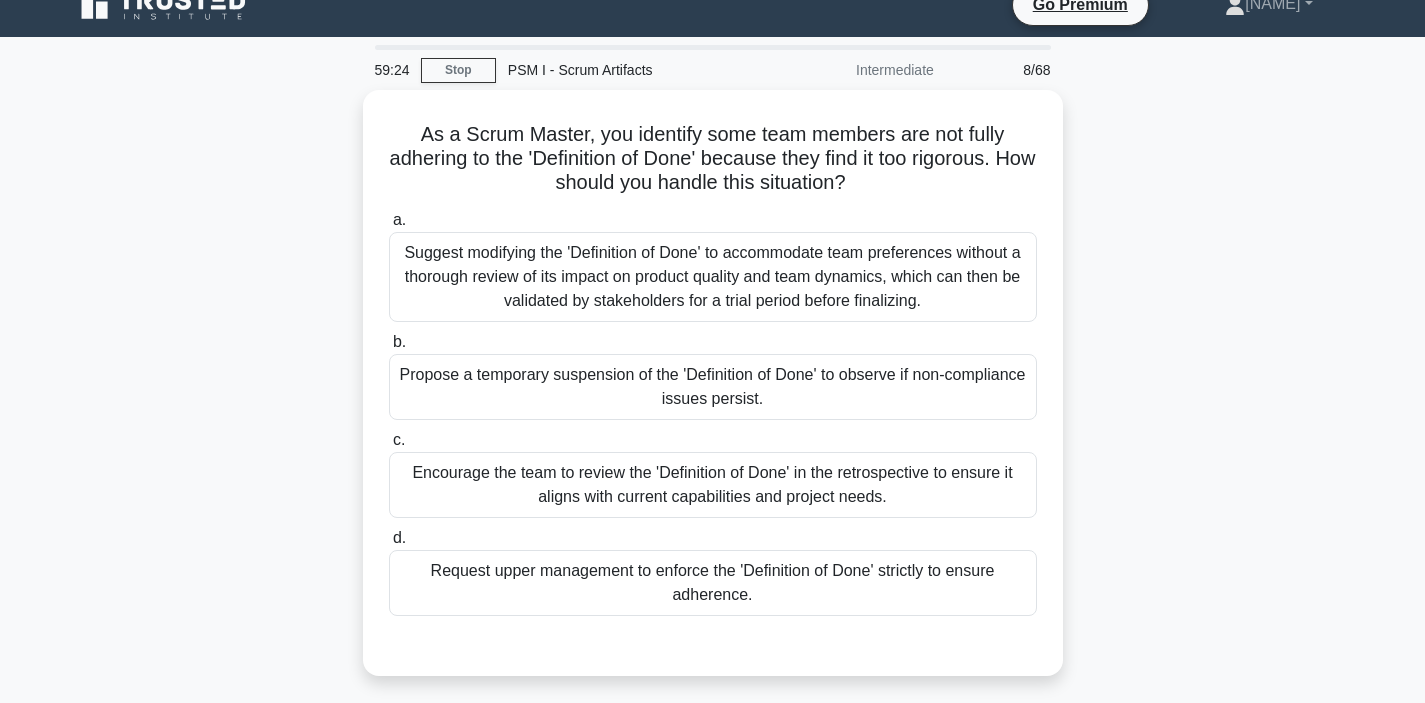 click on "As a Scrum Master, you identify some team members are not fully adhering to the 'Definition of Done' because they find it too rigorous. How should you handle this situation?
.spinner_0XTQ{transform-origin:center;animation:spinner_y6GP .75s linear infinite}@keyframes spinner_y6GP{100%{transform:rotate(360deg)}}
a.
b.
c. d." at bounding box center (713, 395) 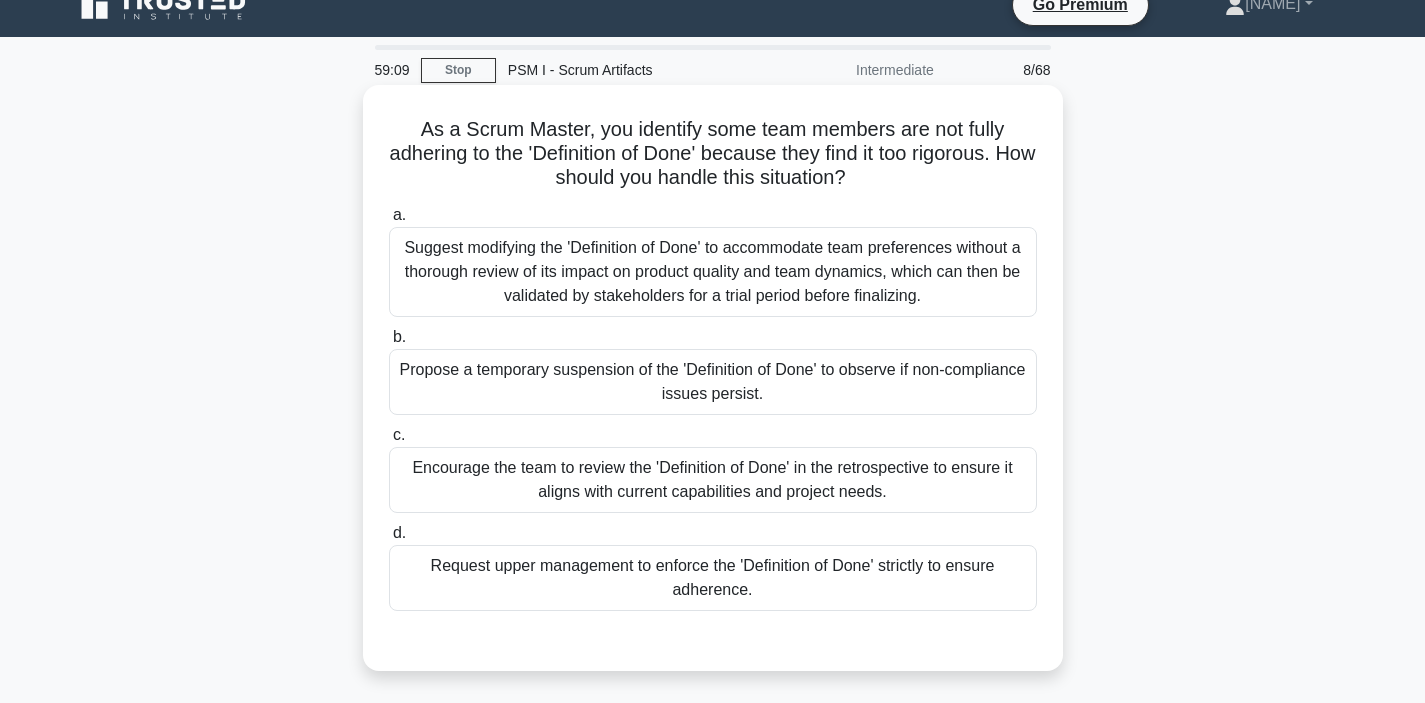 click on "Encourage the team to review the 'Definition of Done' in the retrospective to ensure it aligns with current capabilities and project needs." at bounding box center [713, 480] 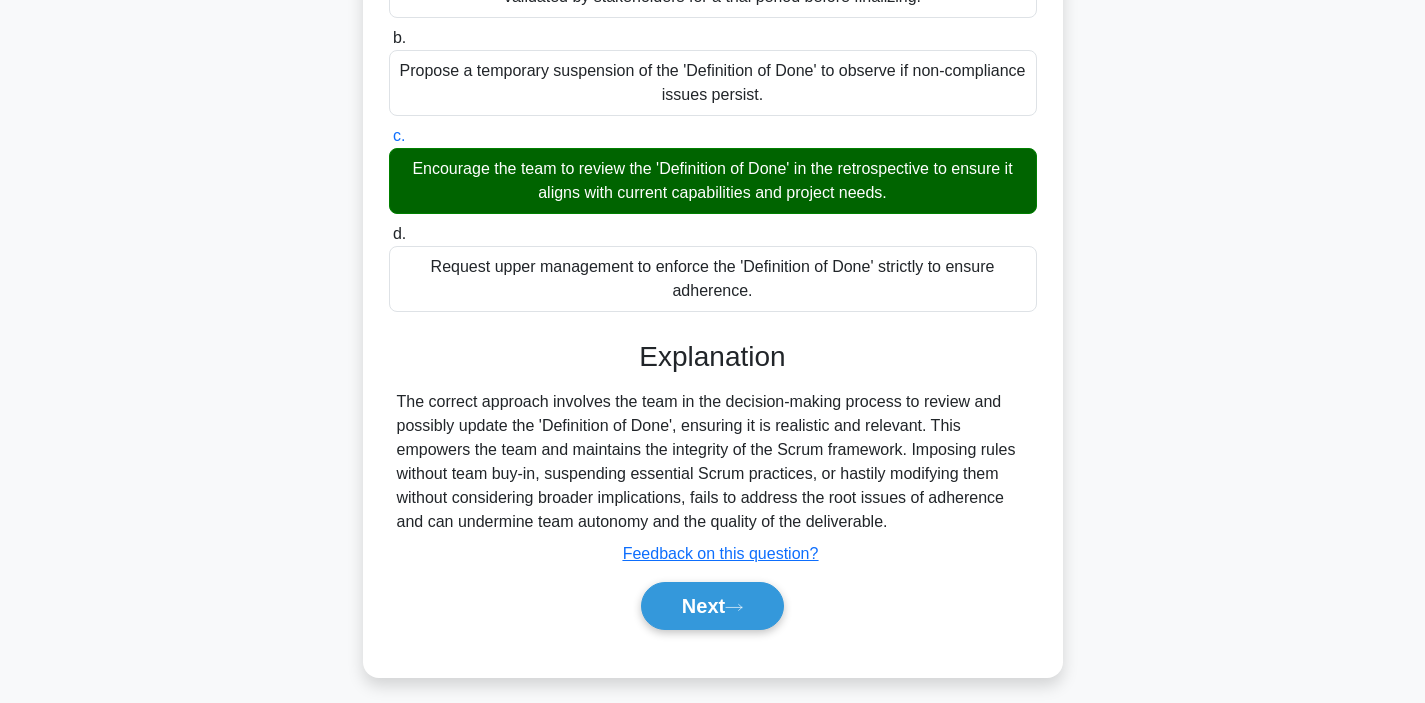 scroll, scrollTop: 377, scrollLeft: 0, axis: vertical 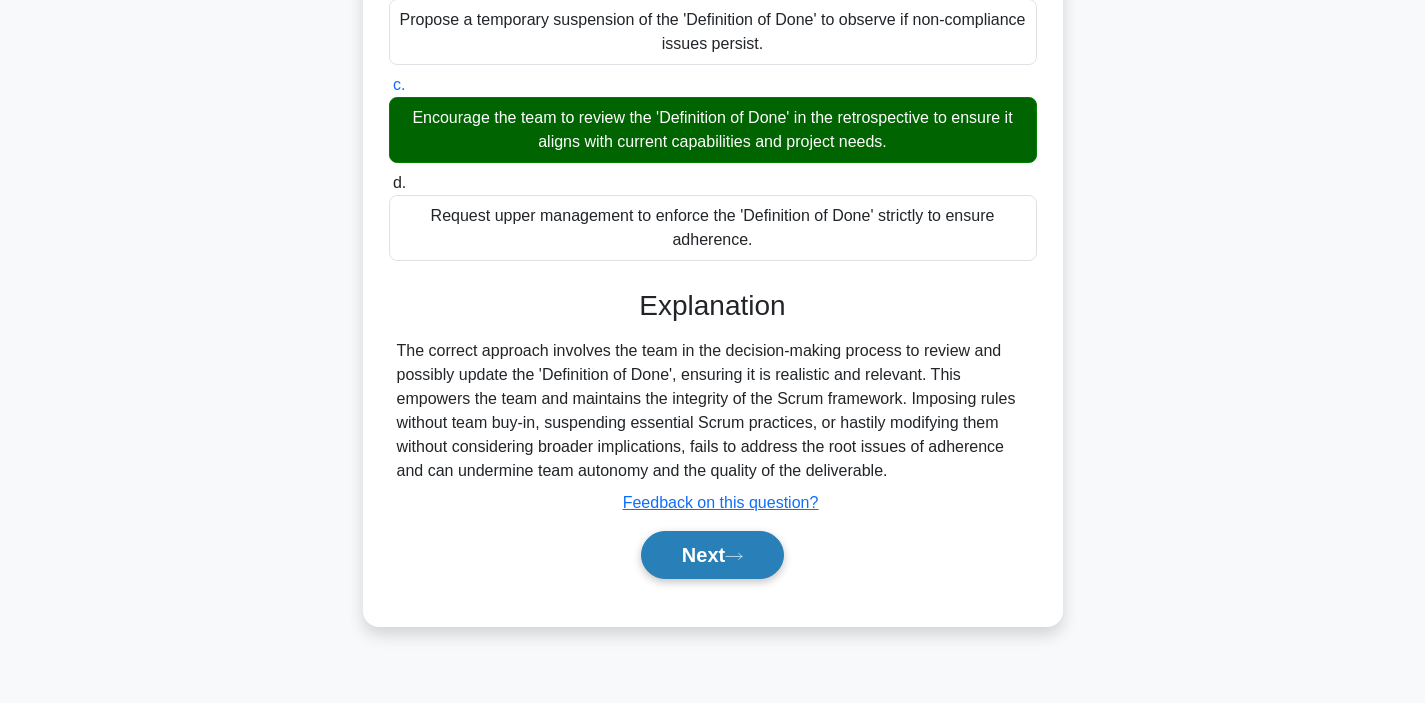 click on "Next" at bounding box center (712, 555) 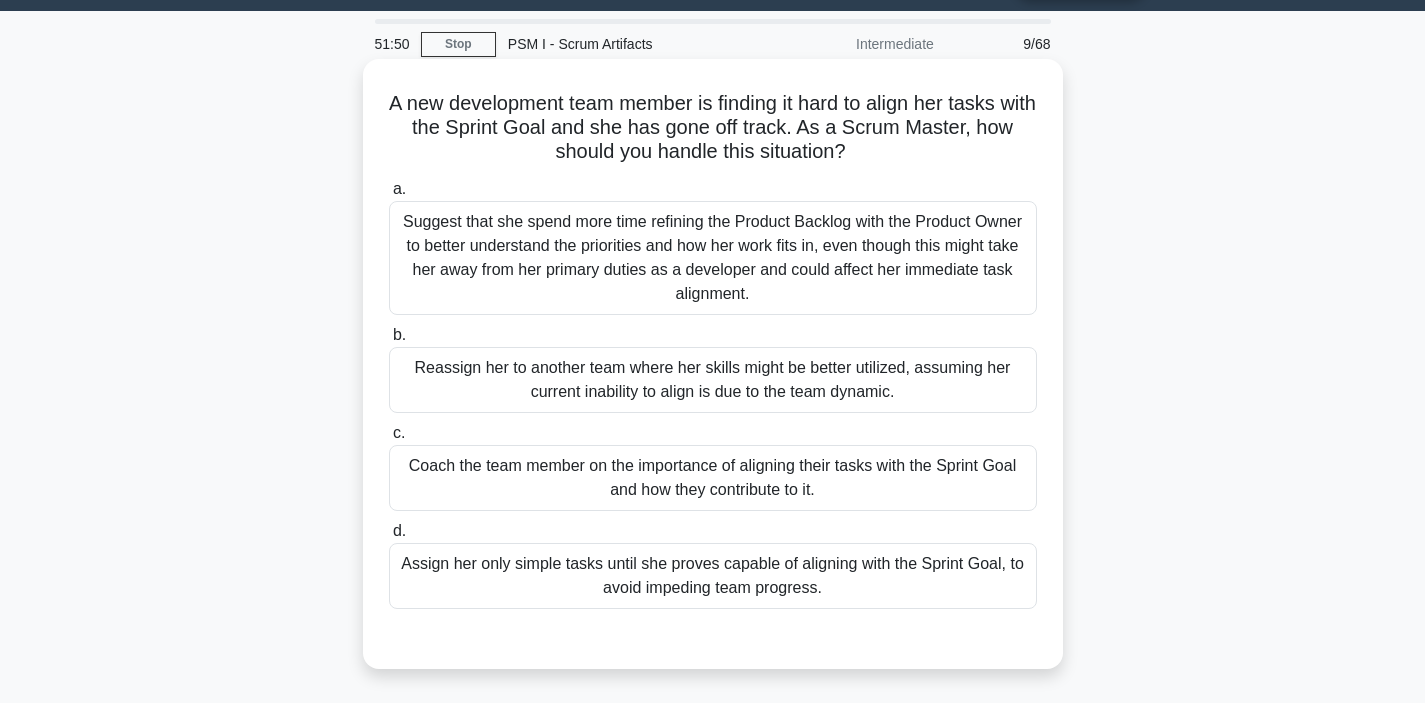 scroll, scrollTop: 55, scrollLeft: 0, axis: vertical 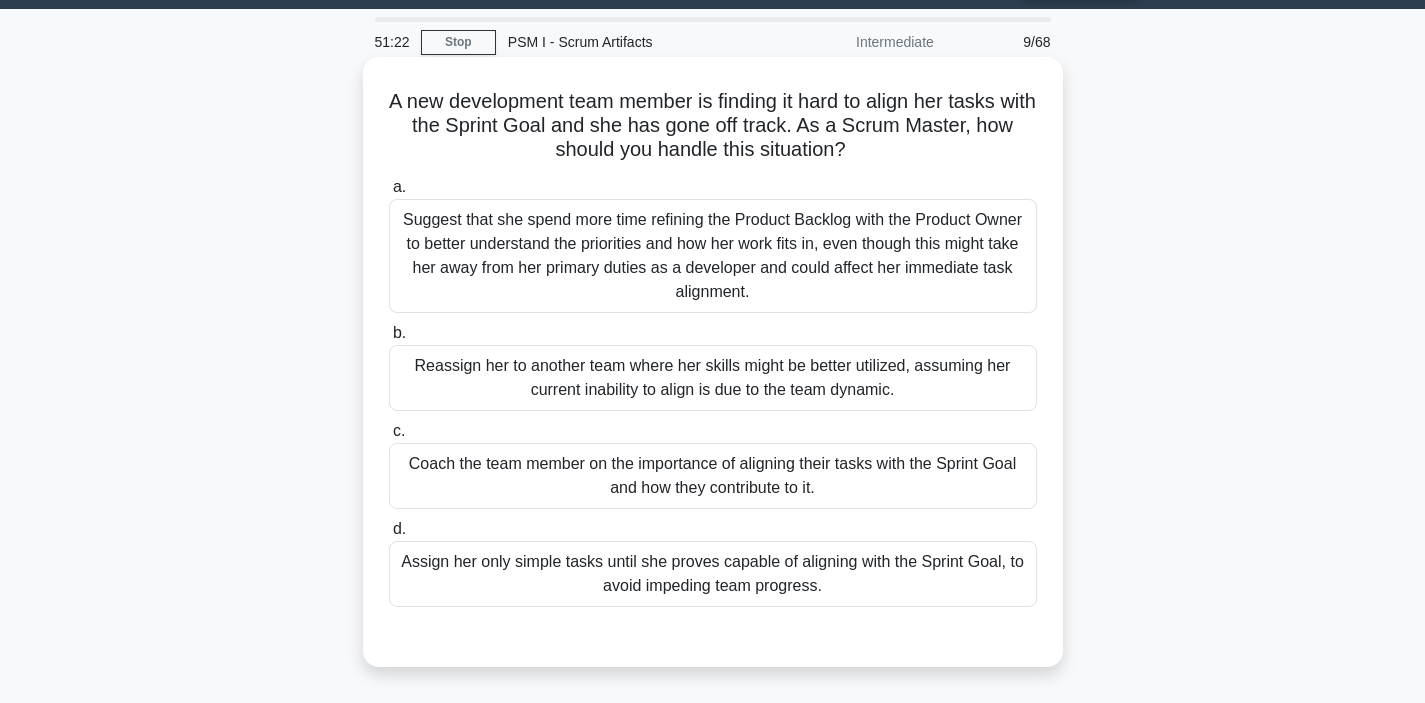 click on "Coach the team member on the importance of aligning their tasks with the Sprint Goal and how they contribute to it." at bounding box center [713, 476] 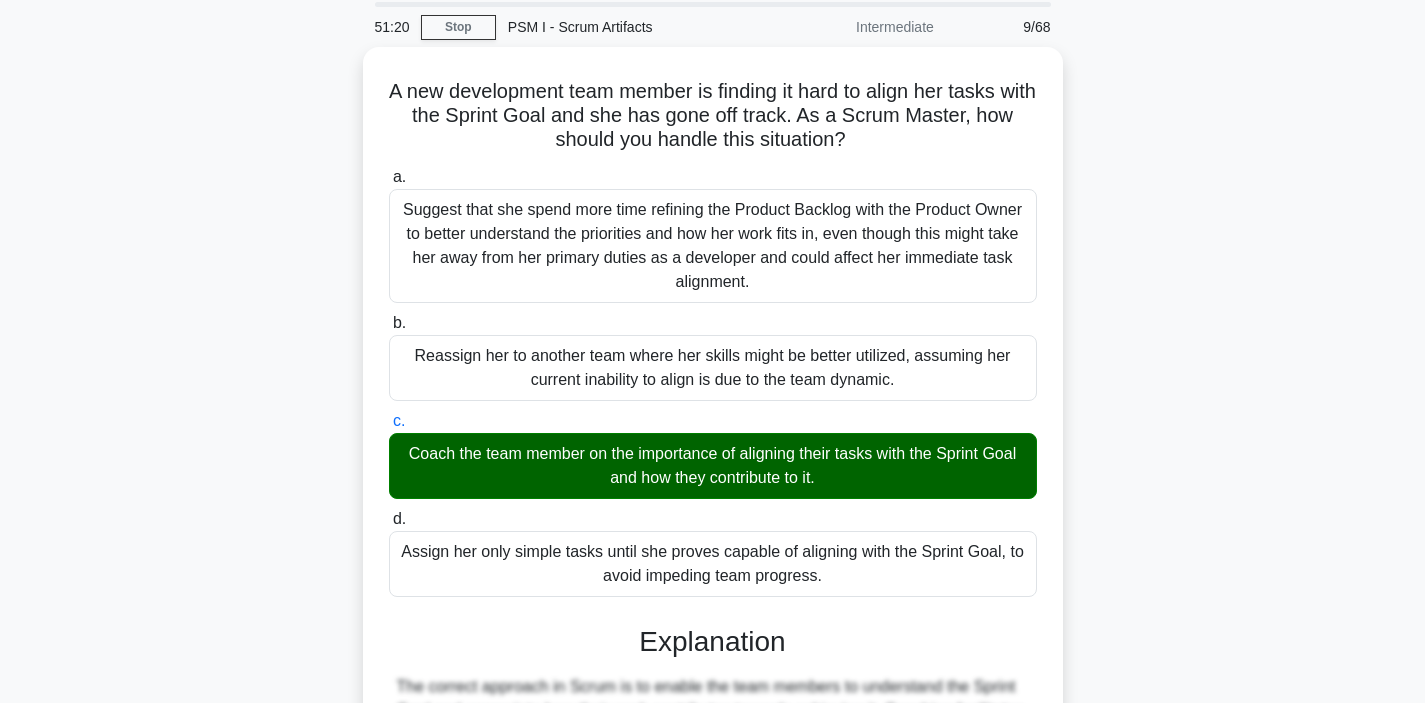 scroll, scrollTop: 458, scrollLeft: 0, axis: vertical 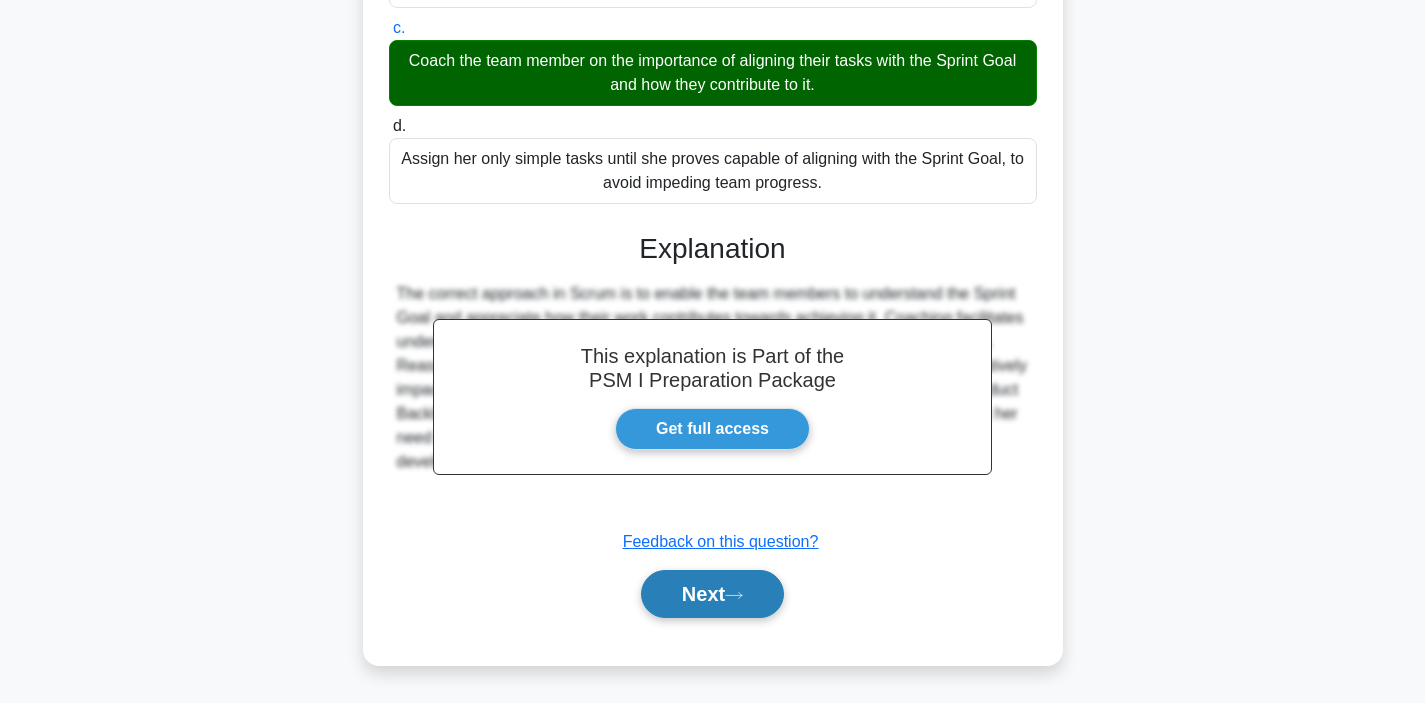 click 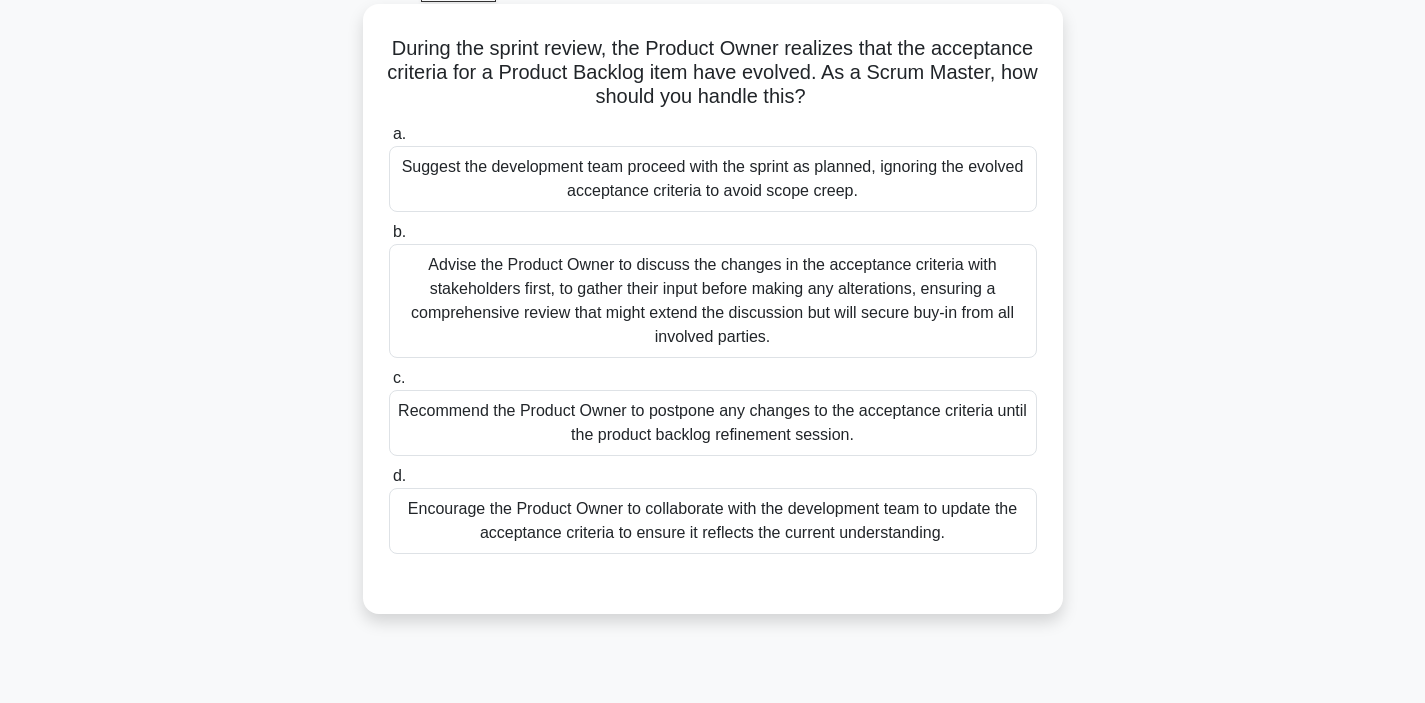 scroll, scrollTop: 64, scrollLeft: 0, axis: vertical 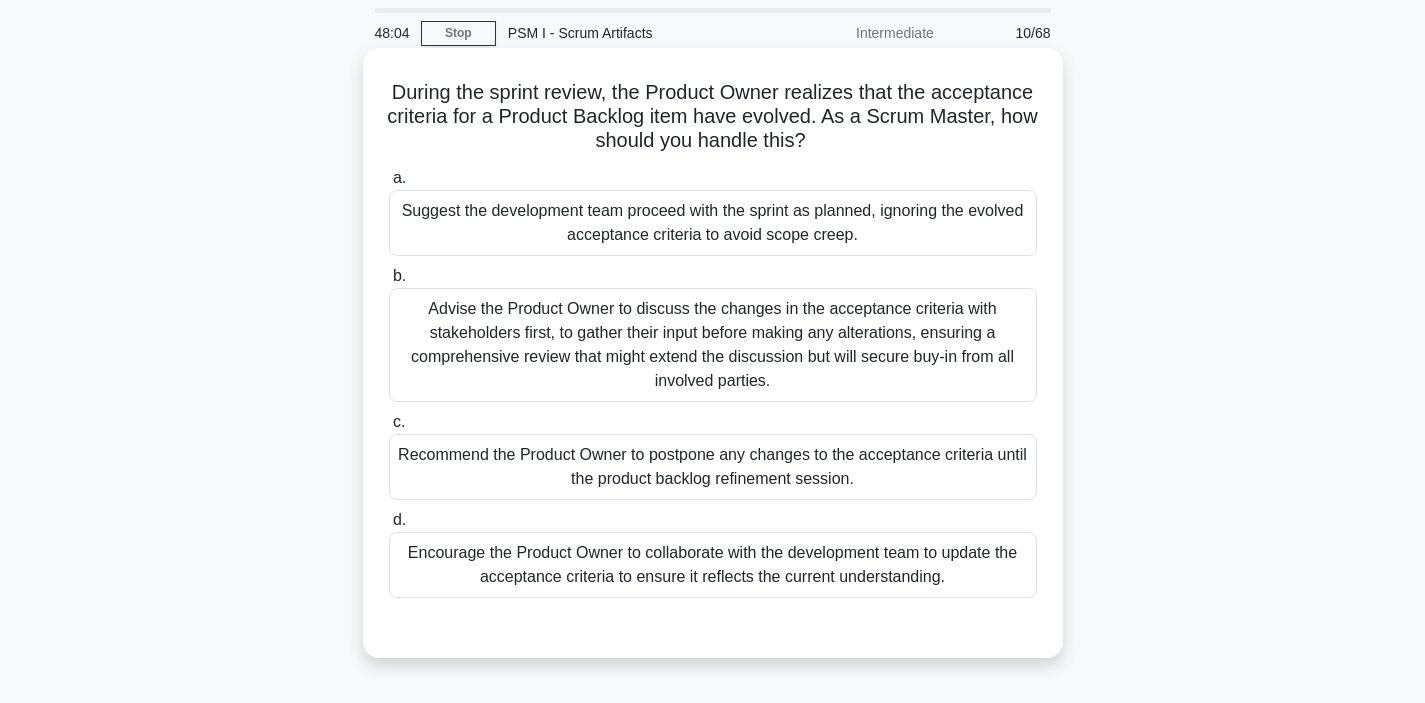 click on "During the sprint review, the Product Owner realizes that the acceptance criteria for a Product Backlog item have evolved. As a Scrum Master, how should you handle this?
.spinner_0XTQ{transform-origin:center;animation:spinner_y6GP .75s linear infinite}@keyframes spinner_y6GP{100%{transform:rotate(360deg)}}" at bounding box center (713, 117) 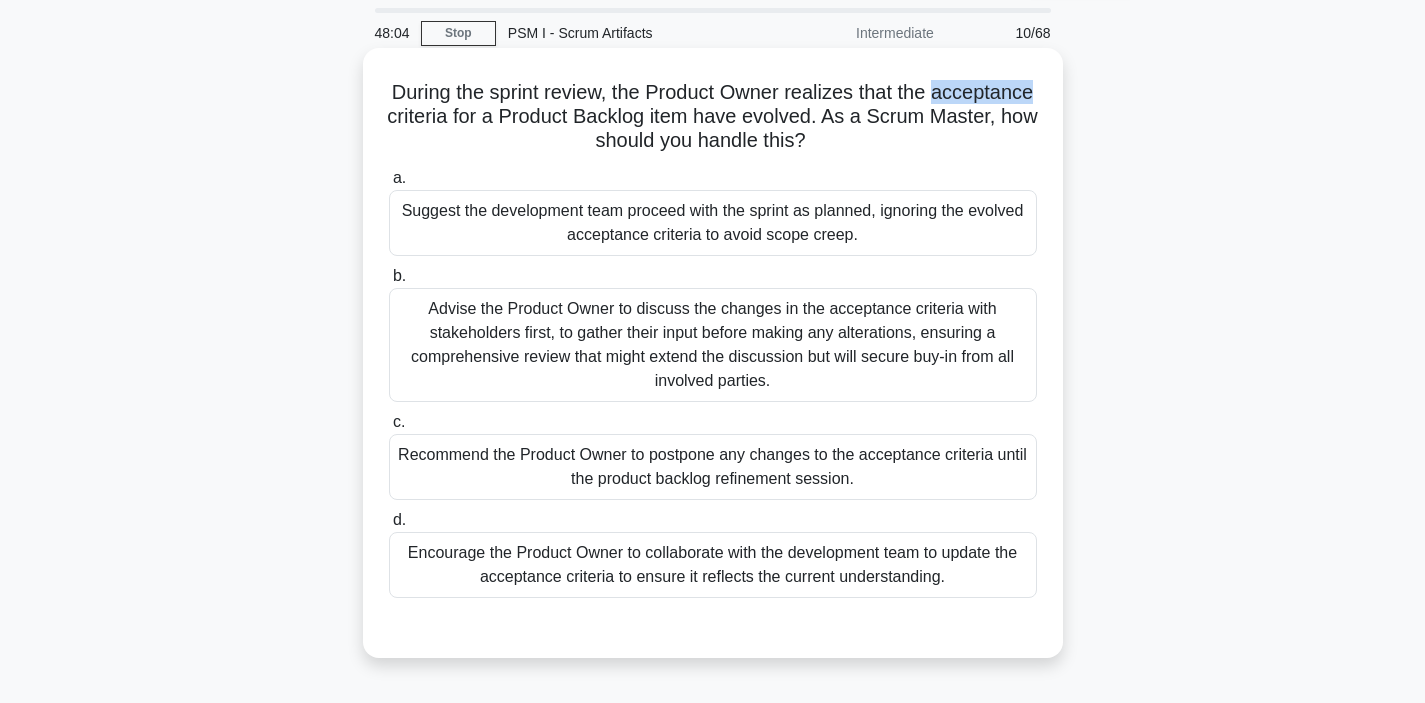 click on "During the sprint review, the Product Owner realizes that the acceptance criteria for a Product Backlog item have evolved. As a Scrum Master, how should you handle this?
.spinner_0XTQ{transform-origin:center;animation:spinner_y6GP .75s linear infinite}@keyframes spinner_y6GP{100%{transform:rotate(360deg)}}" at bounding box center (713, 117) 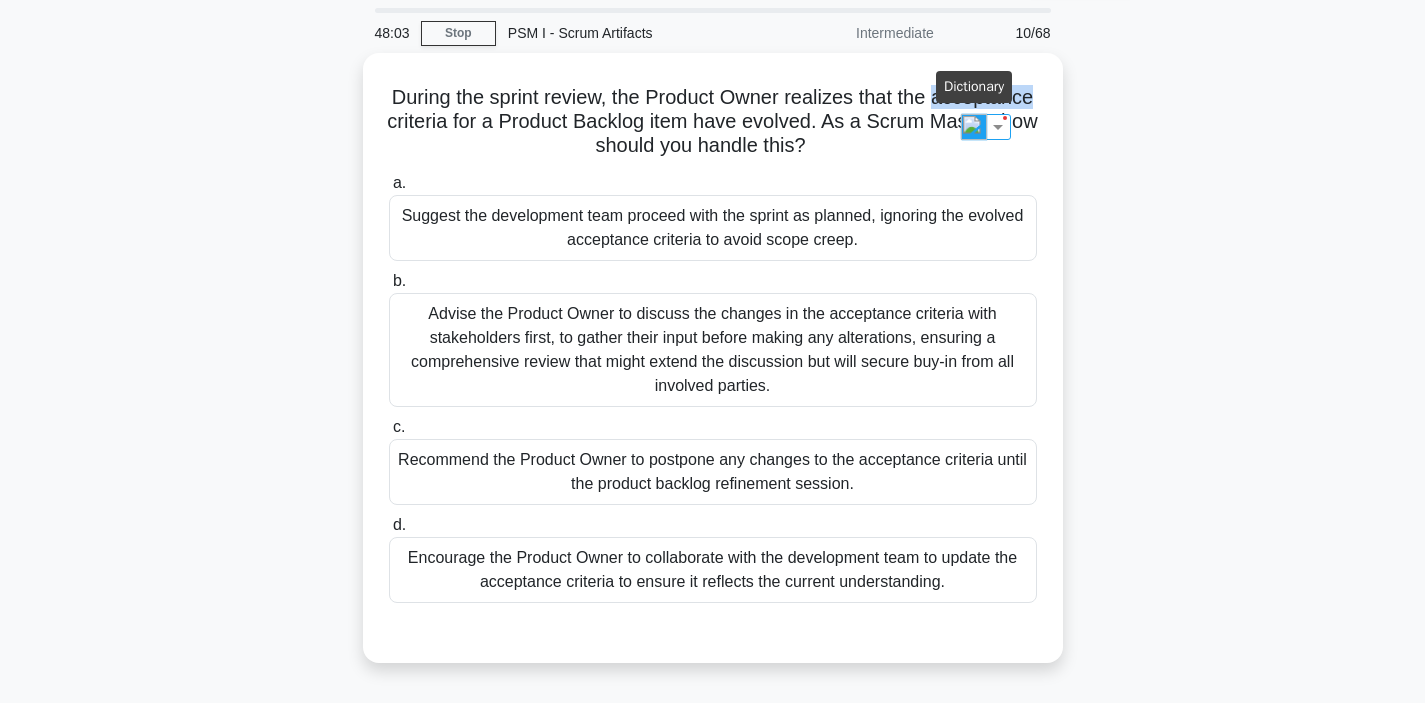 click at bounding box center [974, 127] 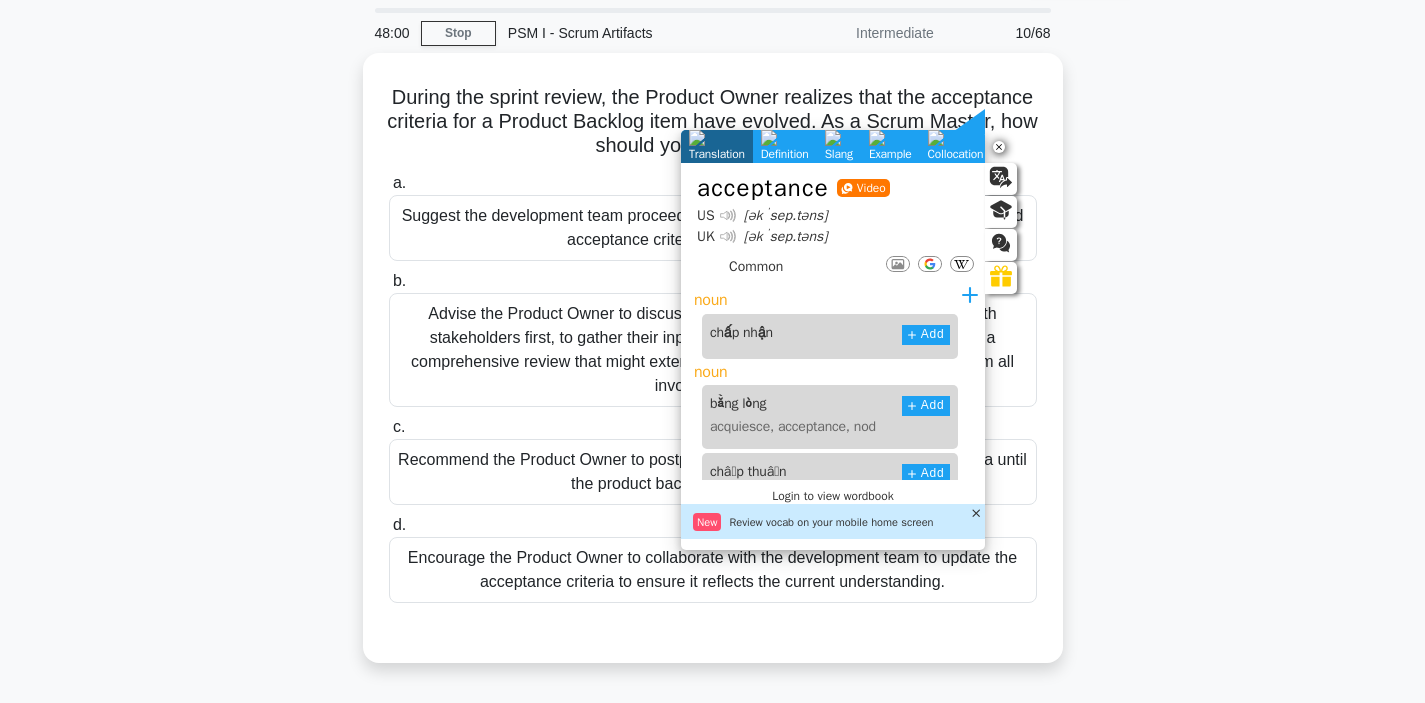 click on "During the sprint review, the Product Owner realizes that the acceptance criteria for a Product Backlog item have evolved. As a Scrum Master, how should you handle this?
.spinner_0XTQ{transform-origin:center;animation:spinner_y6GP .75s linear infinite}@keyframes spinner_y6GP{100%{transform:rotate(360deg)}}
a.
b.
c." at bounding box center (713, 370) 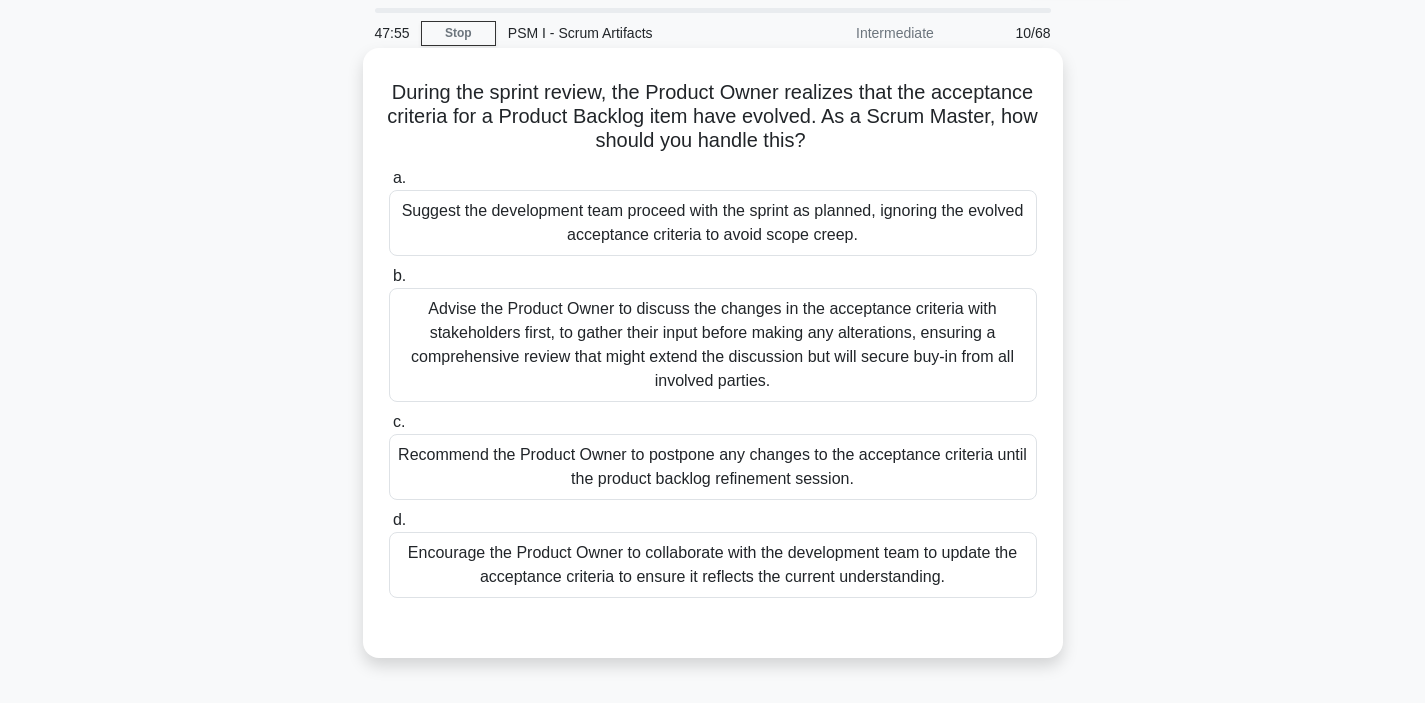 drag, startPoint x: 830, startPoint y: 143, endPoint x: 383, endPoint y: 96, distance: 449.4641 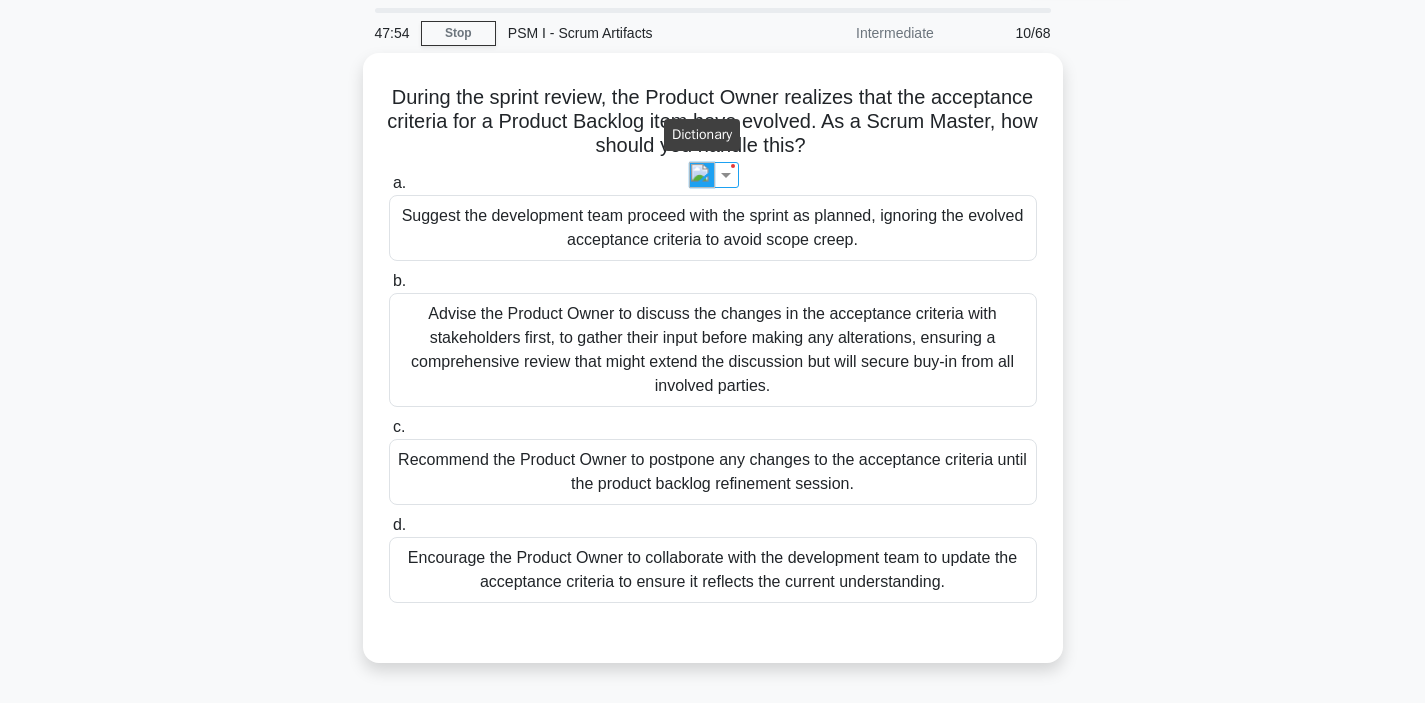 click at bounding box center [702, 175] 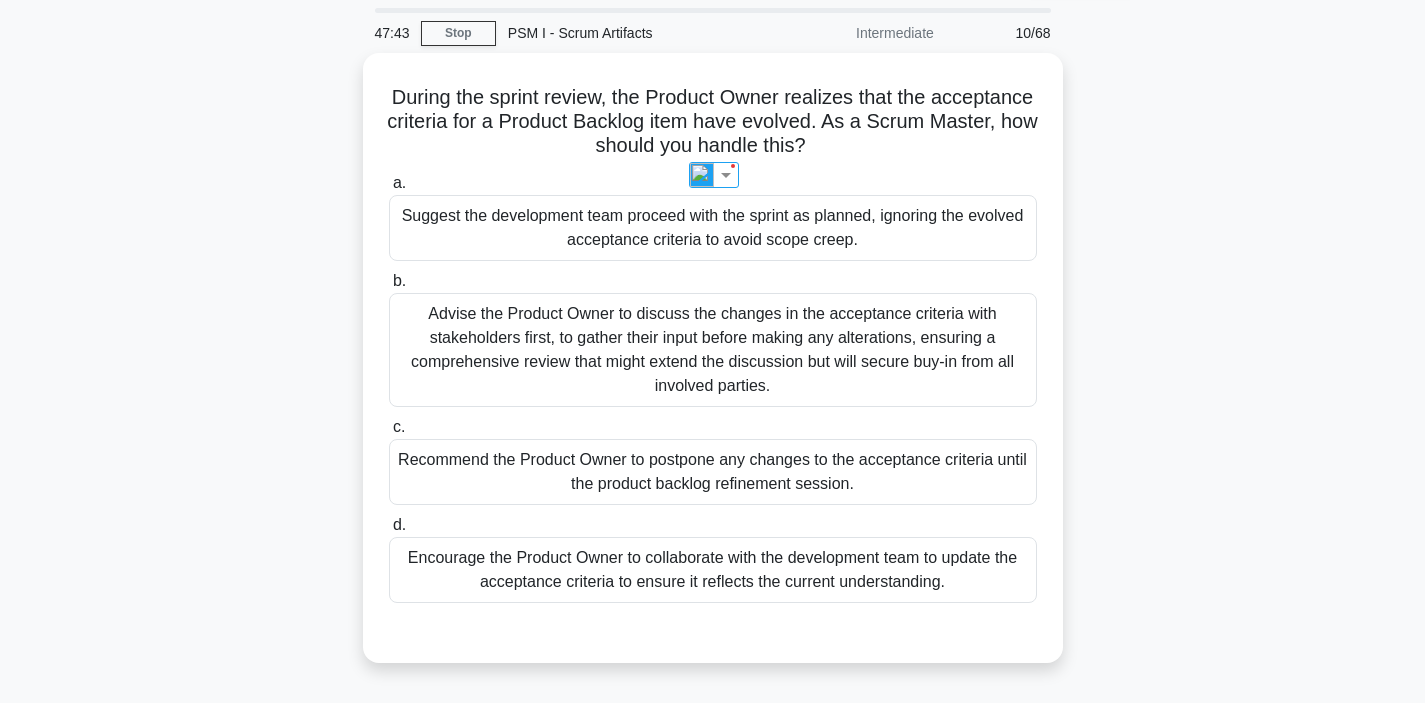 click on "During the sprint review, the Product Owner realizes that the acceptance criteria for a Product Backlog item have evolved. As a Scrum Master, how should you handle this?
.spinner_0XTQ{transform-origin:center;animation:spinner_y6GP .75s linear infinite}@keyframes spinner_y6GP{100%{transform:rotate(360deg)}}
a.
b.
c." at bounding box center (713, 370) 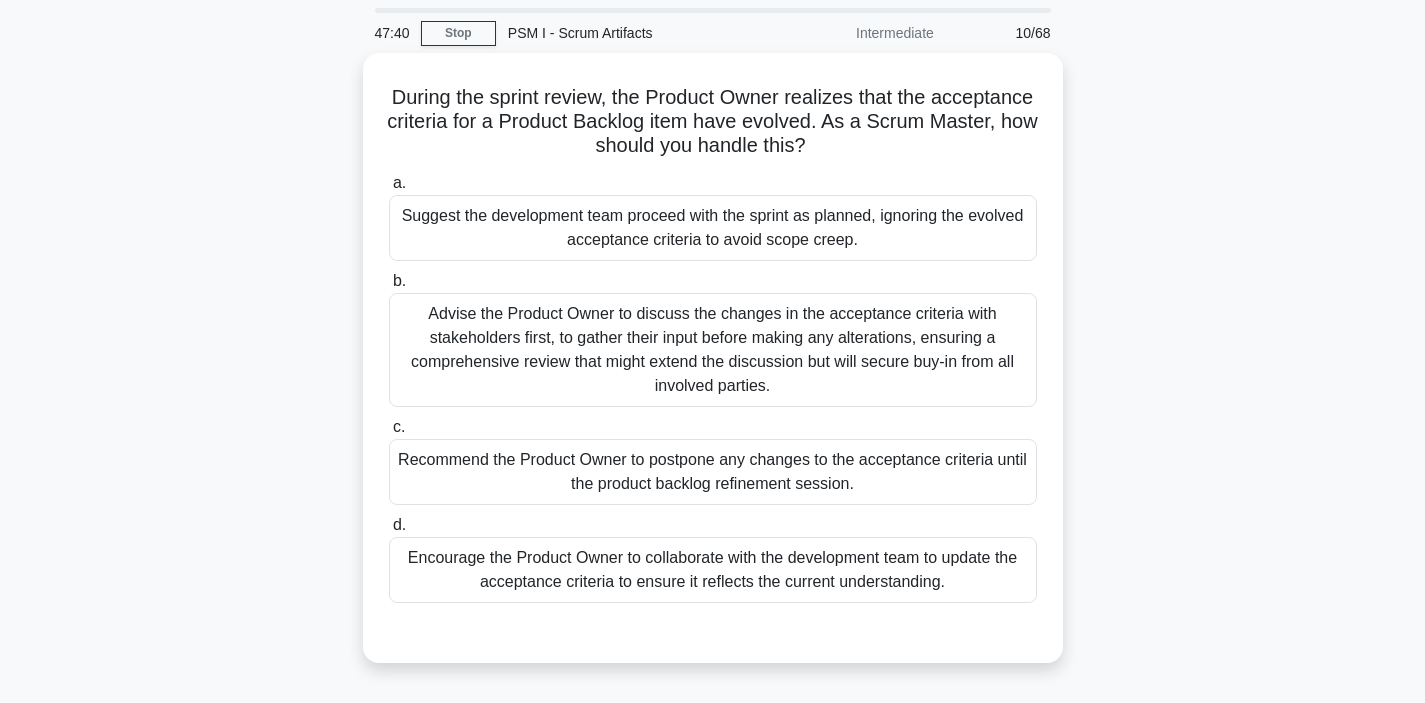 click on "During the sprint review, the Product Owner realizes that the acceptance criteria for a Product Backlog item have evolved. As a Scrum Master, how should you handle this?
.spinner_0XTQ{transform-origin:center;animation:spinner_y6GP .75s linear infinite}@keyframes spinner_y6GP{100%{transform:rotate(360deg)}}
a.
b.
c." at bounding box center [713, 370] 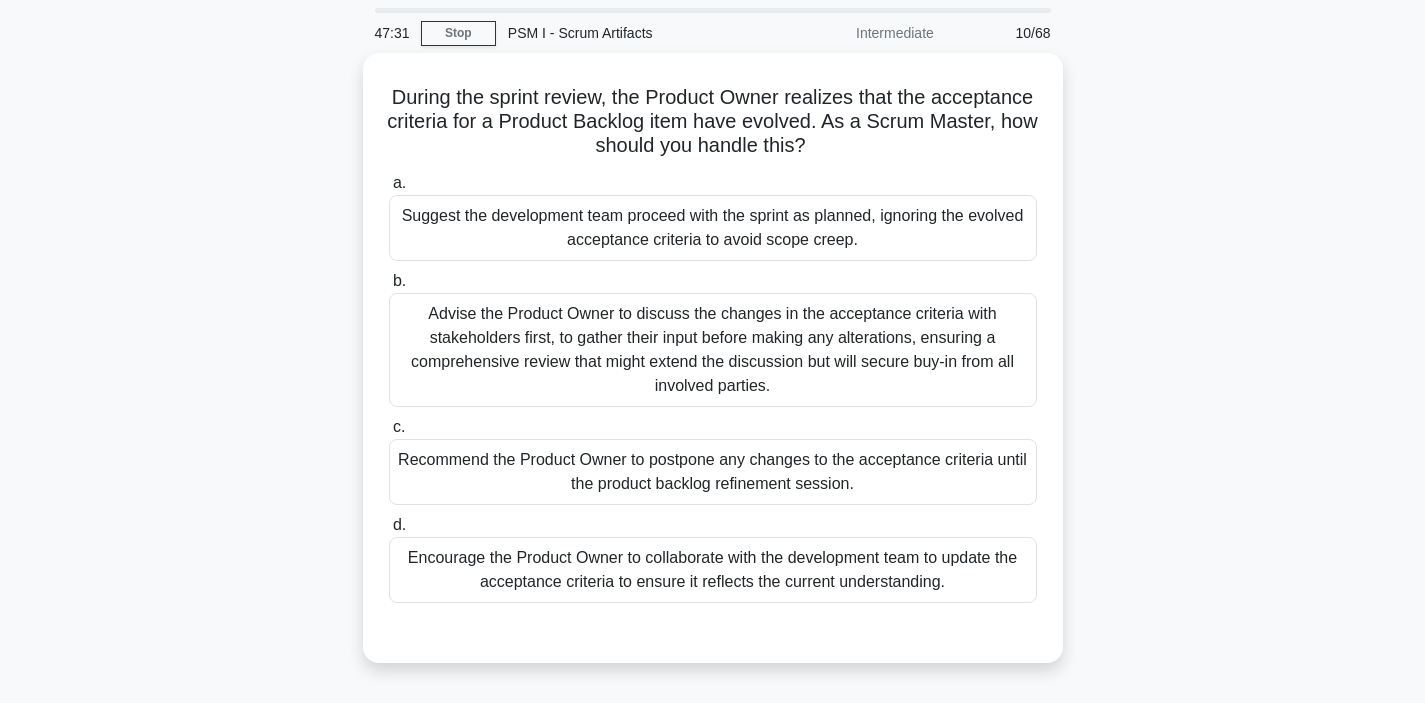 click on "During the sprint review, the Product Owner realizes that the acceptance criteria for a Product Backlog item have evolved. As a Scrum Master, how should you handle this?
.spinner_0XTQ{transform-origin:center;animation:spinner_y6GP .75s linear infinite}@keyframes spinner_y6GP{100%{transform:rotate(360deg)}}
a.
b.
c." at bounding box center (713, 370) 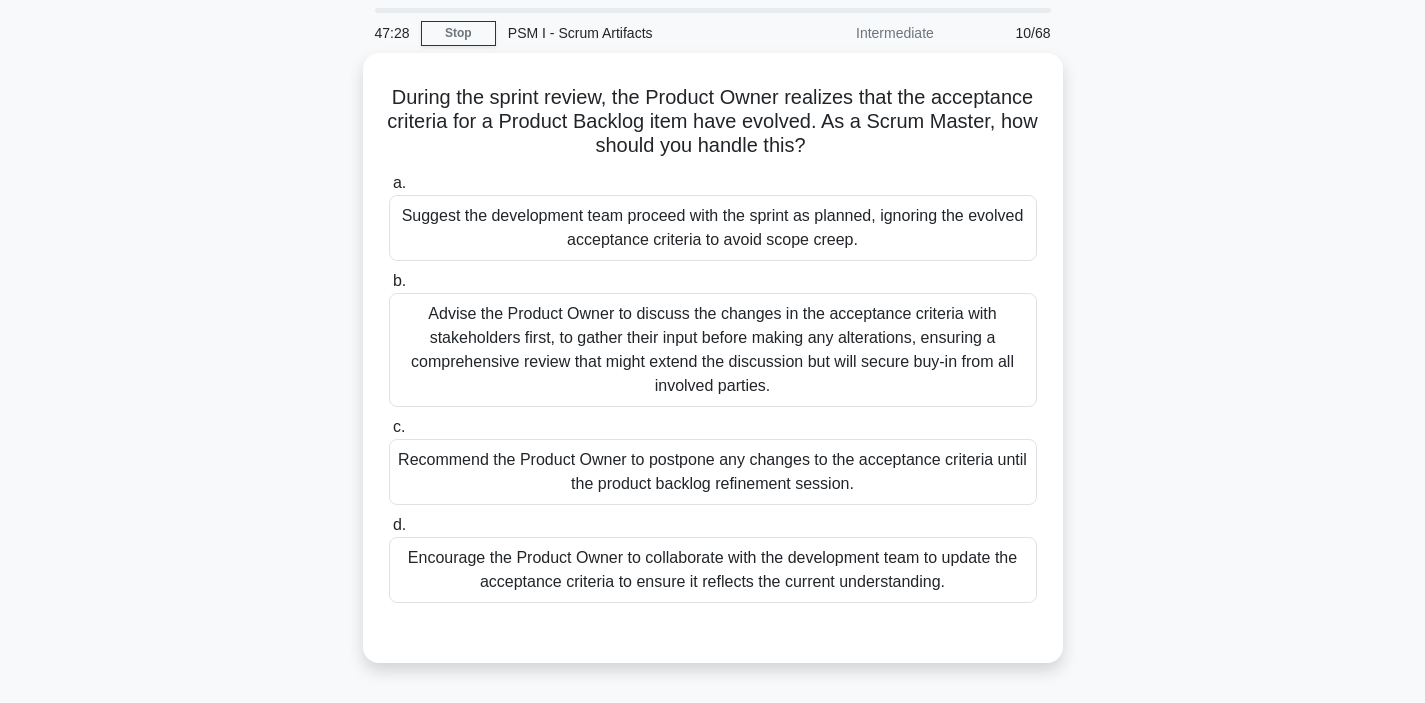 click on "During the sprint review, the Product Owner realizes that the acceptance criteria for a Product Backlog item have evolved. As a Scrum Master, how should you handle this?
.spinner_0XTQ{transform-origin:center;animation:spinner_y6GP .75s linear infinite}@keyframes spinner_y6GP{100%{transform:rotate(360deg)}}
a.
b.
c." at bounding box center (713, 370) 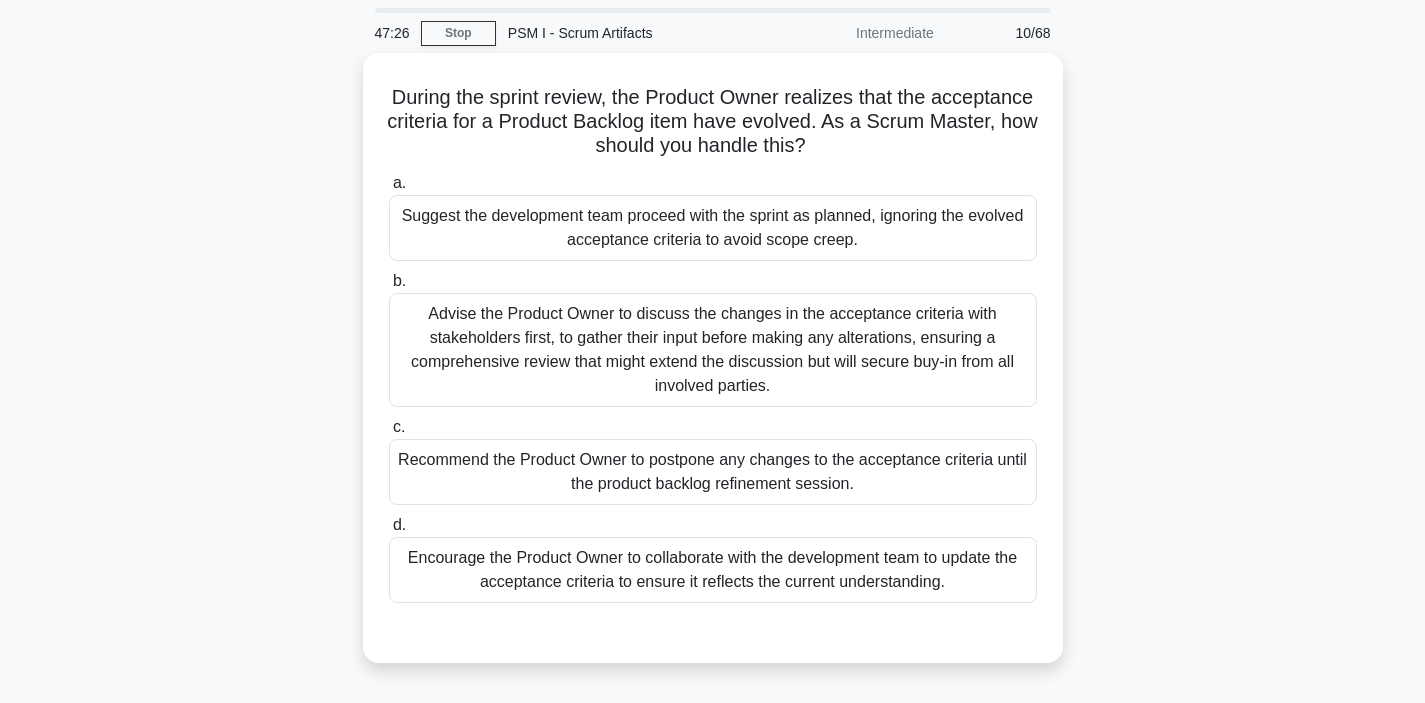 click on "During the sprint review, the Product Owner realizes that the acceptance criteria for a Product Backlog item have evolved. As a Scrum Master, how should you handle this?
.spinner_0XTQ{transform-origin:center;animation:spinner_y6GP .75s linear infinite}@keyframes spinner_y6GP{100%{transform:rotate(360deg)}}
a.
b.
c." at bounding box center (713, 370) 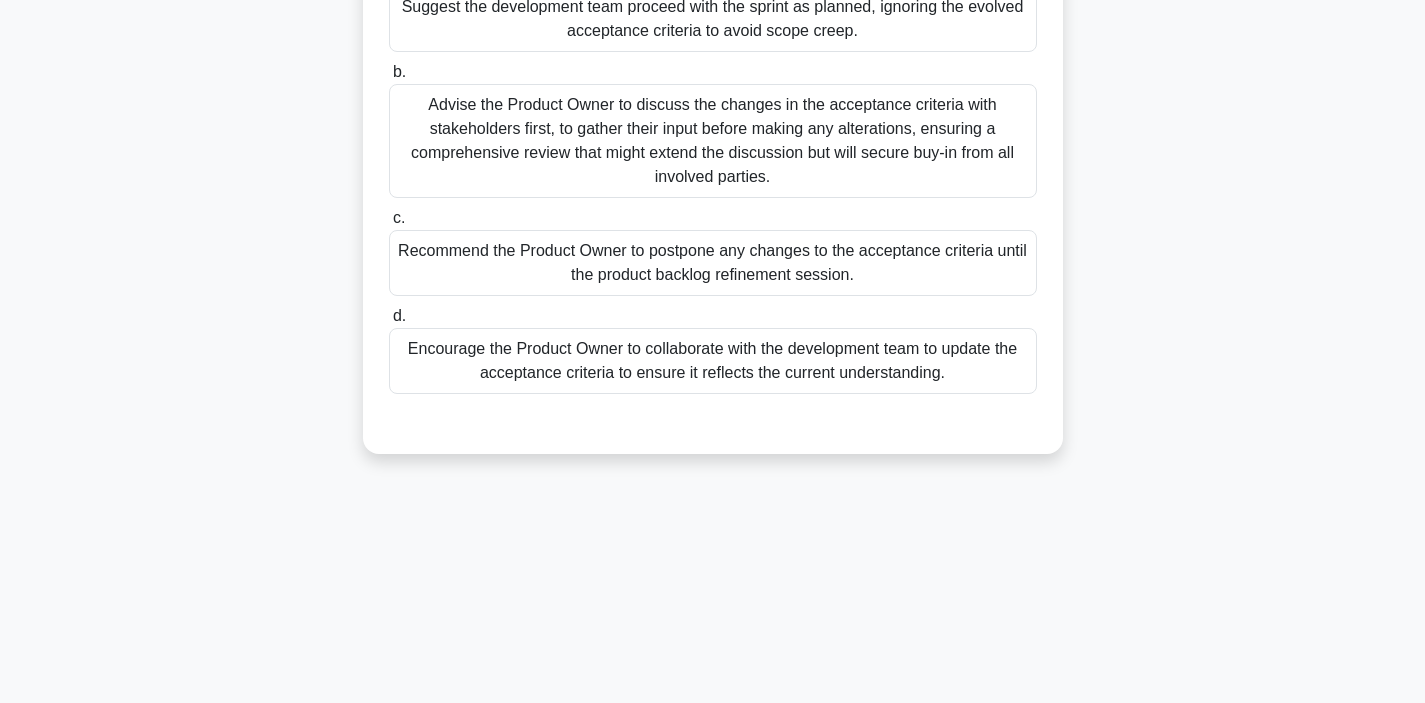 scroll, scrollTop: 377, scrollLeft: 0, axis: vertical 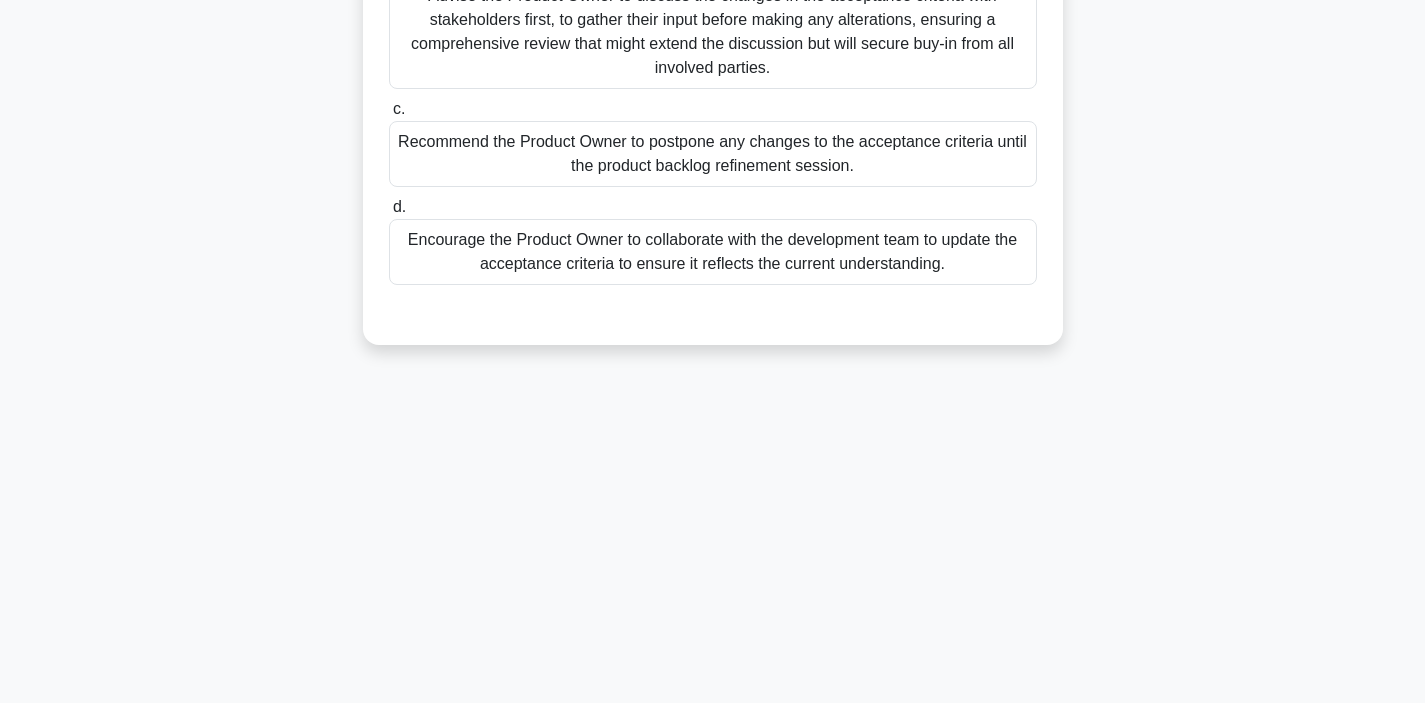 click on "Encourage the Product Owner to collaborate with the development team to update the acceptance criteria to ensure it reflects the current understanding." at bounding box center (713, 252) 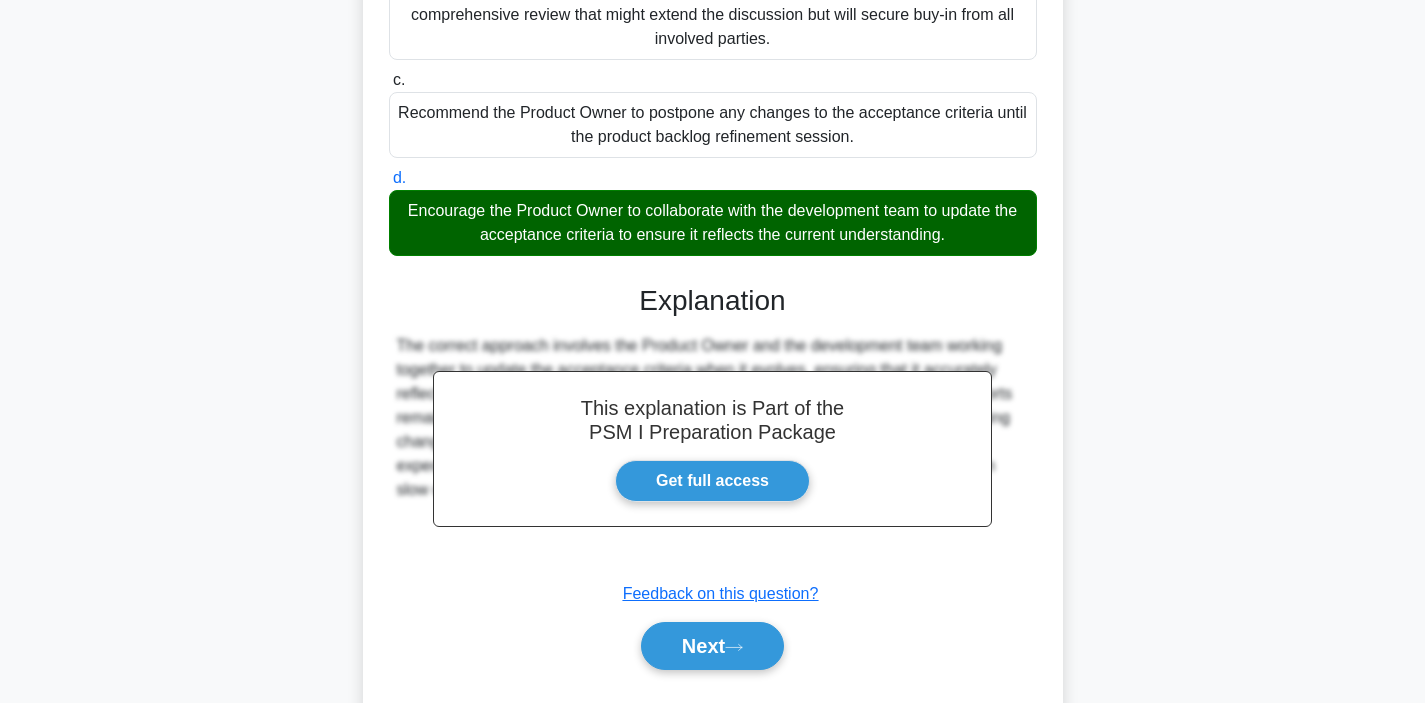 scroll, scrollTop: 458, scrollLeft: 0, axis: vertical 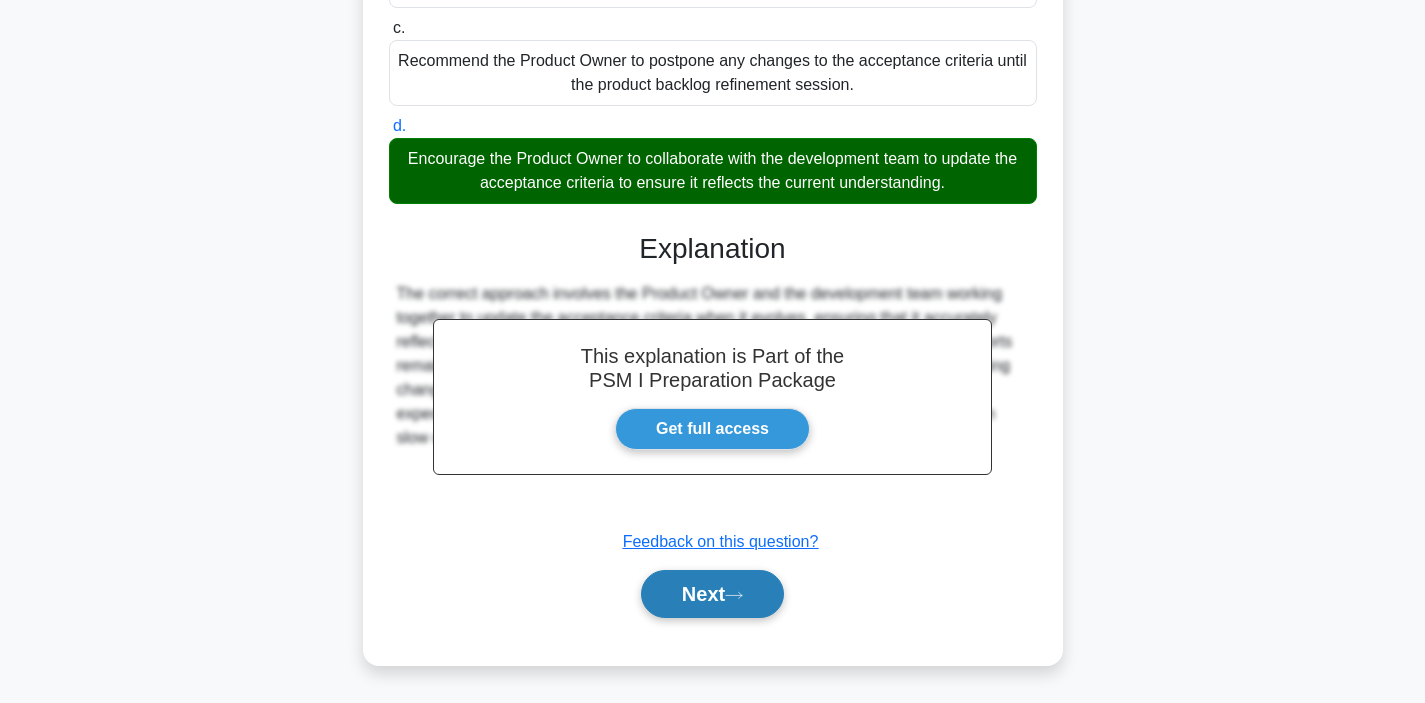 click on "Next" at bounding box center [712, 594] 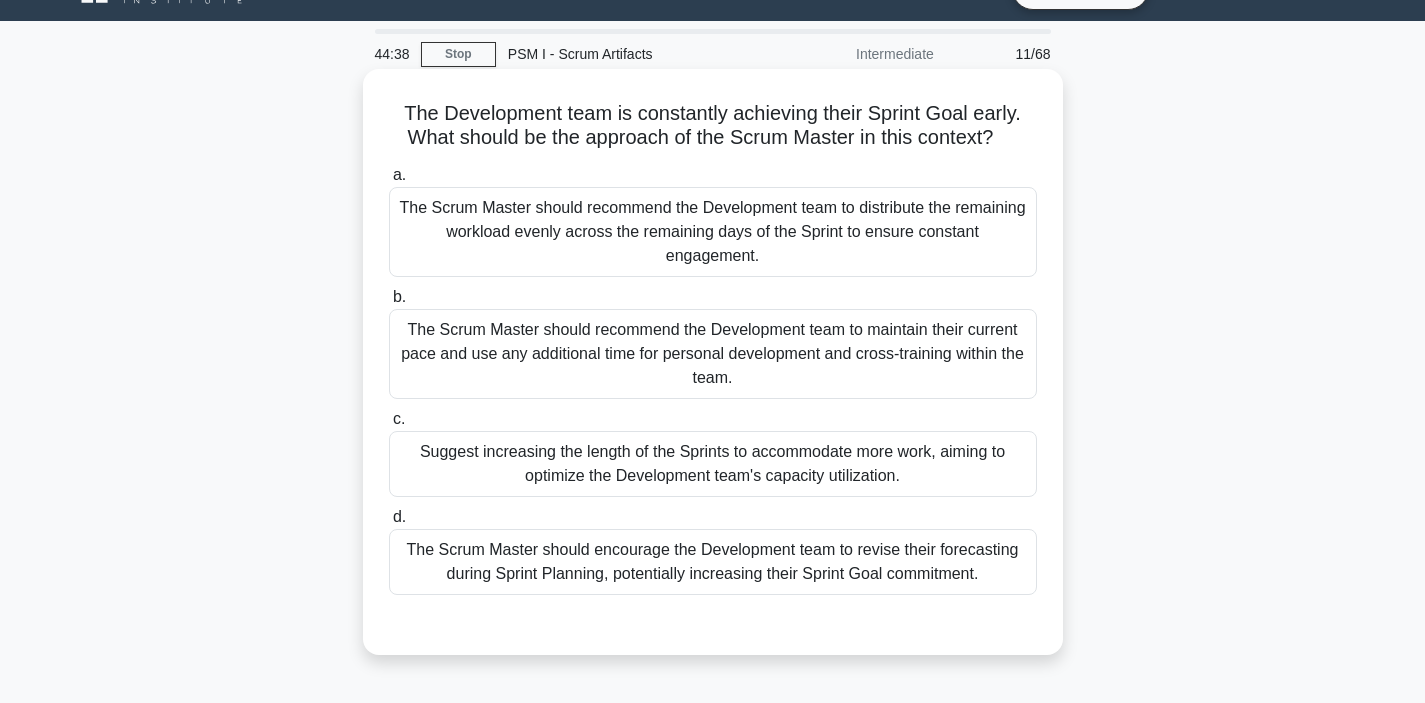 scroll, scrollTop: 44, scrollLeft: 0, axis: vertical 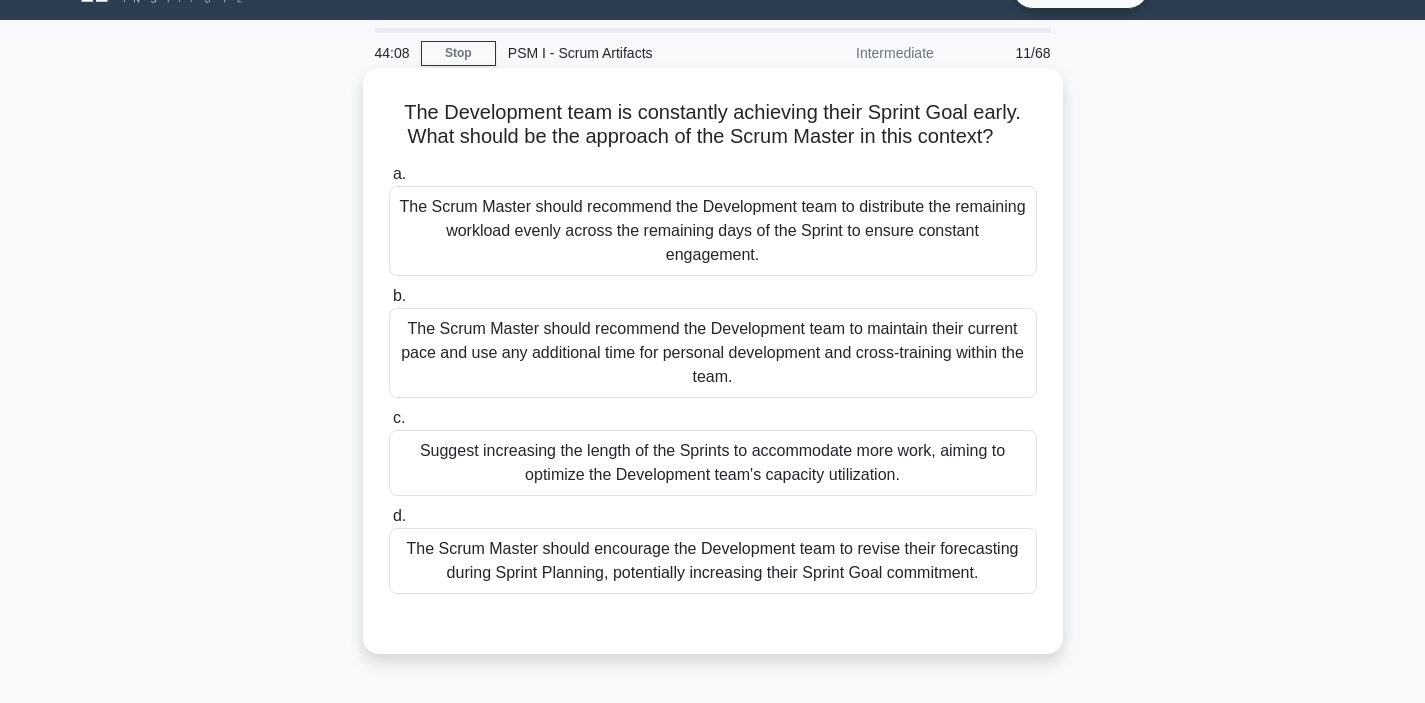 click on "The Scrum Master should recommend the Development team to maintain their current pace and use any additional time for personal development and cross-training within the team." at bounding box center [713, 353] 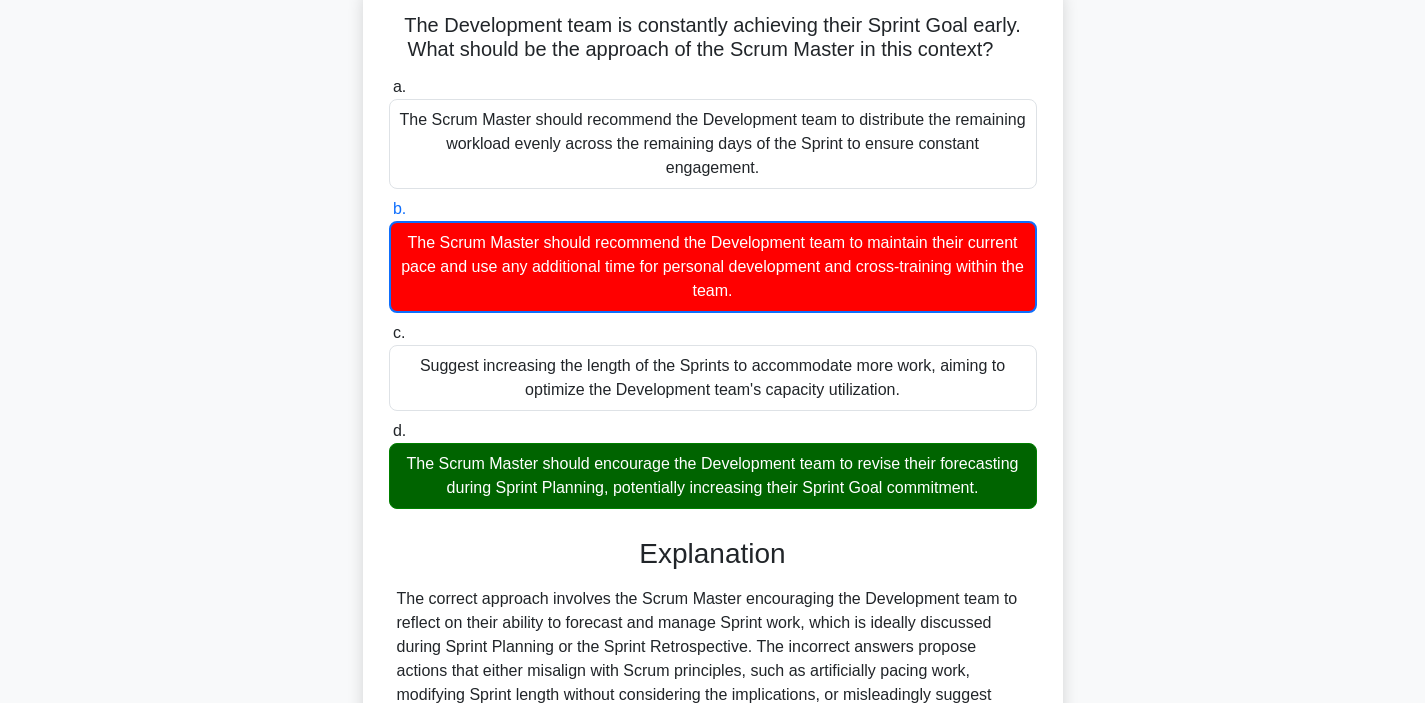 scroll, scrollTop: 377, scrollLeft: 0, axis: vertical 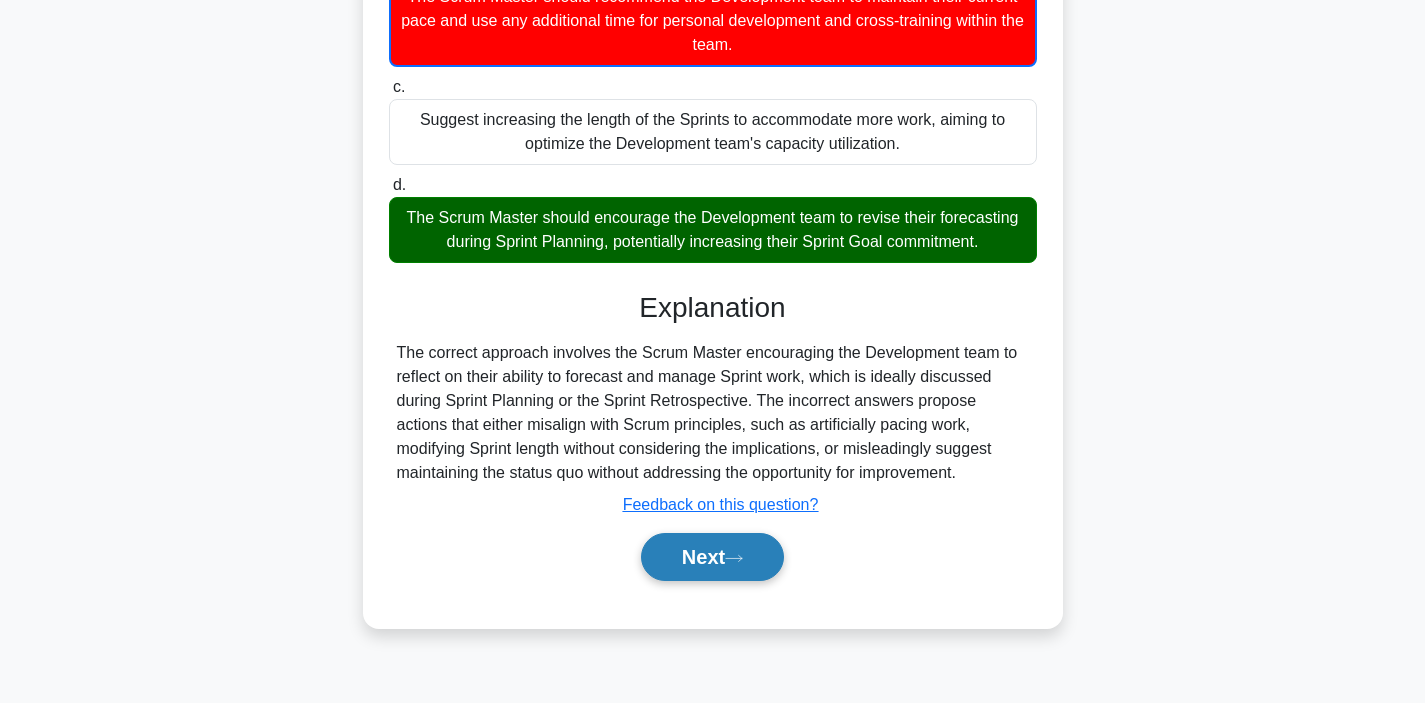click on "Next" at bounding box center (712, 557) 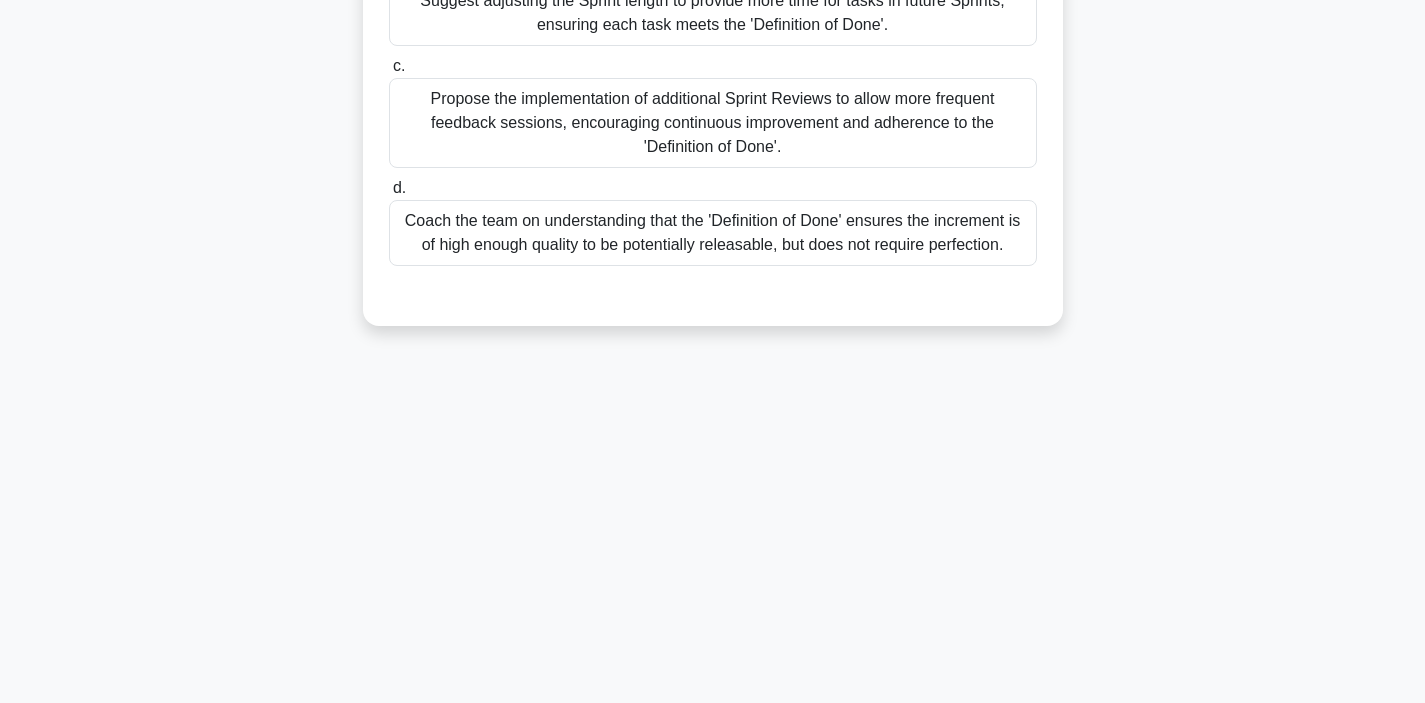 scroll, scrollTop: 18, scrollLeft: 0, axis: vertical 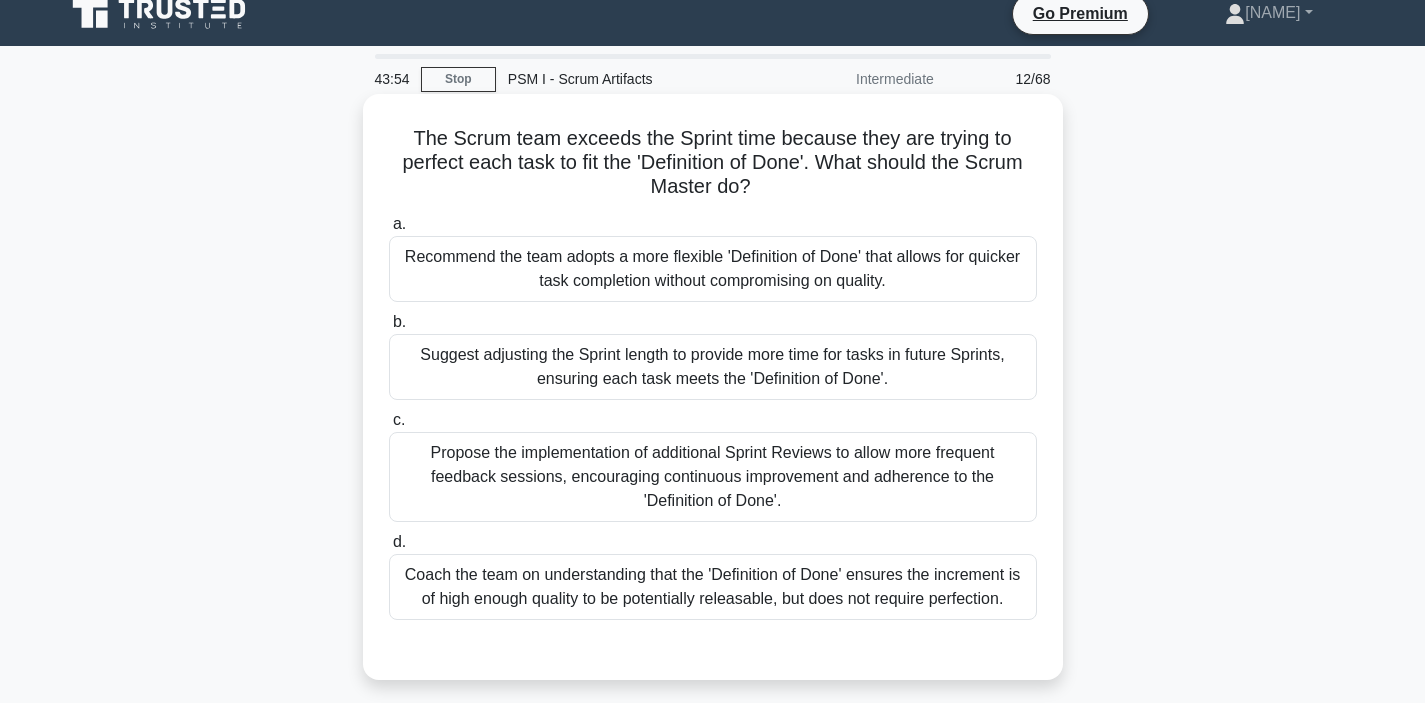 click on "The Scrum team exceeds the Sprint time because they are trying to perfect each task to fit the 'Definition of Done'. What should the Scrum Master do?
.spinner_0XTQ{transform-origin:center;animation:spinner_y6GP .75s linear infinite}@keyframes spinner_y6GP{100%{transform:rotate(360deg)}}" at bounding box center (713, 163) 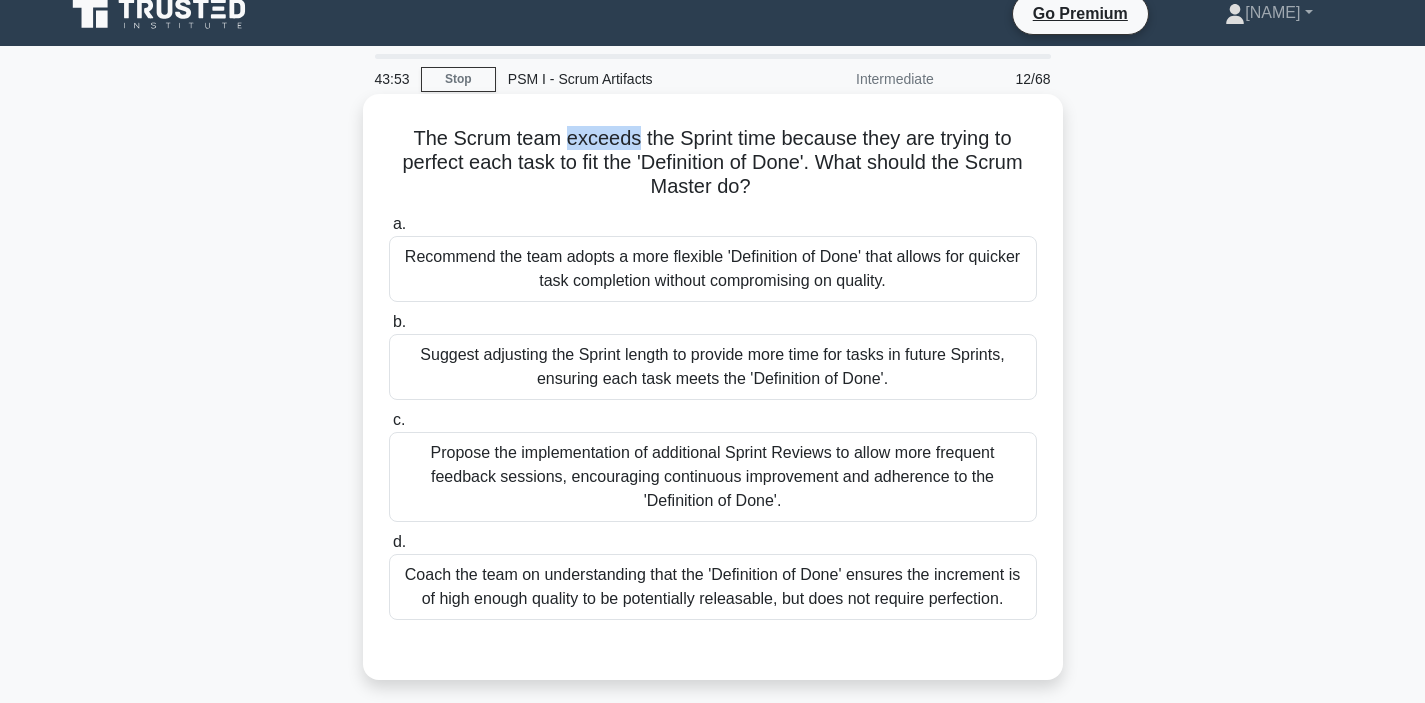 click on "The Scrum team exceeds the Sprint time because they are trying to perfect each task to fit the 'Definition of Done'. What should the Scrum Master do?
.spinner_0XTQ{transform-origin:center;animation:spinner_y6GP .75s linear infinite}@keyframes spinner_y6GP{100%{transform:rotate(360deg)}}" at bounding box center [713, 163] 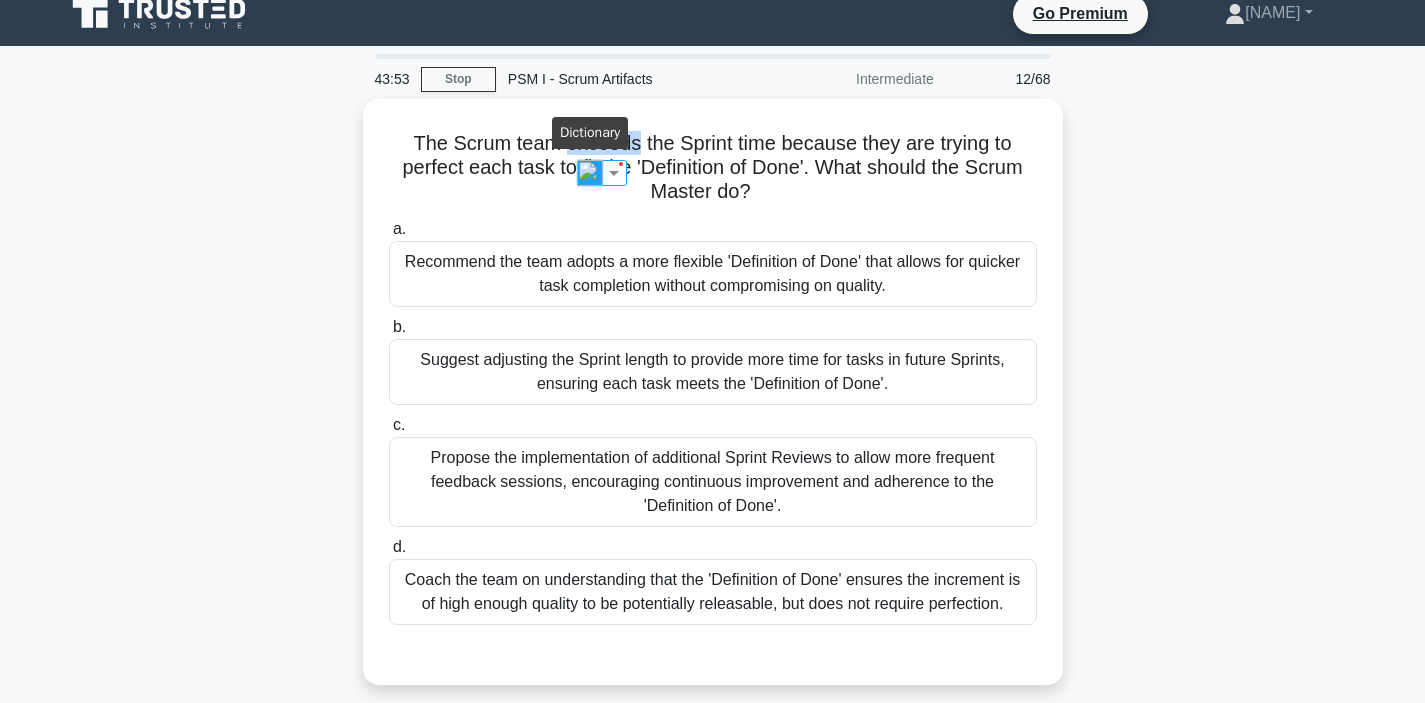 click at bounding box center (590, 173) 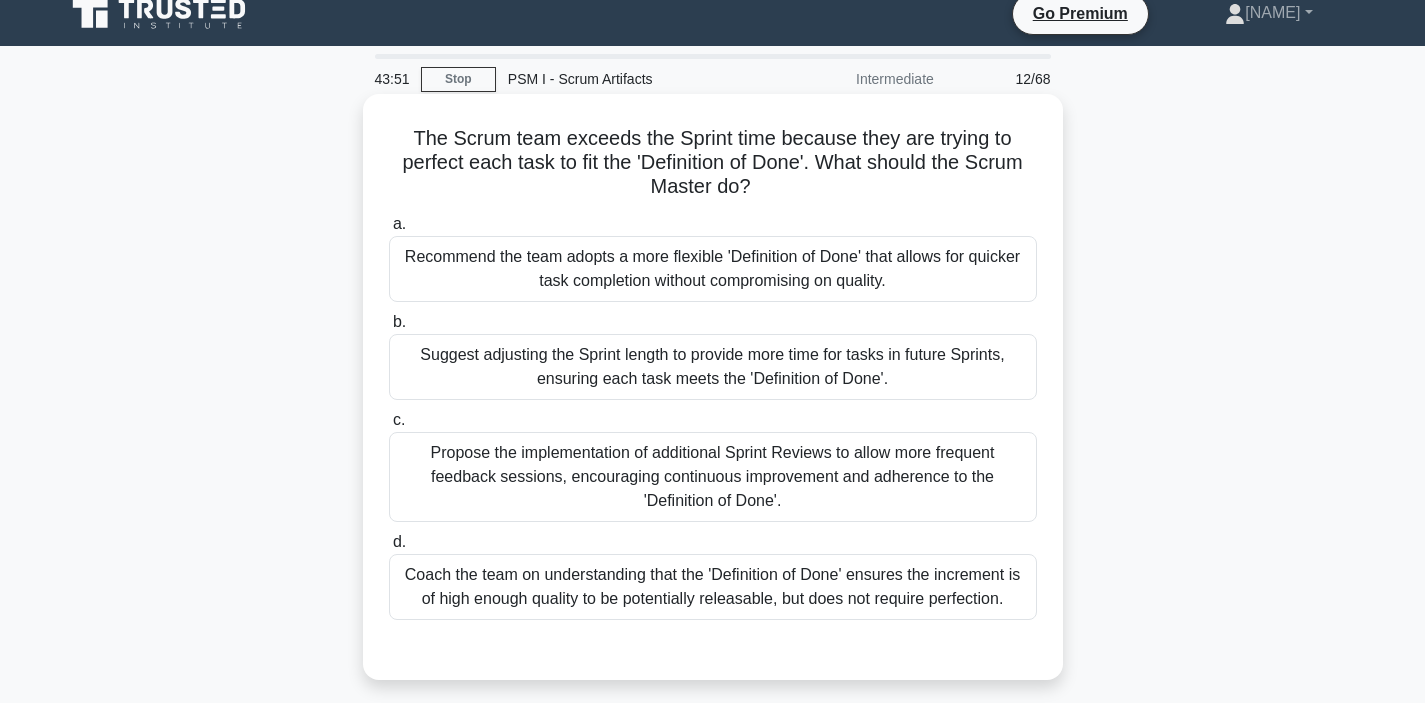 click on "The Scrum team exceeds the Sprint time because they are trying to perfect each task to fit the 'Definition of Done'. What should the Scrum Master do?
.spinner_0XTQ{transform-origin:center;animation:spinner_y6GP .75s linear infinite}@keyframes spinner_y6GP{100%{transform:rotate(360deg)}}" at bounding box center (713, 163) 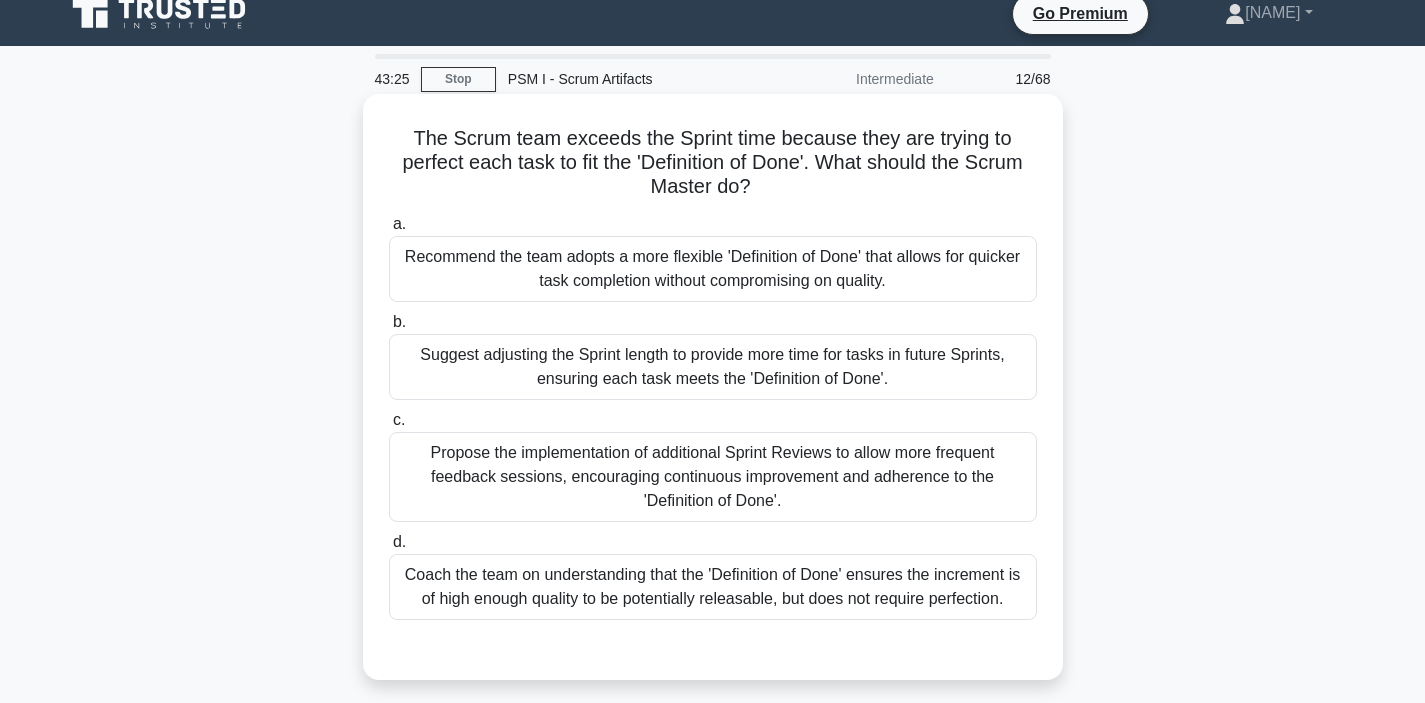 click on "Coach the team on understanding that the 'Definition of Done' ensures the increment is of high enough quality to be potentially releasable, but does not require perfection." at bounding box center [713, 587] 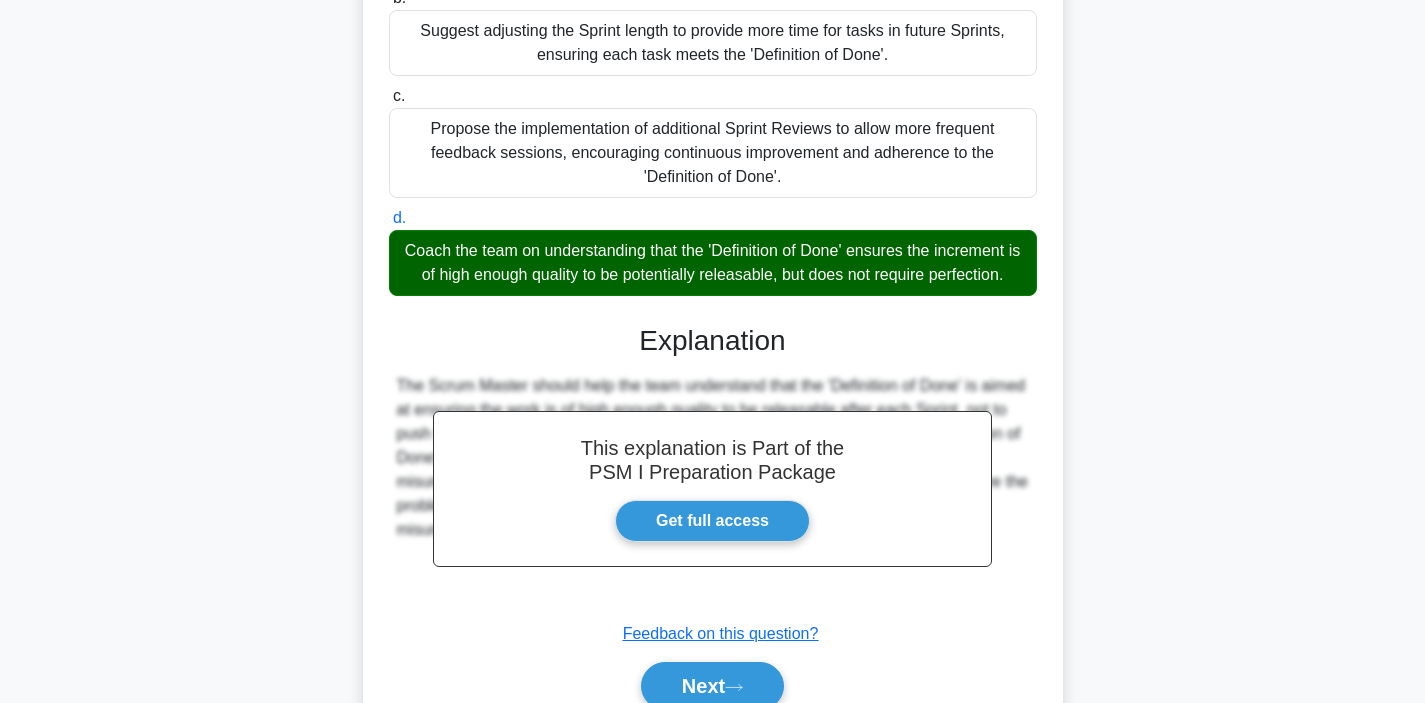 scroll, scrollTop: 434, scrollLeft: 0, axis: vertical 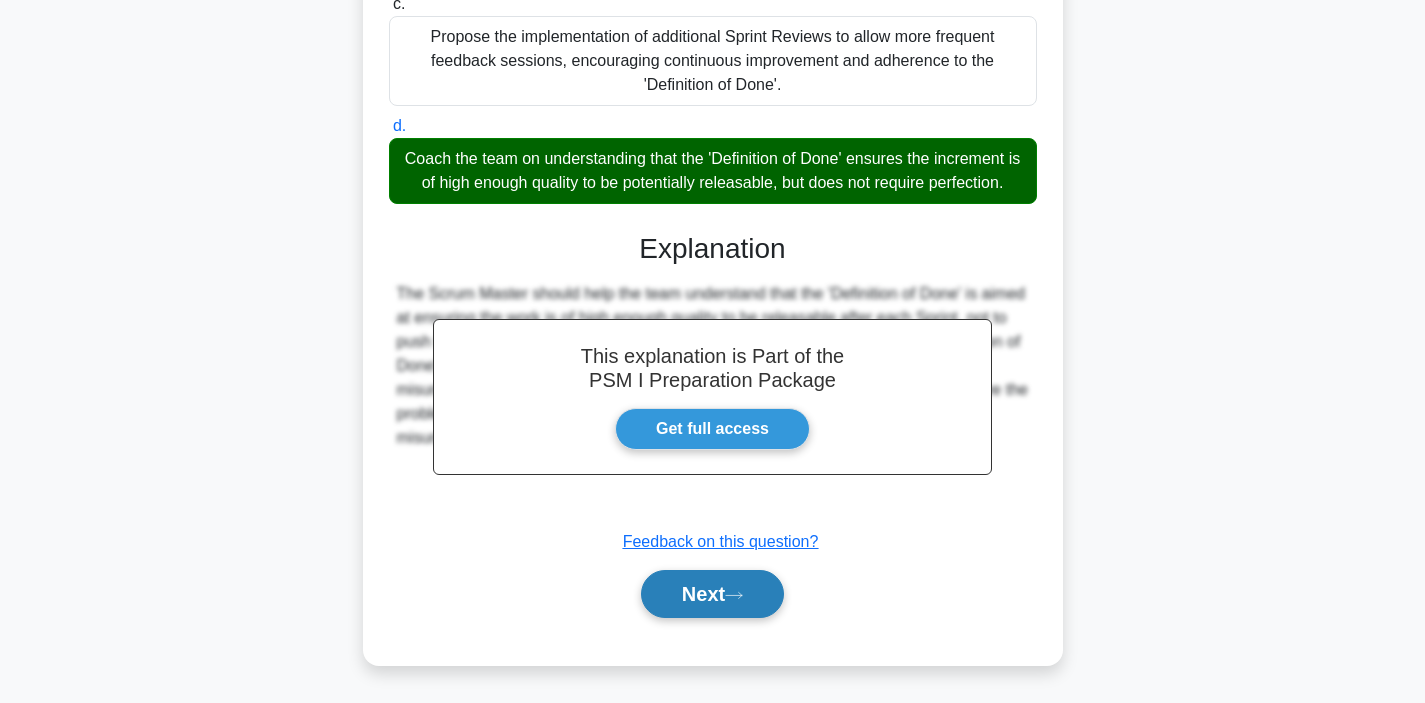 click on "Next" at bounding box center (712, 594) 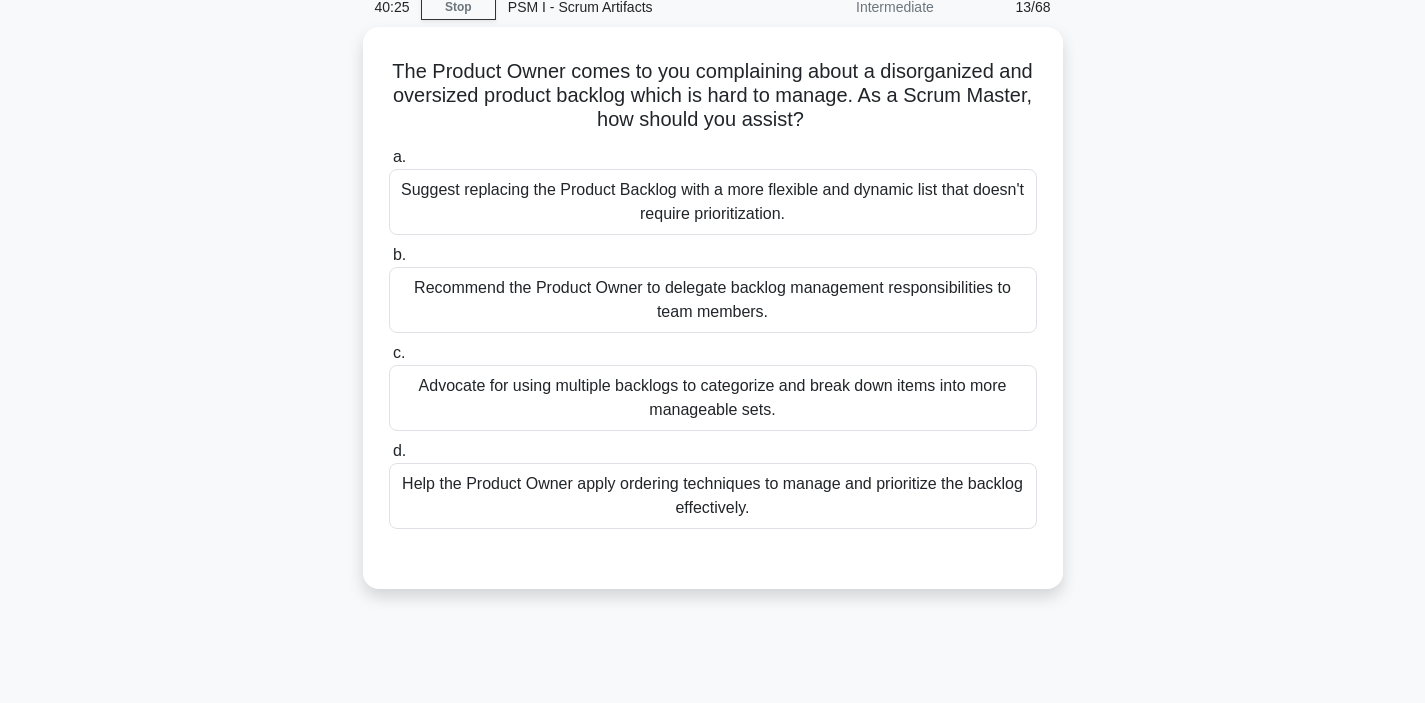 scroll, scrollTop: 0, scrollLeft: 0, axis: both 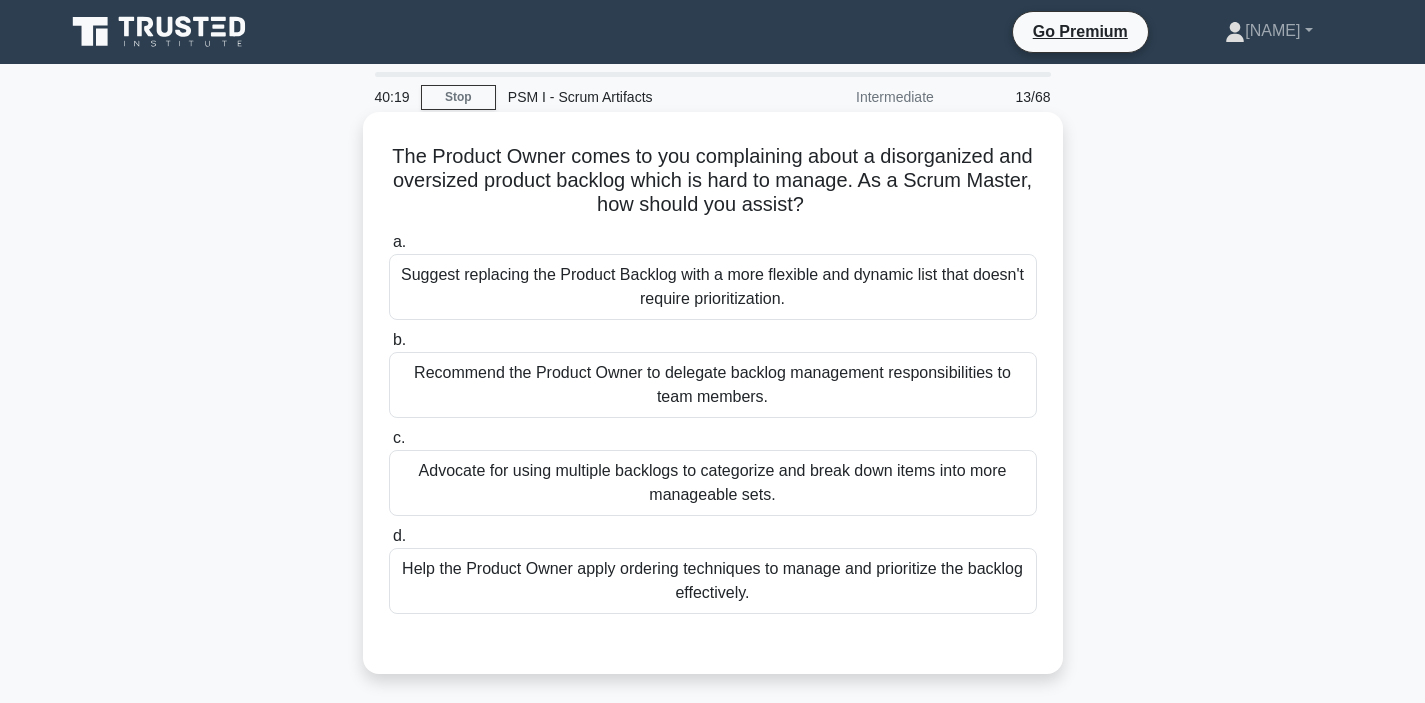 click on "The Product Owner comes to you complaining about a disorganized and oversized product backlog which is hard to manage. As a Scrum Master, how should you assist?
.spinner_0XTQ{transform-origin:center;animation:spinner_y6GP .75s linear infinite}@keyframes spinner_y6GP{100%{transform:rotate(360deg)}}" at bounding box center (713, 181) 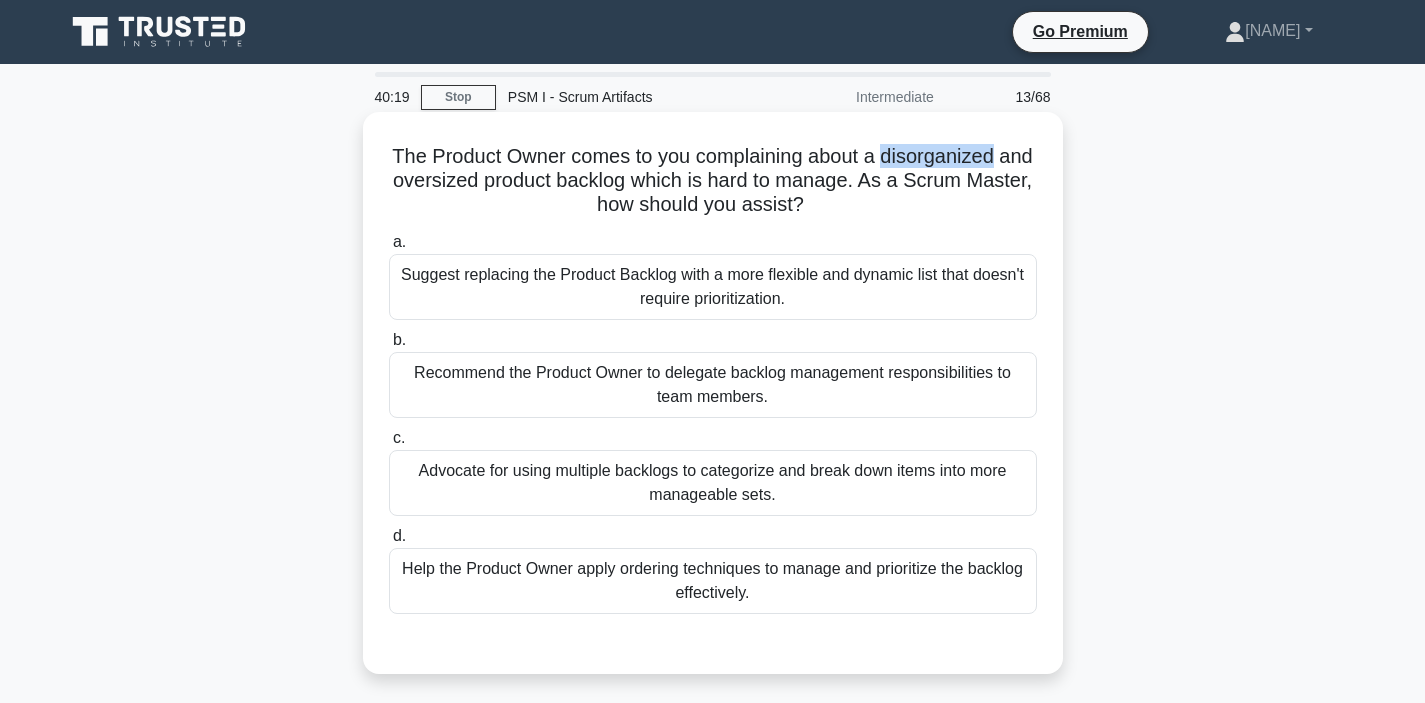 click on "The Product Owner comes to you complaining about a disorganized and oversized product backlog which is hard to manage. As a Scrum Master, how should you assist?
.spinner_0XTQ{transform-origin:center;animation:spinner_y6GP .75s linear infinite}@keyframes spinner_y6GP{100%{transform:rotate(360deg)}}" at bounding box center [713, 181] 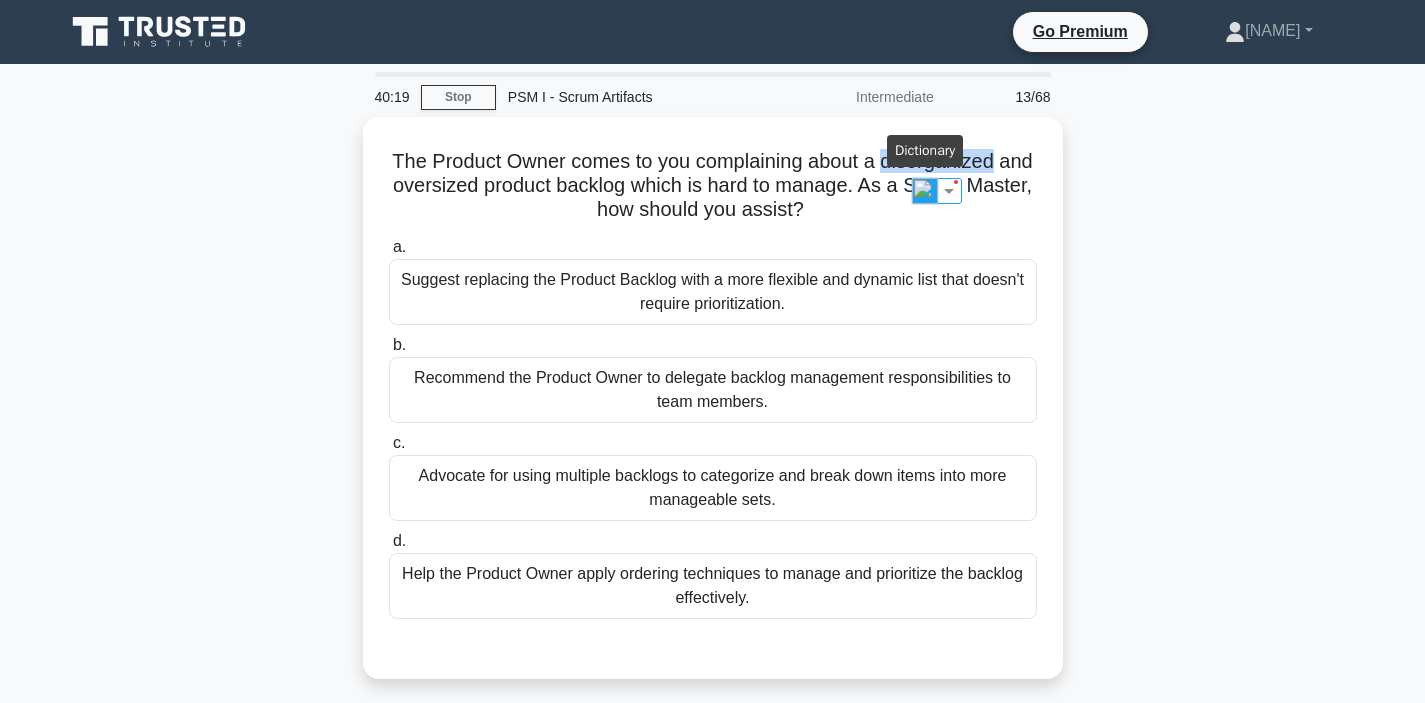 click at bounding box center (925, 191) 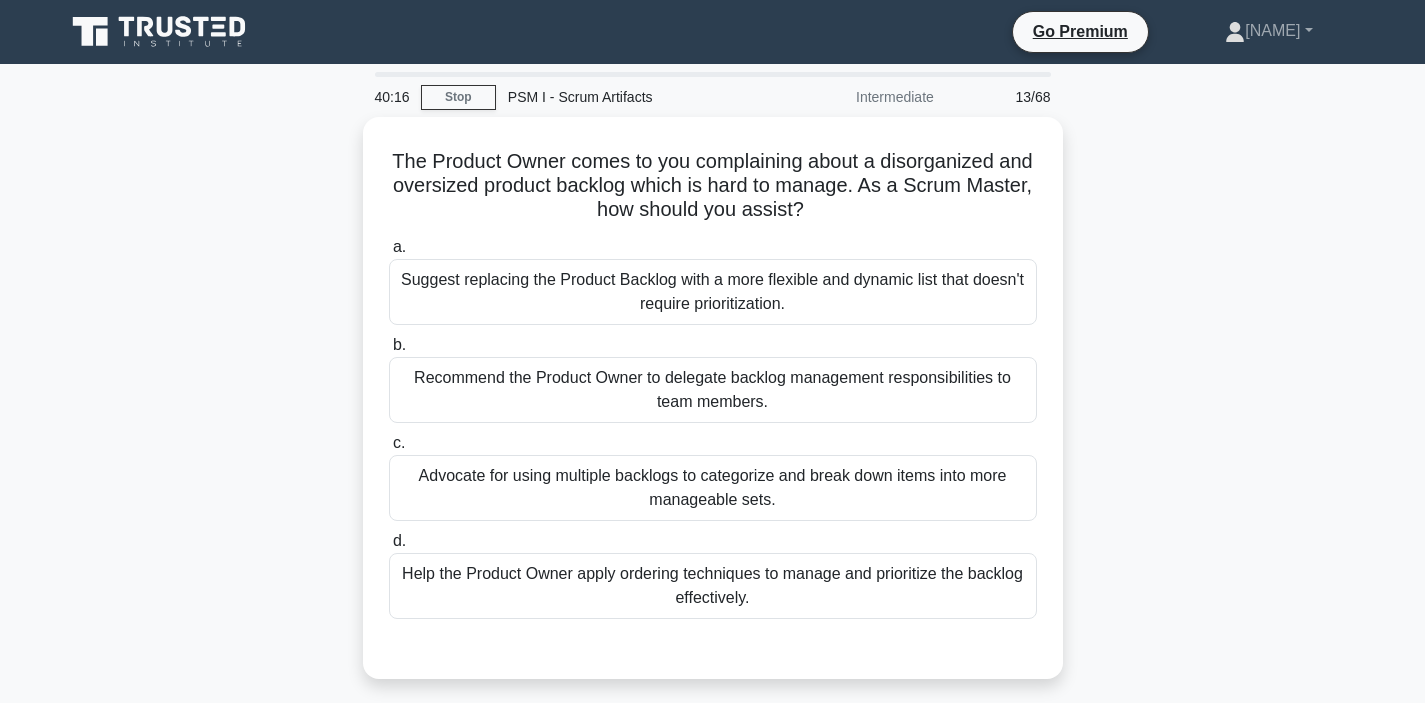 click on "The Product Owner comes to you complaining about a disorganized and oversized product backlog which is hard to manage. As a Scrum Master, how should you assist?
.spinner_0XTQ{transform-origin:center;animation:spinner_y6GP .75s linear infinite}@keyframes spinner_y6GP{100%{transform:rotate(360deg)}}
a.
b.
c. d." at bounding box center [713, 410] 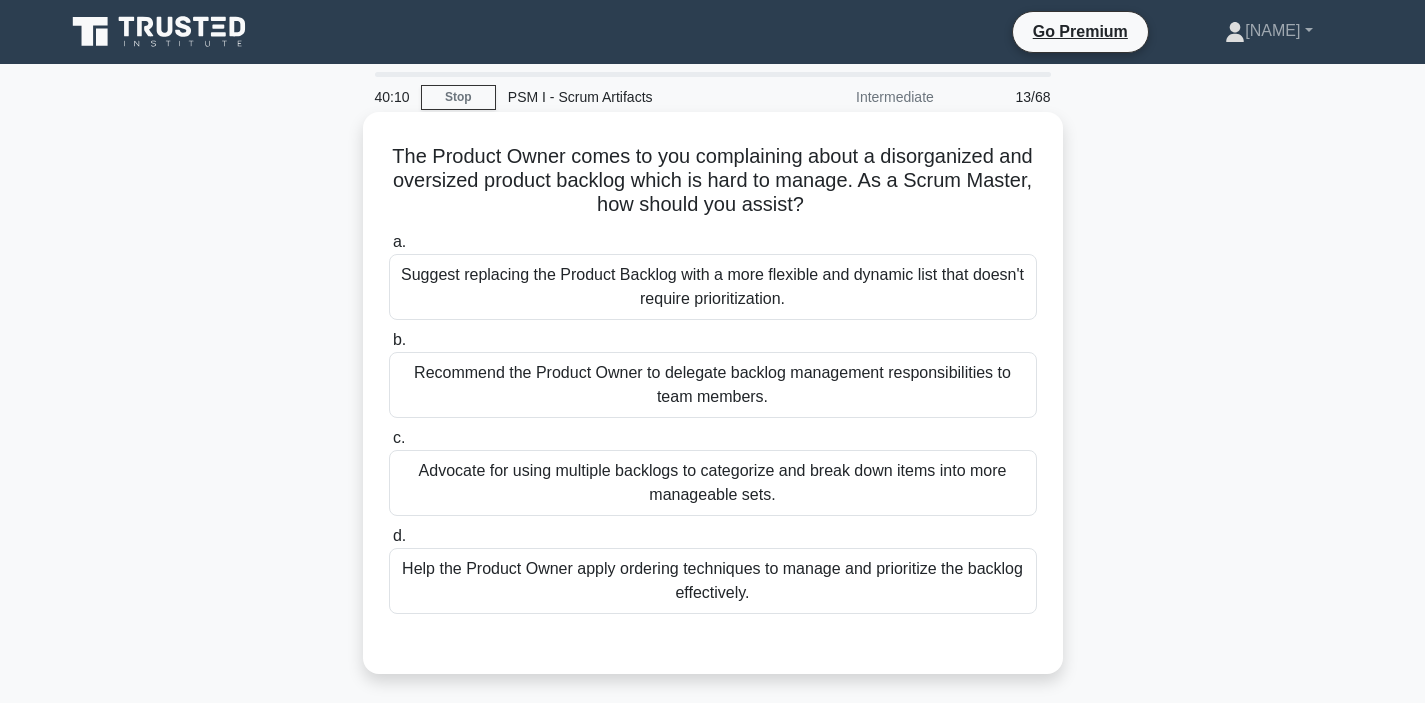 click on "The Product Owner comes to you complaining about a disorganized and oversized product backlog which is hard to manage. As a Scrum Master, how should you assist?
.spinner_0XTQ{transform-origin:center;animation:spinner_y6GP .75s linear infinite}@keyframes spinner_y6GP{100%{transform:rotate(360deg)}}" at bounding box center (713, 181) 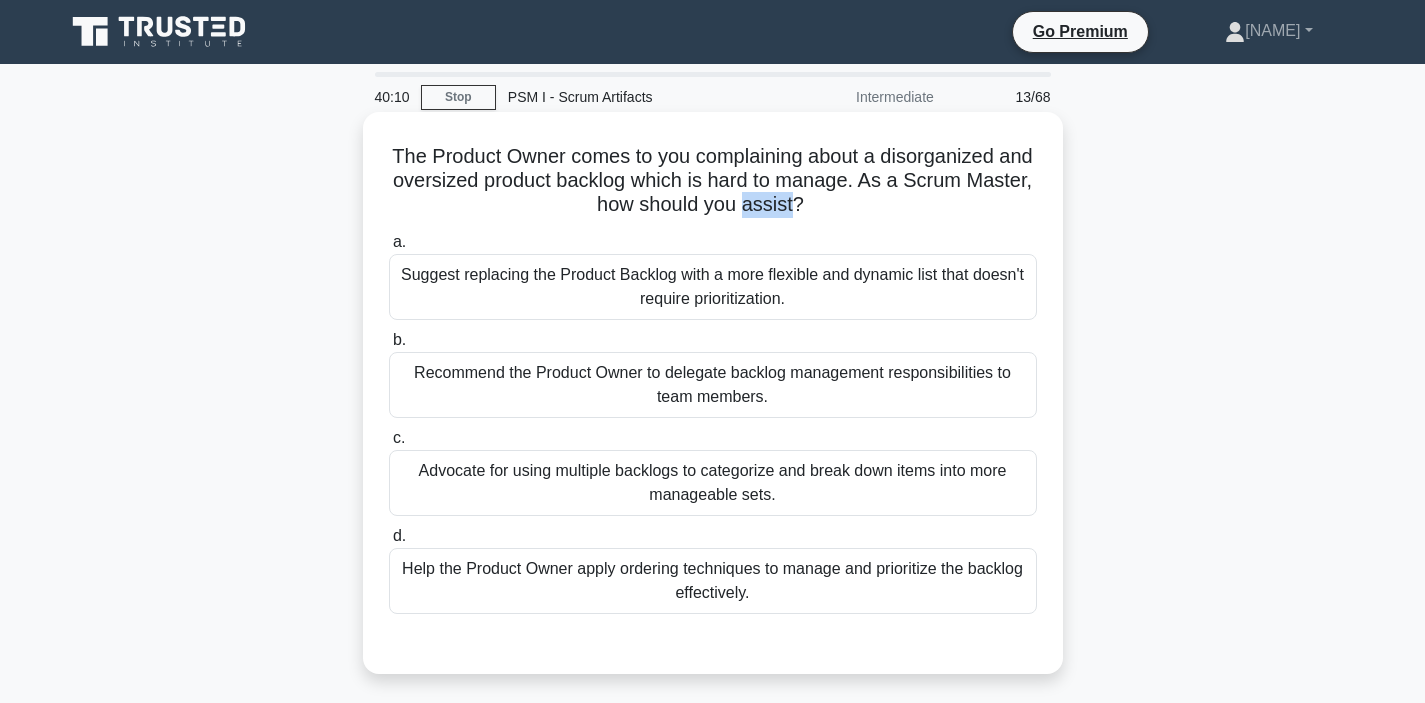 click on "The Product Owner comes to you complaining about a disorganized and oversized product backlog which is hard to manage. As a Scrum Master, how should you assist?
.spinner_0XTQ{transform-origin:center;animation:spinner_y6GP .75s linear infinite}@keyframes spinner_y6GP{100%{transform:rotate(360deg)}}" at bounding box center (713, 181) 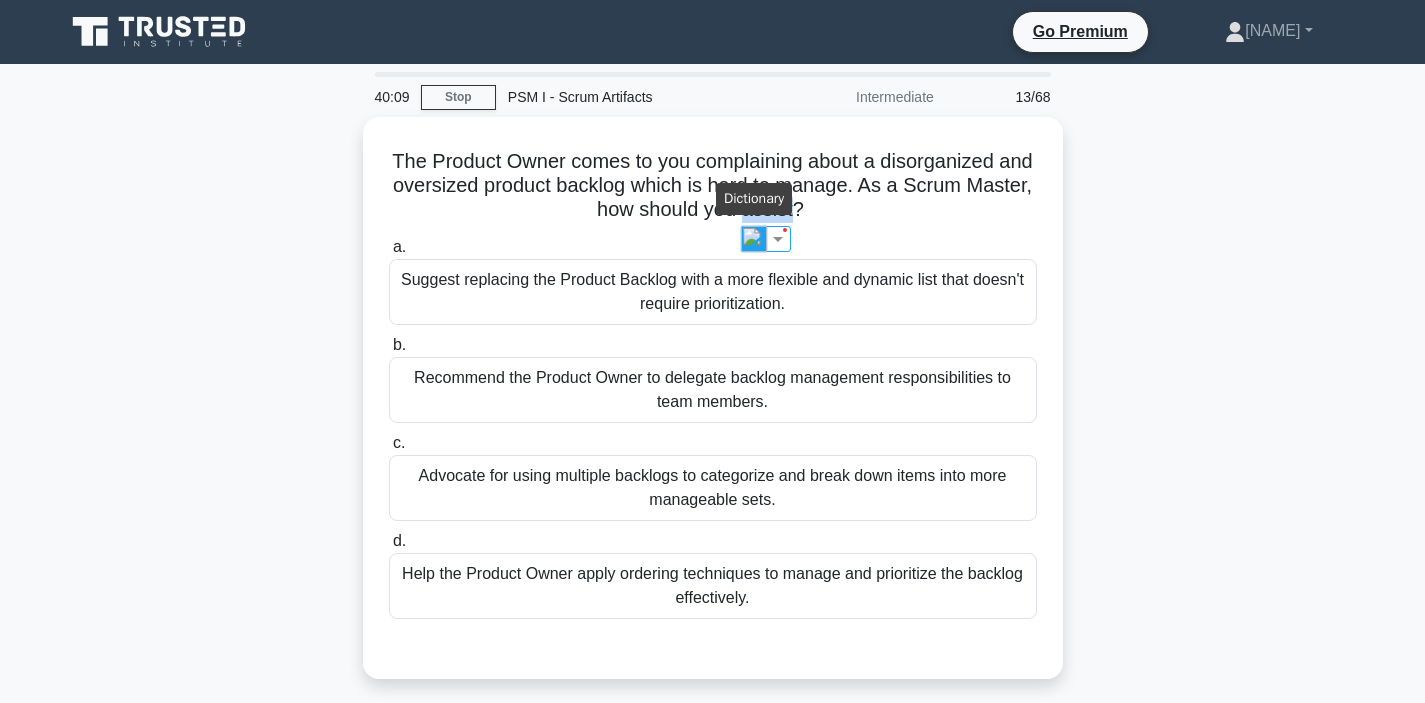 click at bounding box center [754, 239] 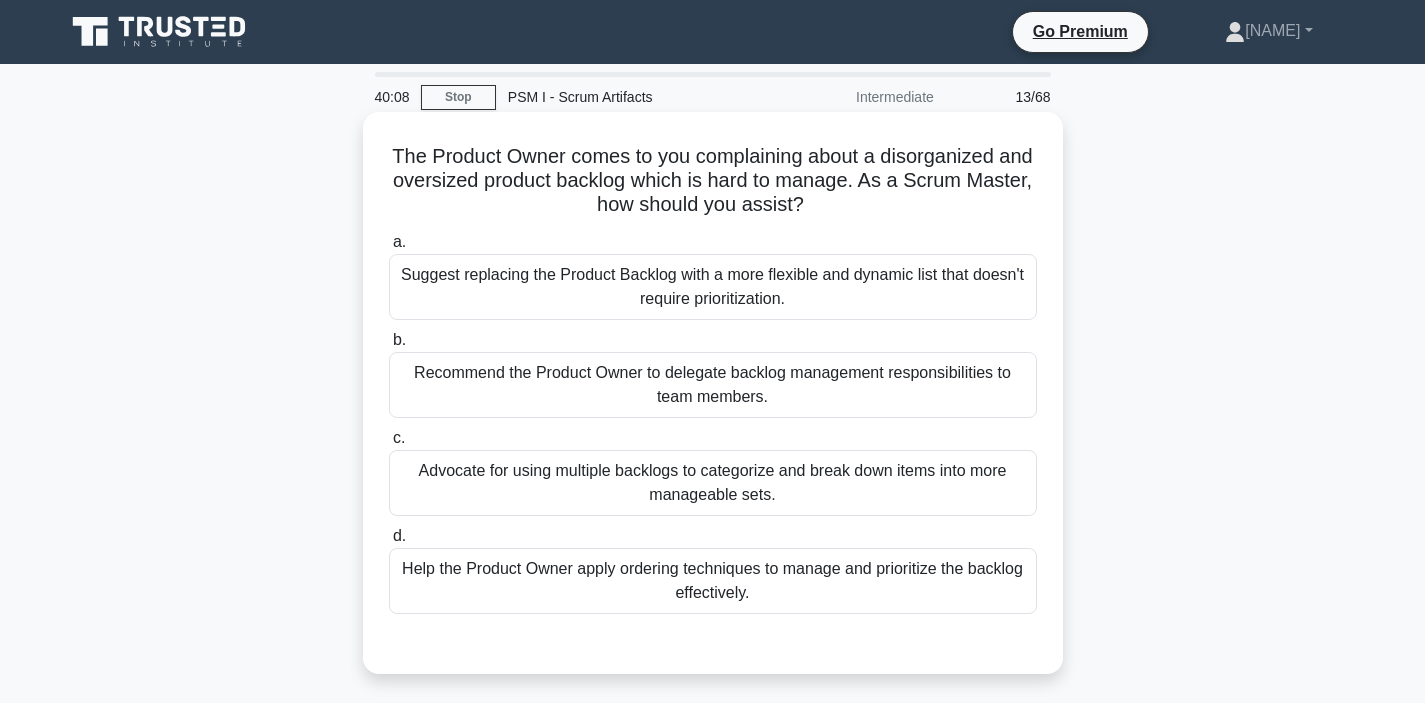 click on "The Product Owner comes to you complaining about a disorganized and oversized product backlog which is hard to manage. As a Scrum Master, how should you assist?
.spinner_0XTQ{transform-origin:center;animation:spinner_y6GP .75s linear infinite}@keyframes spinner_y6GP{100%{transform:rotate(360deg)}}
a.
Suggest replacing the Product Backlog with a more flexible and dynamic list that doesn't require prioritization.
b. c. d." at bounding box center (713, 393) 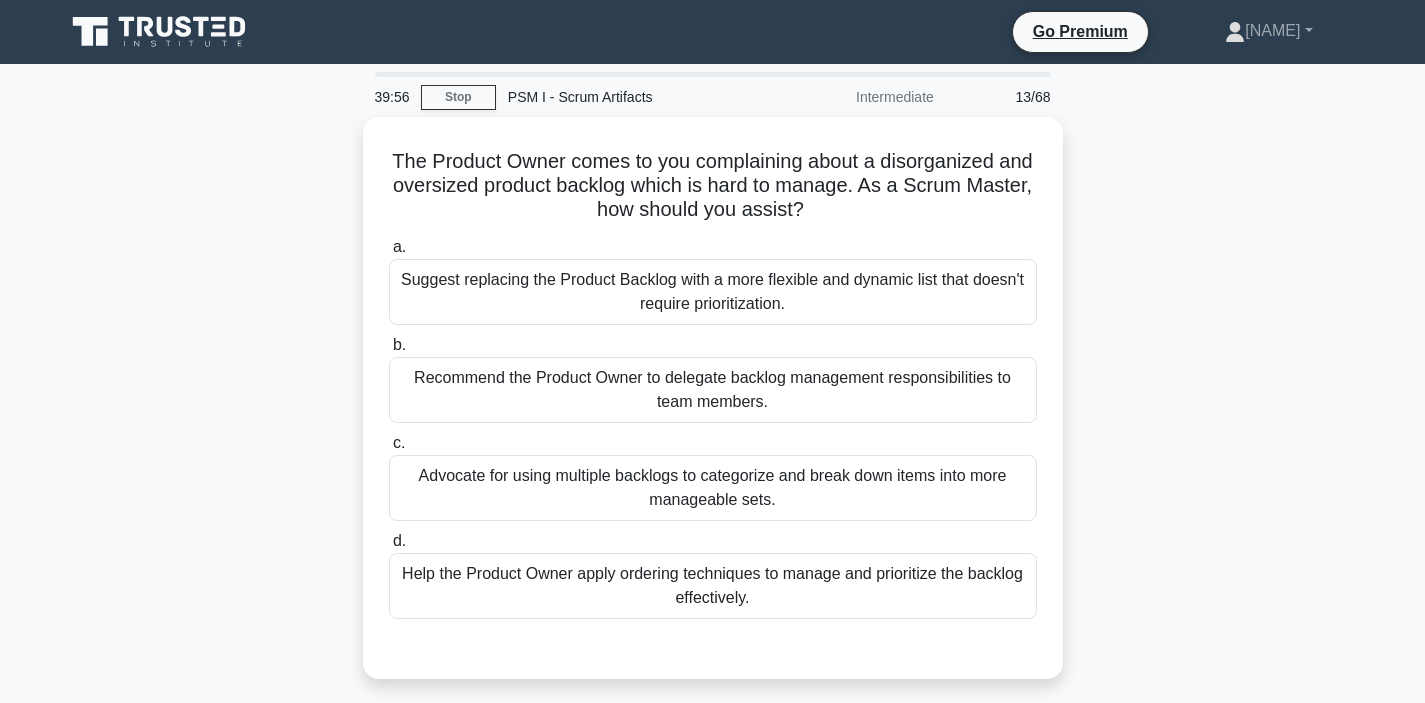 click on "The Product Owner comes to you complaining about a disorganized and oversized product backlog which is hard to manage. As a Scrum Master, how should you assist?
.spinner_0XTQ{transform-origin:center;animation:spinner_y6GP .75s linear infinite}@keyframes spinner_y6GP{100%{transform:rotate(360deg)}}
a.
b.
c. d." at bounding box center (713, 410) 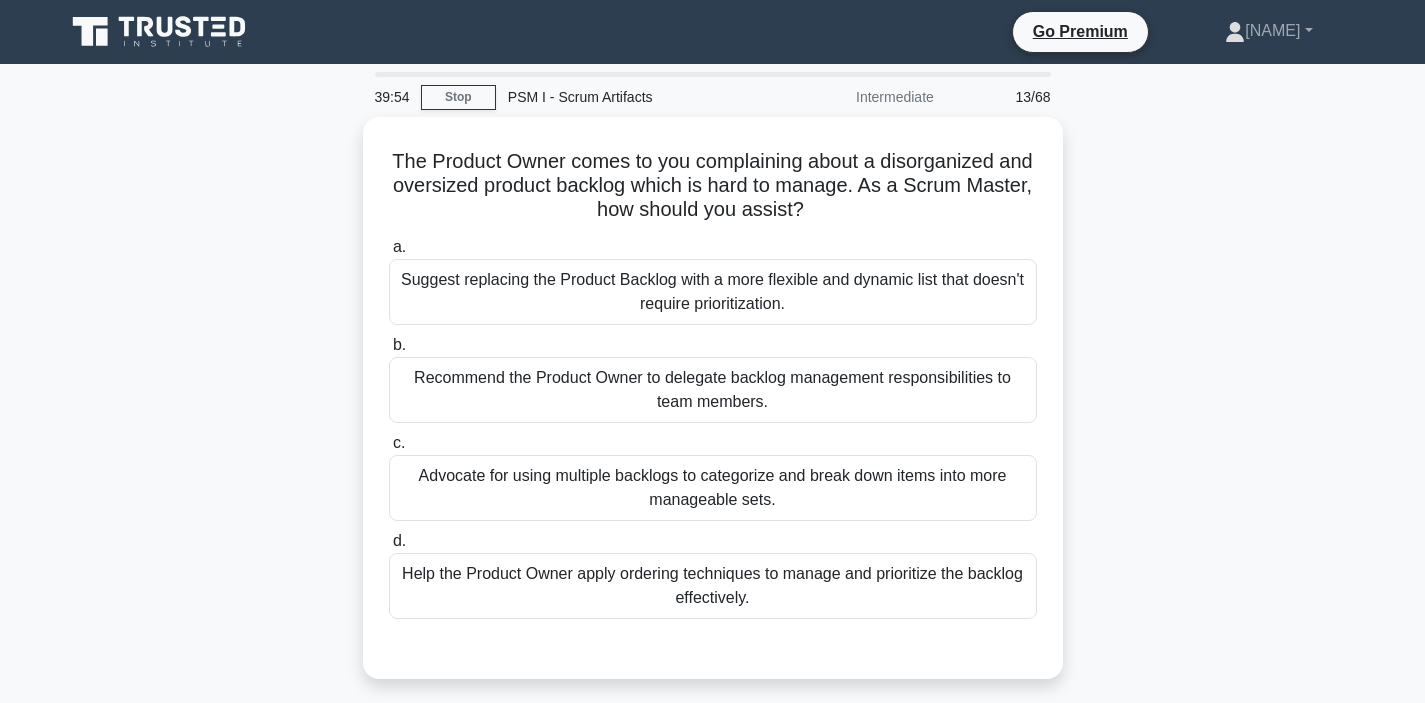click on "The Product Owner comes to you complaining about a disorganized and oversized product backlog which is hard to manage. As a Scrum Master, how should you assist?
.spinner_0XTQ{transform-origin:center;animation:spinner_y6GP .75s linear infinite}@keyframes spinner_y6GP{100%{transform:rotate(360deg)}}
a.
b.
c. d." at bounding box center (713, 410) 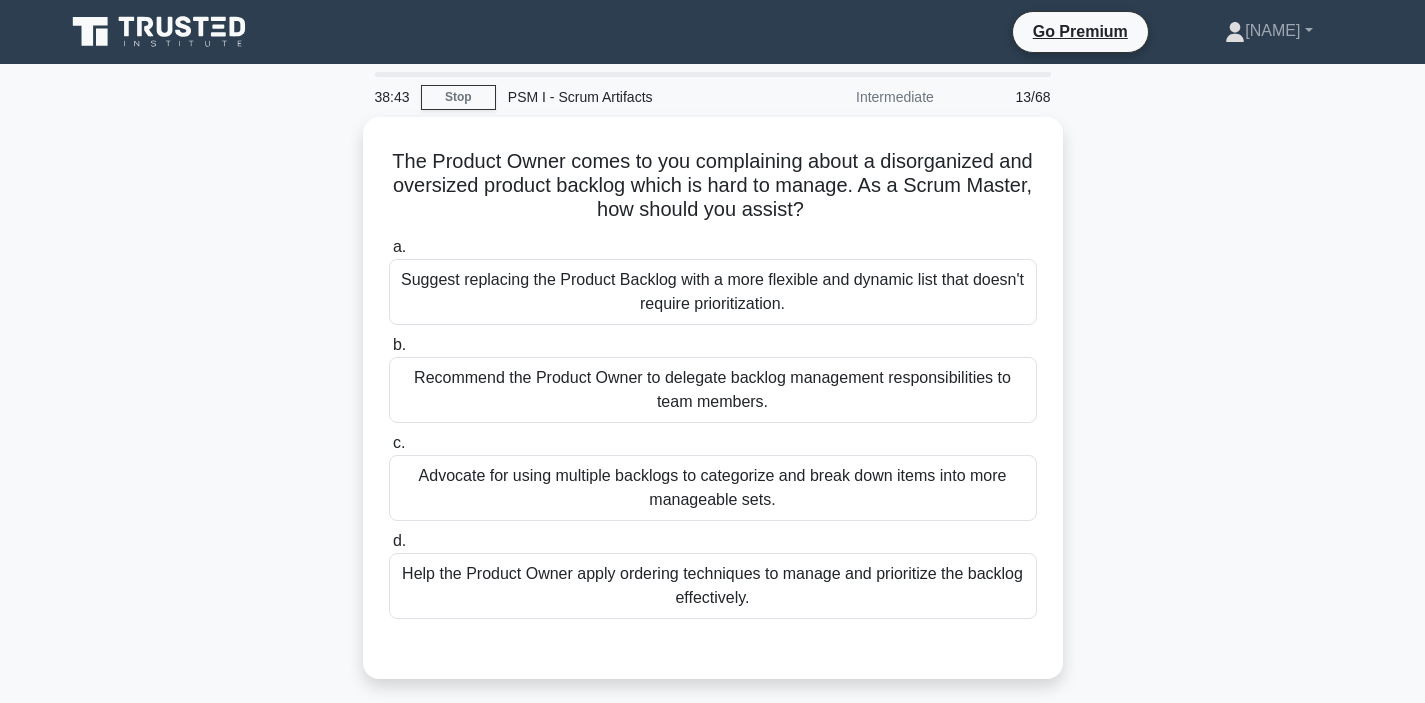 click on "The Product Owner comes to you complaining about a disorganized and oversized product backlog which is hard to manage. As a Scrum Master, how should you assist?
.spinner_0XTQ{transform-origin:center;animation:spinner_y6GP .75s linear infinite}@keyframes spinner_y6GP{100%{transform:rotate(360deg)}}
a.
b.
c. d." at bounding box center [713, 410] 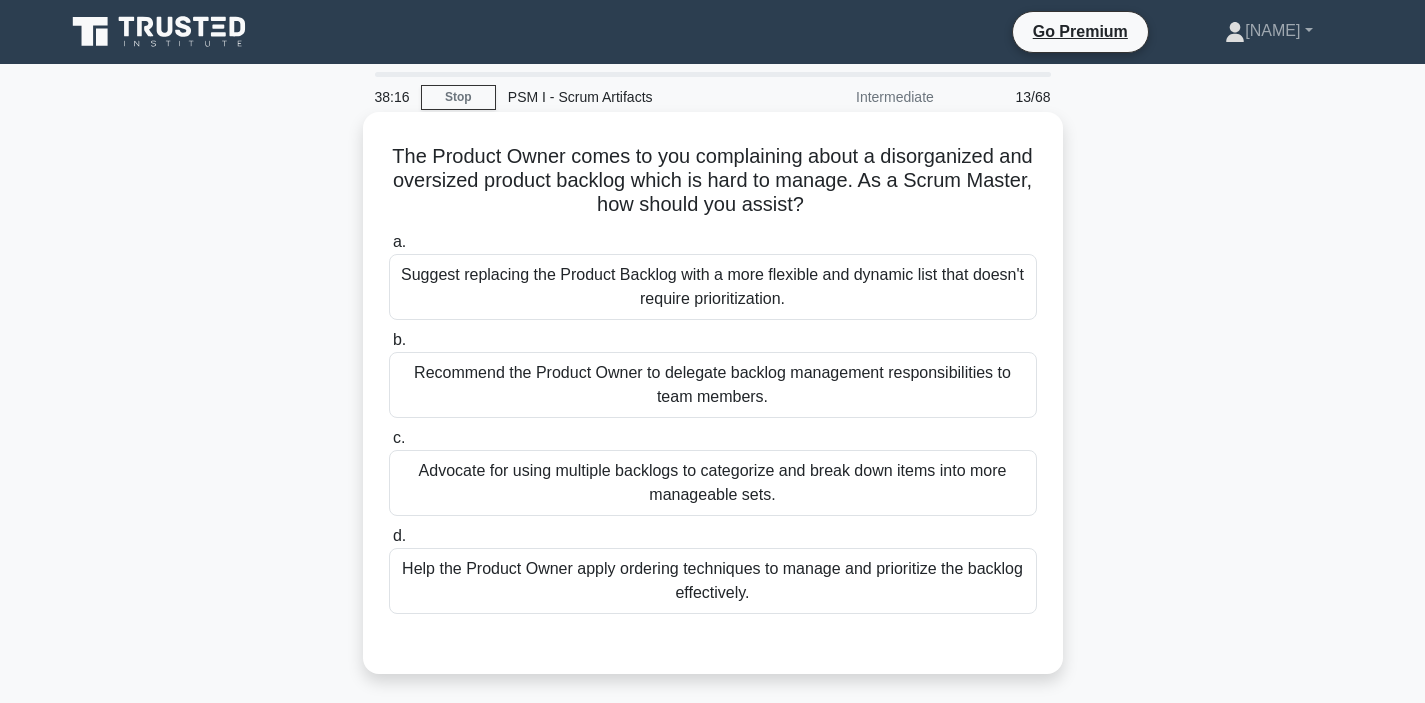 click on "Help the Product Owner apply ordering techniques to manage and prioritize the backlog effectively." at bounding box center [713, 581] 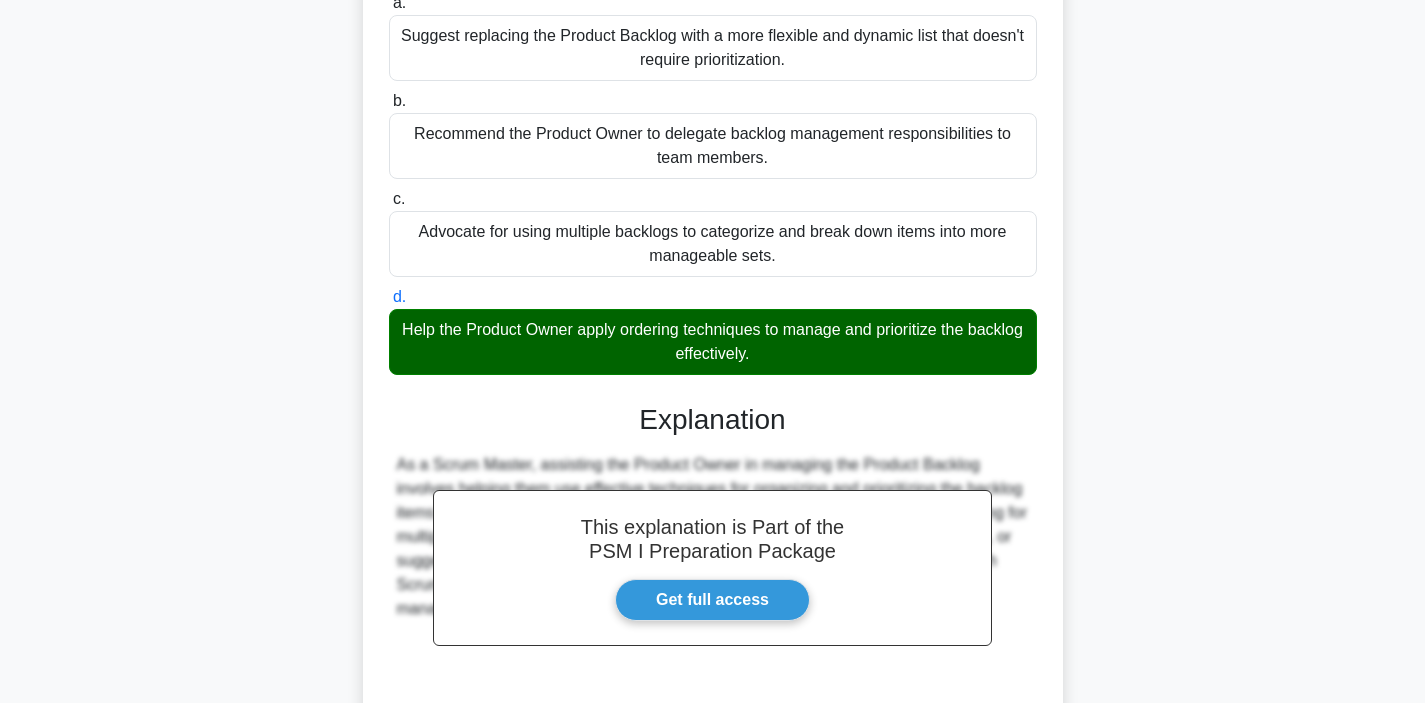 scroll, scrollTop: 409, scrollLeft: 0, axis: vertical 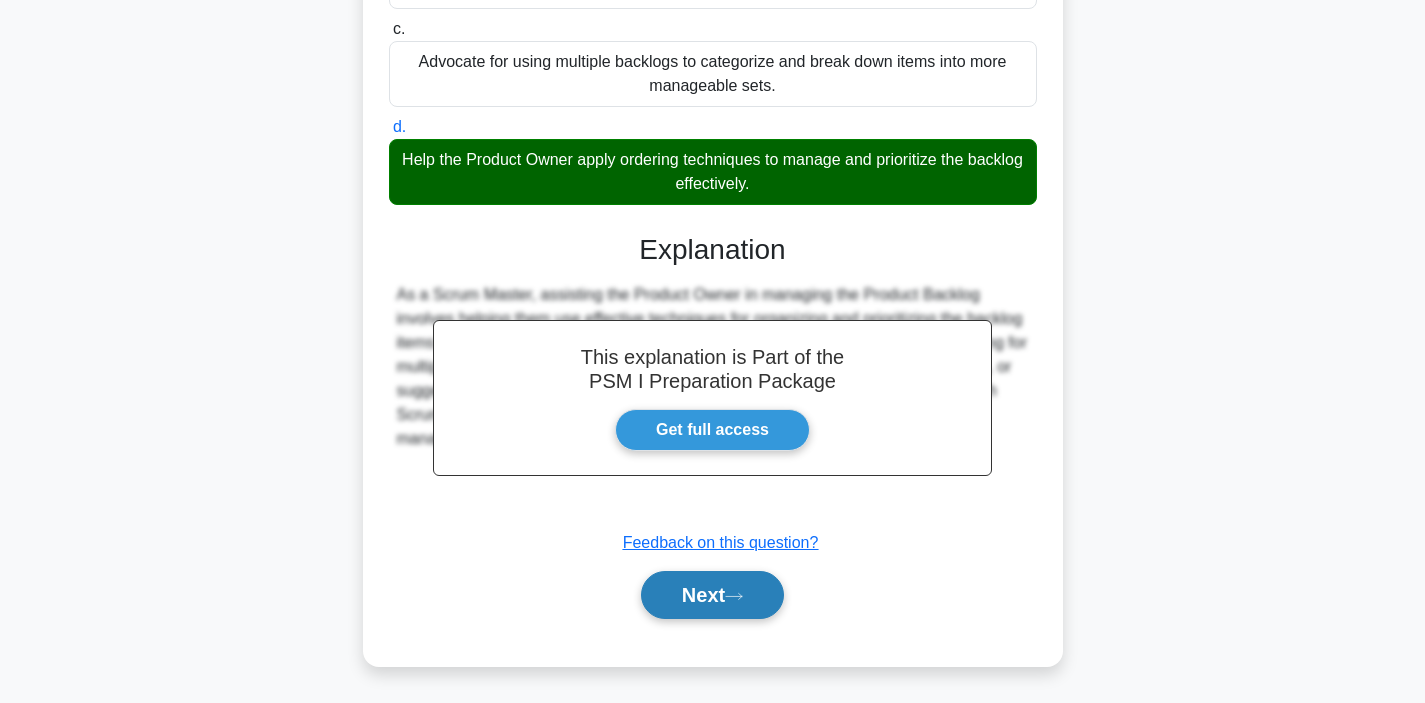 click on "Next" at bounding box center (712, 595) 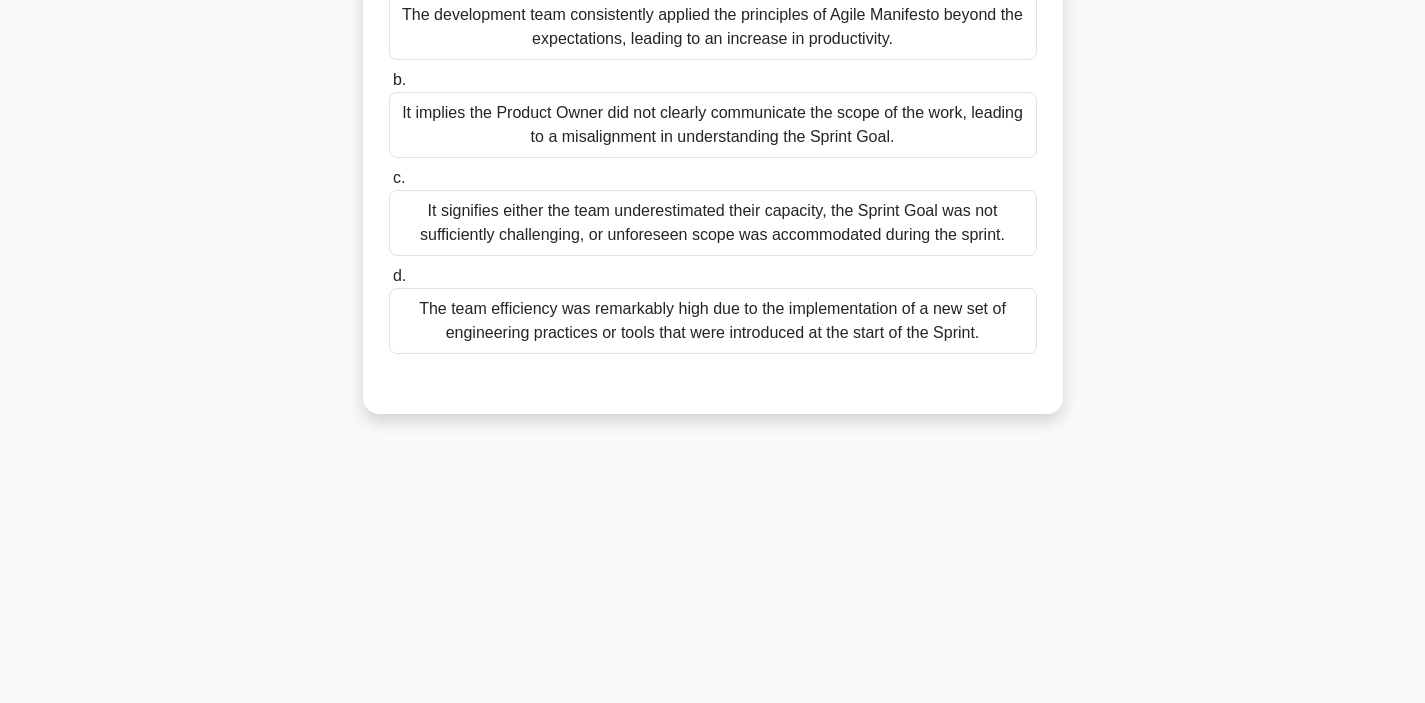 scroll, scrollTop: 13, scrollLeft: 0, axis: vertical 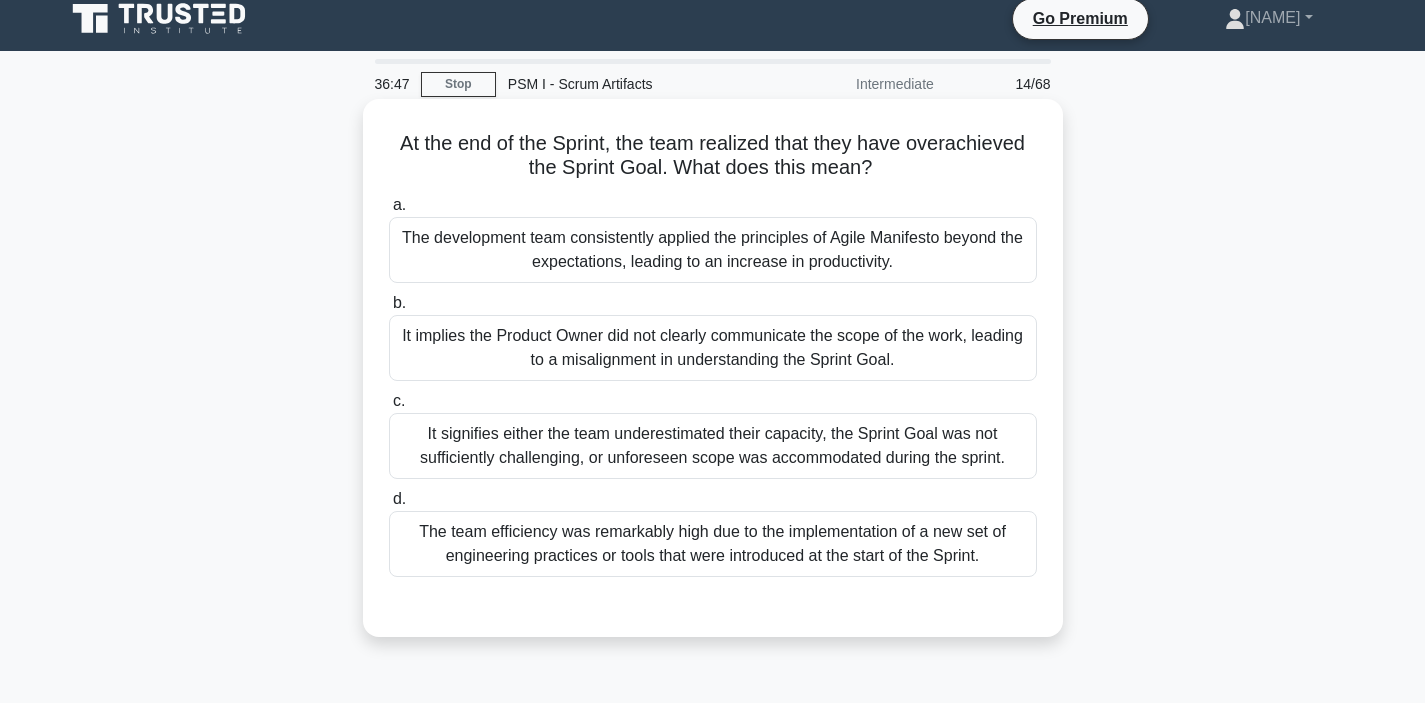 click on "At the end of the Sprint, the team realized that they have overachieved the Sprint Goal. What does this mean?
.spinner_0XTQ{transform-origin:center;animation:spinner_y6GP .75s linear infinite}@keyframes spinner_y6GP{100%{transform:rotate(360deg)}}" at bounding box center (713, 156) 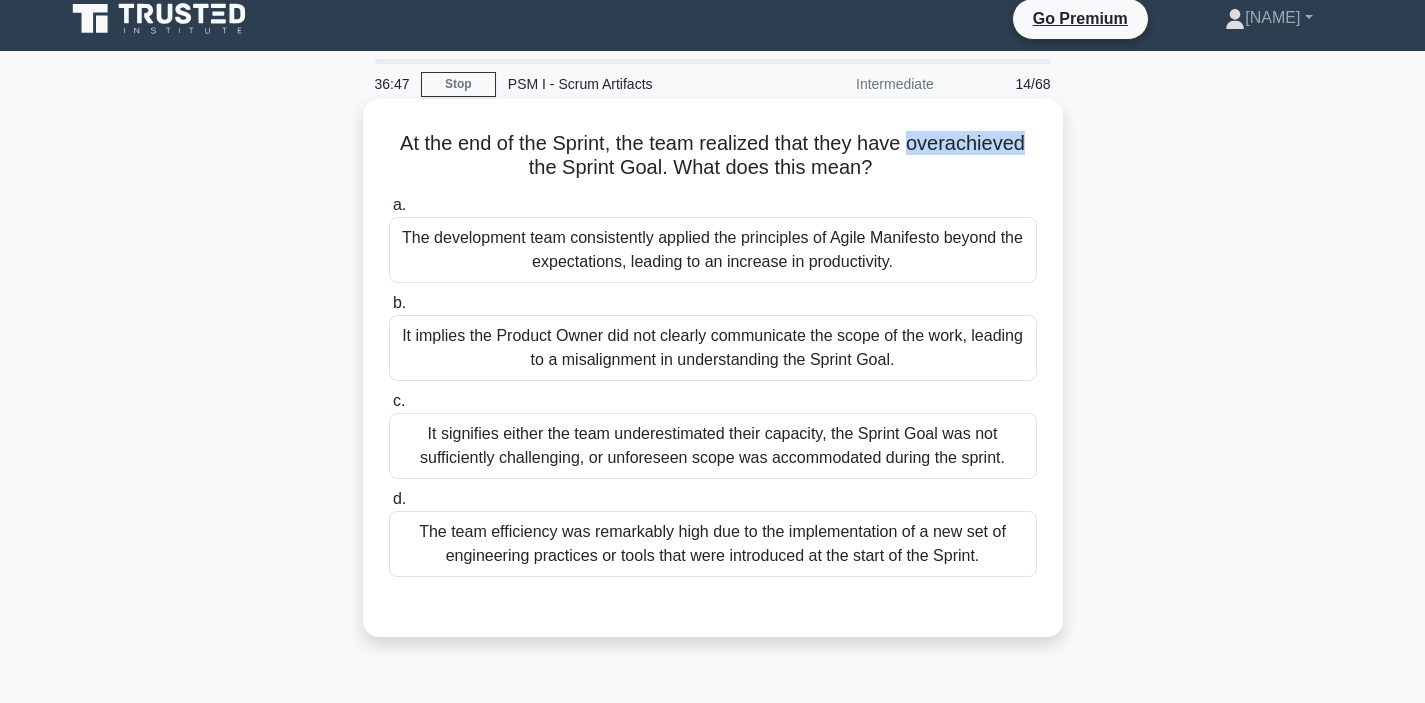 click on "At the end of the Sprint, the team realized that they have overachieved the Sprint Goal. What does this mean?
.spinner_0XTQ{transform-origin:center;animation:spinner_y6GP .75s linear infinite}@keyframes spinner_y6GP{100%{transform:rotate(360deg)}}" at bounding box center [713, 156] 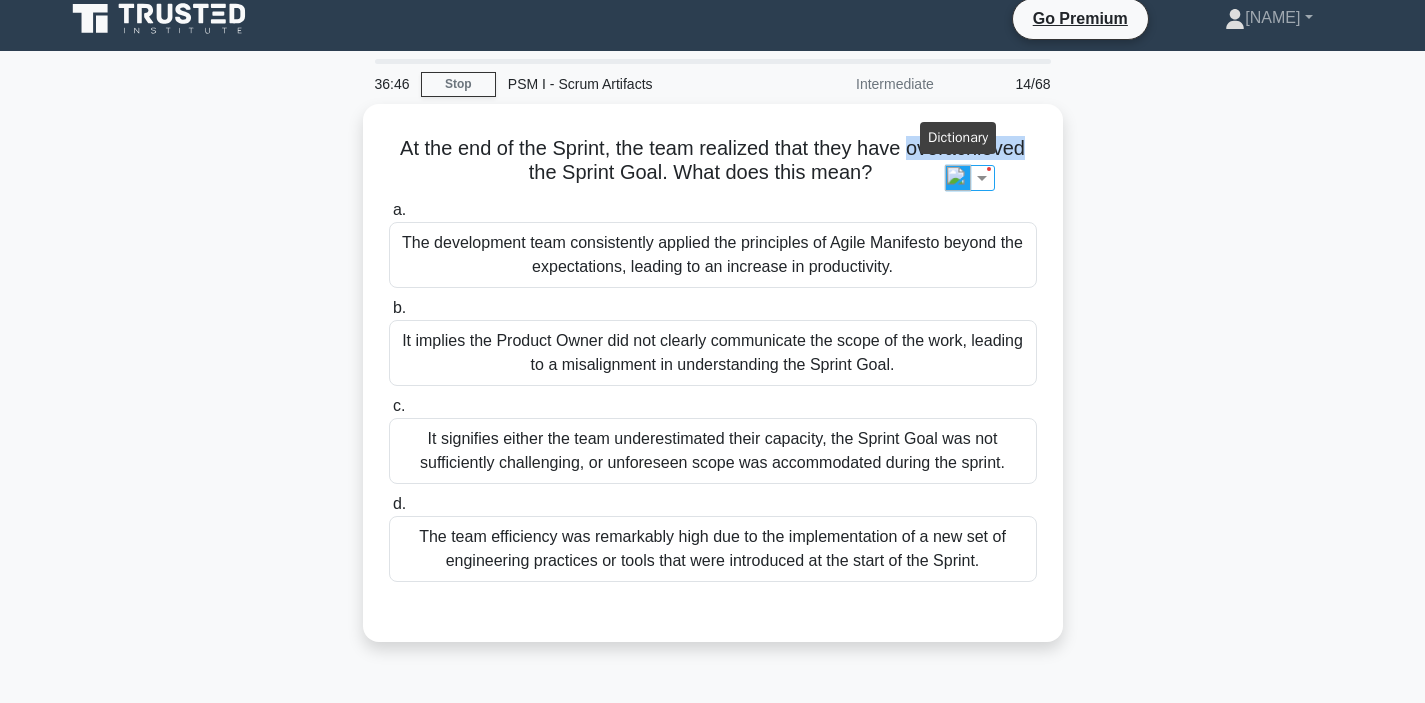 click at bounding box center [958, 178] 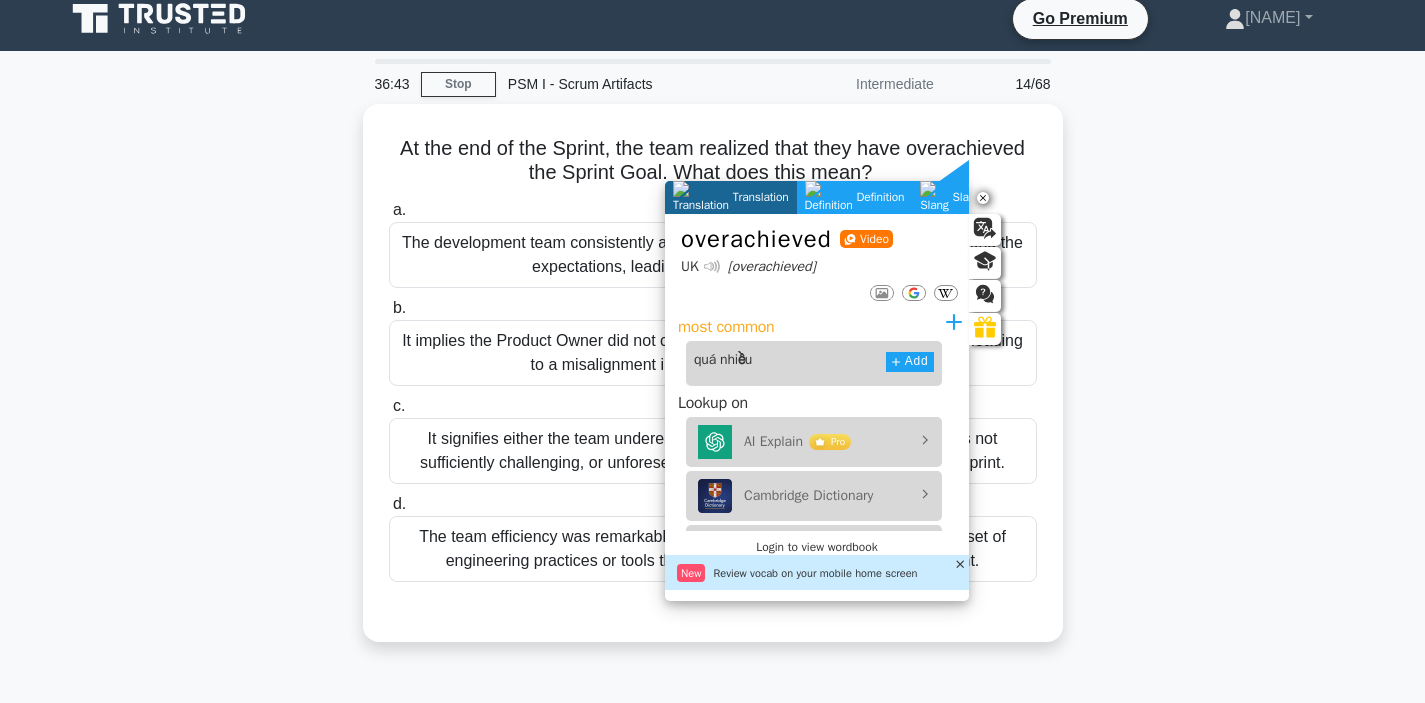 click on "At the end of the Sprint, the team realized that they have overachieved the Sprint Goal. What does this mean?
.spinner_0XTQ{transform-origin:center;animation:spinner_y6GP .75s linear infinite}@keyframes spinner_y6GP{100%{transform:rotate(360deg)}}
a.
The development team consistently applied the principles of Agile Manifesto beyond the expectations, leading to an increase in productivity.
b. c. d." at bounding box center (713, 385) 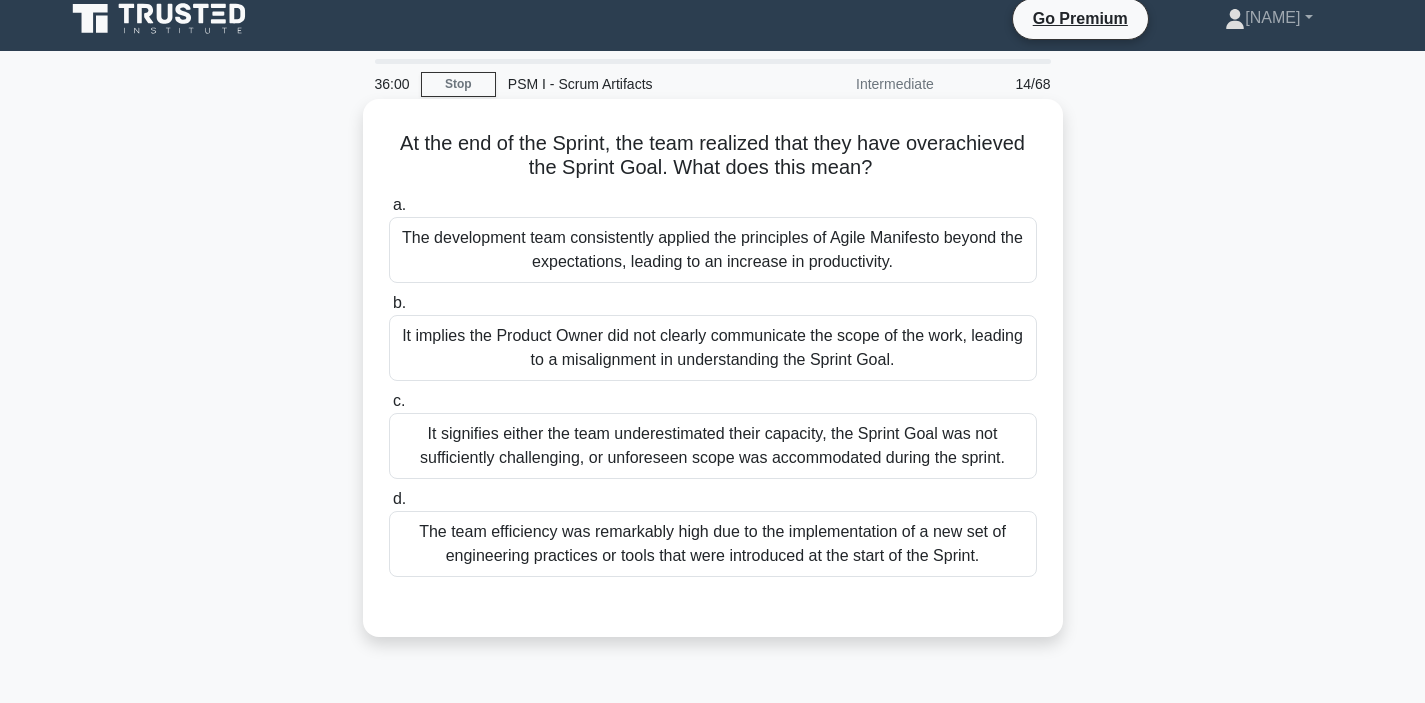 click on "It signifies either the team underestimated their capacity, the Sprint Goal was not sufficiently challenging, or unforeseen scope was accommodated during the sprint." at bounding box center [713, 446] 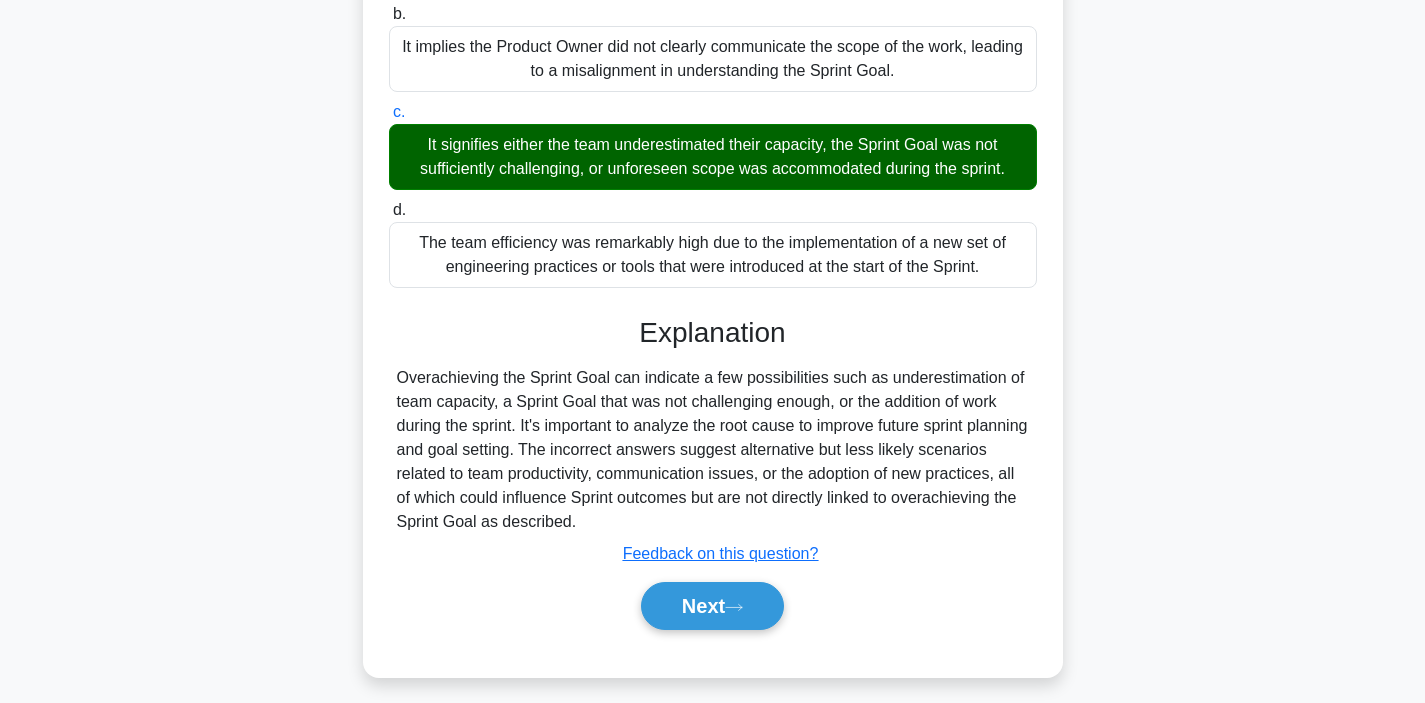 scroll, scrollTop: 377, scrollLeft: 0, axis: vertical 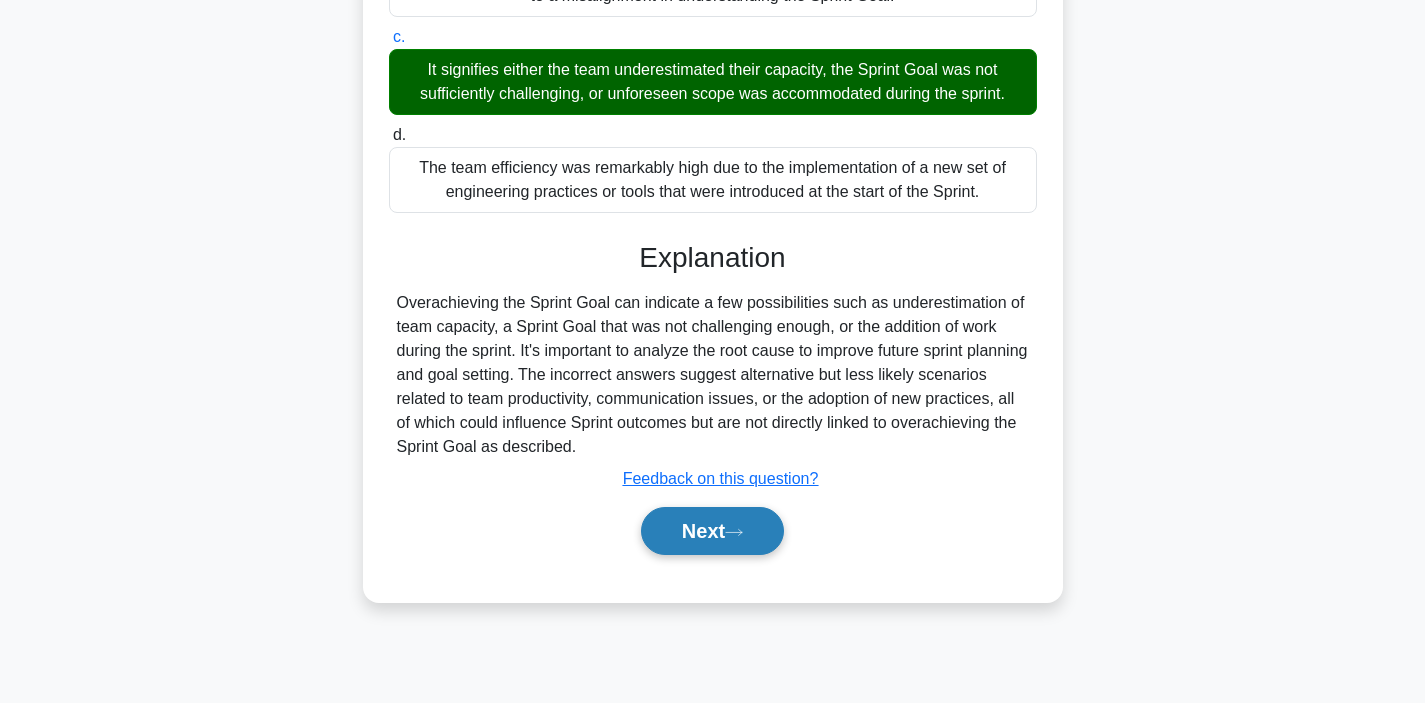click on "Next" at bounding box center [712, 531] 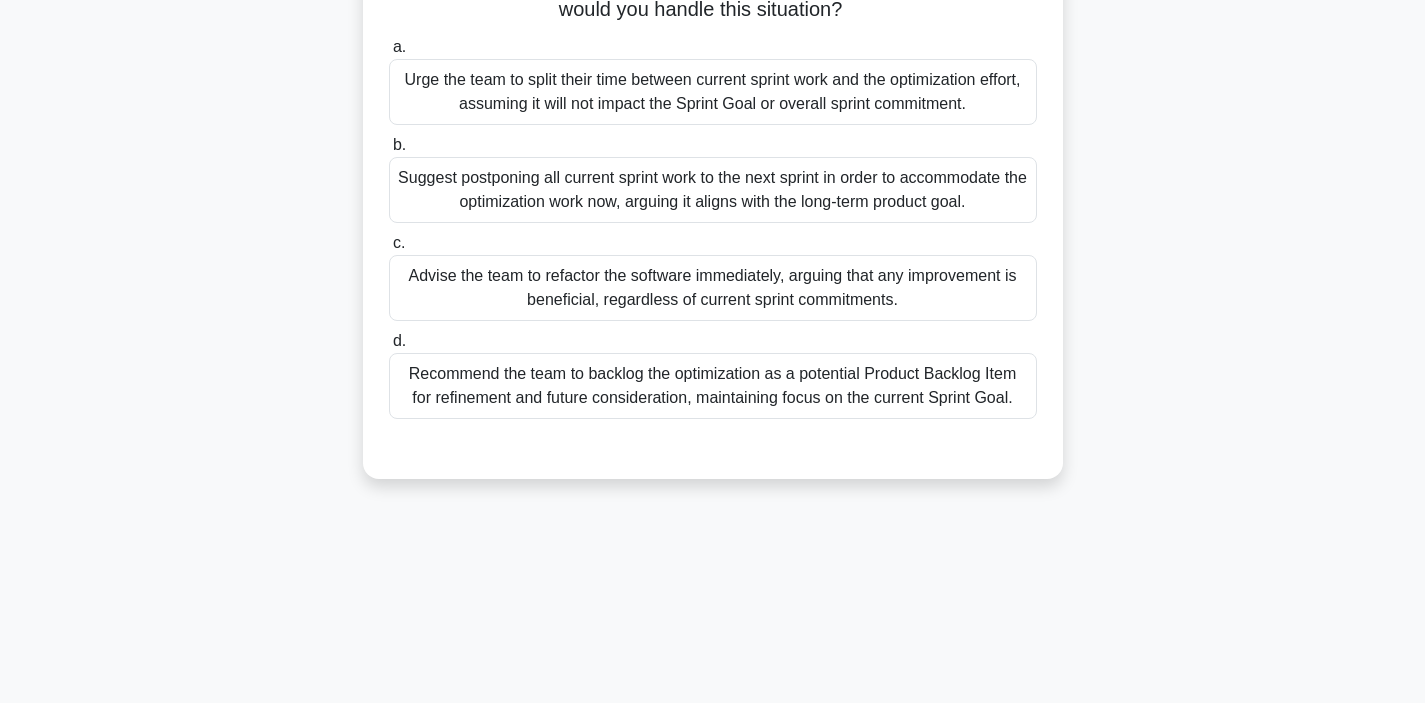 scroll, scrollTop: 21, scrollLeft: 0, axis: vertical 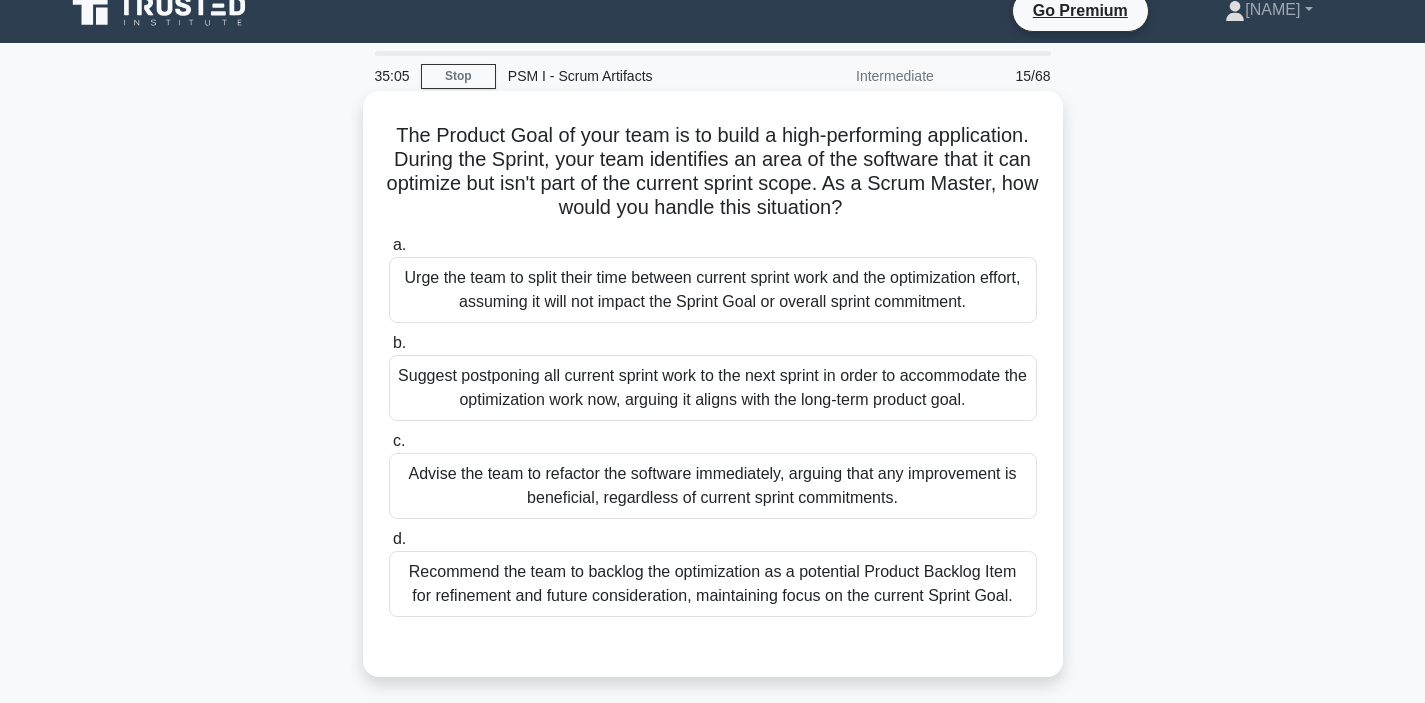 click on "Recommend the team to backlog the optimization as a potential Product Backlog Item for refinement and future consideration, maintaining focus on the current Sprint Goal." at bounding box center [713, 584] 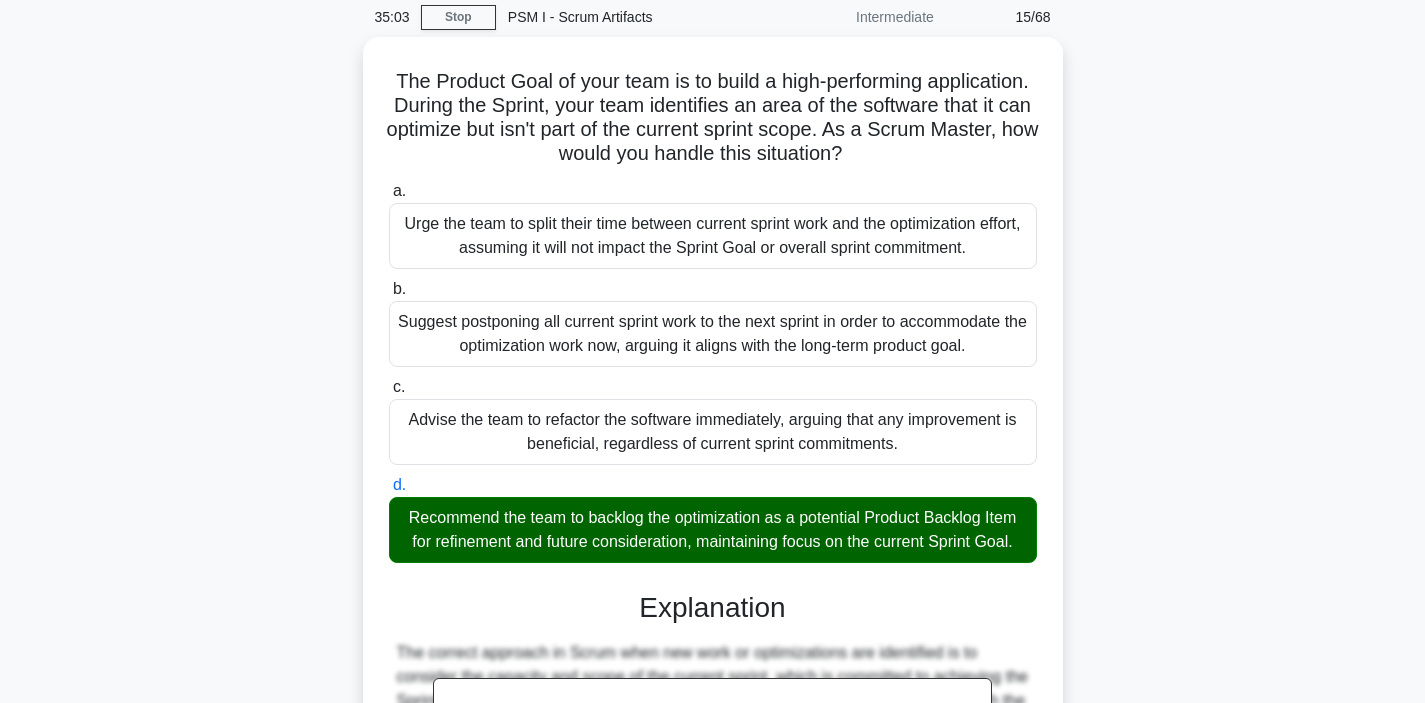 scroll, scrollTop: 373, scrollLeft: 0, axis: vertical 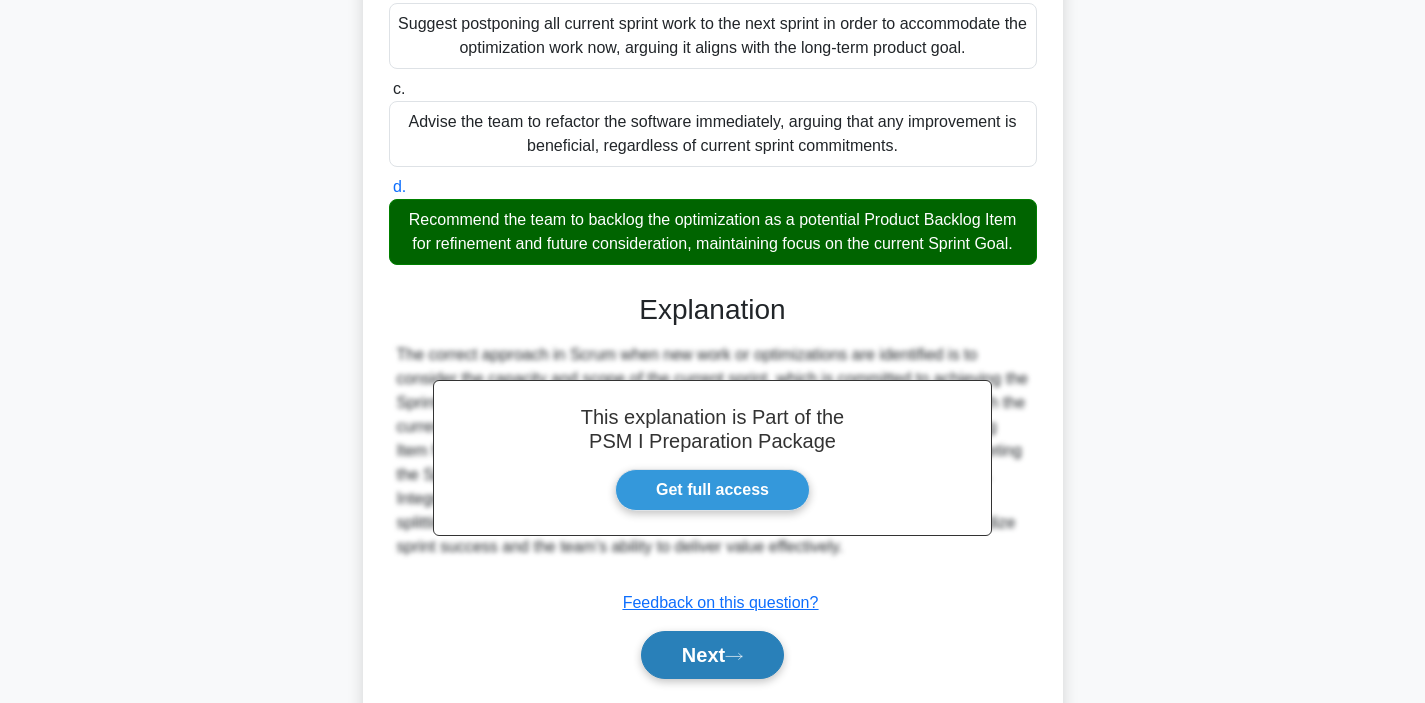 click on "Next" at bounding box center [712, 655] 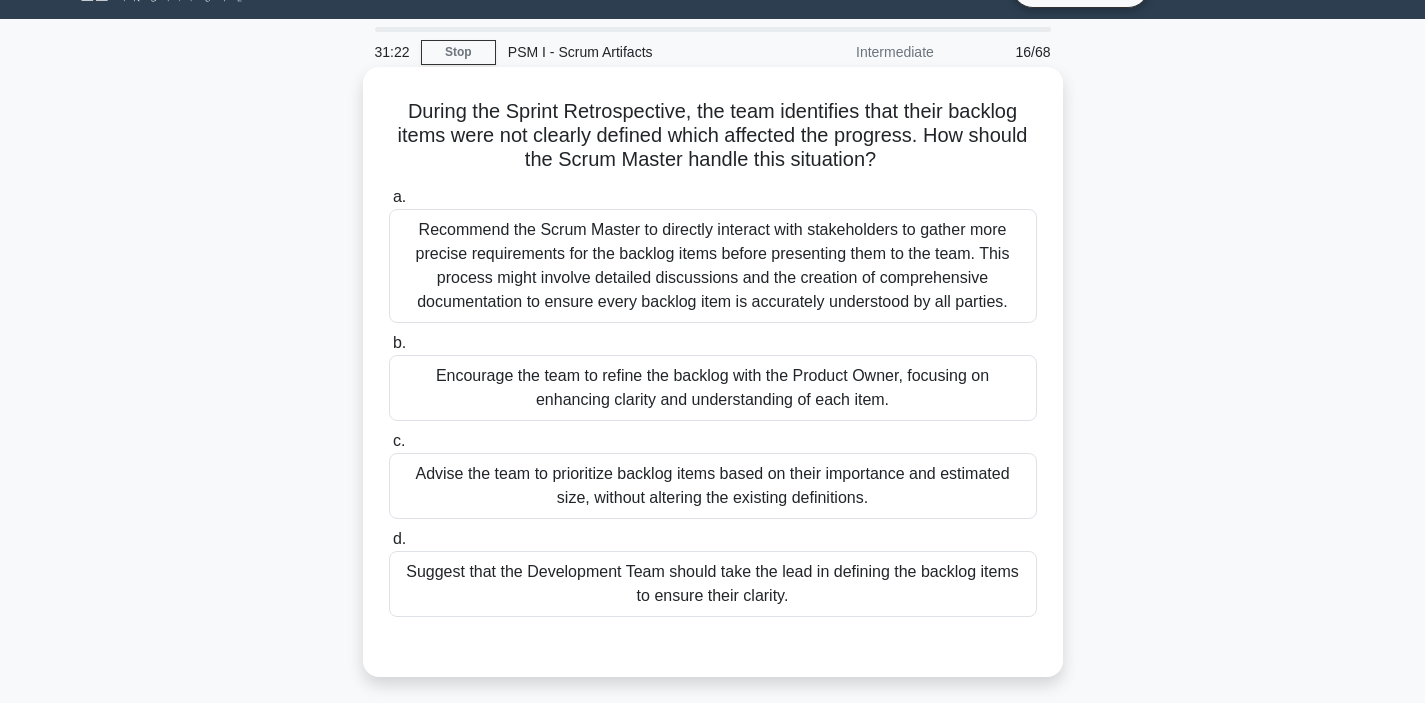 scroll, scrollTop: 63, scrollLeft: 0, axis: vertical 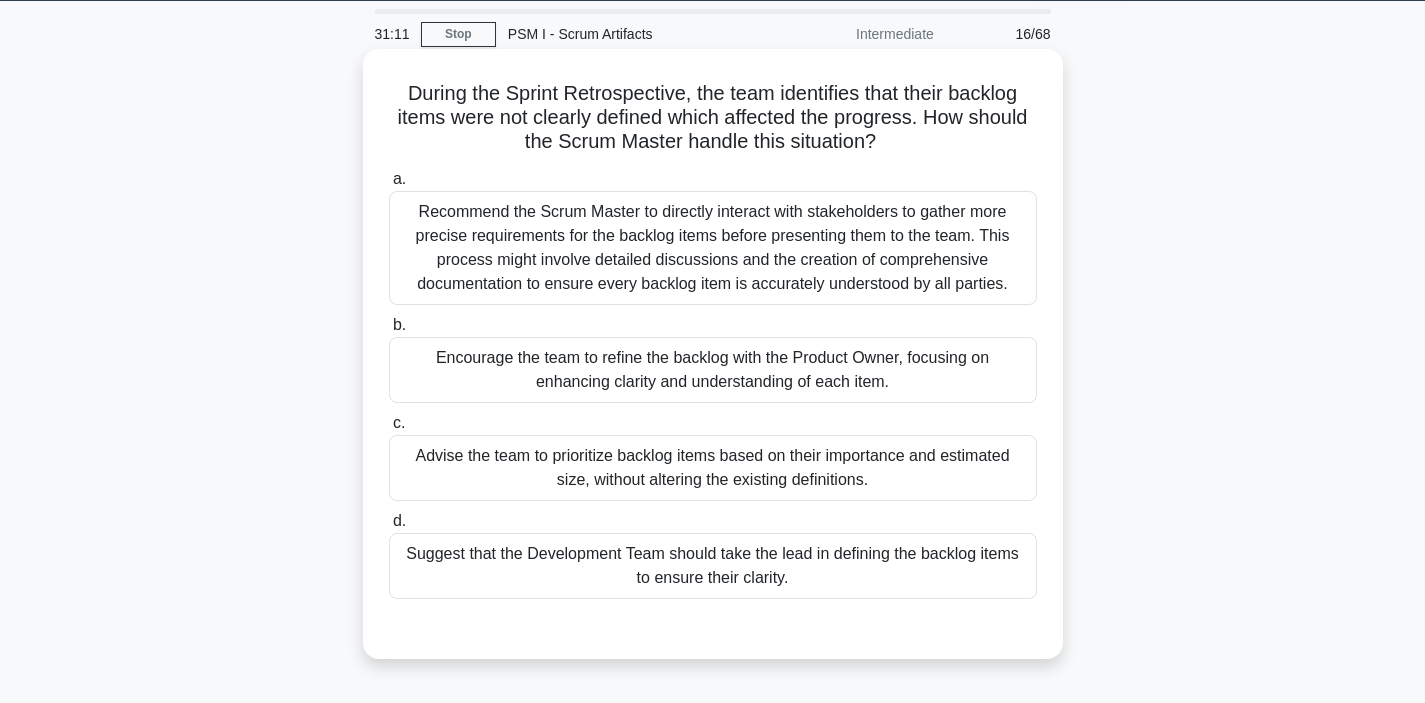 click on "During the Sprint Retrospective, the team identifies that their backlog items were not clearly defined which affected the progress. How should the Scrum Master handle this situation?
.spinner_0XTQ{transform-origin:center;animation:spinner_y6GP .75s linear infinite}@keyframes spinner_y6GP{100%{transform:rotate(360deg)}}" at bounding box center (713, 118) 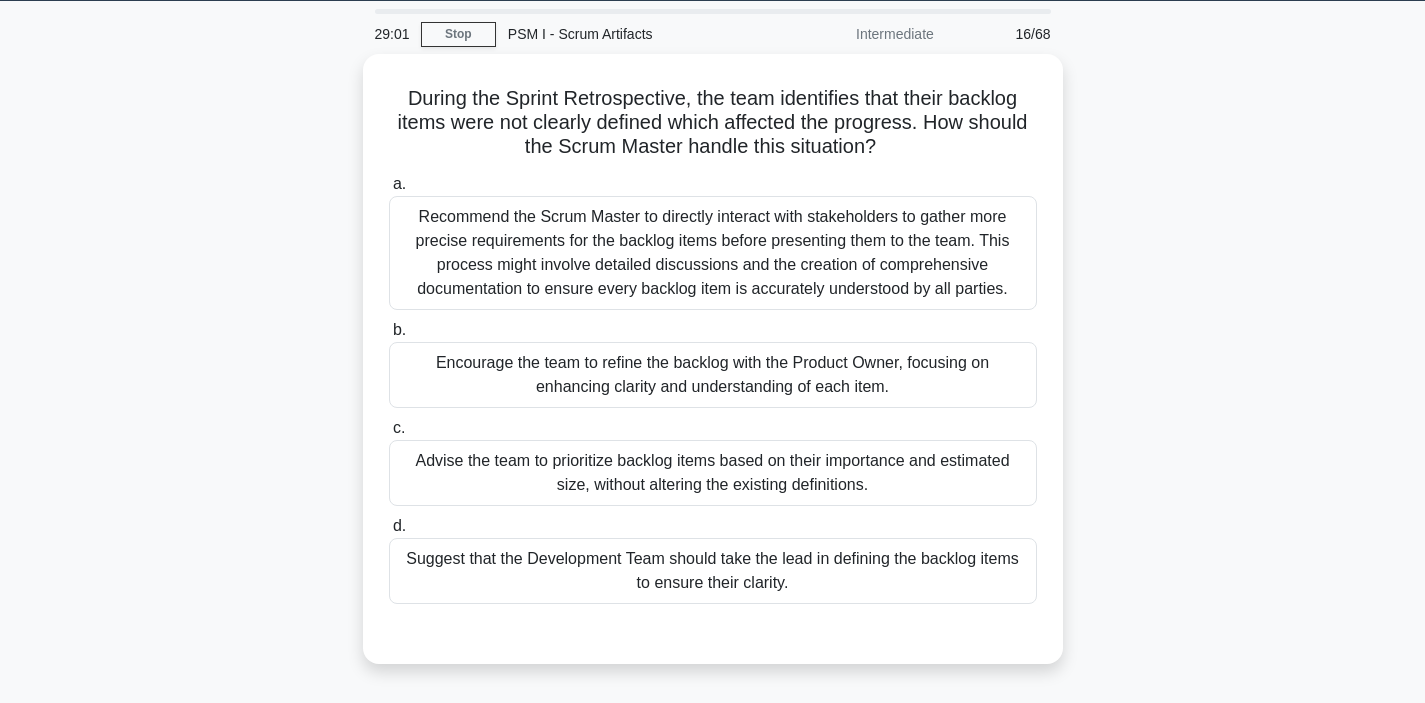 click on "During the Sprint Retrospective, the team identifies that their backlog items were not clearly defined which affected the progress. How should the Scrum Master handle this situation?
.spinner_0XTQ{transform-origin:center;animation:spinner_y6GP .75s linear infinite}@keyframes spinner_y6GP{100%{transform:rotate(360deg)}}
a.
b.
c. d." at bounding box center (713, 371) 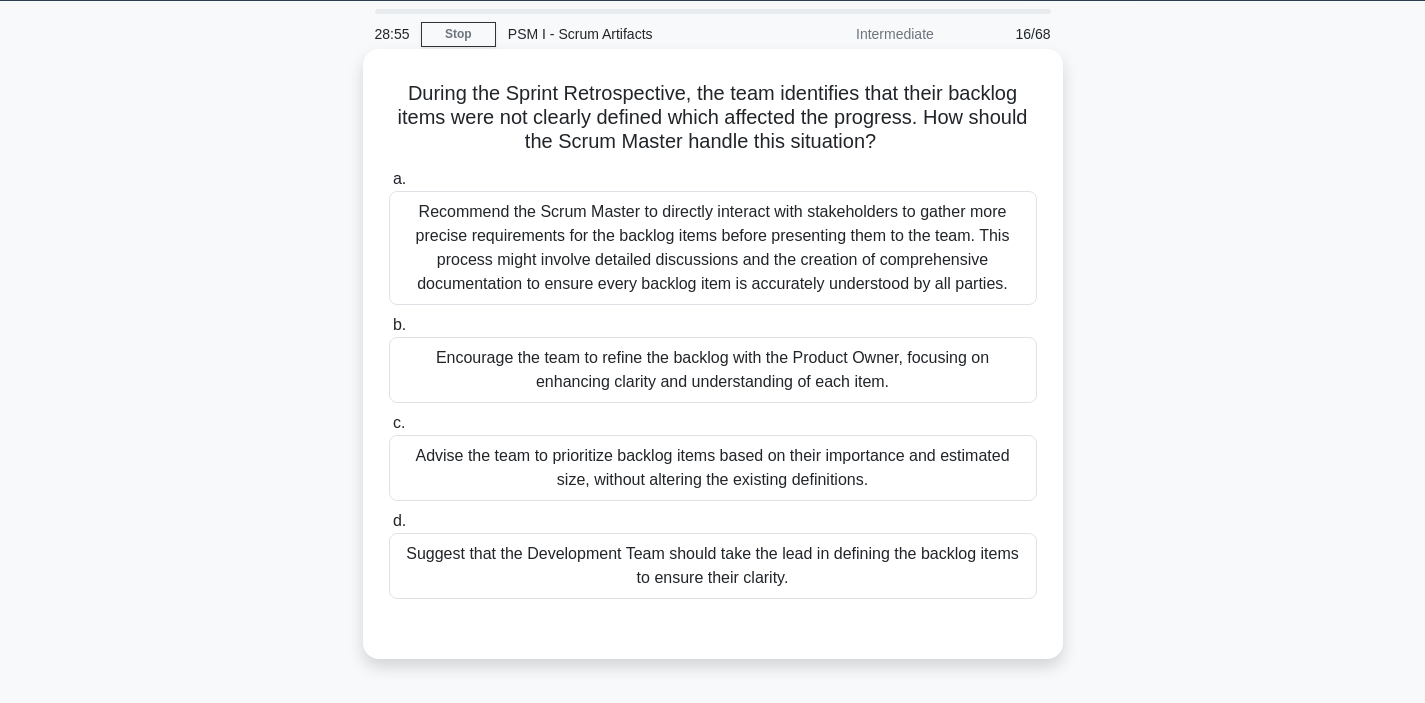 click on "During the Sprint Retrospective, the team identifies that their backlog items were not clearly defined which affected the progress. How should the Scrum Master handle this situation?
.spinner_0XTQ{transform-origin:center;animation:spinner_y6GP .75s linear infinite}@keyframes spinner_y6GP{100%{transform:rotate(360deg)}}" at bounding box center [713, 118] 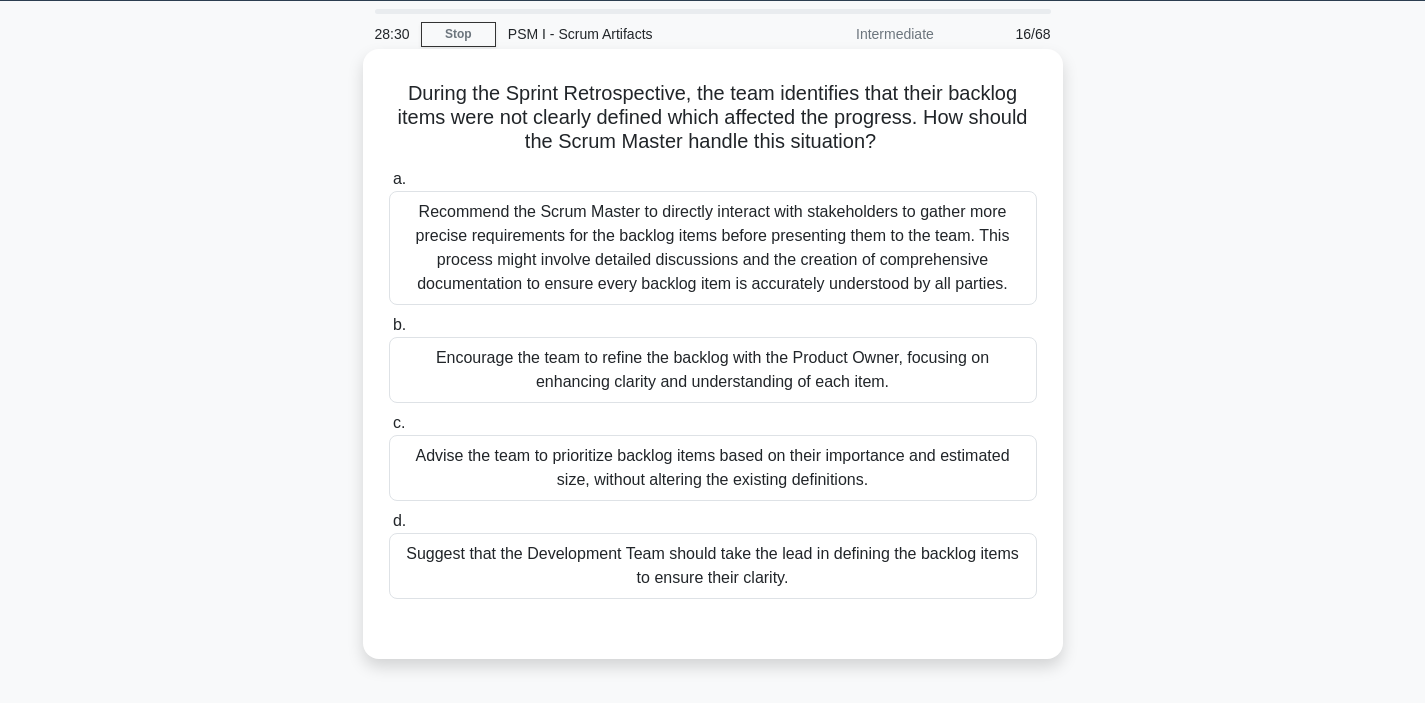 click on "Recommend the Scrum Master to directly interact with stakeholders to gather more precise requirements for the backlog items before presenting them to the team. This process might involve detailed discussions and the creation of comprehensive documentation to ensure every backlog item is accurately understood by all parties." at bounding box center [713, 248] 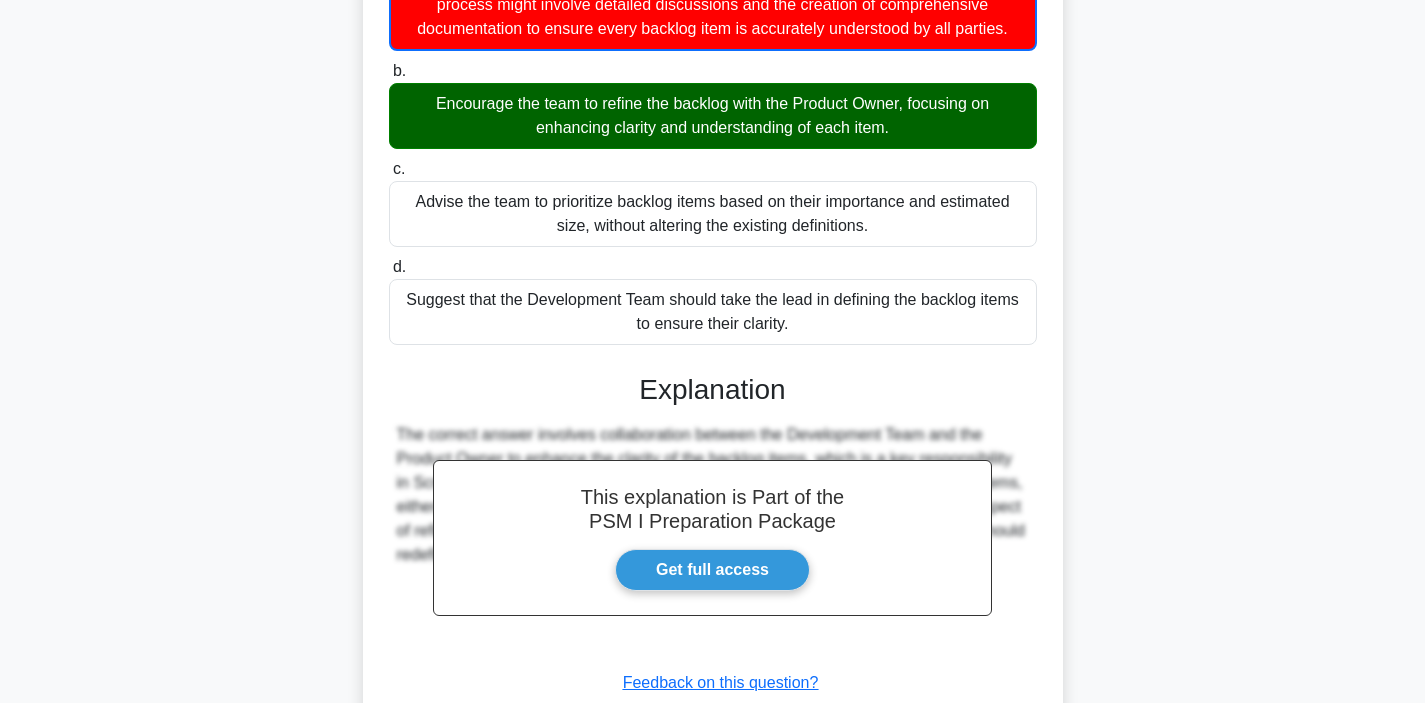 scroll, scrollTop: 452, scrollLeft: 0, axis: vertical 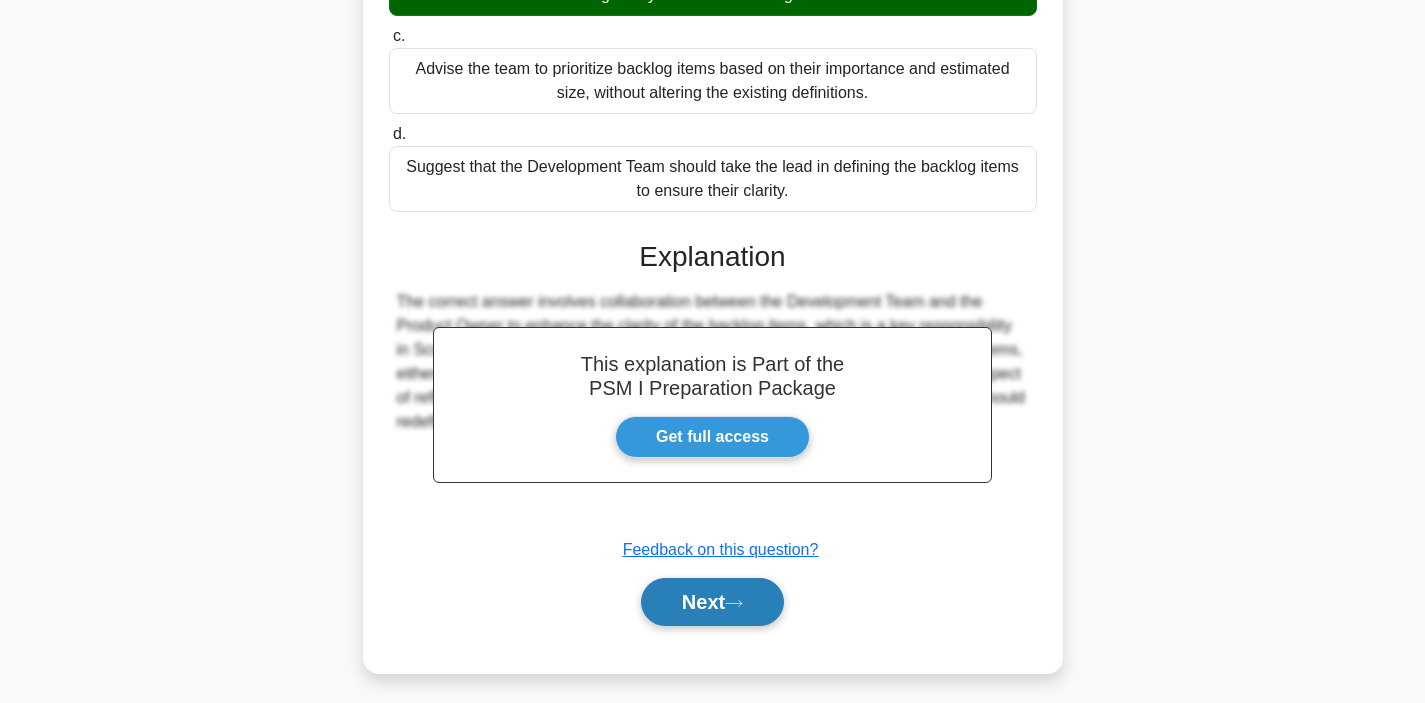 click 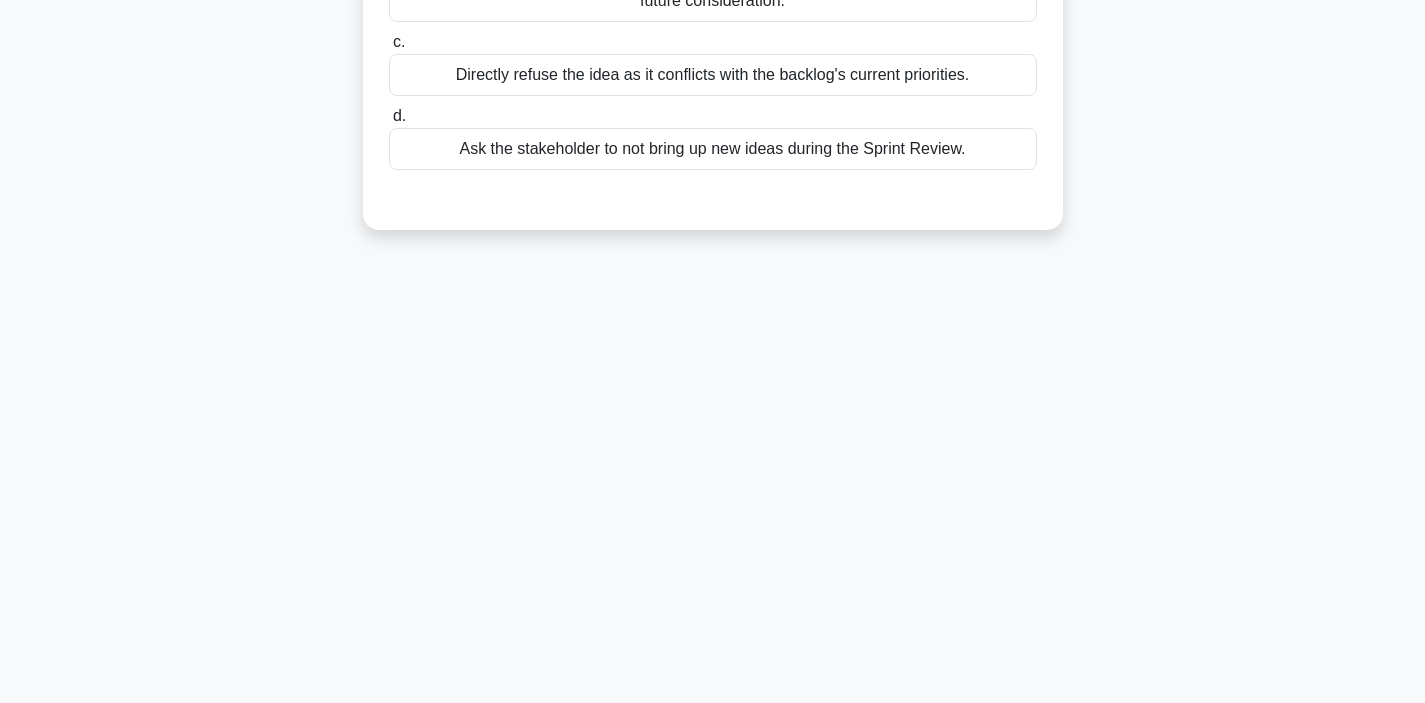 scroll, scrollTop: 0, scrollLeft: 0, axis: both 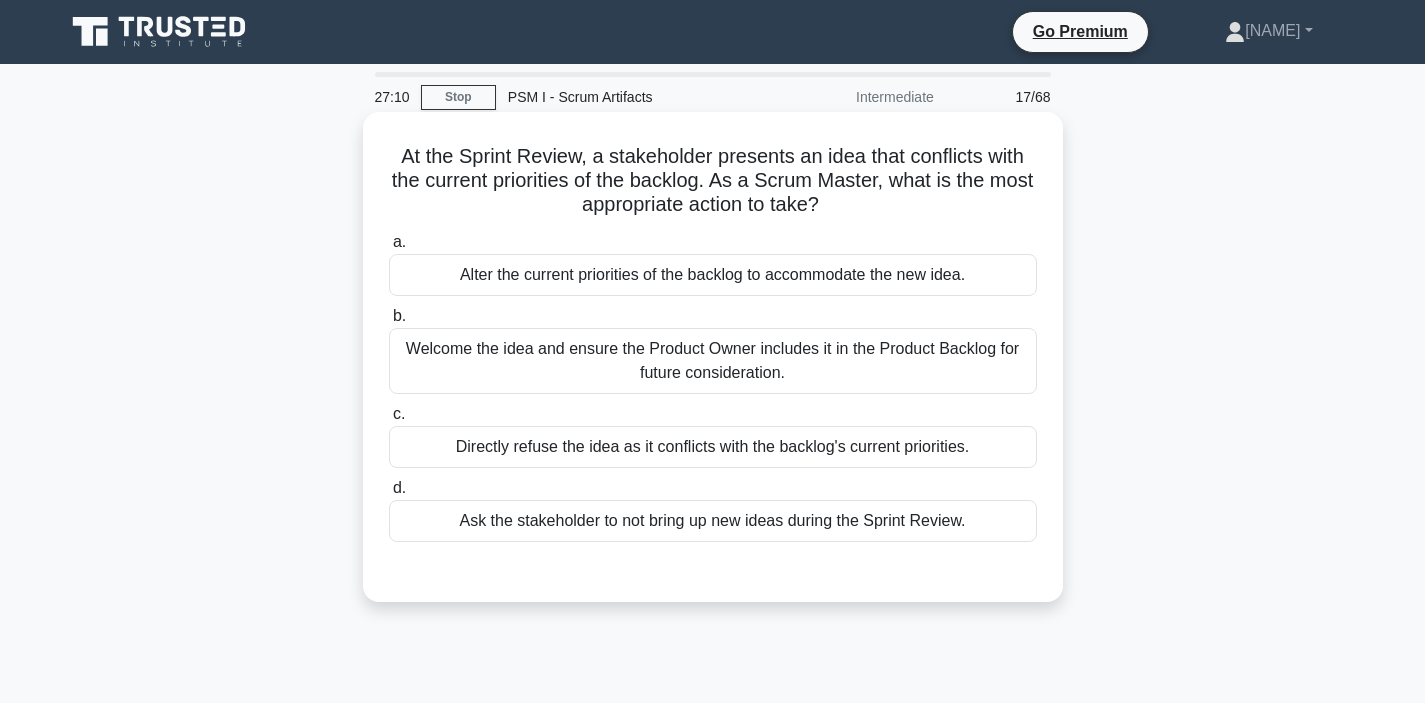click on "Welcome the idea and ensure the Product Owner includes it in the Product Backlog for future consideration." at bounding box center (713, 361) 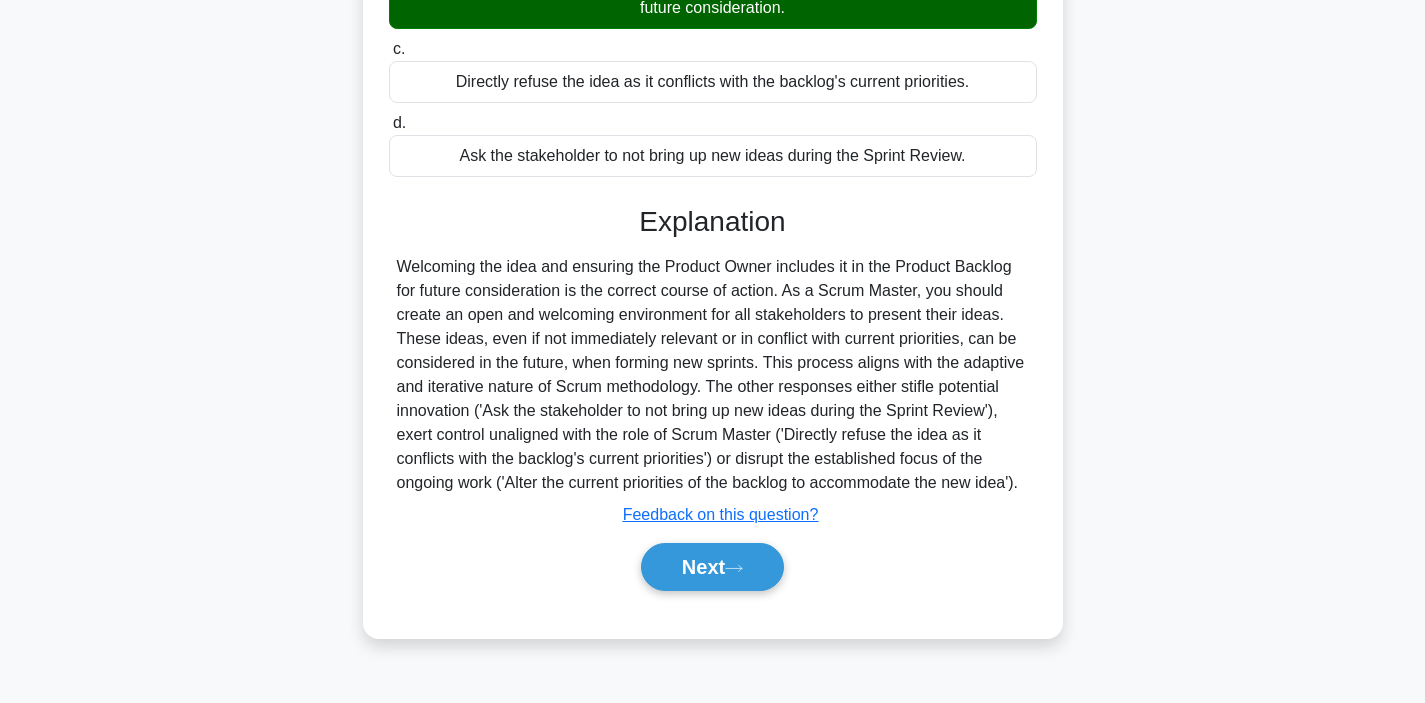 scroll, scrollTop: 377, scrollLeft: 0, axis: vertical 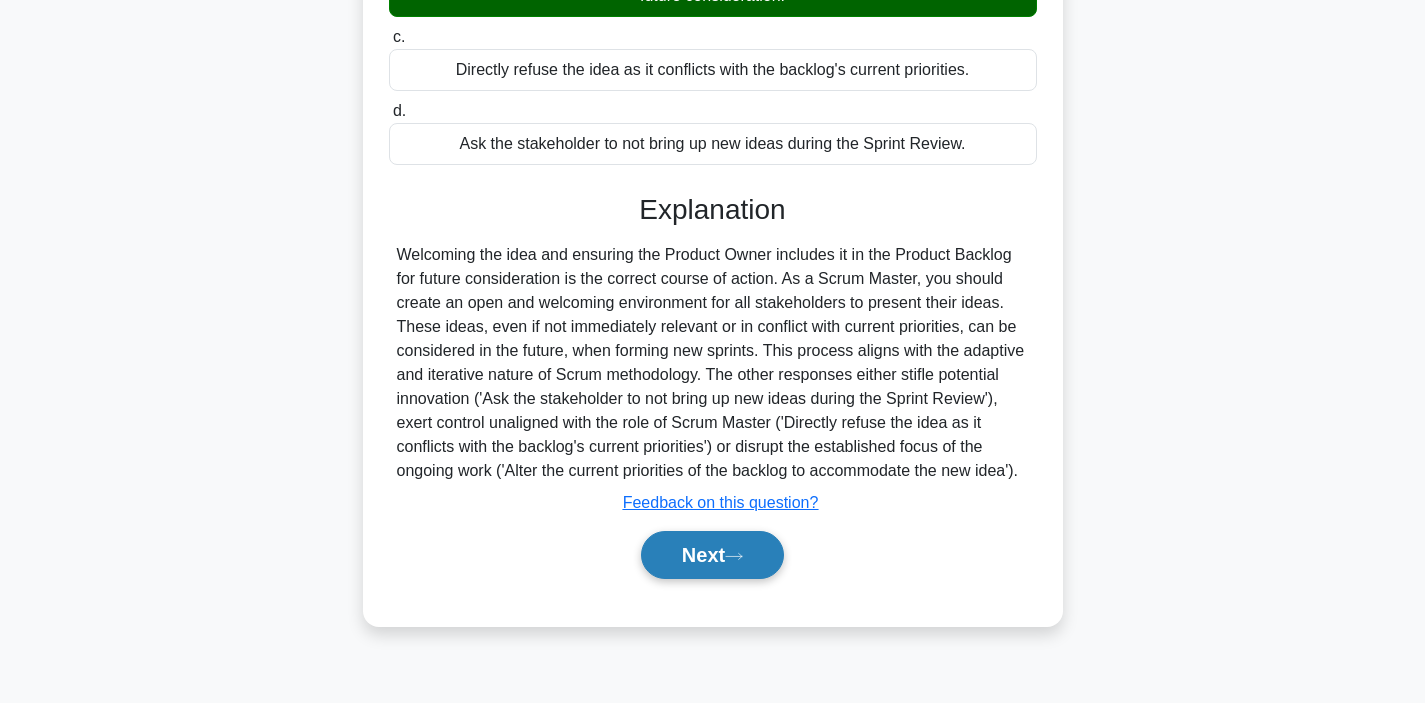 click on "Next" at bounding box center (712, 555) 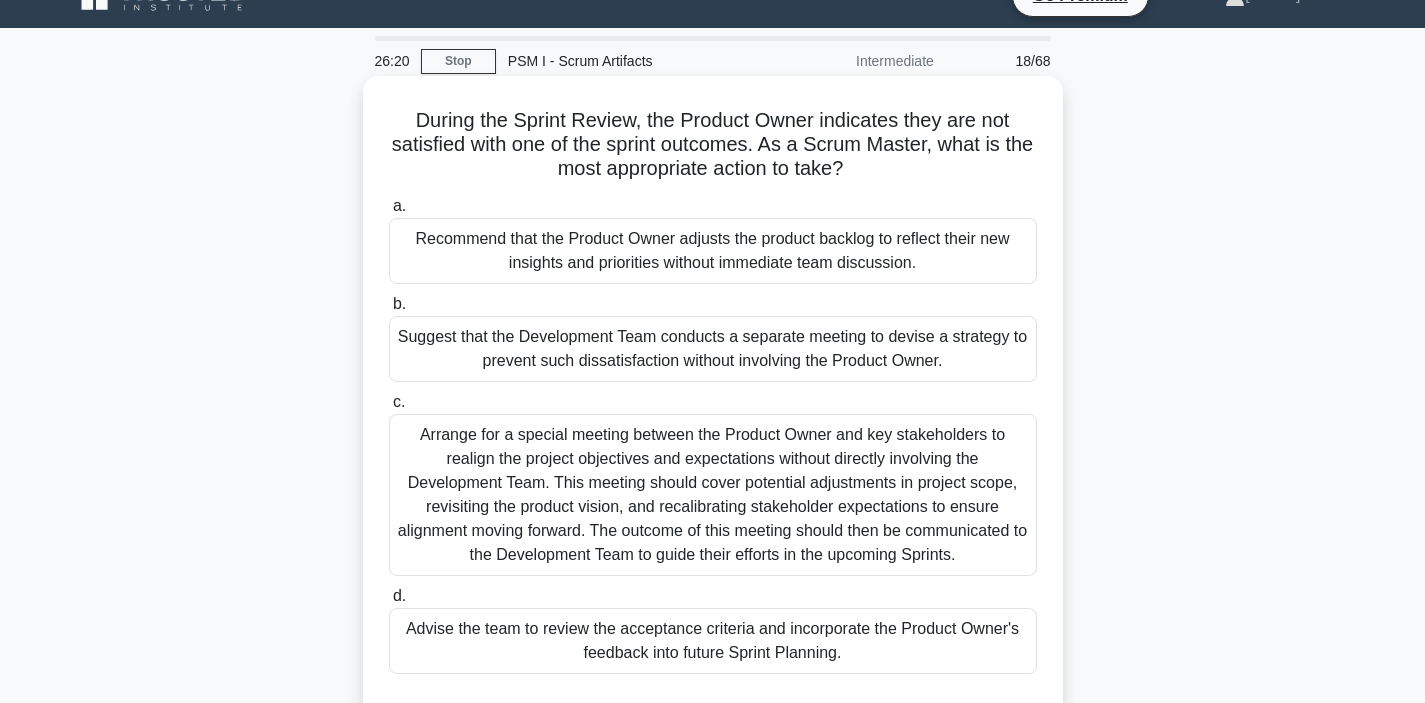 scroll, scrollTop: 37, scrollLeft: 0, axis: vertical 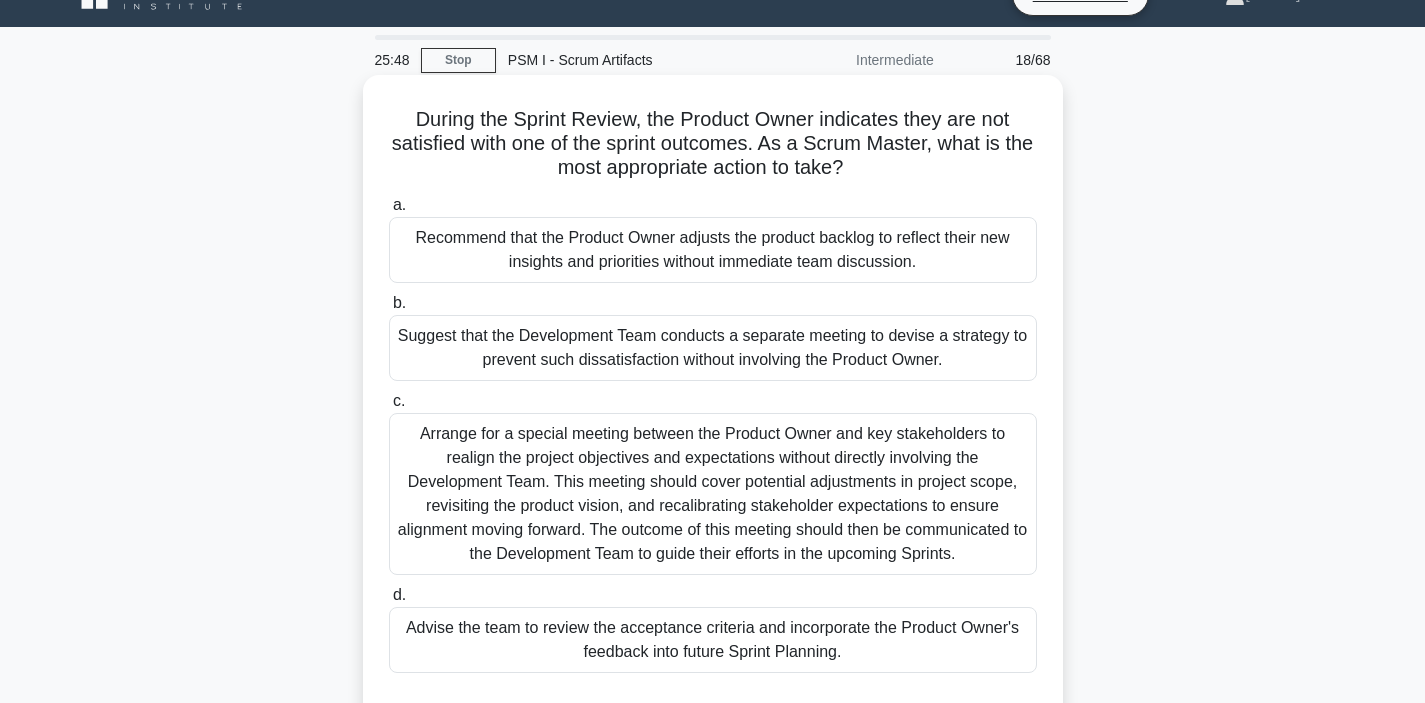 click on "During the Sprint Review, the Product Owner indicates they are not satisfied with one of the sprint outcomes. As a Scrum Master, what is the most appropriate action to take?
.spinner_0XTQ{transform-origin:center;animation:spinner_y6GP .75s linear infinite}@keyframes spinner_y6GP{100%{transform:rotate(360deg)}}" at bounding box center [713, 144] 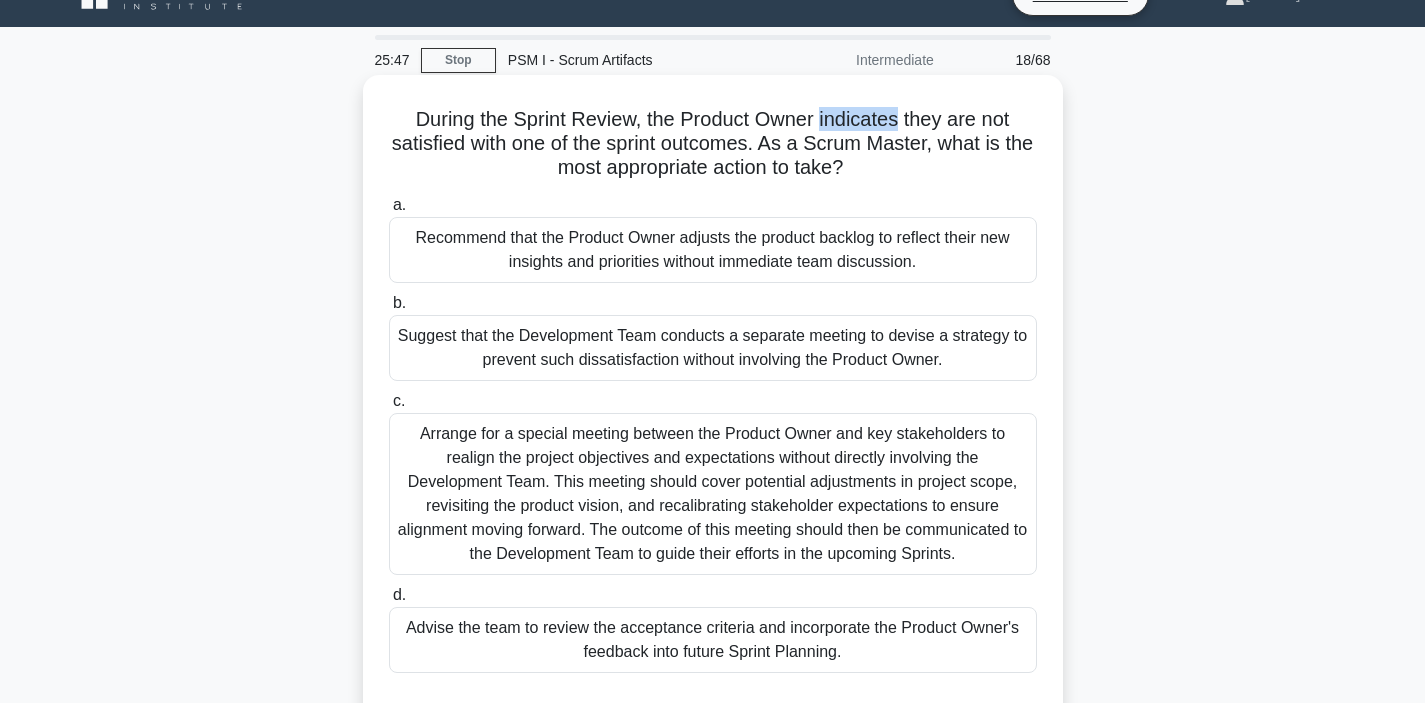 click on "During the Sprint Review, the Product Owner indicates they are not satisfied with one of the sprint outcomes. As a Scrum Master, what is the most appropriate action to take?
.spinner_0XTQ{transform-origin:center;animation:spinner_y6GP .75s linear infinite}@keyframes spinner_y6GP{100%{transform:rotate(360deg)}}" at bounding box center [713, 144] 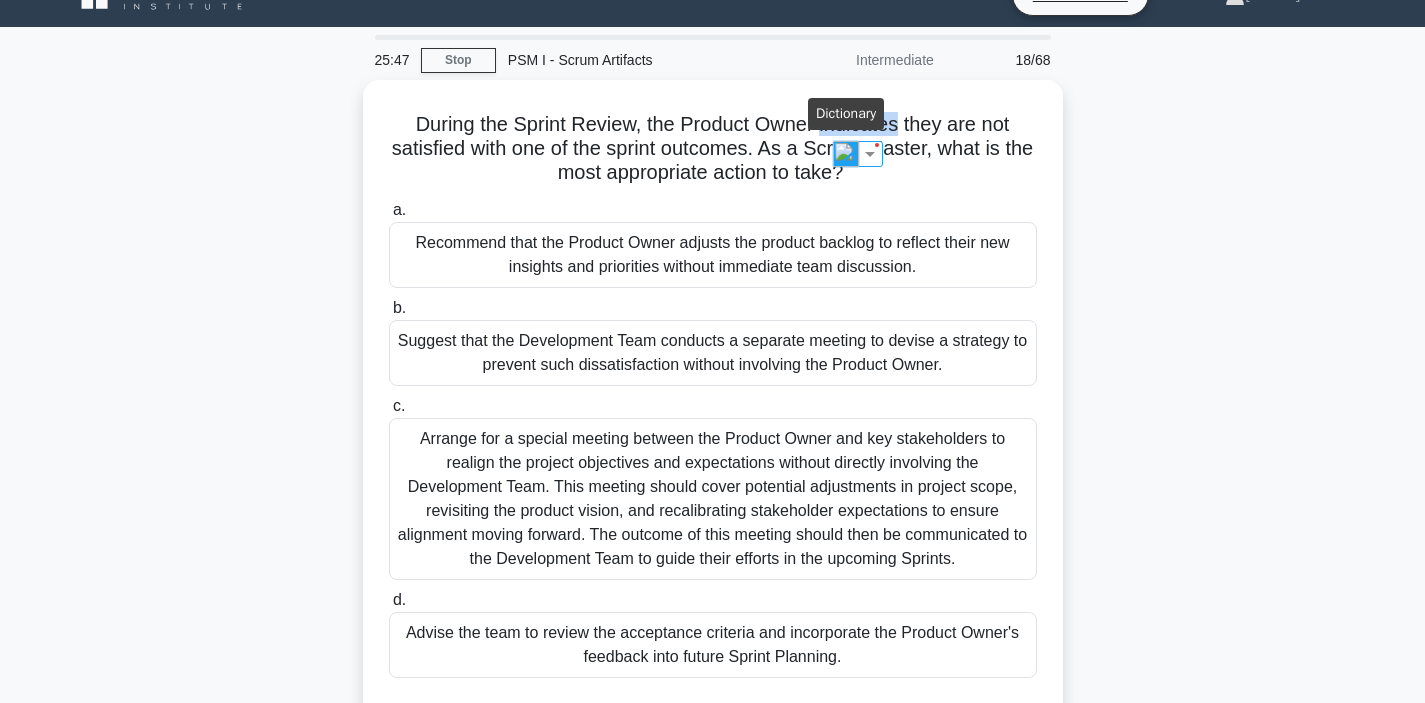 click at bounding box center [846, 154] 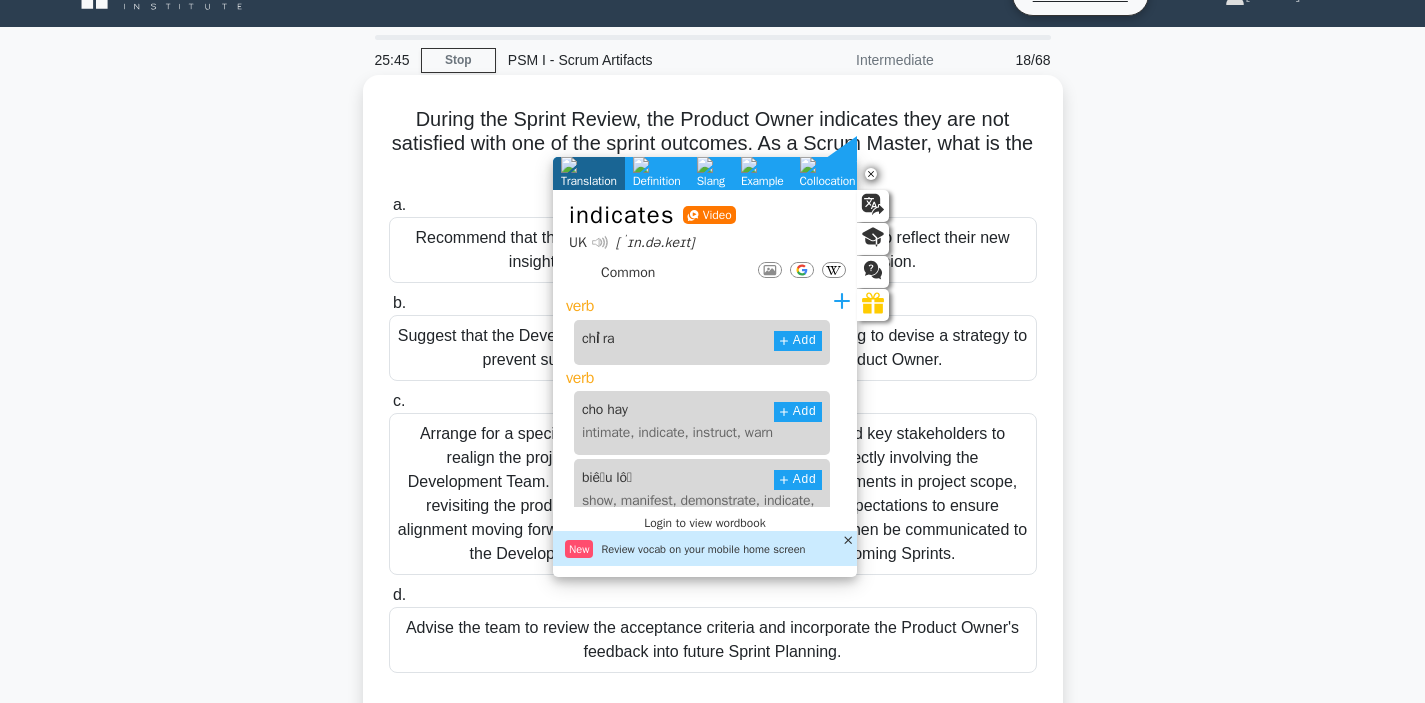 click on "During the Sprint Review, the Product Owner indicates they are not satisfied with one of the sprint outcomes. As a Scrum Master, what is the most appropriate action to take?
.spinner_0XTQ{transform-origin:center;animation:spinner_y6GP .75s linear infinite}@keyframes spinner_y6GP{100%{transform:rotate(360deg)}}" at bounding box center [713, 144] 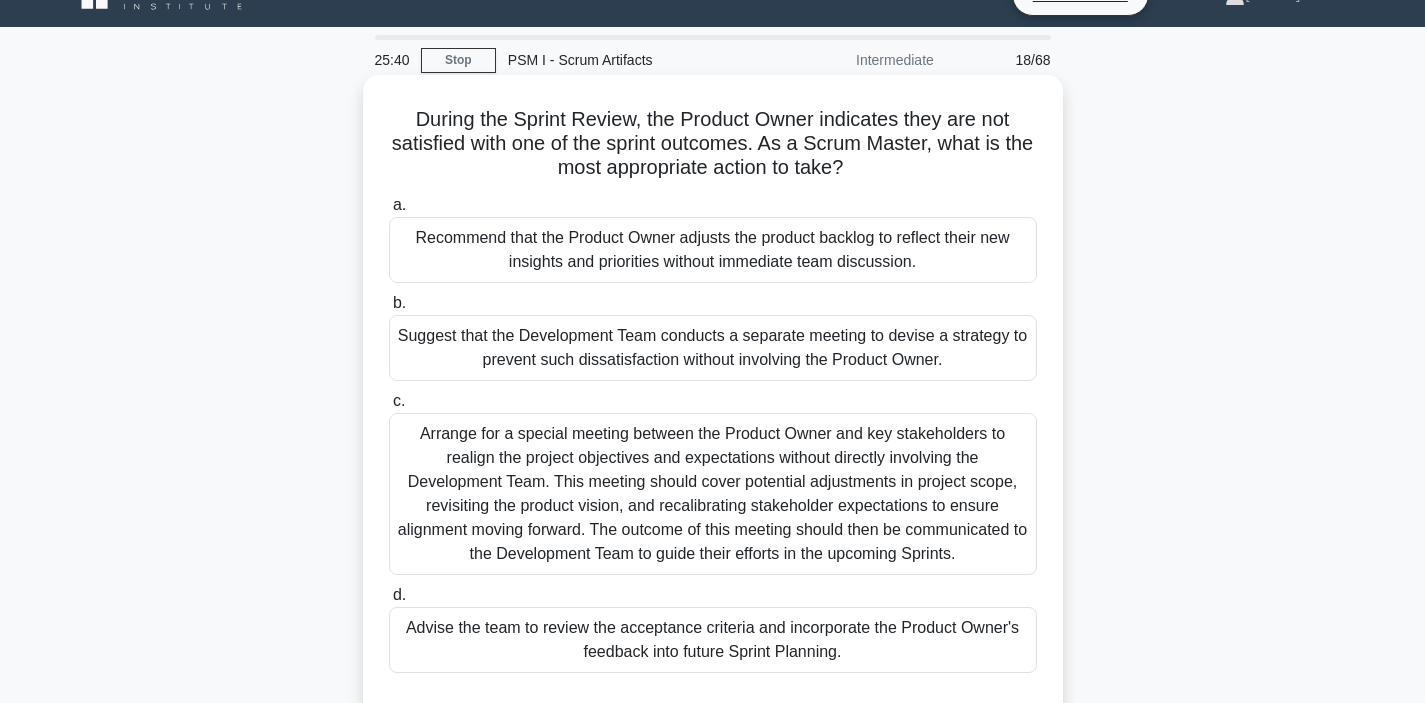 click on "During the Sprint Review, the Product Owner indicates they are not satisfied with one of the sprint outcomes. As a Scrum Master, what is the most appropriate action to take?
.spinner_0XTQ{transform-origin:center;animation:spinner_y6GP .75s linear infinite}@keyframes spinner_y6GP{100%{transform:rotate(360deg)}}" at bounding box center [713, 144] 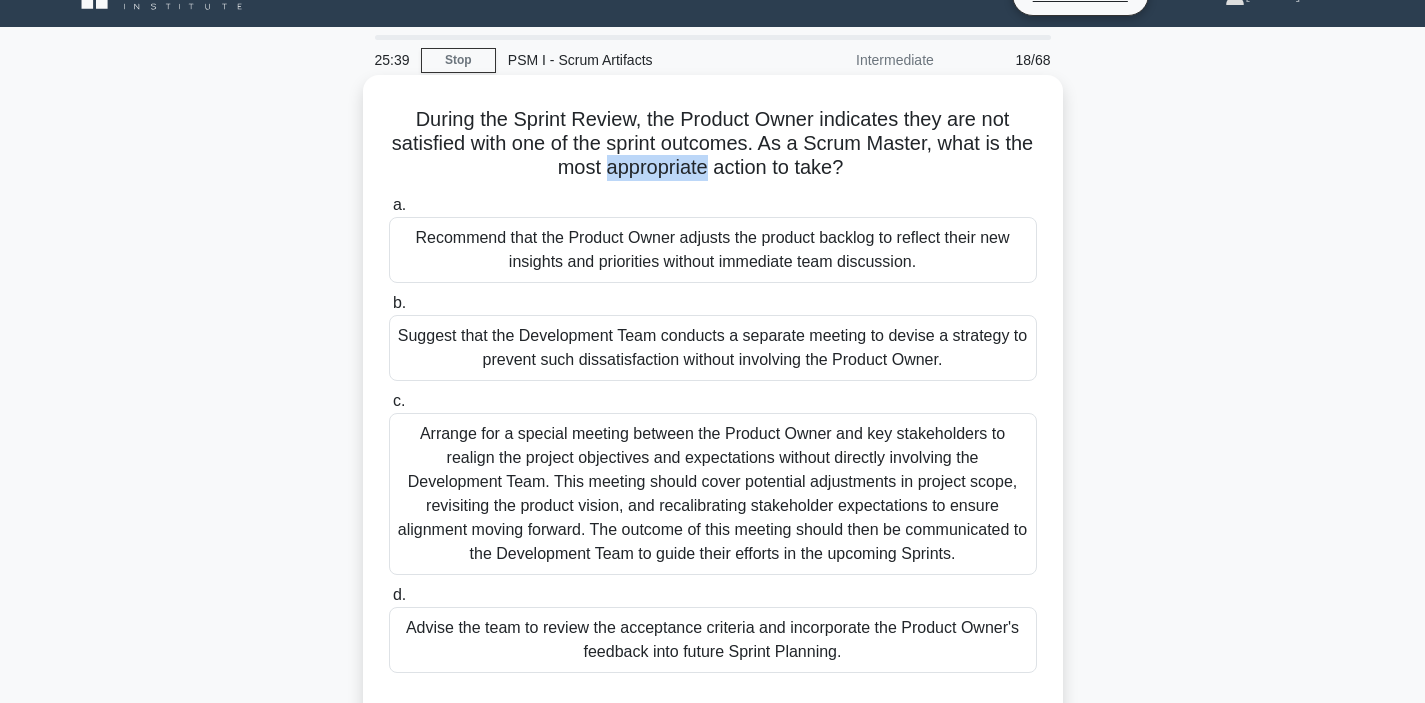 click on "During the Sprint Review, the Product Owner indicates they are not satisfied with one of the sprint outcomes. As a Scrum Master, what is the most appropriate action to take?
.spinner_0XTQ{transform-origin:center;animation:spinner_y6GP .75s linear infinite}@keyframes spinner_y6GP{100%{transform:rotate(360deg)}}" at bounding box center [713, 144] 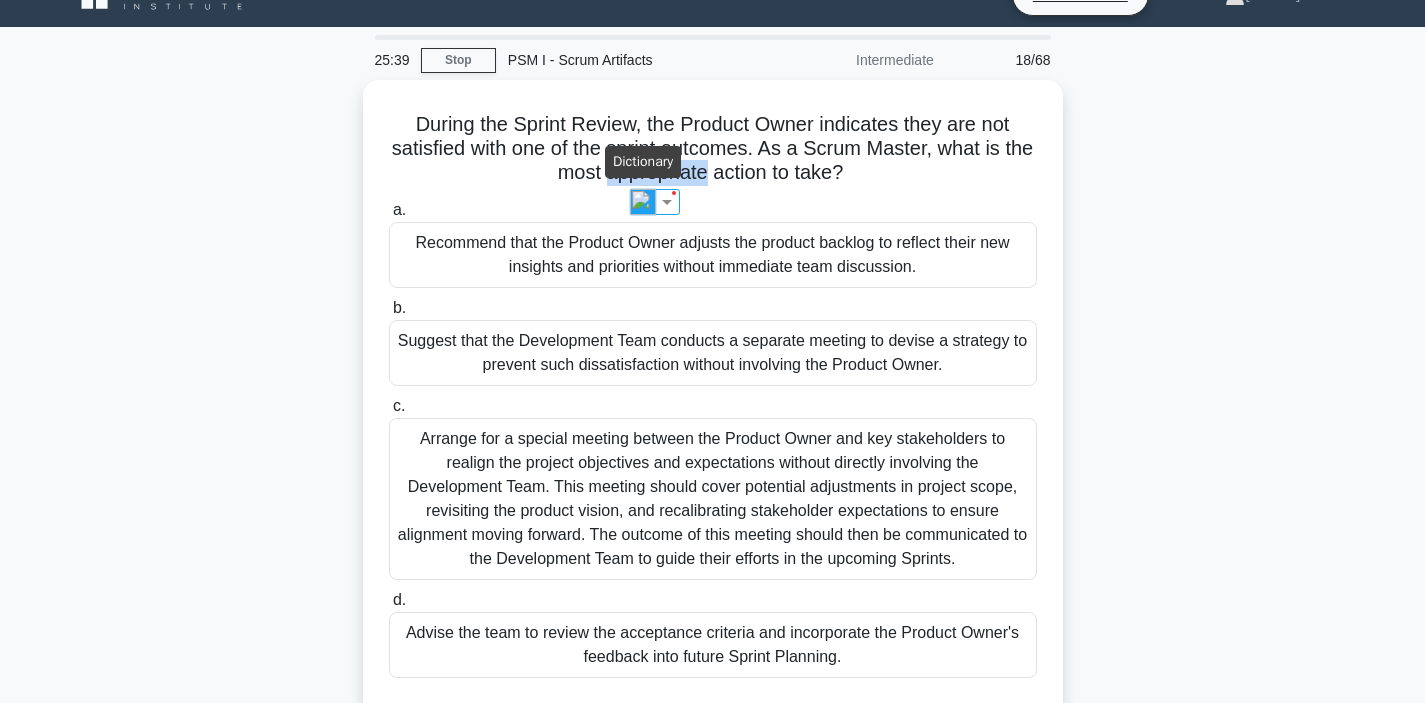 click at bounding box center [643, 202] 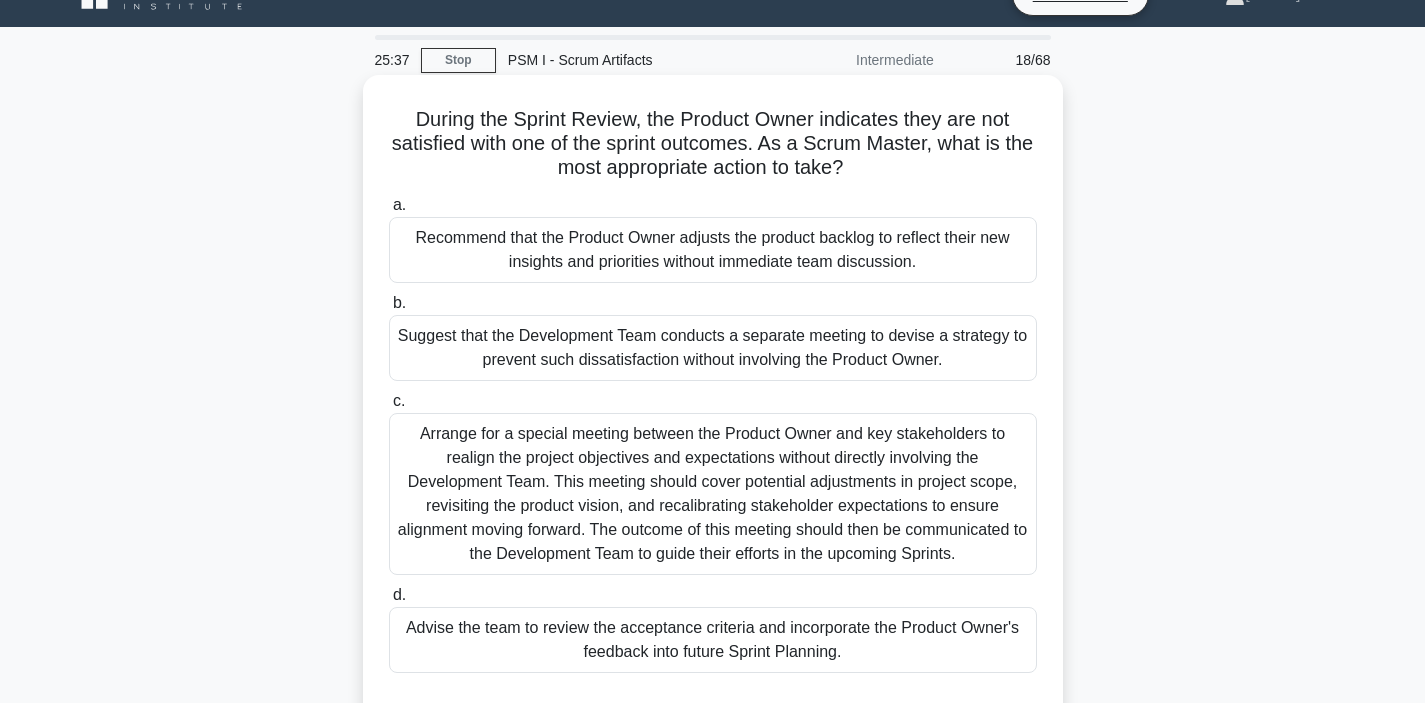 click on "During the Sprint Review, the Product Owner indicates they are not satisfied with one of the sprint outcomes. As a Scrum Master, what is the most appropriate action to take?
.spinner_0XTQ{transform-origin:center;animation:spinner_y6GP .75s linear infinite}@keyframes spinner_y6GP{100%{transform:rotate(360deg)}}" at bounding box center (713, 144) 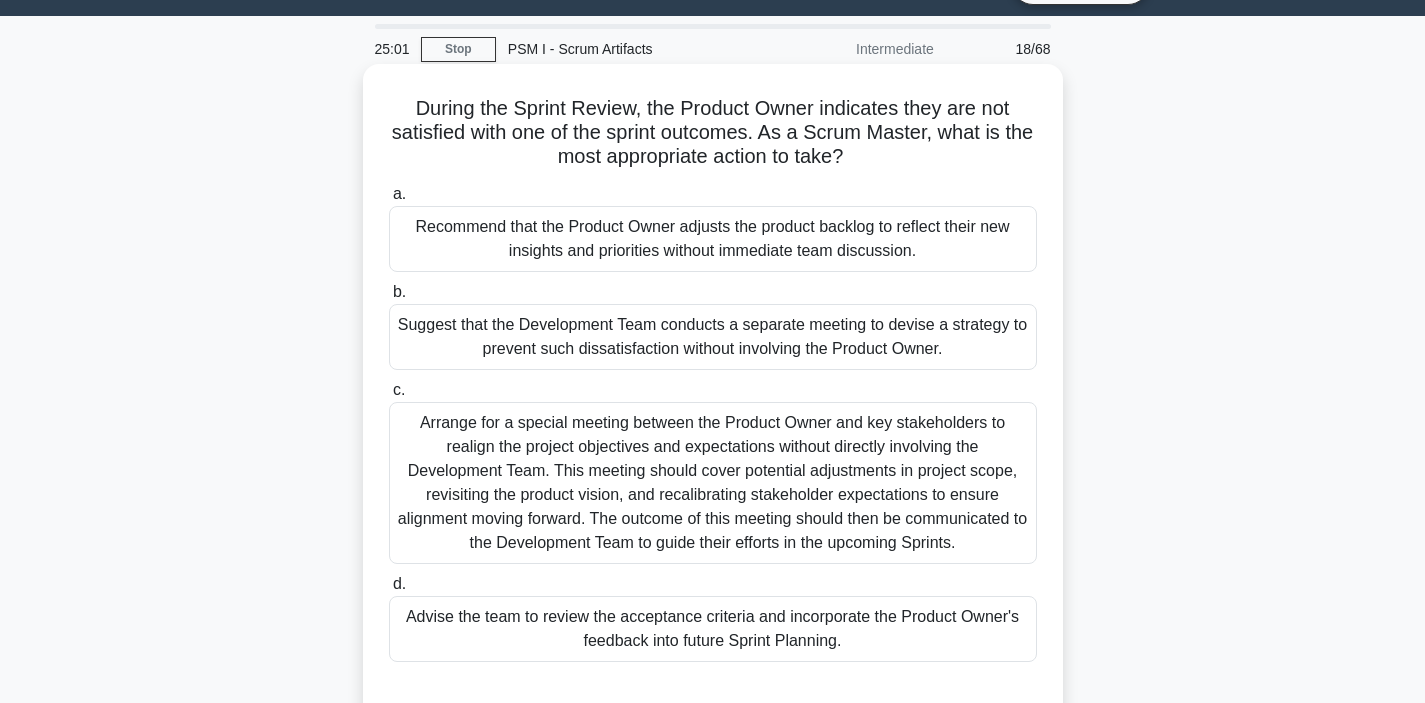 scroll, scrollTop: 51, scrollLeft: 0, axis: vertical 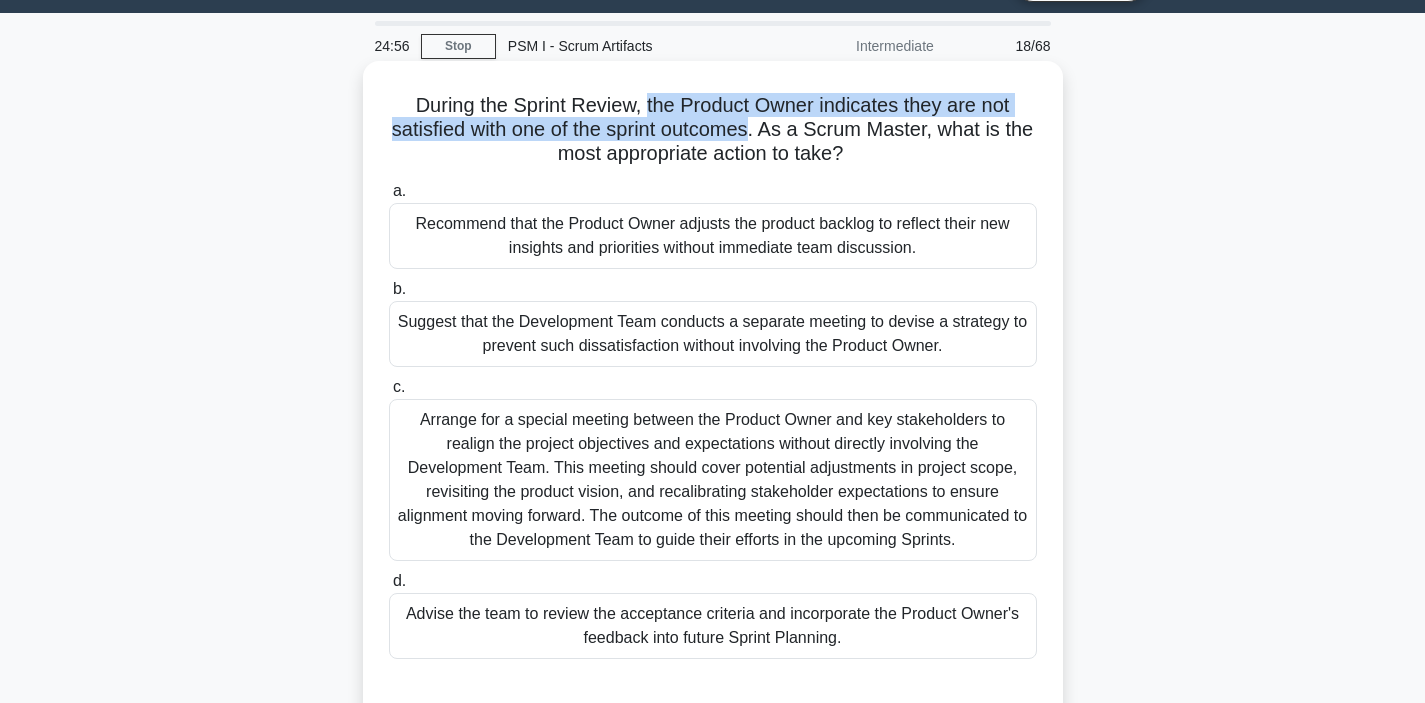 drag, startPoint x: 752, startPoint y: 136, endPoint x: 648, endPoint y: 111, distance: 106.96261 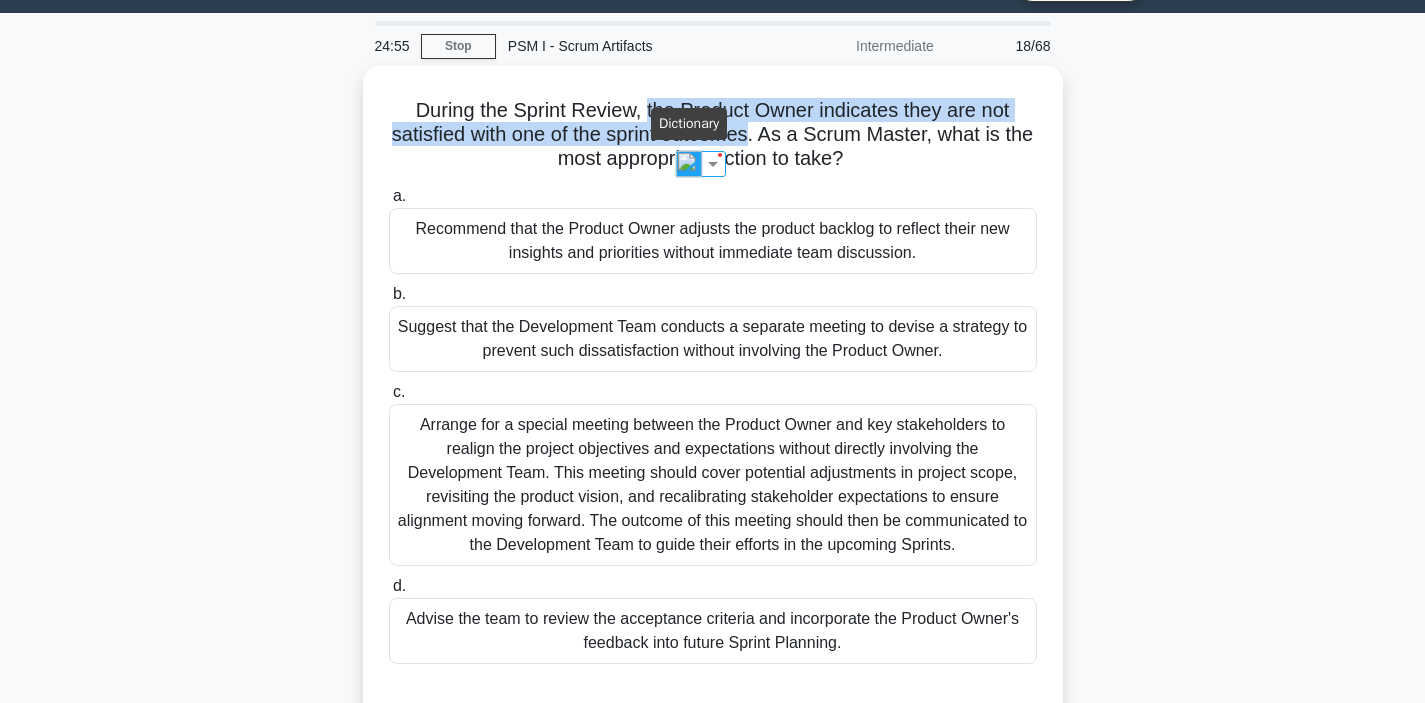 click at bounding box center [689, 164] 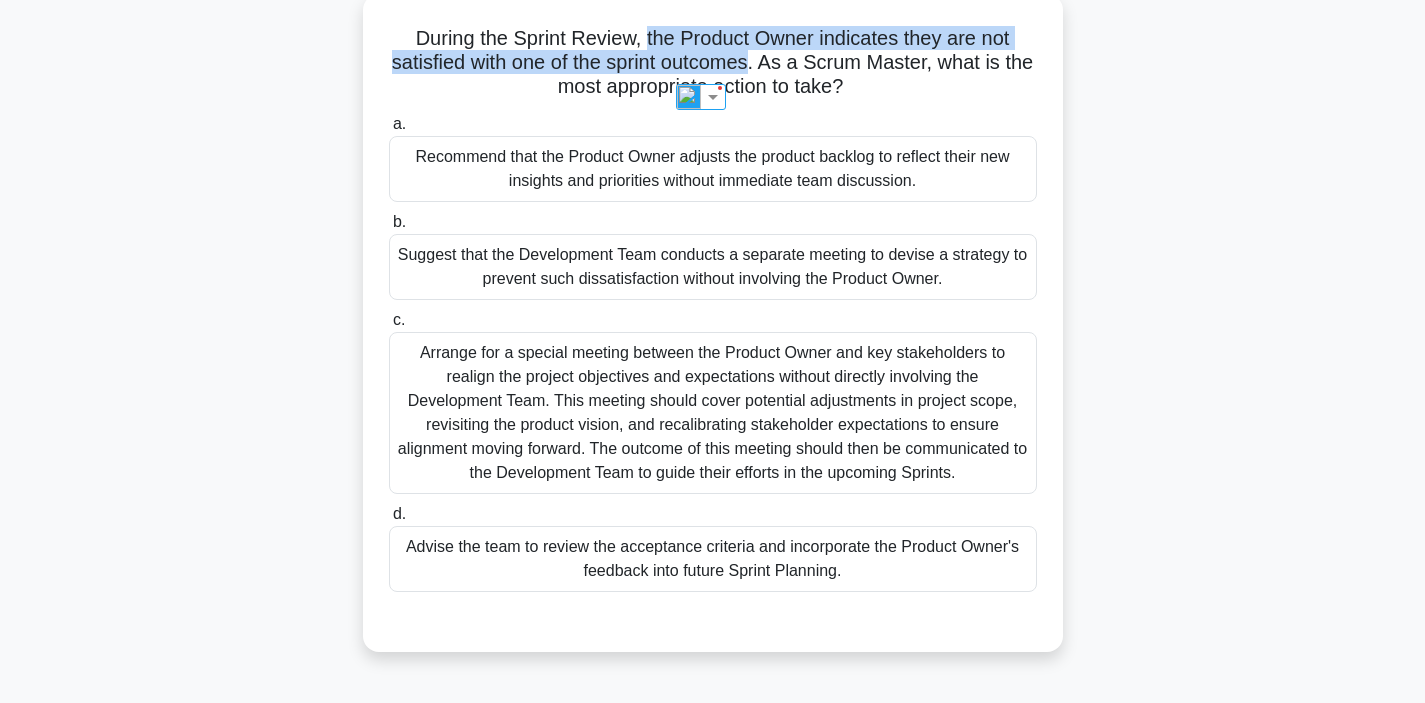scroll, scrollTop: 151, scrollLeft: 0, axis: vertical 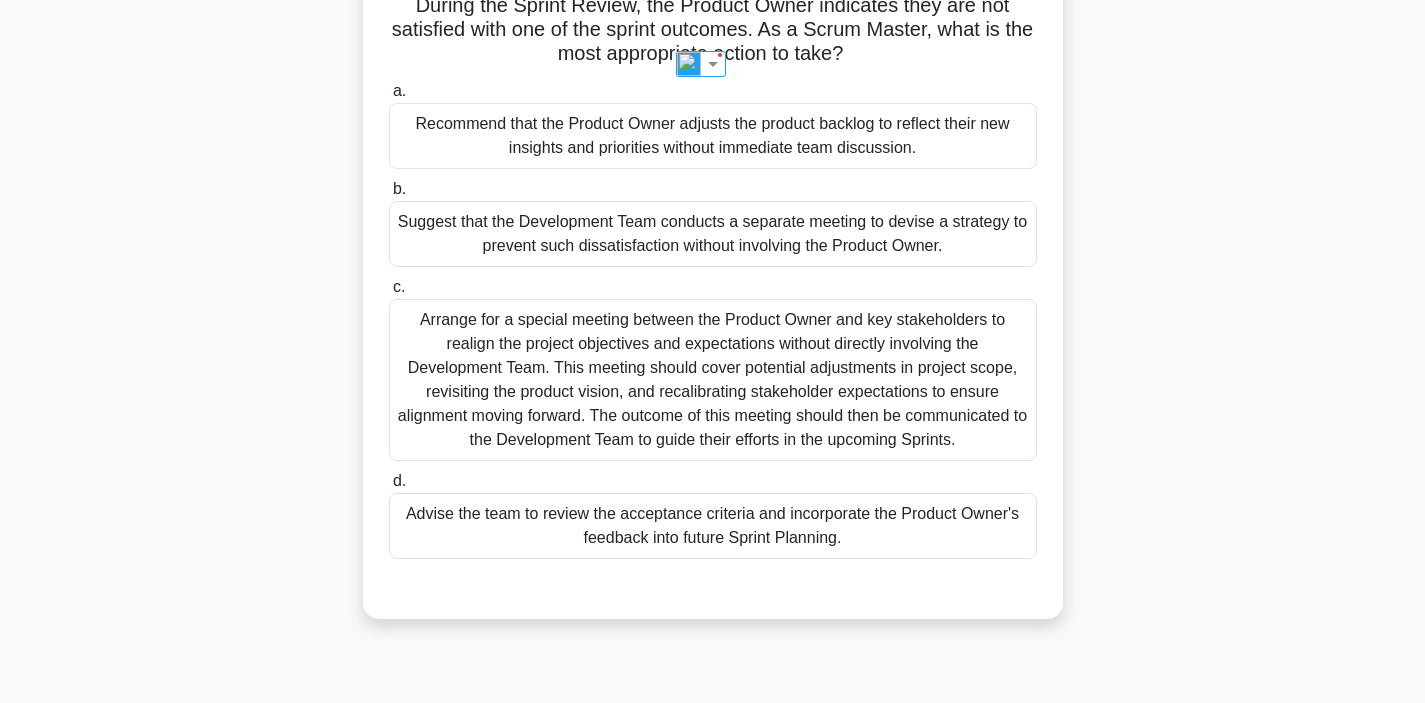 click on "Arrange for a special meeting between the Product Owner and key stakeholders to realign the project objectives and expectations without directly involving the Development Team. This meeting should cover potential adjustments in project scope, revisiting the product vision, and recalibrating stakeholder expectations to ensure alignment moving forward. The outcome of this meeting should then be communicated to the Development Team to guide their efforts in the upcoming Sprints." at bounding box center [713, 380] 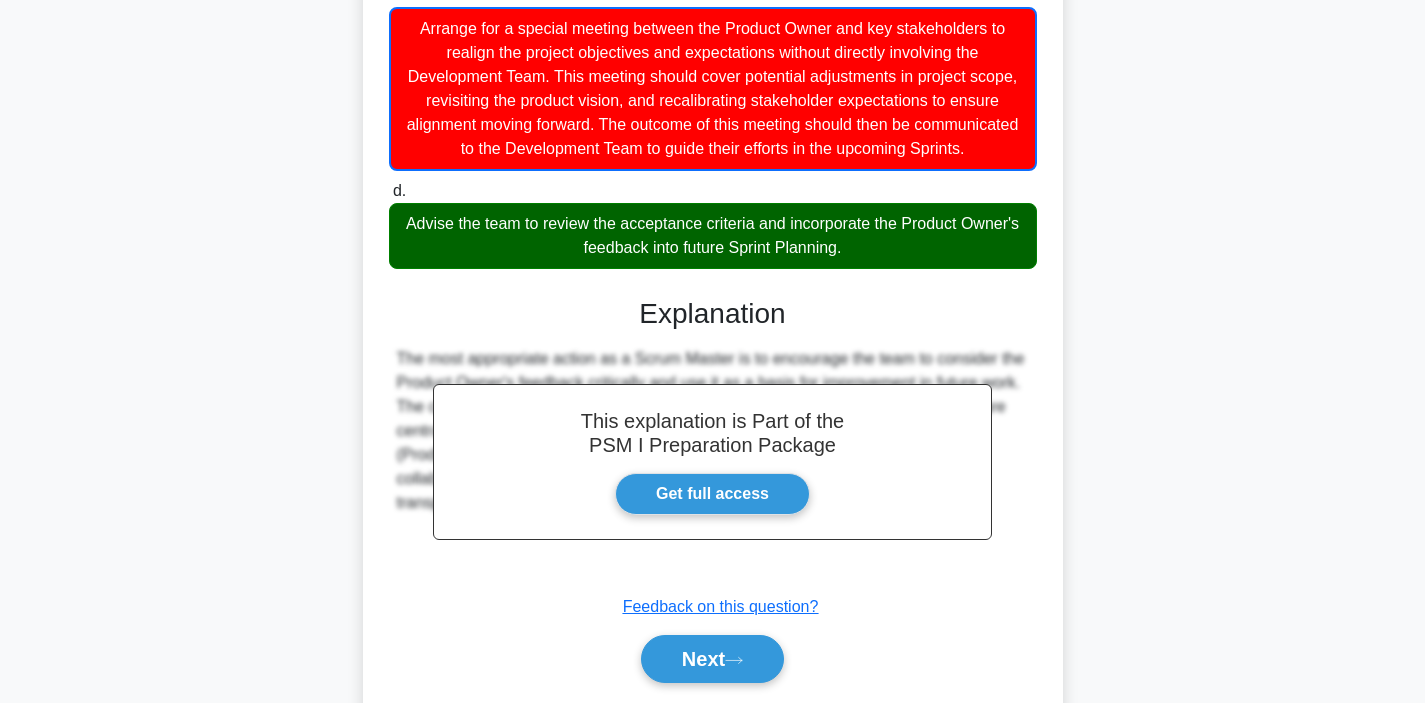 scroll, scrollTop: 508, scrollLeft: 0, axis: vertical 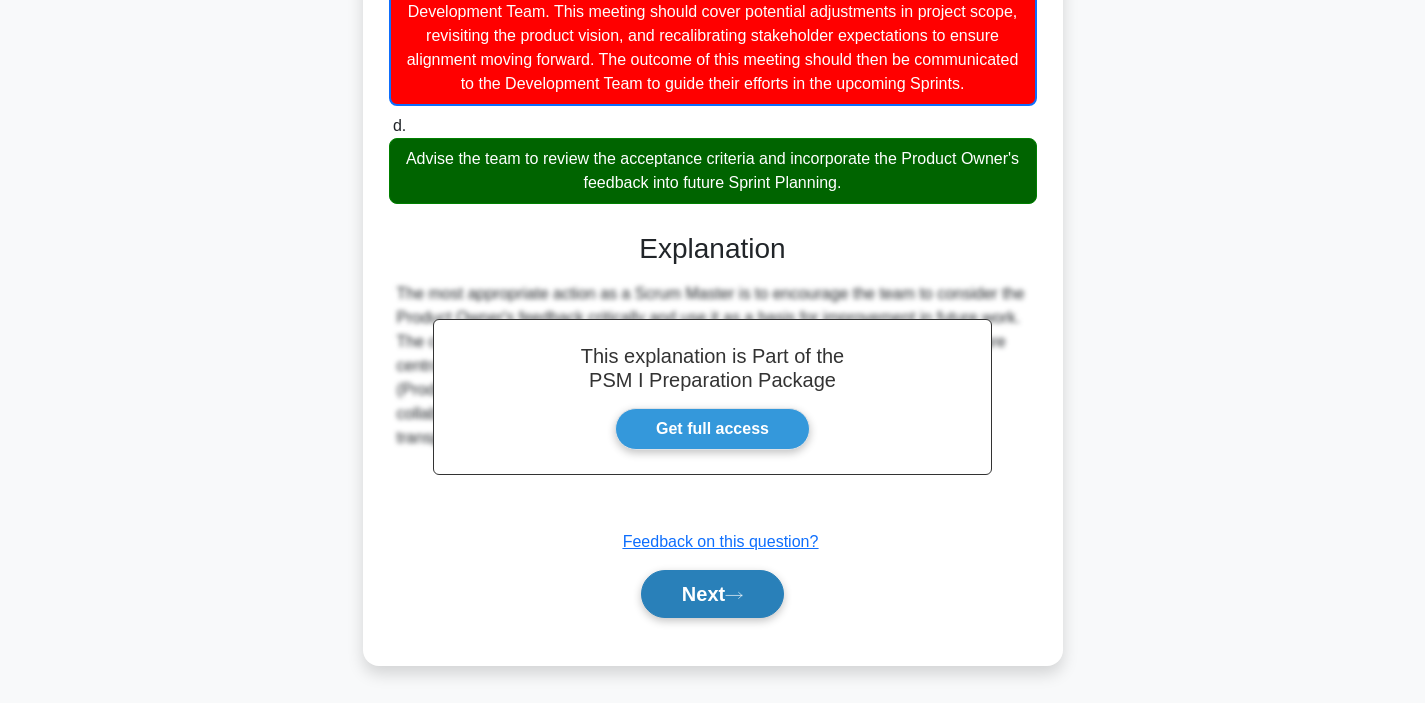 click on "Next" at bounding box center (712, 594) 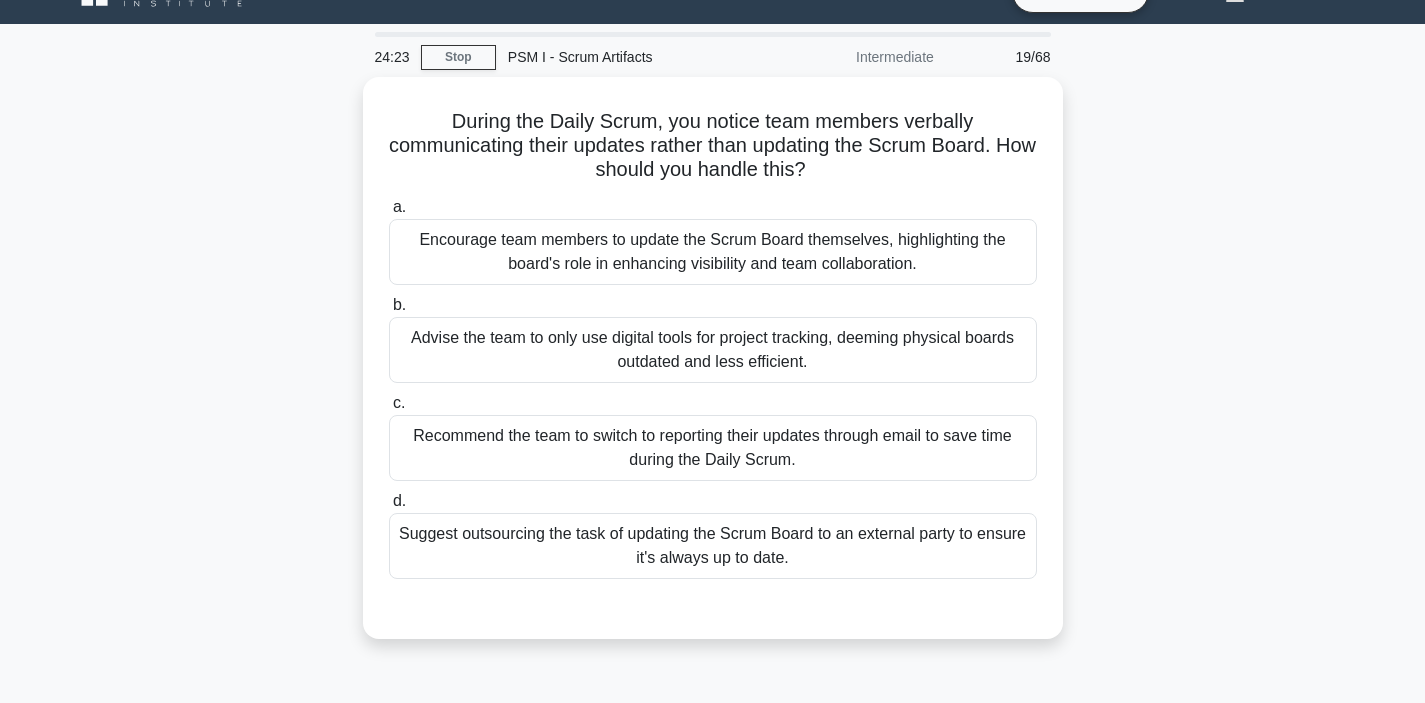 scroll, scrollTop: 34, scrollLeft: 0, axis: vertical 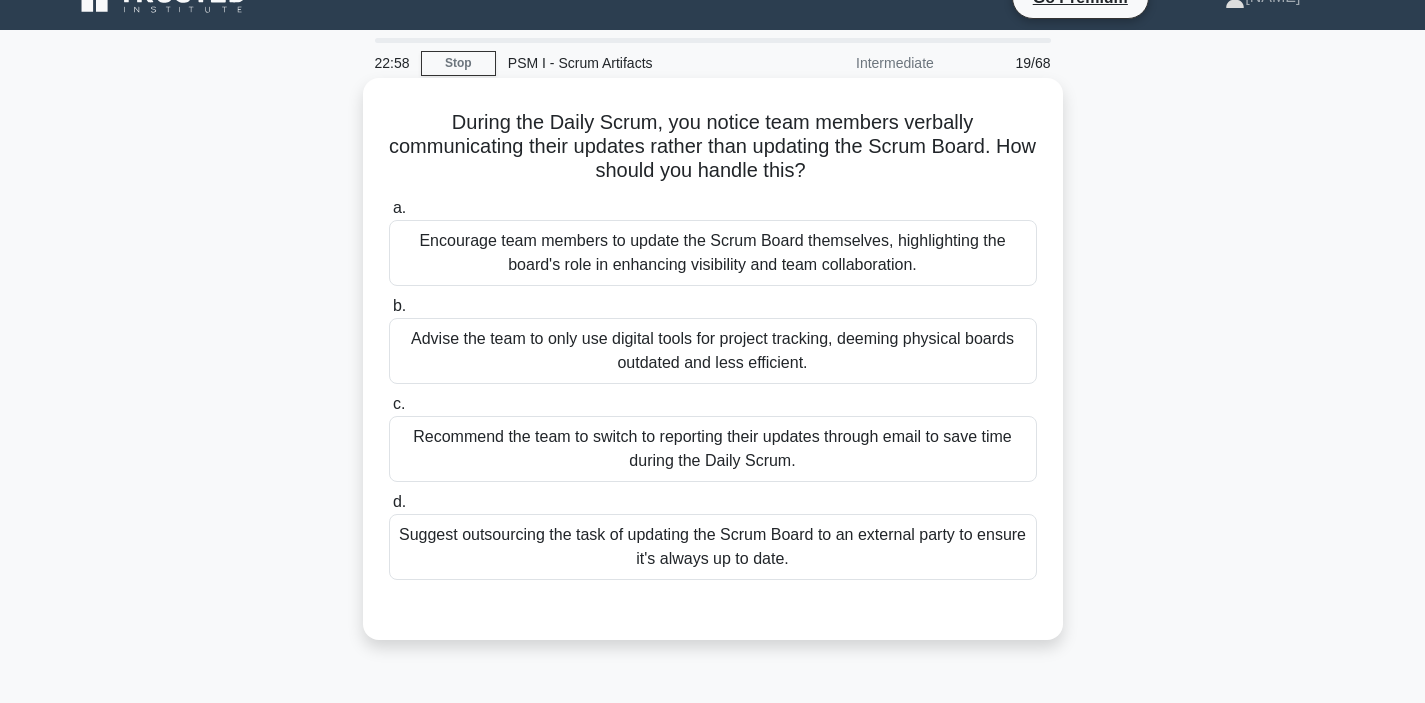 click on "During the Daily Scrum, you notice team members verbally communicating their updates rather than updating the Scrum Board. How should you handle this?
.spinner_0XTQ{transform-origin:center;animation:spinner_y6GP .75s linear infinite}@keyframes spinner_y6GP{100%{transform:rotate(360deg)}}" at bounding box center [713, 147] 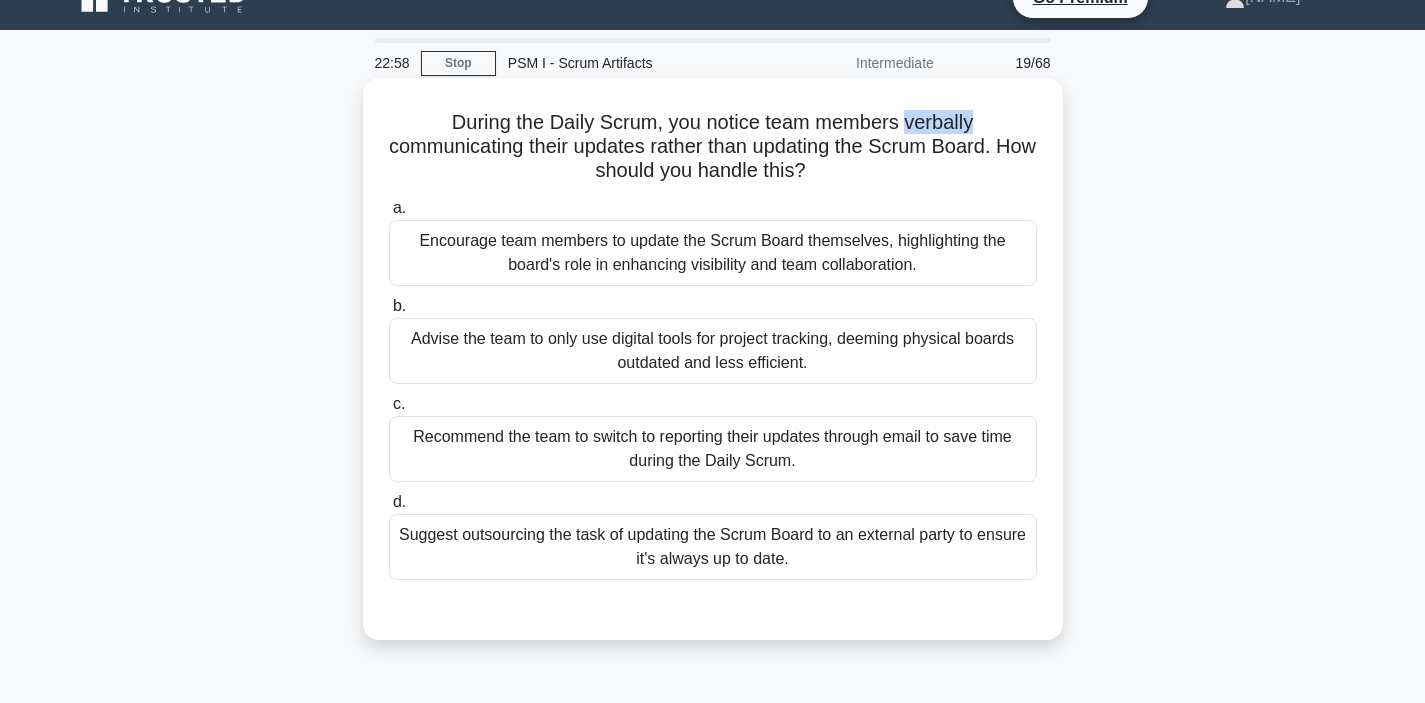 click on "During the Daily Scrum, you notice team members verbally communicating their updates rather than updating the Scrum Board. How should you handle this?
.spinner_0XTQ{transform-origin:center;animation:spinner_y6GP .75s linear infinite}@keyframes spinner_y6GP{100%{transform:rotate(360deg)}}" at bounding box center (713, 147) 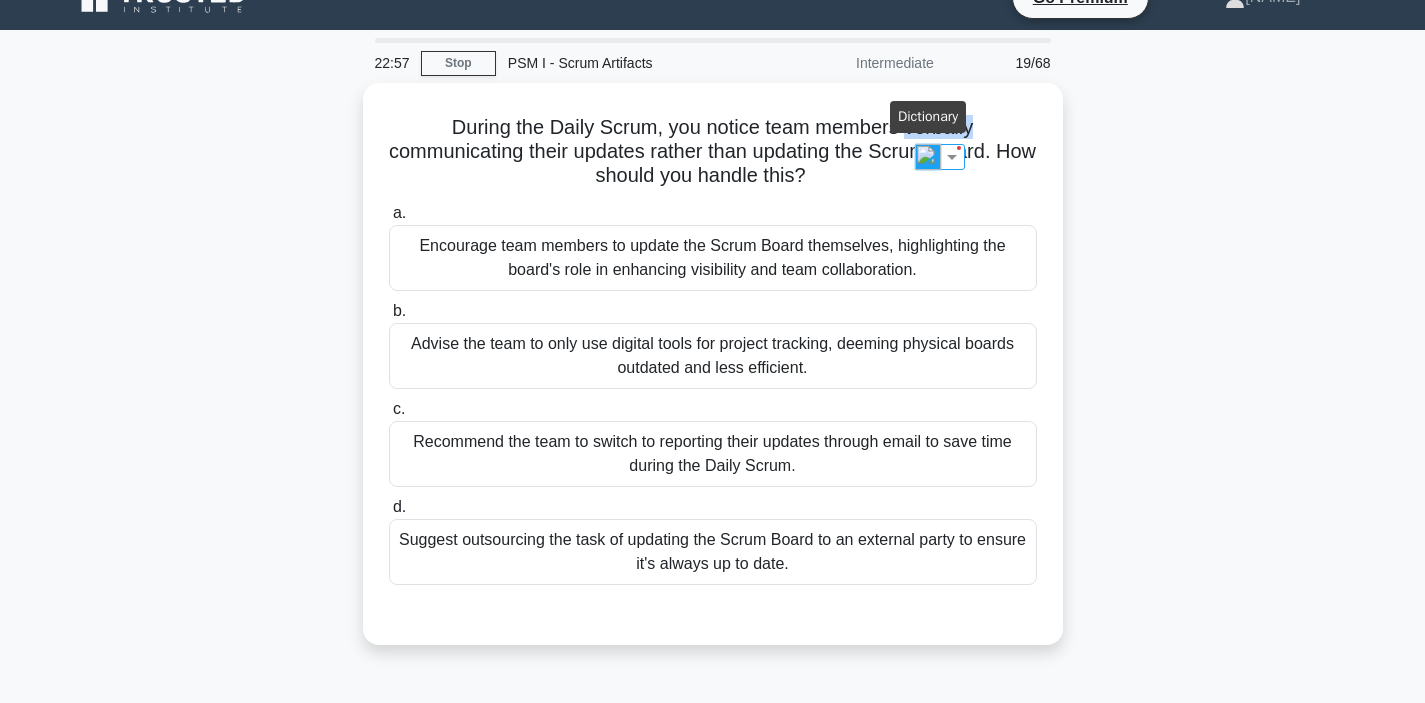 click at bounding box center (928, 157) 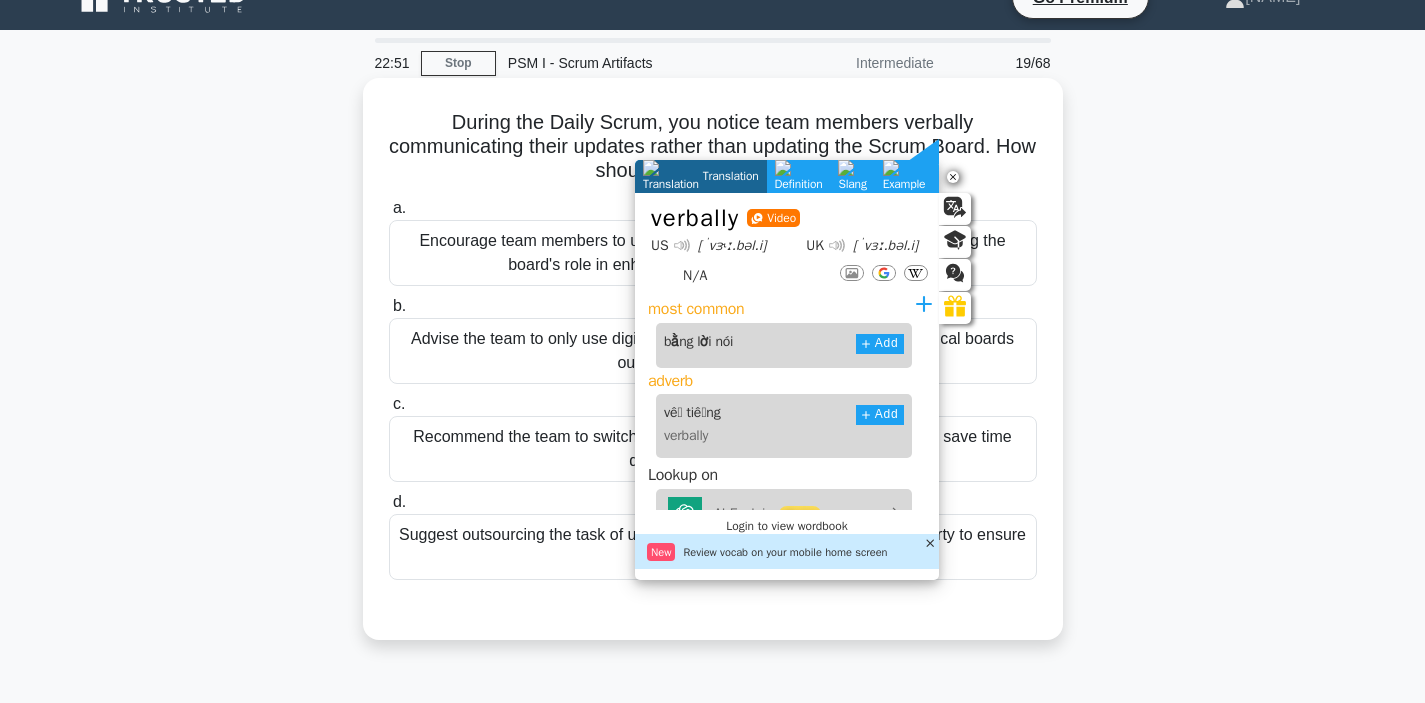 click on "During the Daily Scrum, you notice team members verbally communicating their updates rather than updating the Scrum Board. How should you handle this?
.spinner_0XTQ{transform-origin:center;animation:spinner_y6GP .75s linear infinite}@keyframes spinner_y6GP{100%{transform:rotate(360deg)}}" at bounding box center (713, 147) 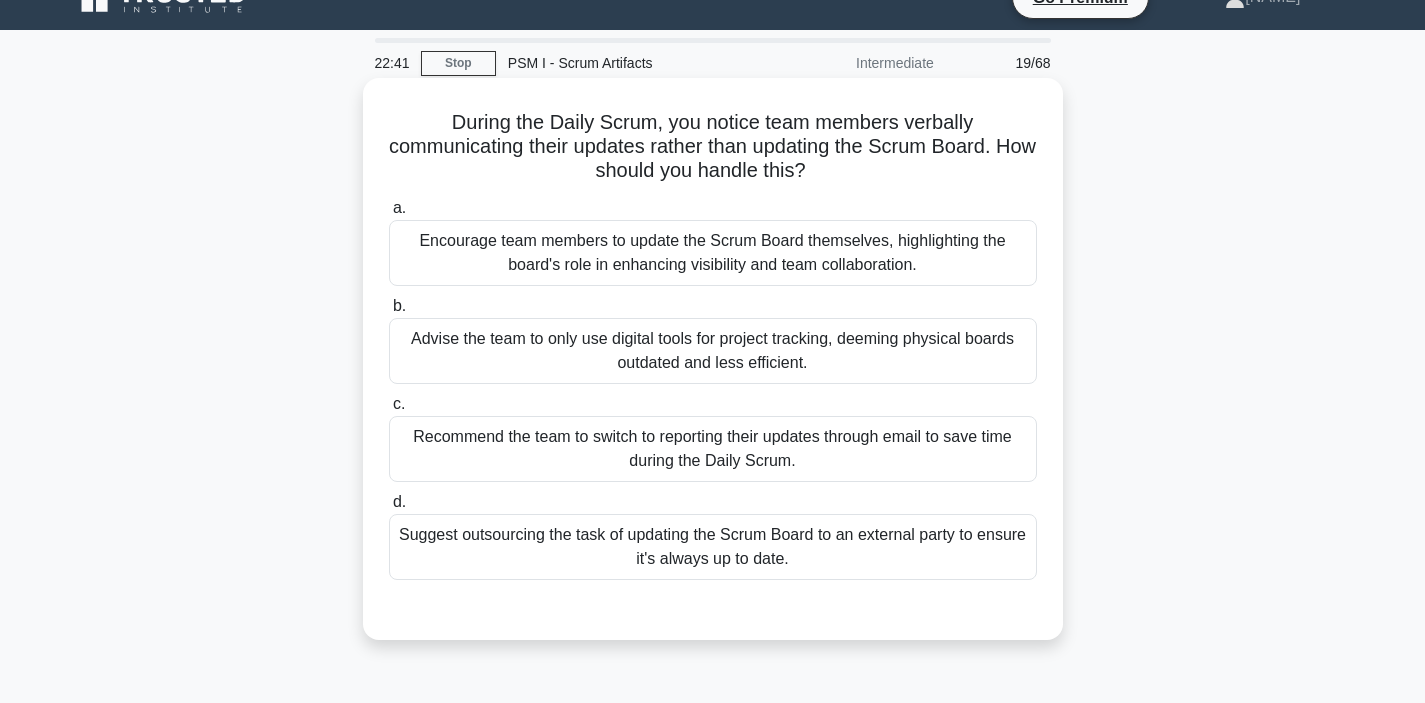 click on "Encourage team members to update the Scrum Board themselves, highlighting the board's role in enhancing visibility and team collaboration." at bounding box center (713, 253) 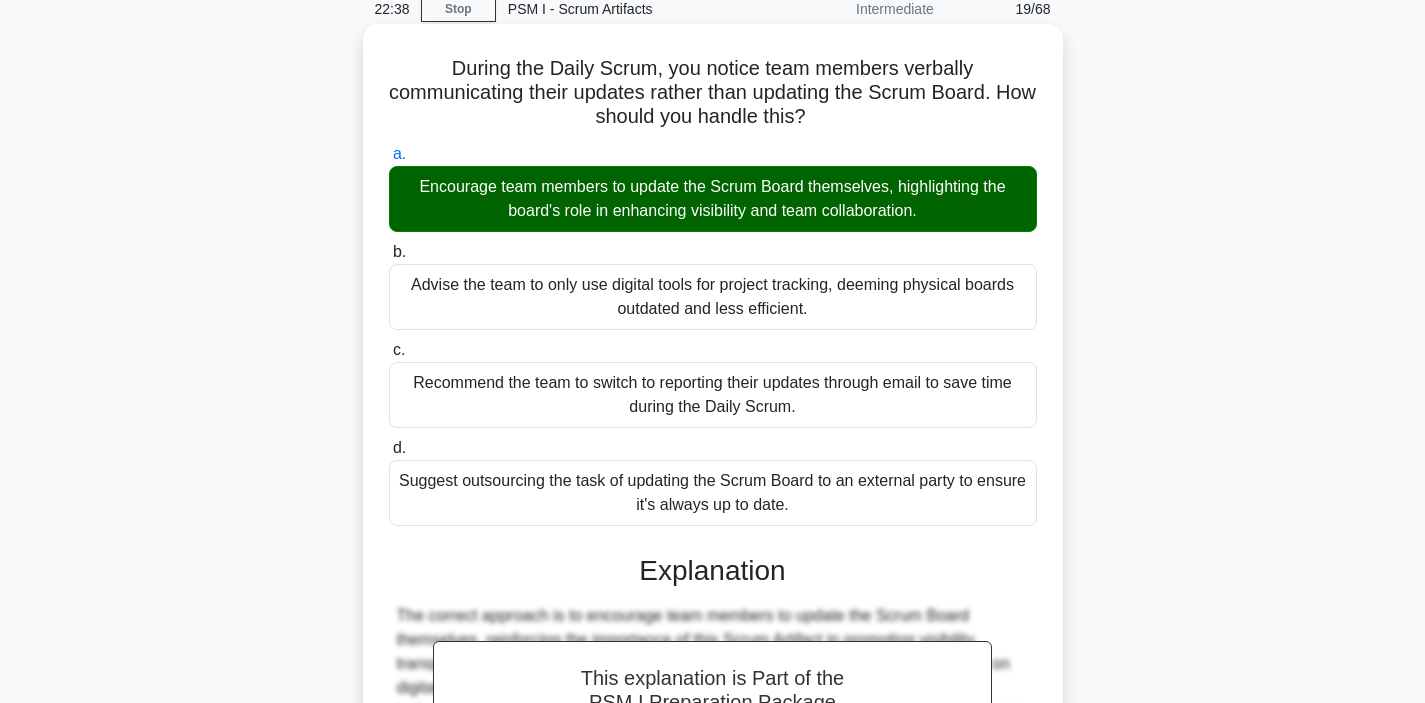 scroll, scrollTop: 14, scrollLeft: 0, axis: vertical 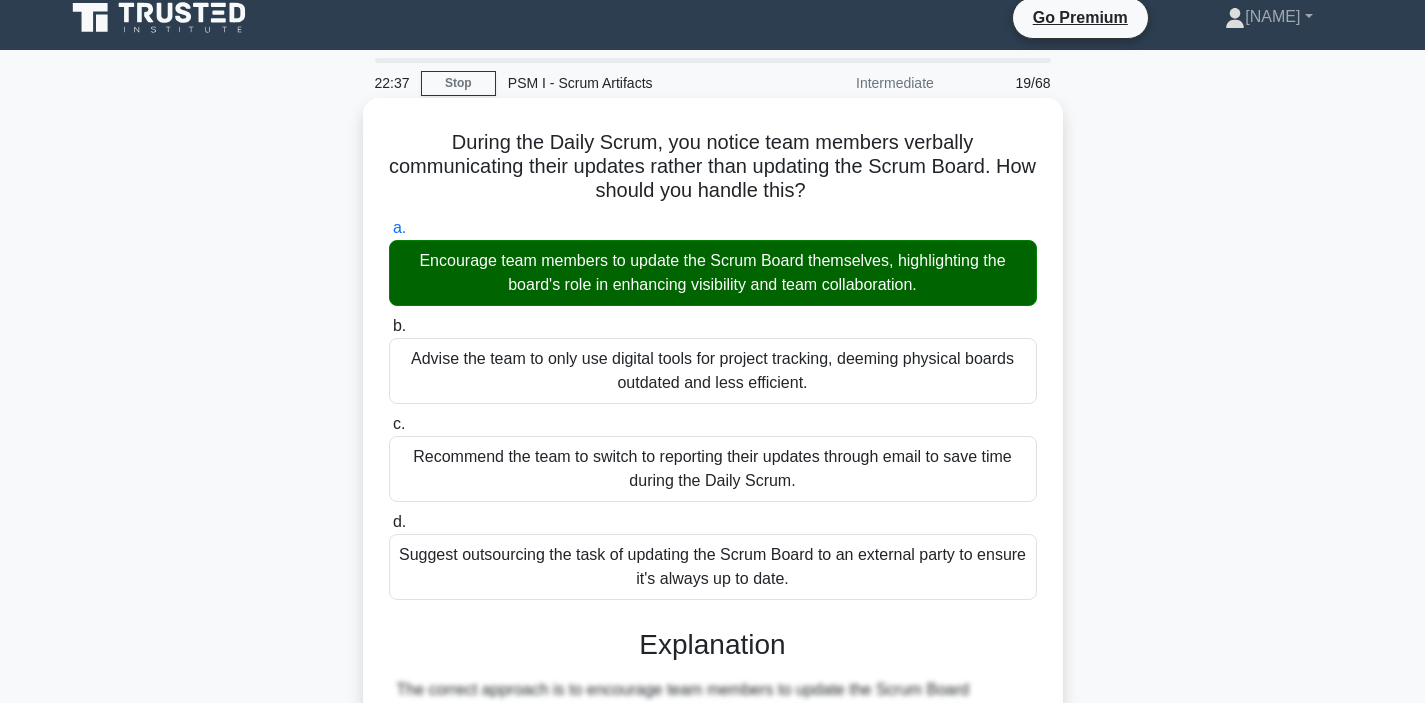click on "Encourage team members to update the Scrum Board themselves, highlighting the board's role in enhancing visibility and team collaboration." at bounding box center (713, 273) 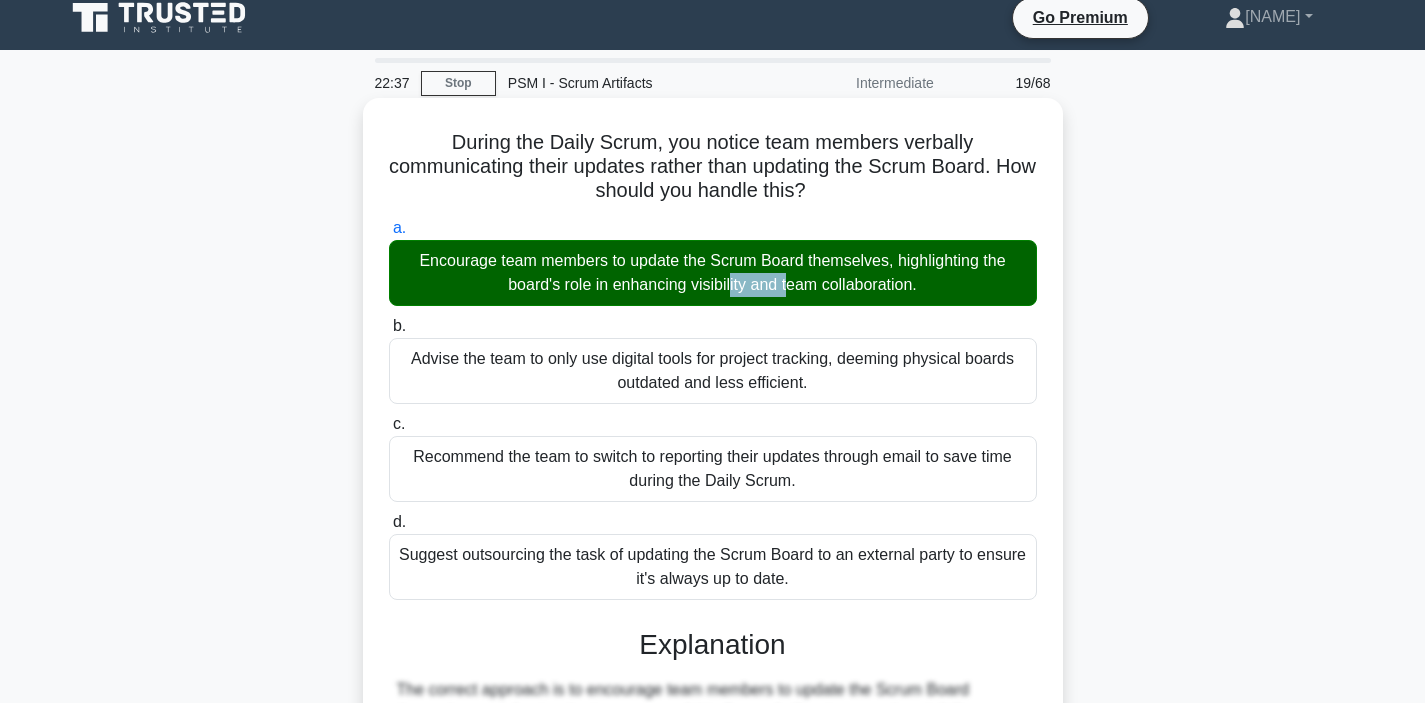 click on "Encourage team members to update the Scrum Board themselves, highlighting the board's role in enhancing visibility and team collaboration." at bounding box center [713, 273] 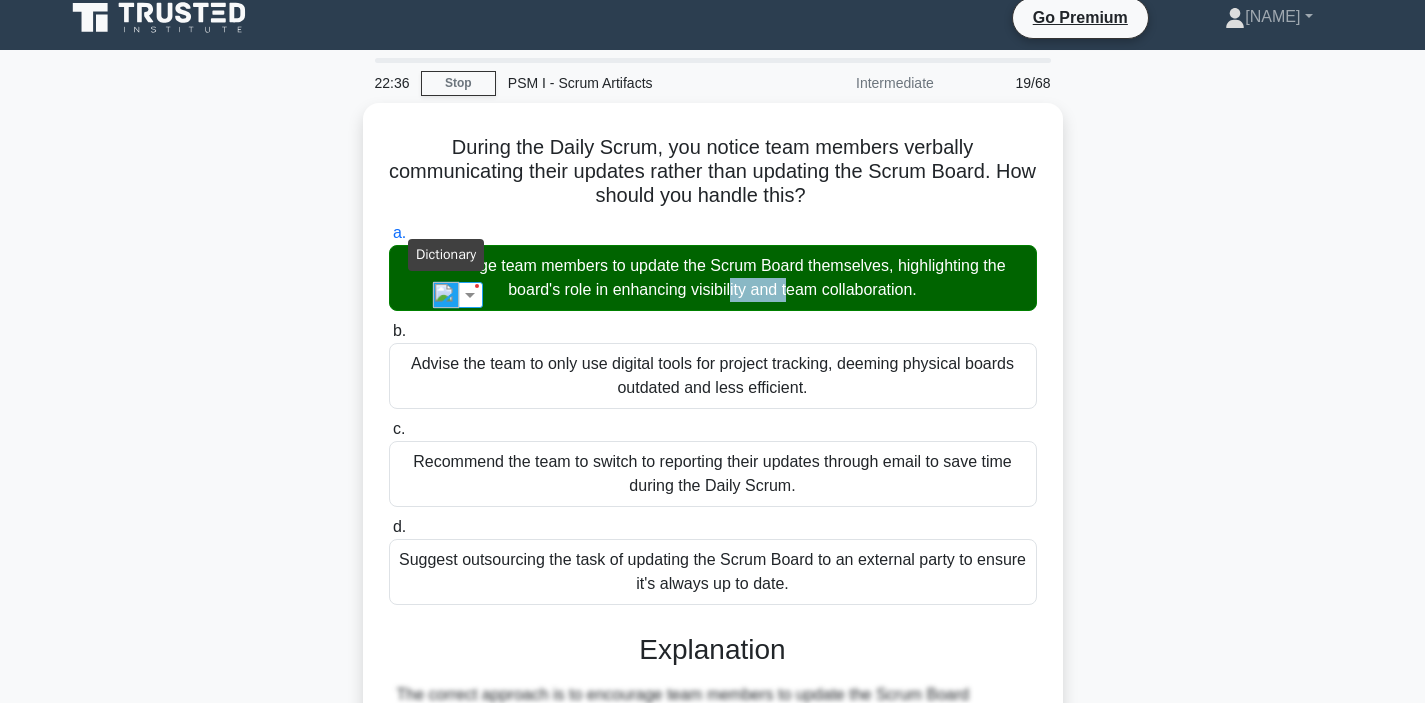 click at bounding box center (446, 295) 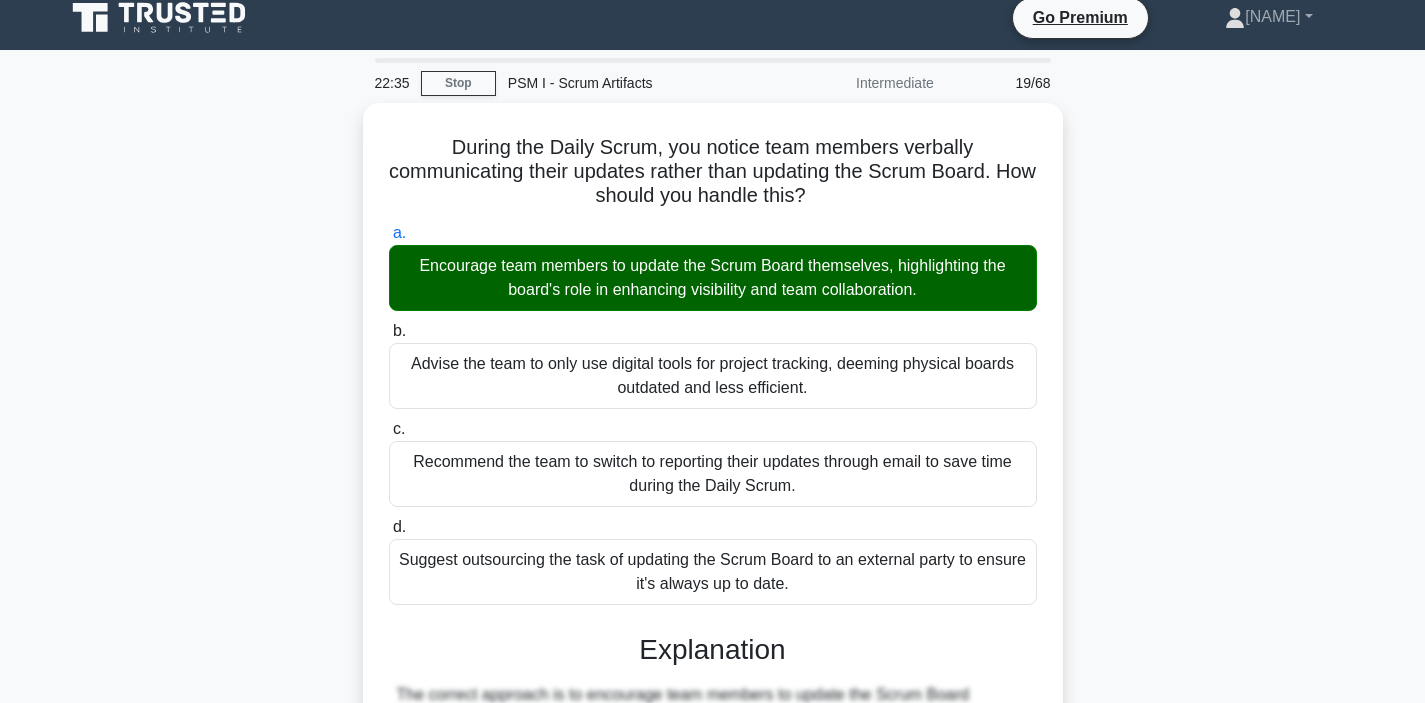 click on "During the Daily Scrum, you notice team members verbally communicating their updates rather than updating the Scrum Board. How should you handle this?
.spinner_0XTQ{transform-origin:center;animation:spinner_y6GP .75s linear infinite}@keyframes spinner_y6GP{100%{transform:rotate(360deg)}}
a.
b.
c. d." at bounding box center [713, 596] 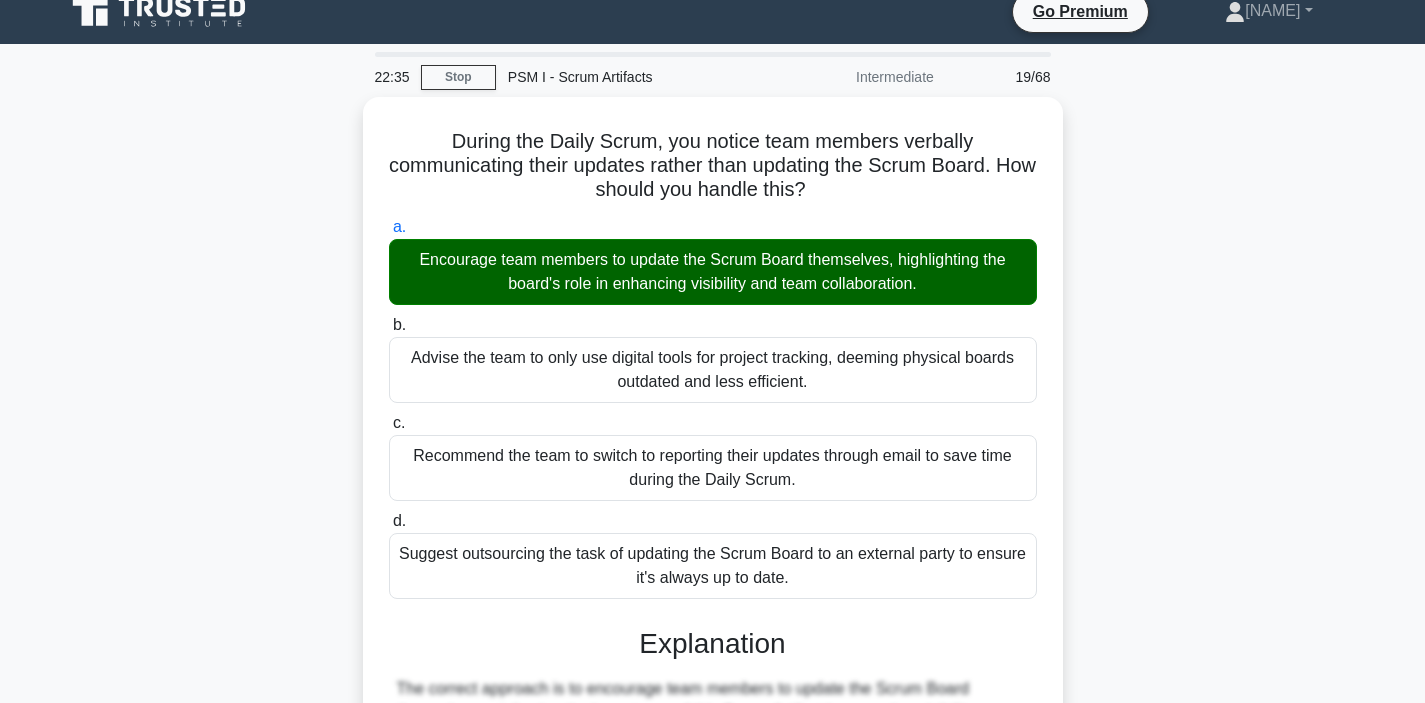scroll, scrollTop: 410, scrollLeft: 0, axis: vertical 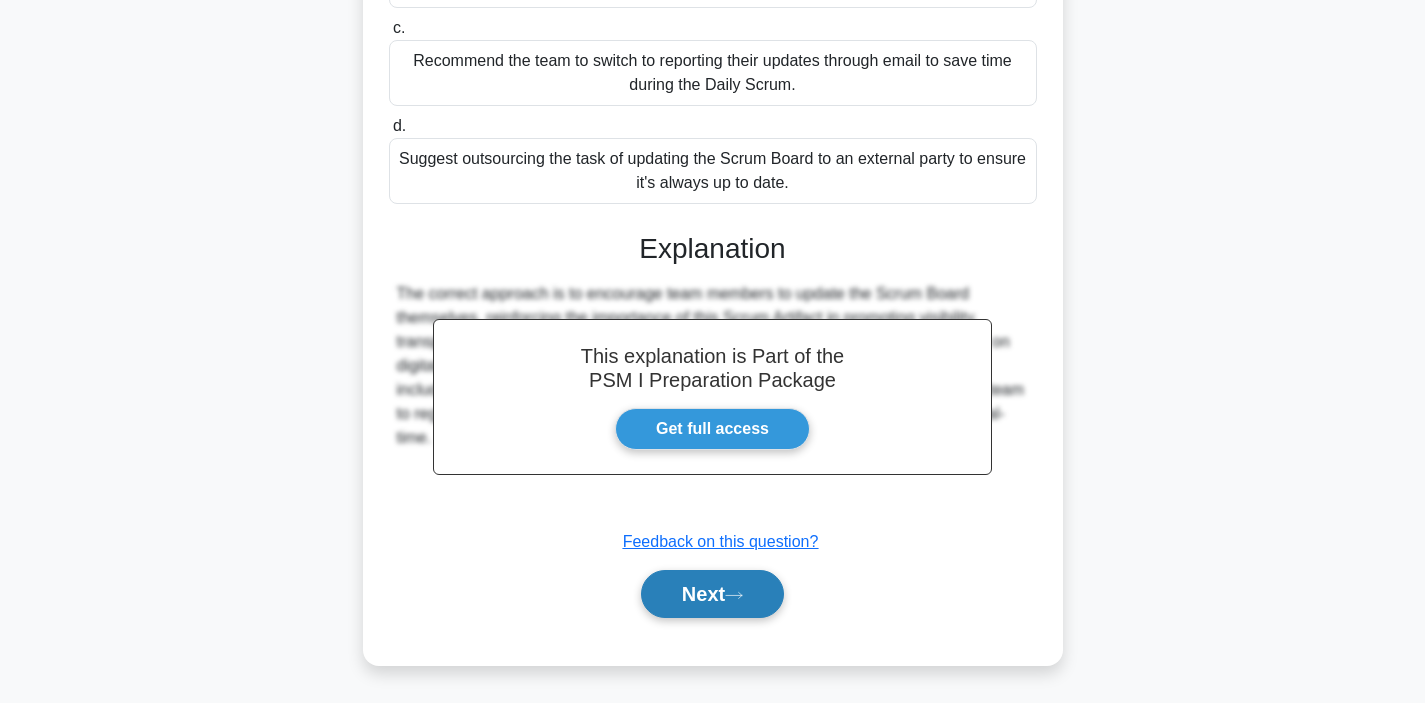 click on "Next" at bounding box center (712, 594) 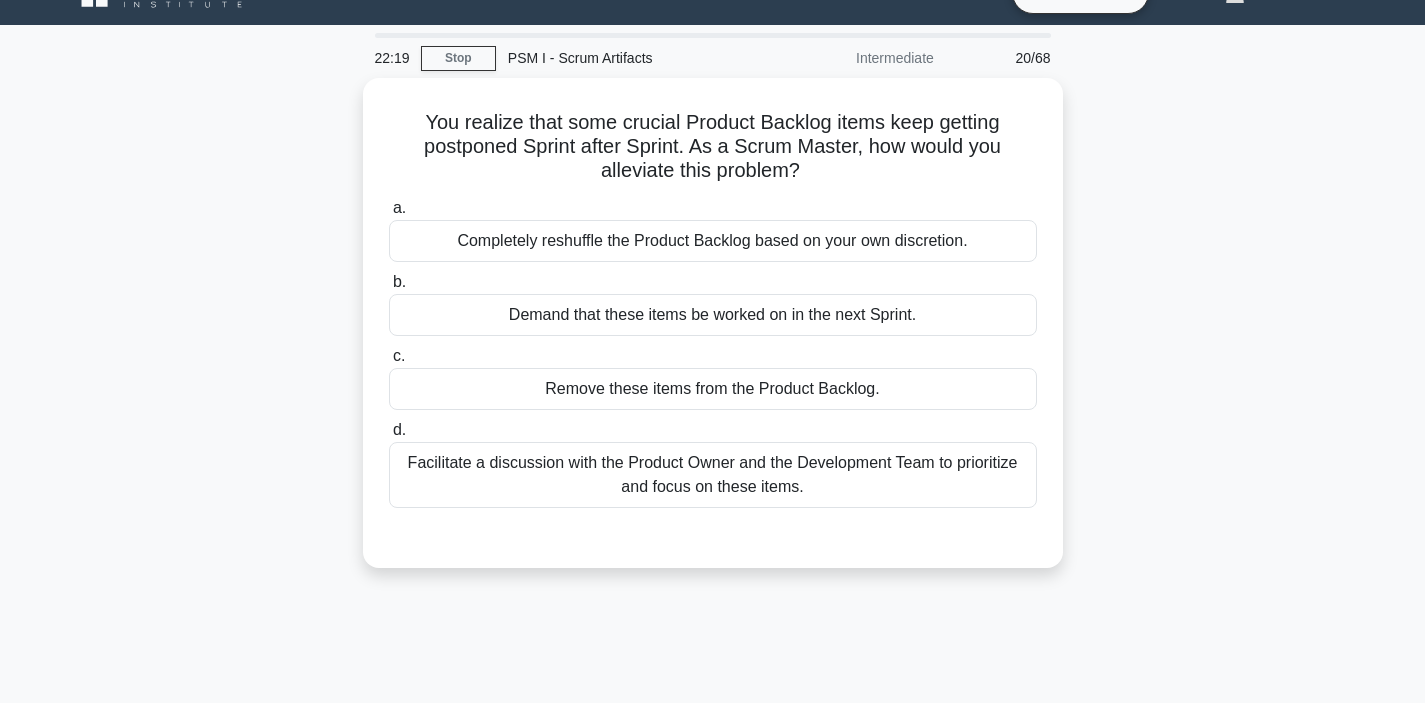 scroll, scrollTop: 0, scrollLeft: 0, axis: both 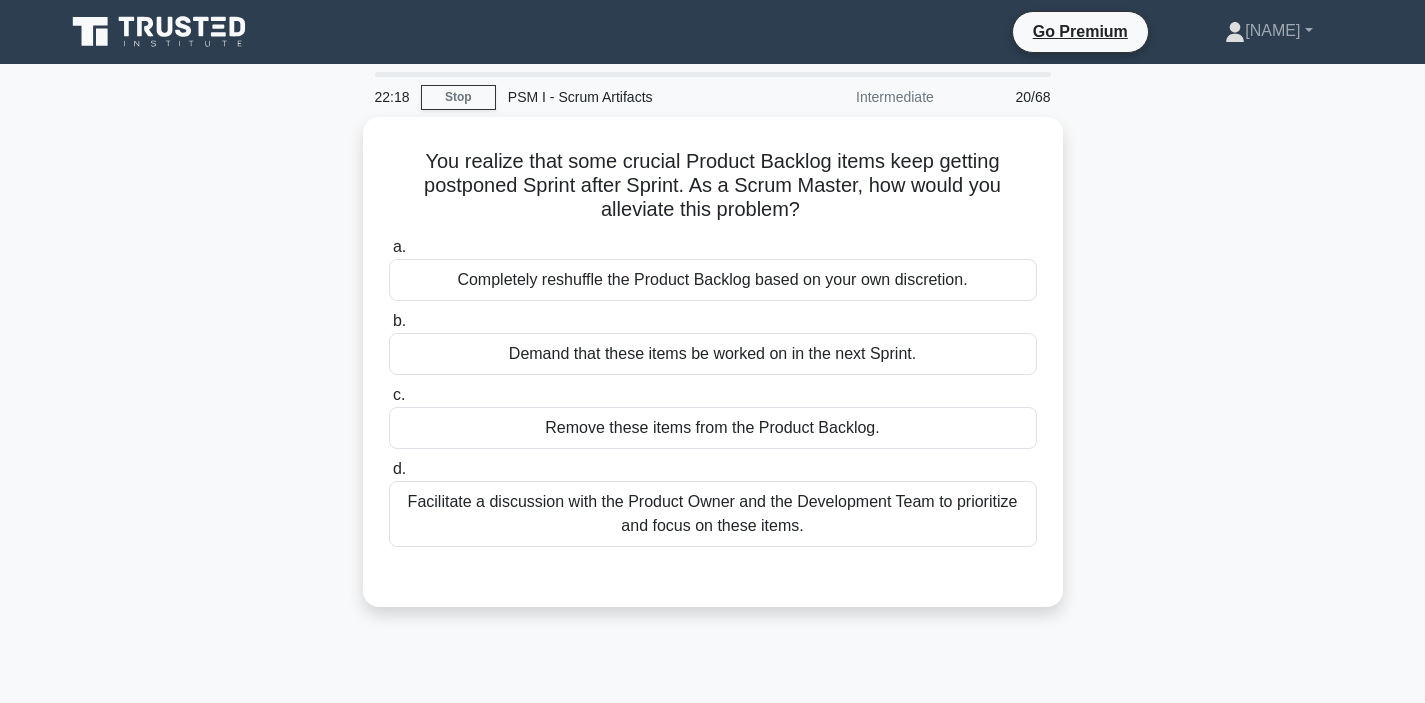 click on "You realize that some crucial Product Backlog items keep getting postponed Sprint after Sprint. As a Scrum Master, how would you alleviate this problem?
.spinner_0XTQ{transform-origin:center;animation:spinner_y6GP .75s linear infinite}@keyframes spinner_y6GP{100%{transform:rotate(360deg)}}
a.
Completely reshuffle the Product Backlog based on your own discretion.
b. c." at bounding box center (713, 374) 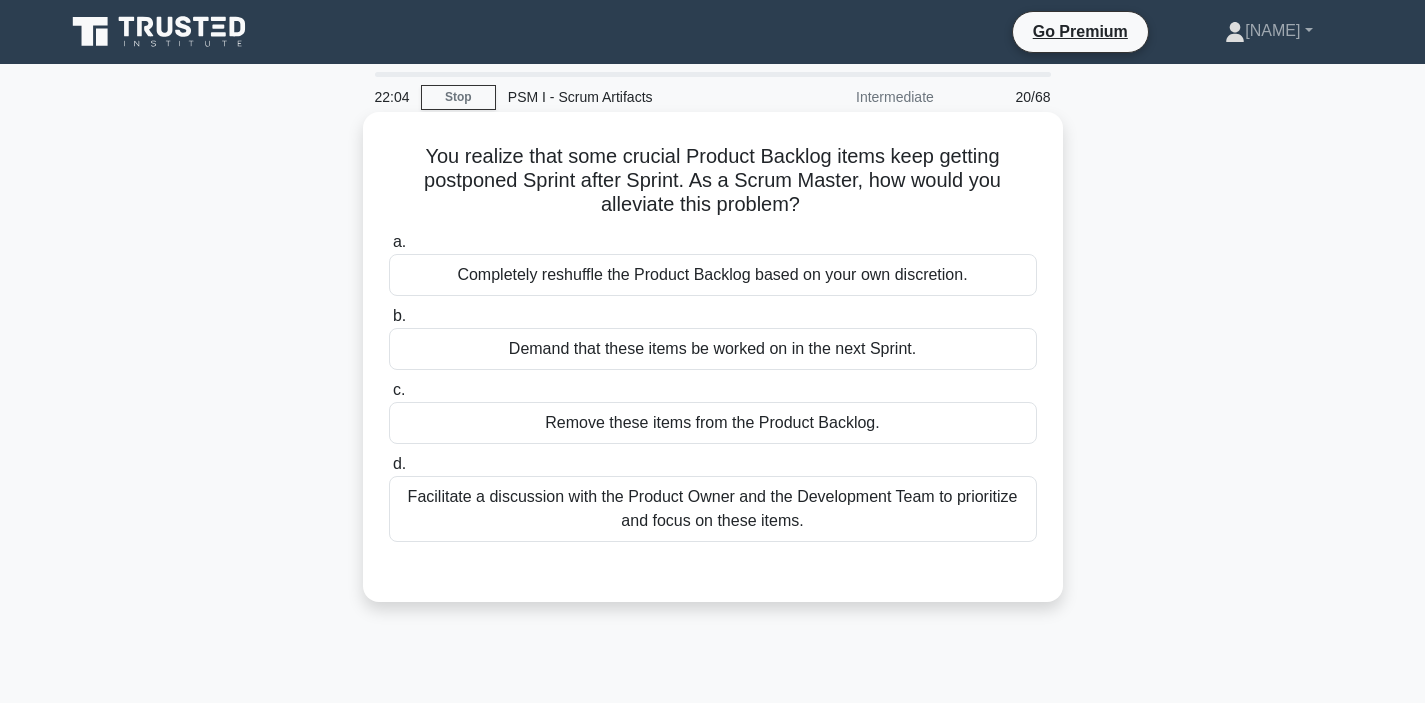 click on "You realize that some crucial Product Backlog items keep getting postponed Sprint after Sprint. As a Scrum Master, how would you alleviate this problem?
.spinner_0XTQ{transform-origin:center;animation:spinner_y6GP .75s linear infinite}@keyframes spinner_y6GP{100%{transform:rotate(360deg)}}" at bounding box center [713, 181] 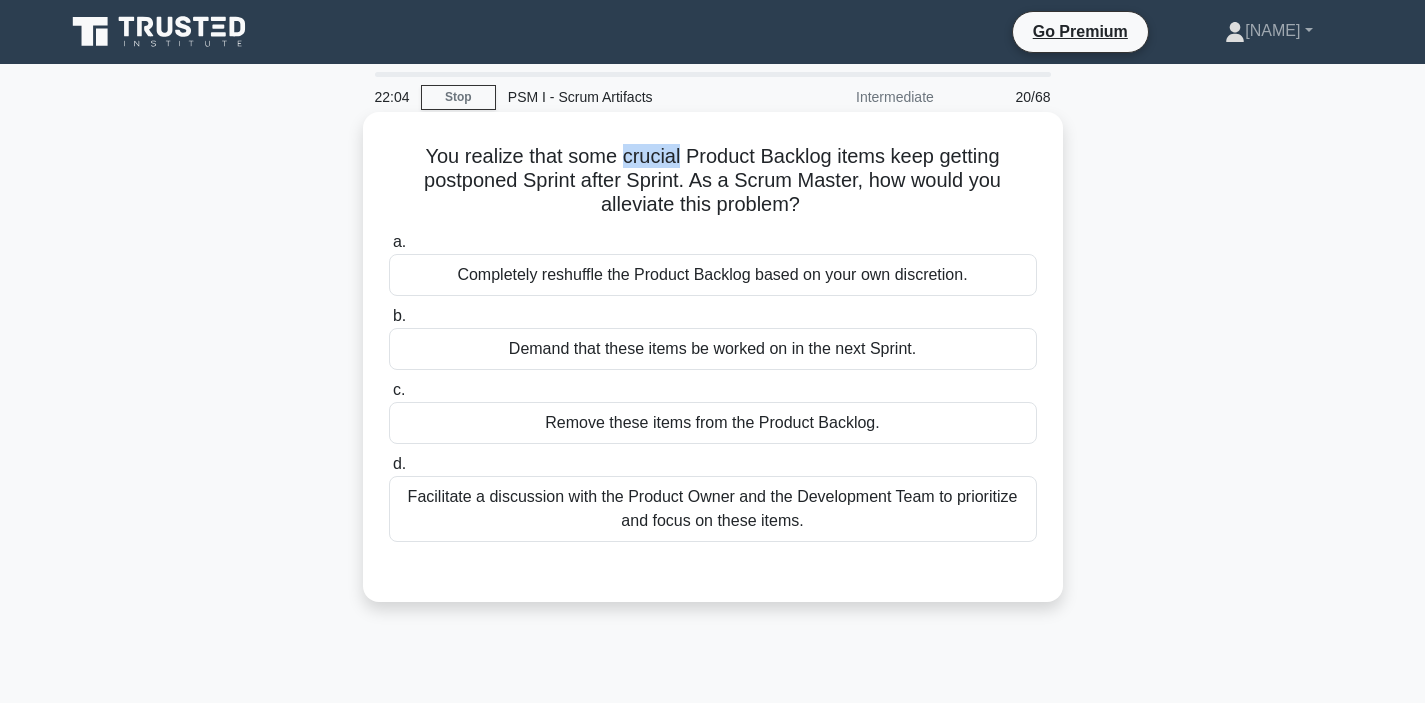 click on "You realize that some crucial Product Backlog items keep getting postponed Sprint after Sprint. As a Scrum Master, how would you alleviate this problem?
.spinner_0XTQ{transform-origin:center;animation:spinner_y6GP .75s linear infinite}@keyframes spinner_y6GP{100%{transform:rotate(360deg)}}" at bounding box center (713, 181) 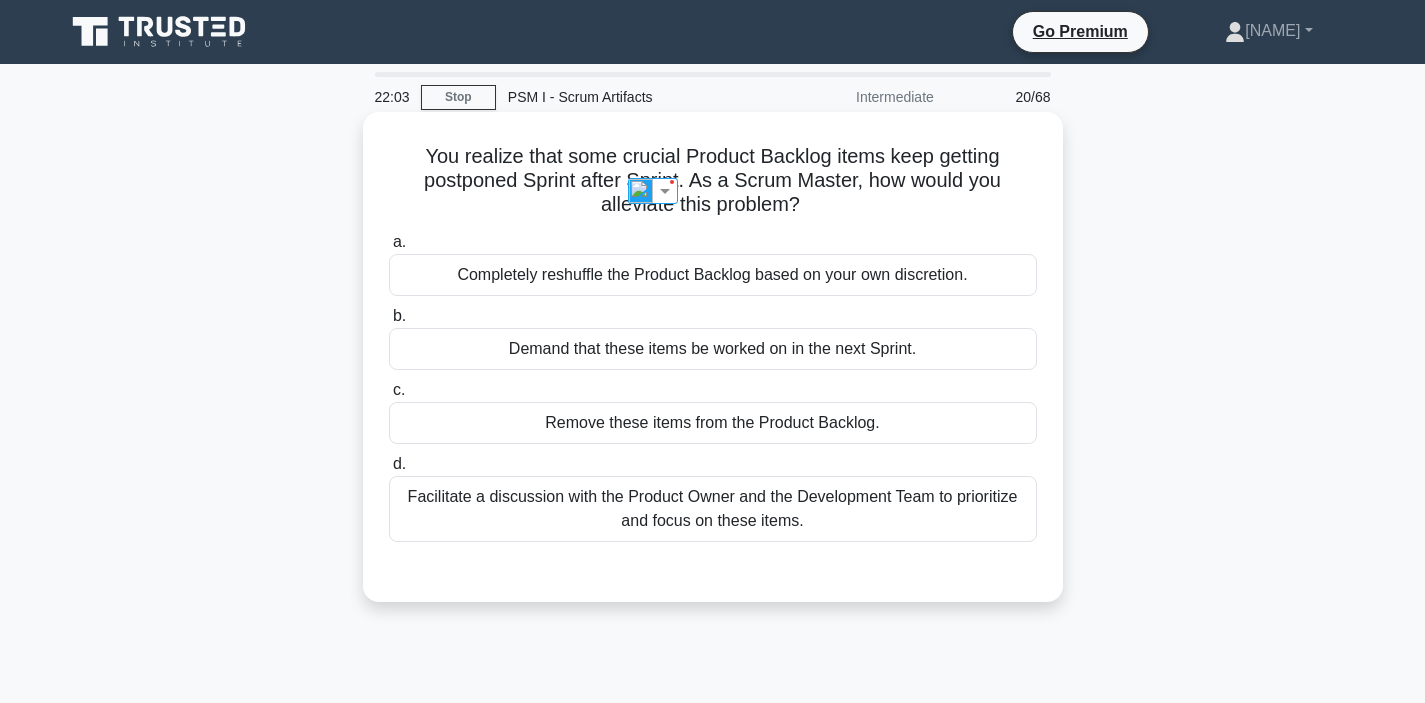 click on "You realize that some crucial Product Backlog items keep getting postponed Sprint after Sprint. As a Scrum Master, how would you alleviate this problem?
.spinner_0XTQ{transform-origin:center;animation:spinner_y6GP .75s linear infinite}@keyframes spinner_y6GP{100%{transform:rotate(360deg)}}" at bounding box center (713, 181) 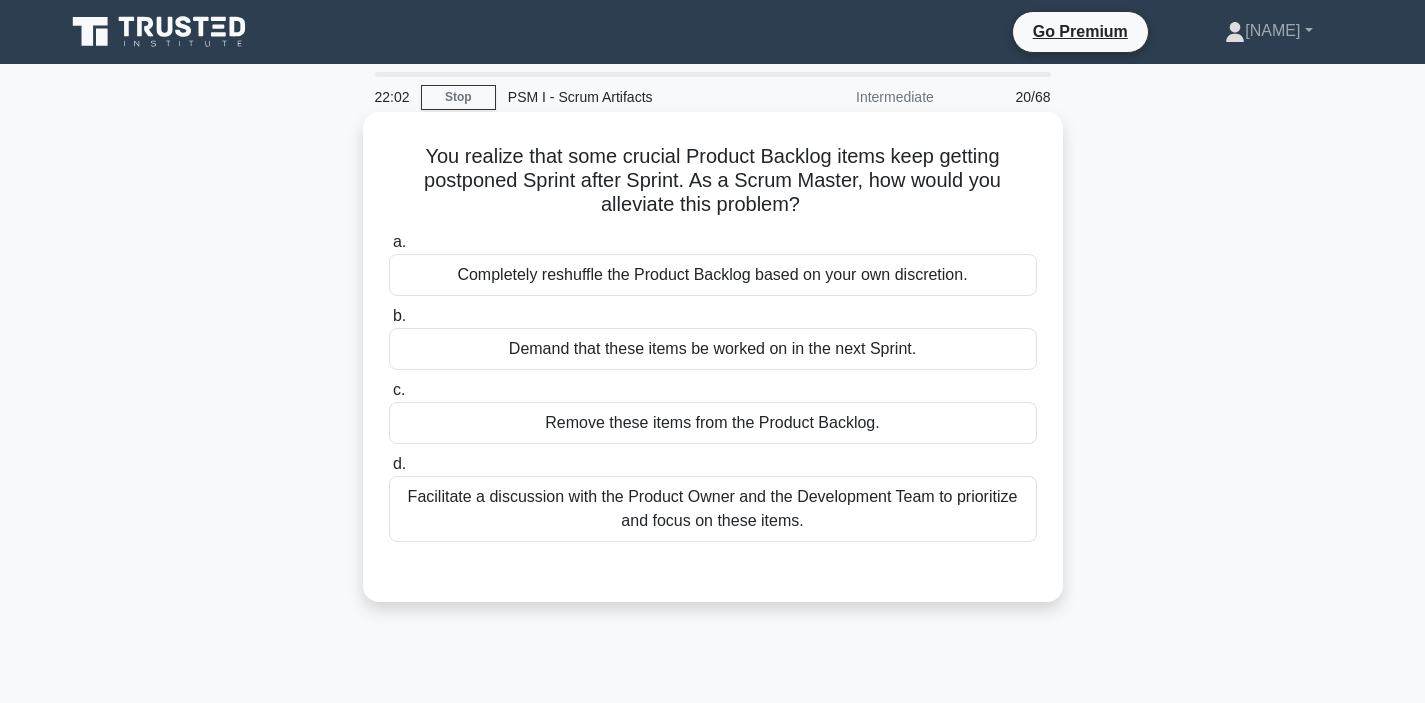 click on "You realize that some crucial Product Backlog items keep getting postponed Sprint after Sprint. As a Scrum Master, how would you alleviate this problem?
.spinner_0XTQ{transform-origin:center;animation:spinner_y6GP .75s linear infinite}@keyframes spinner_y6GP{100%{transform:rotate(360deg)}}" at bounding box center [713, 181] 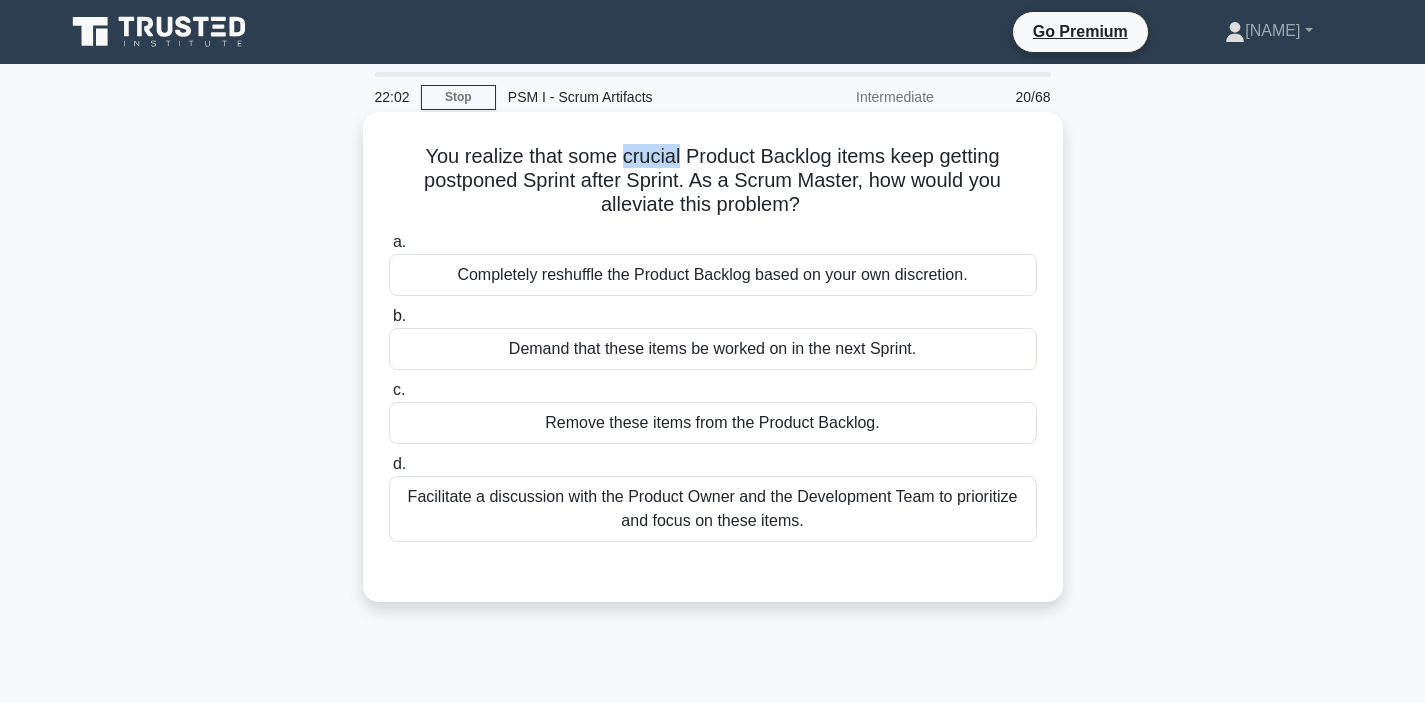 click on "You realize that some crucial Product Backlog items keep getting postponed Sprint after Sprint. As a Scrum Master, how would you alleviate this problem?
.spinner_0XTQ{transform-origin:center;animation:spinner_y6GP .75s linear infinite}@keyframes spinner_y6GP{100%{transform:rotate(360deg)}}" at bounding box center (713, 181) 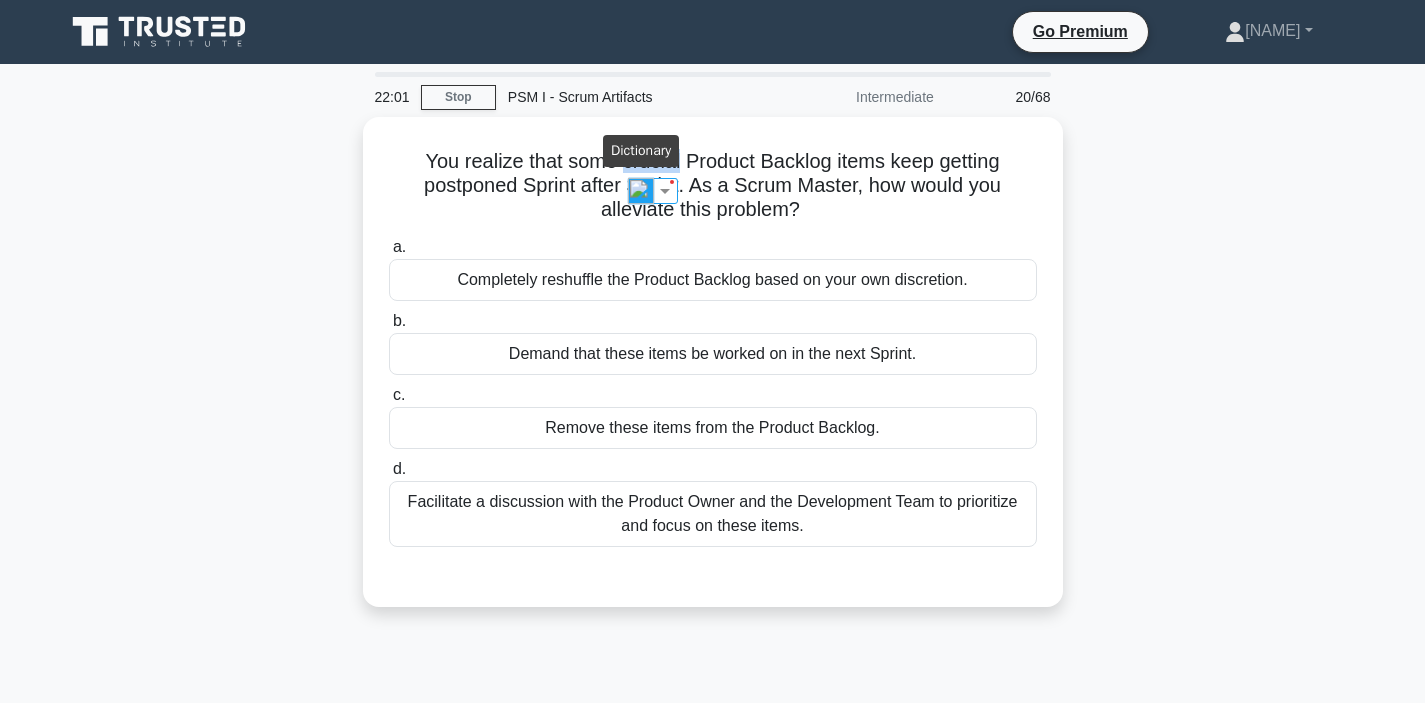 click at bounding box center [641, 191] 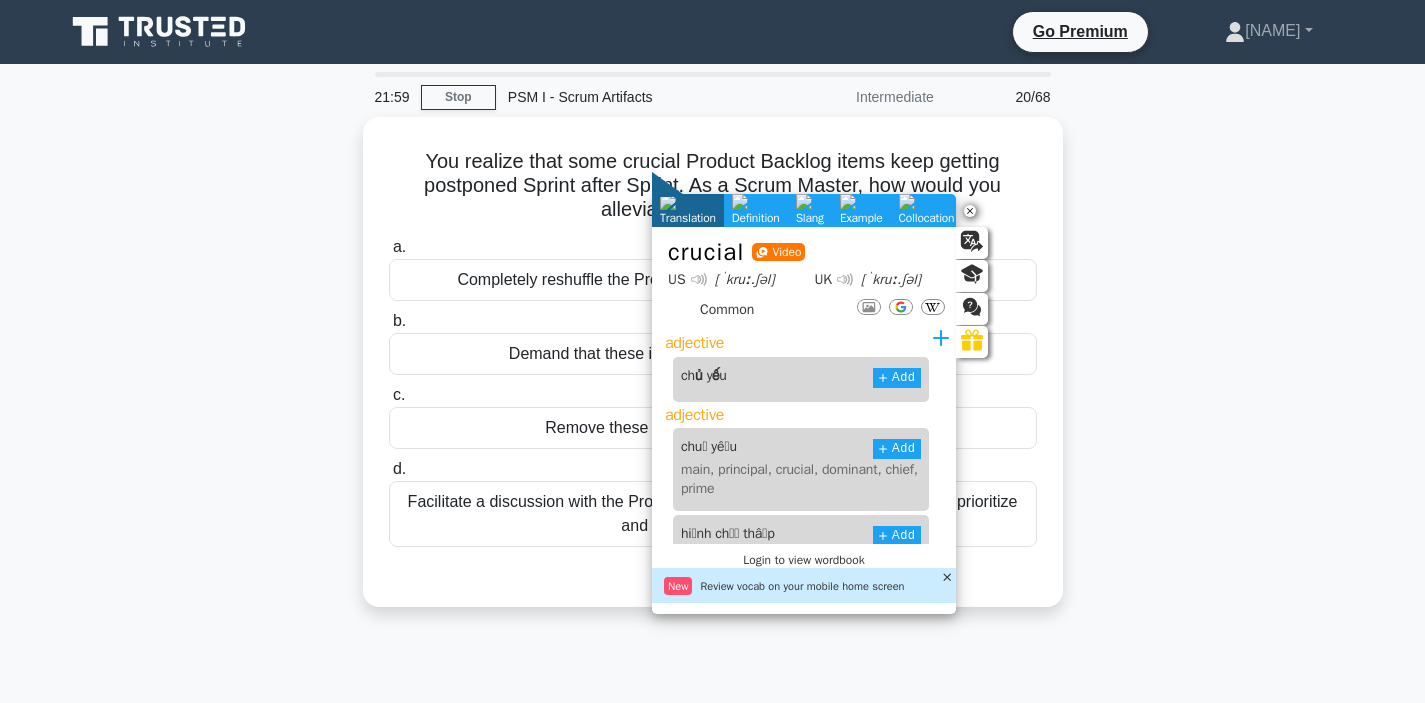 click on "You realize that some crucial Product Backlog items keep getting postponed Sprint after Sprint. As a Scrum Master, how would you alleviate this problem?
.spinner_0XTQ{transform-origin:center;animation:spinner_y6GP .75s linear infinite}@keyframes spinner_y6GP{100%{transform:rotate(360deg)}}
a.
Completely reshuffle the Product Backlog based on your own discretion.
b. c." at bounding box center (713, 374) 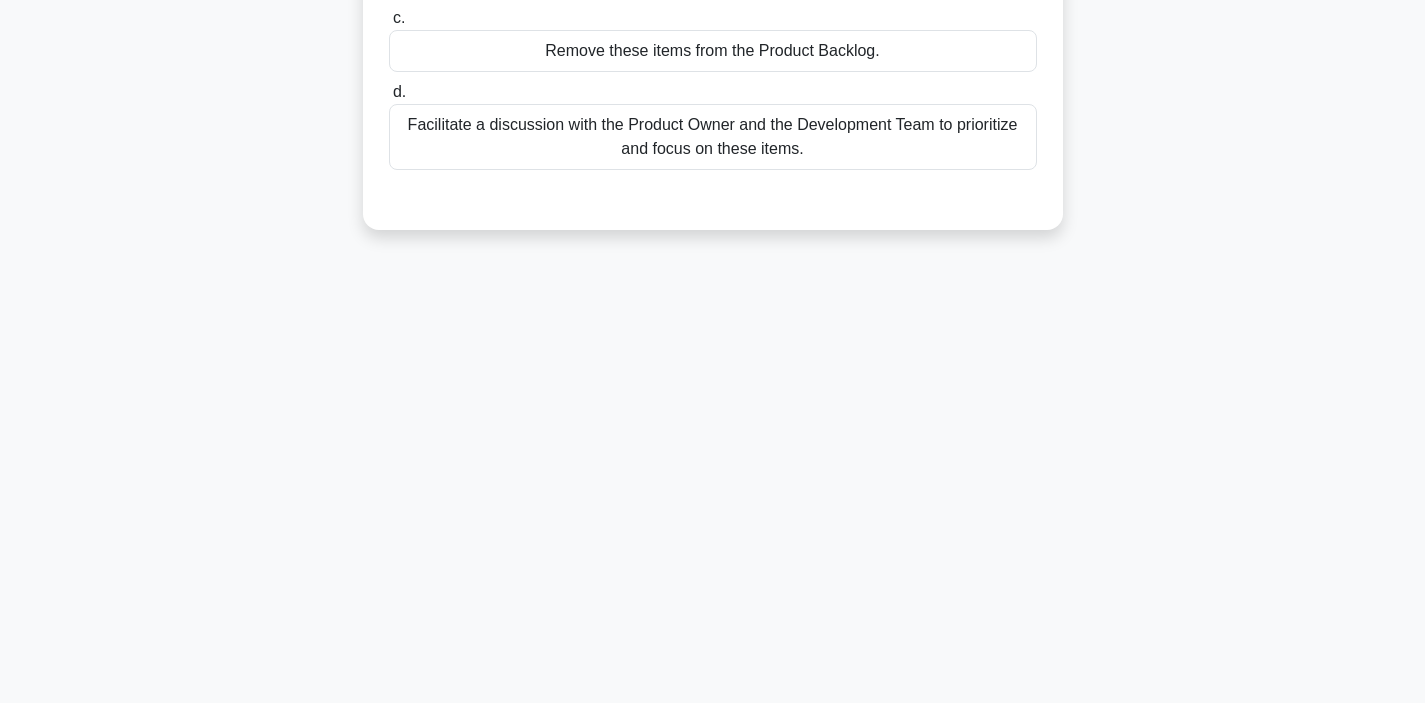 scroll, scrollTop: 0, scrollLeft: 0, axis: both 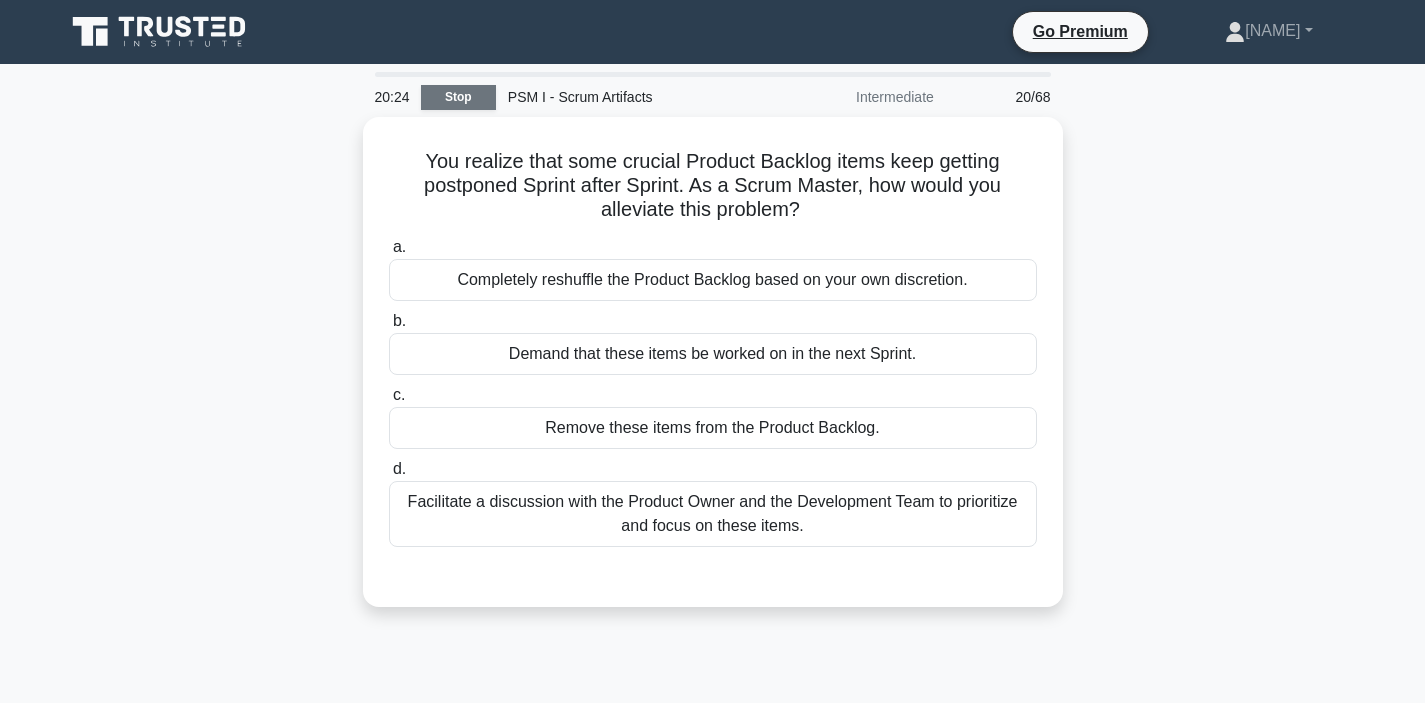 click on "Stop" at bounding box center (458, 97) 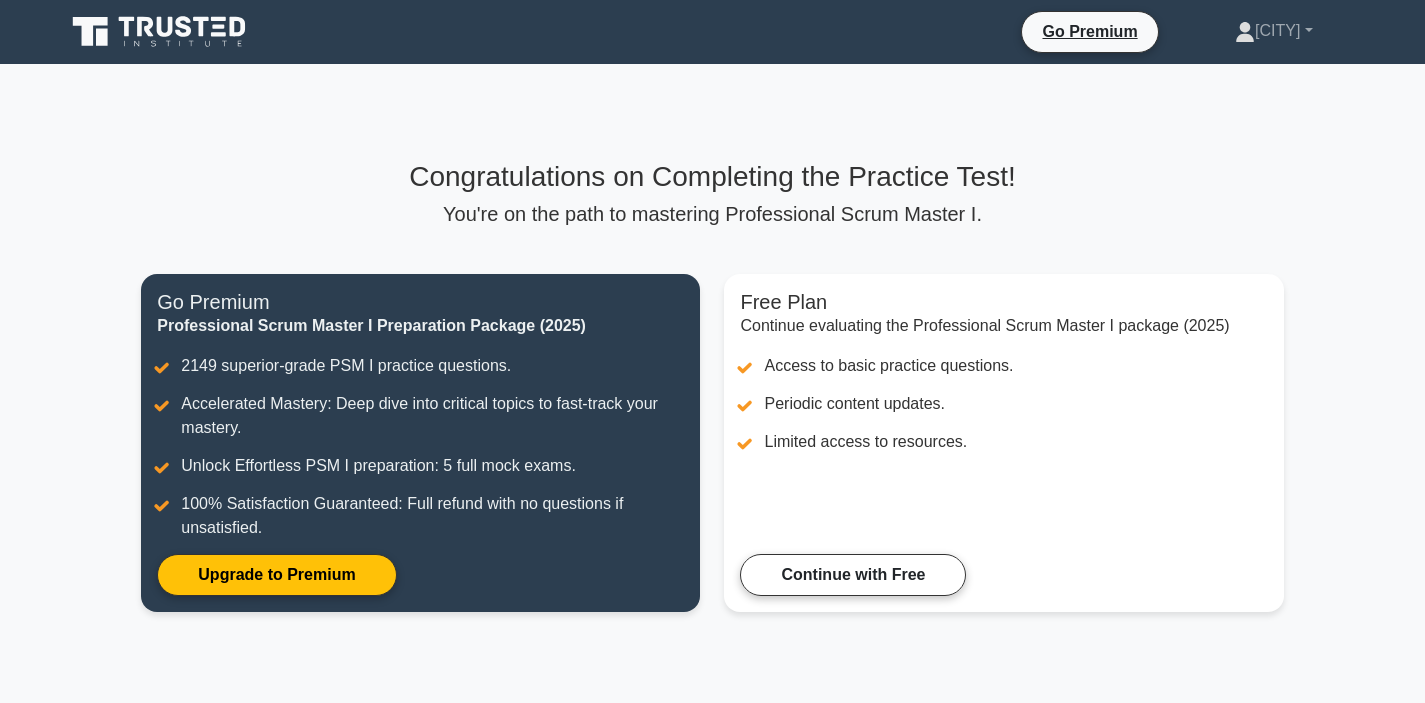 scroll, scrollTop: 0, scrollLeft: 0, axis: both 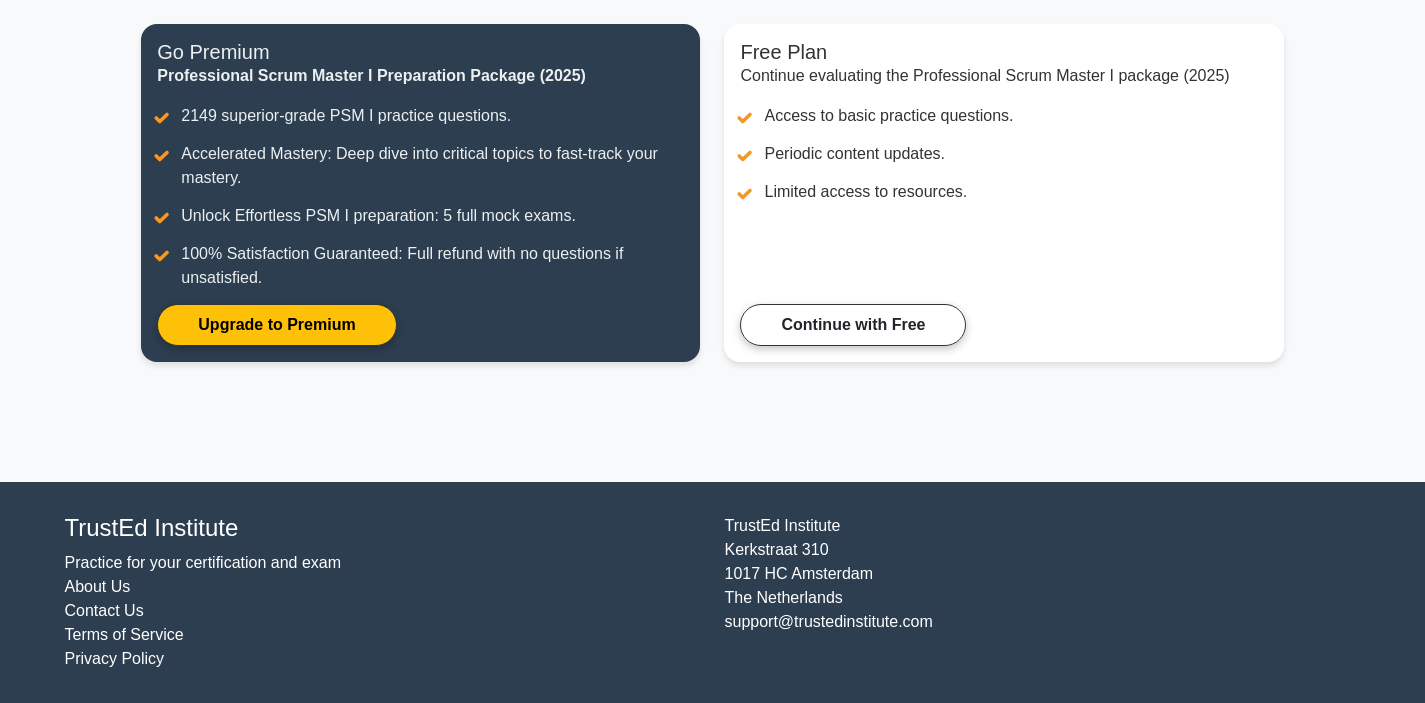 click on "Practice for your certification and exam" at bounding box center [203, 562] 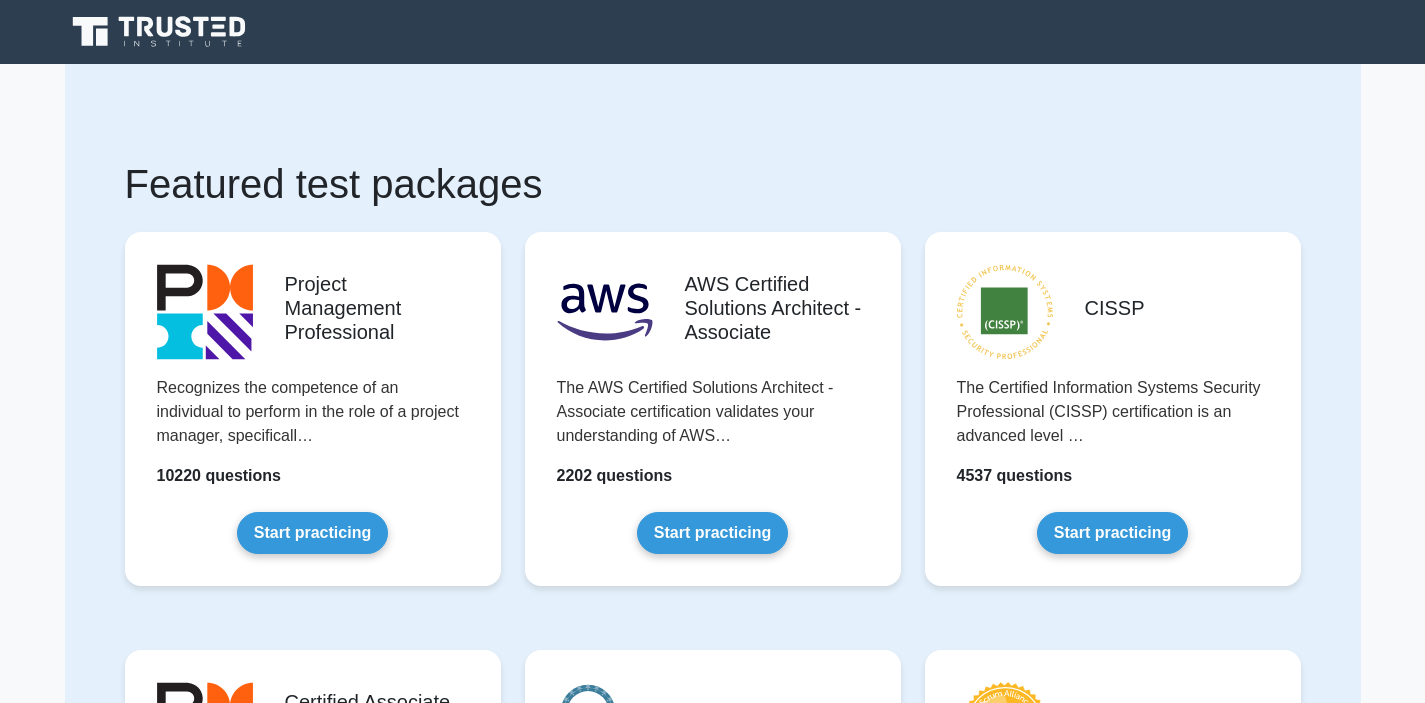 scroll, scrollTop: 0, scrollLeft: 0, axis: both 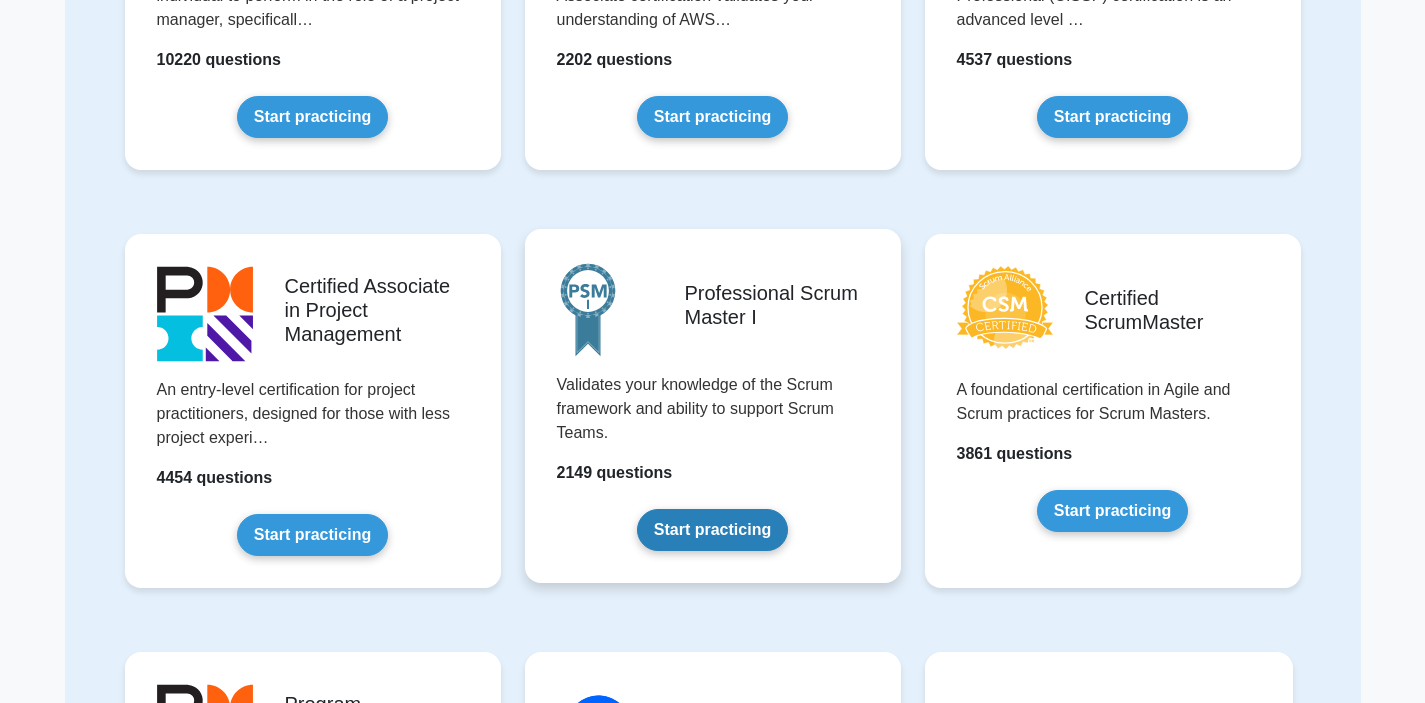 click on "Start practicing" at bounding box center [712, 530] 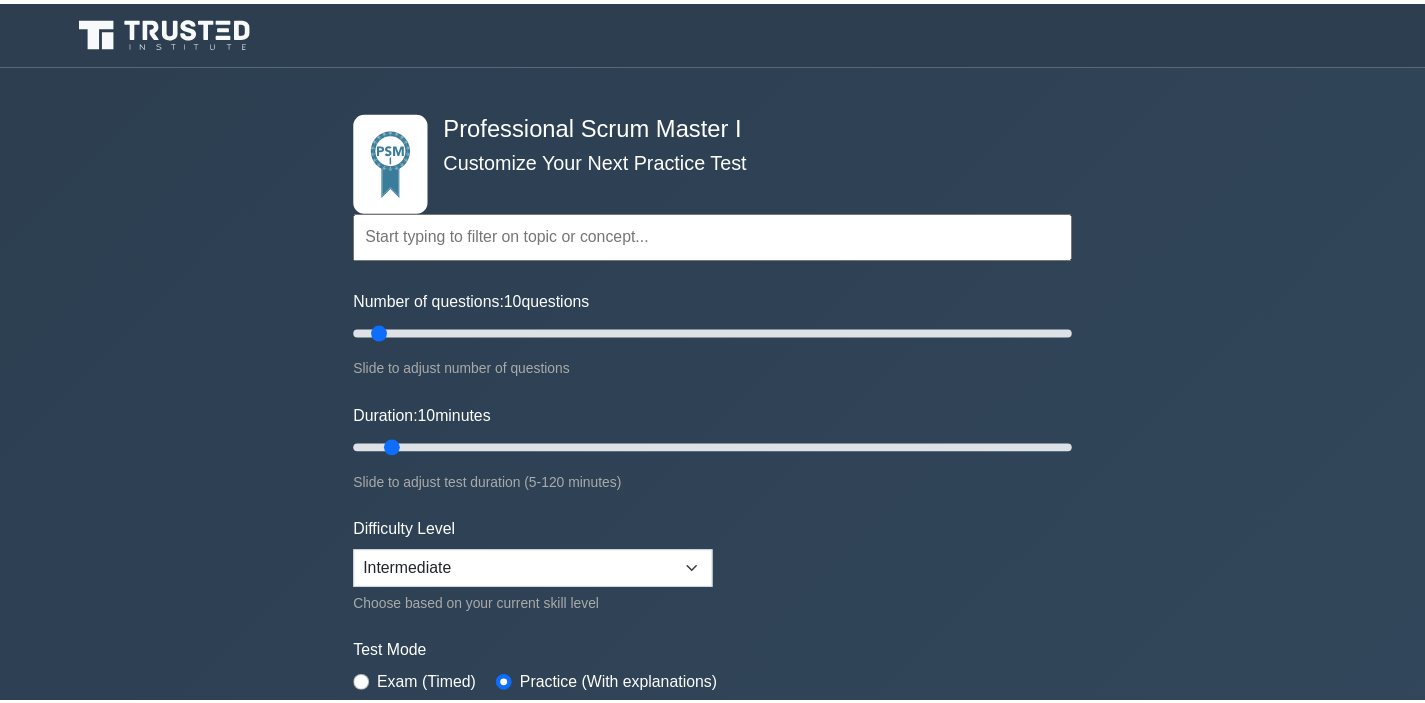 scroll, scrollTop: 0, scrollLeft: 0, axis: both 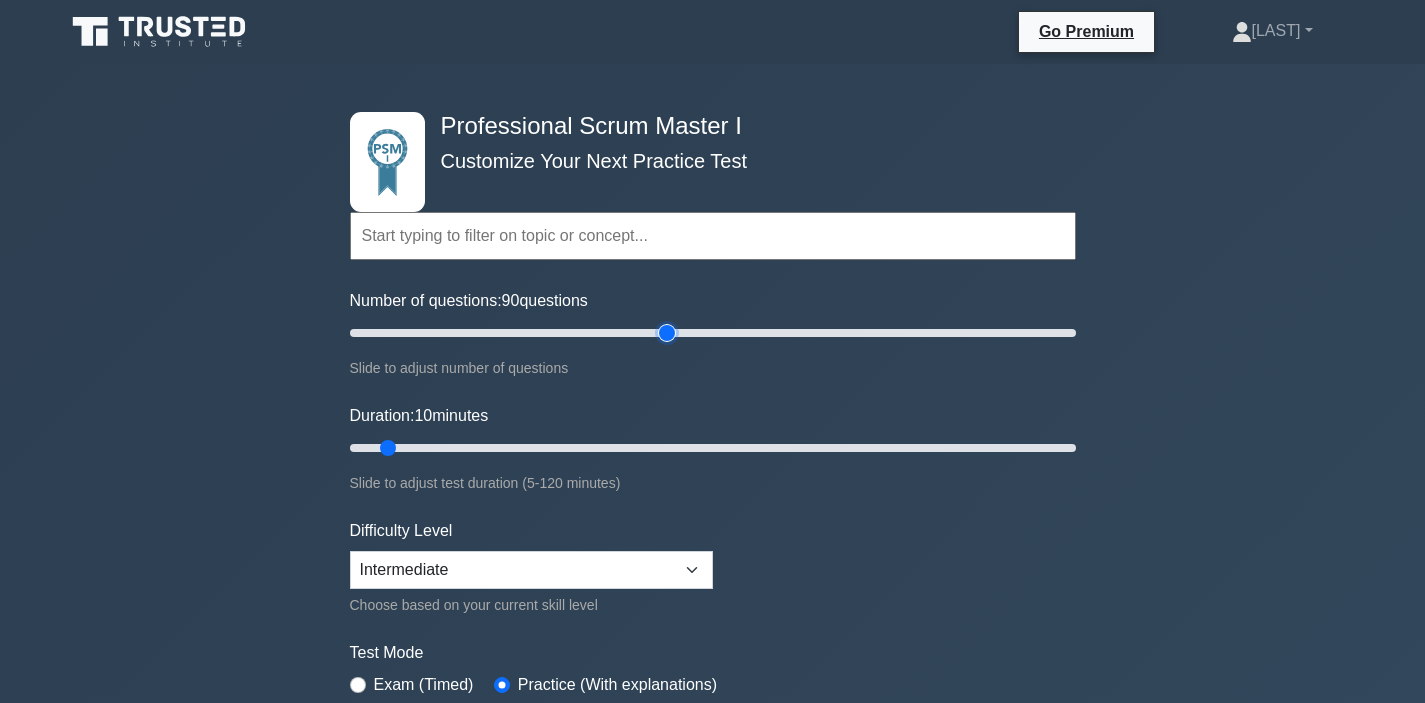click on "Number of questions:  90  questions" at bounding box center [713, 333] 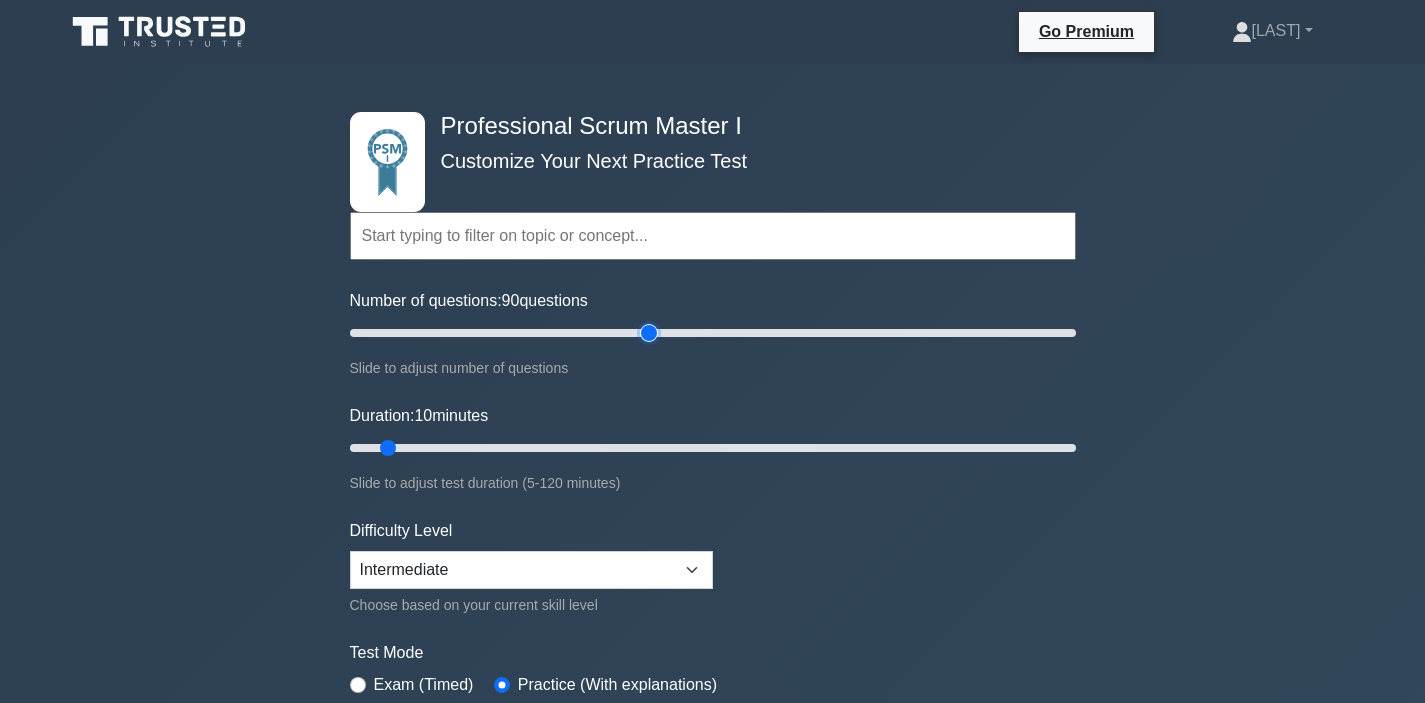 click on "Number of questions:  90  questions" at bounding box center (713, 333) 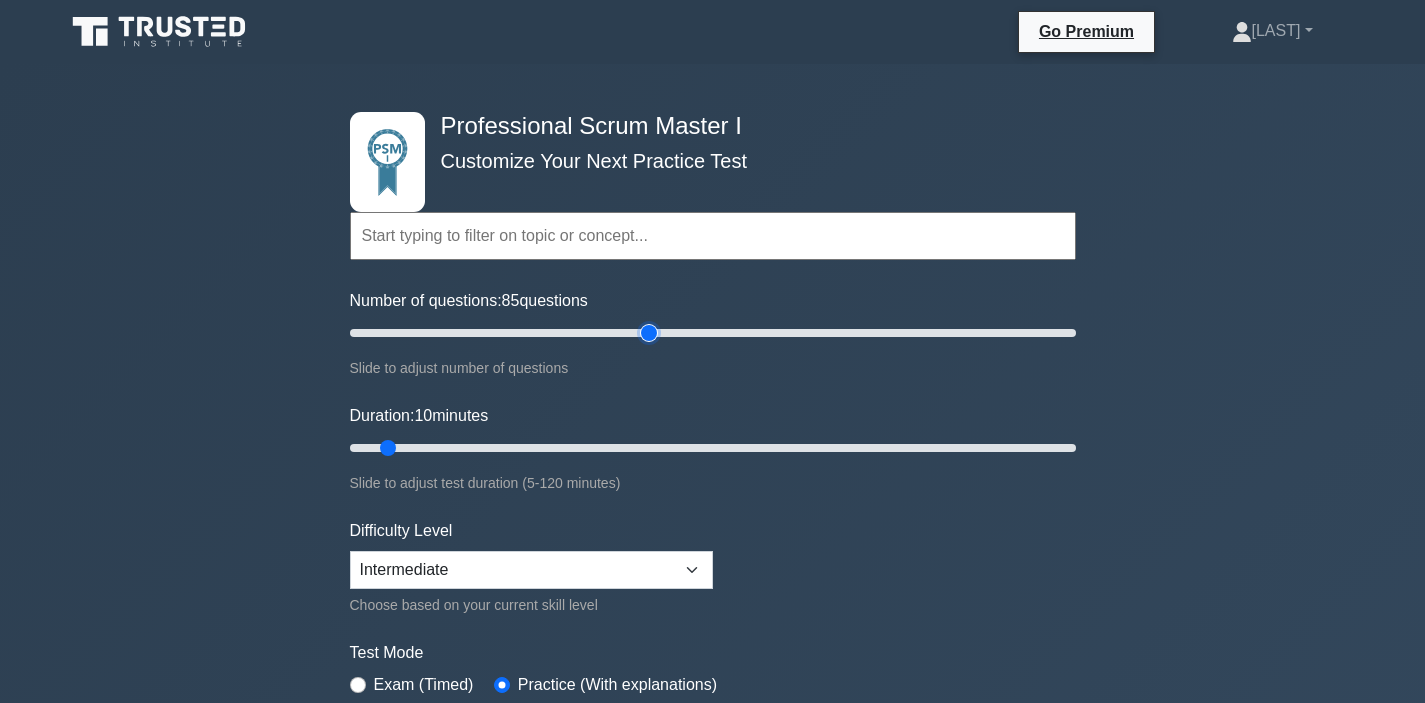 click on "Number of questions:  85  questions" at bounding box center [713, 333] 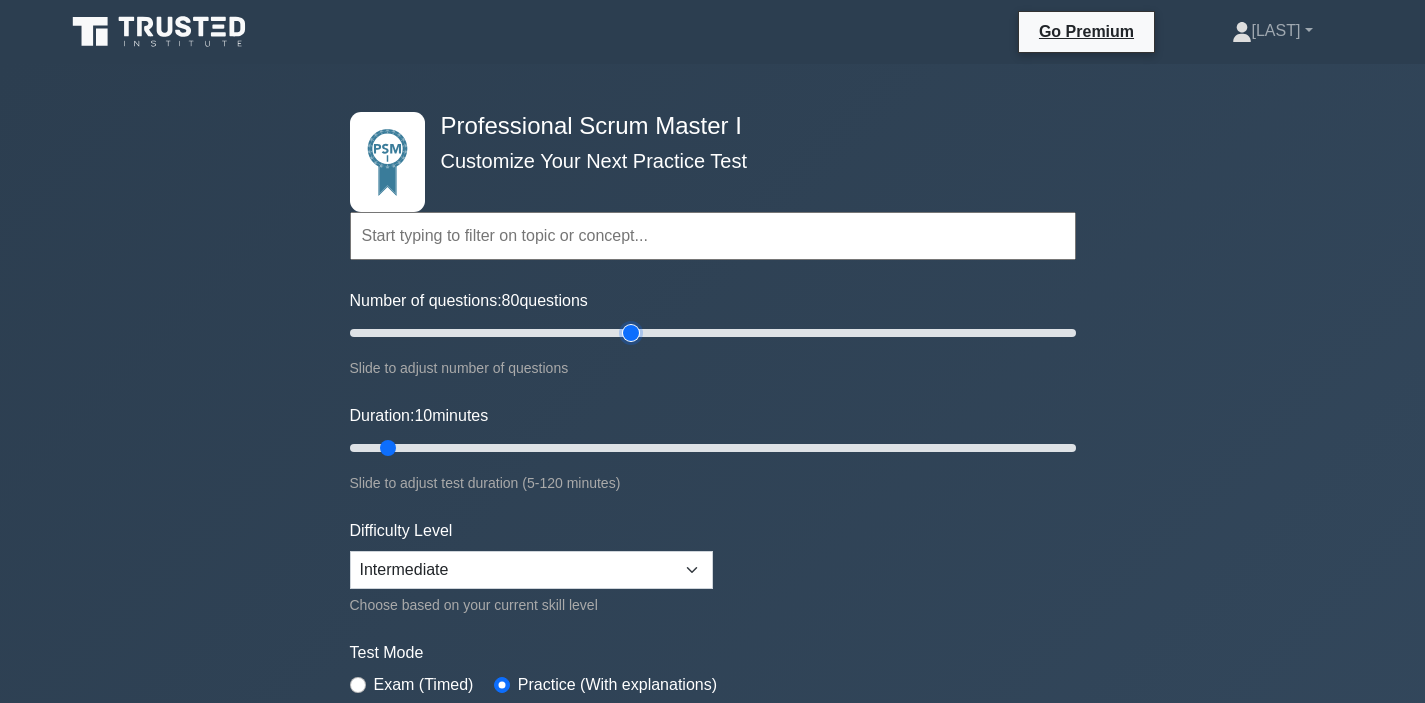 type on "80" 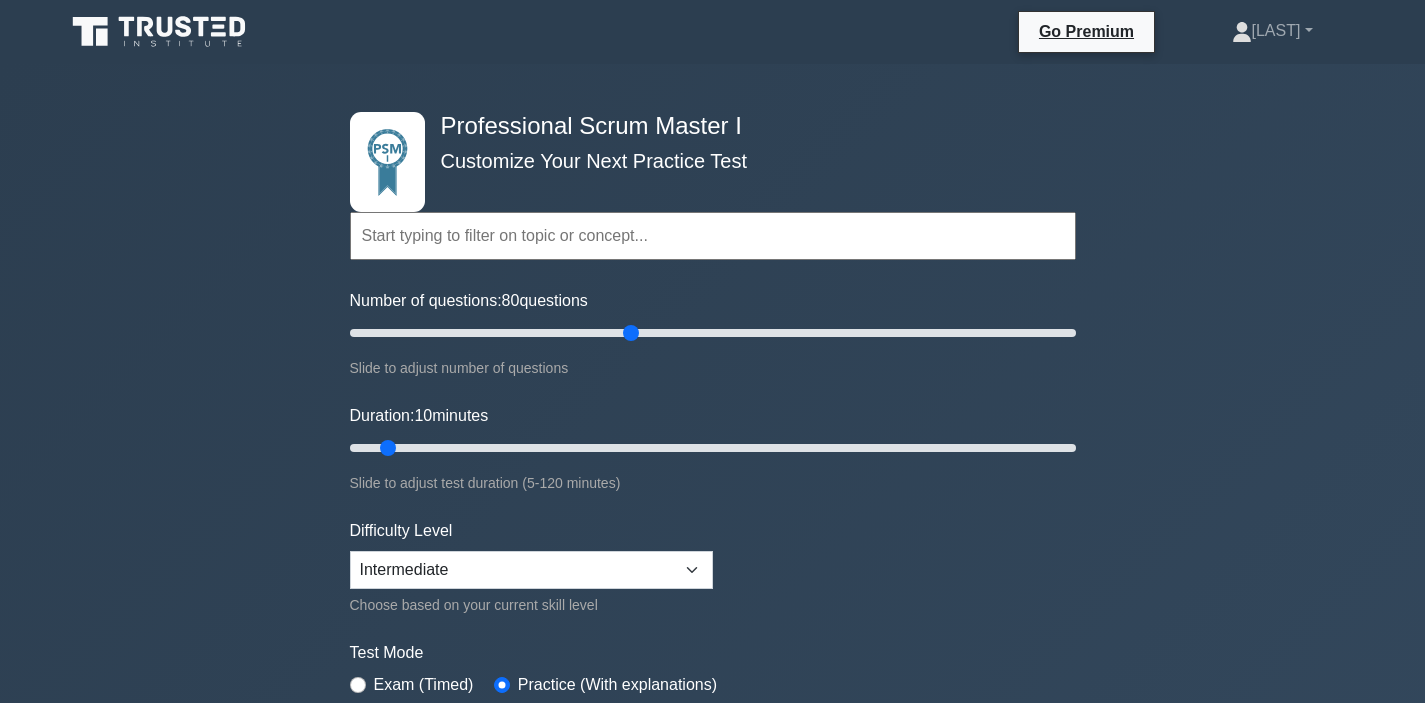click at bounding box center (713, 236) 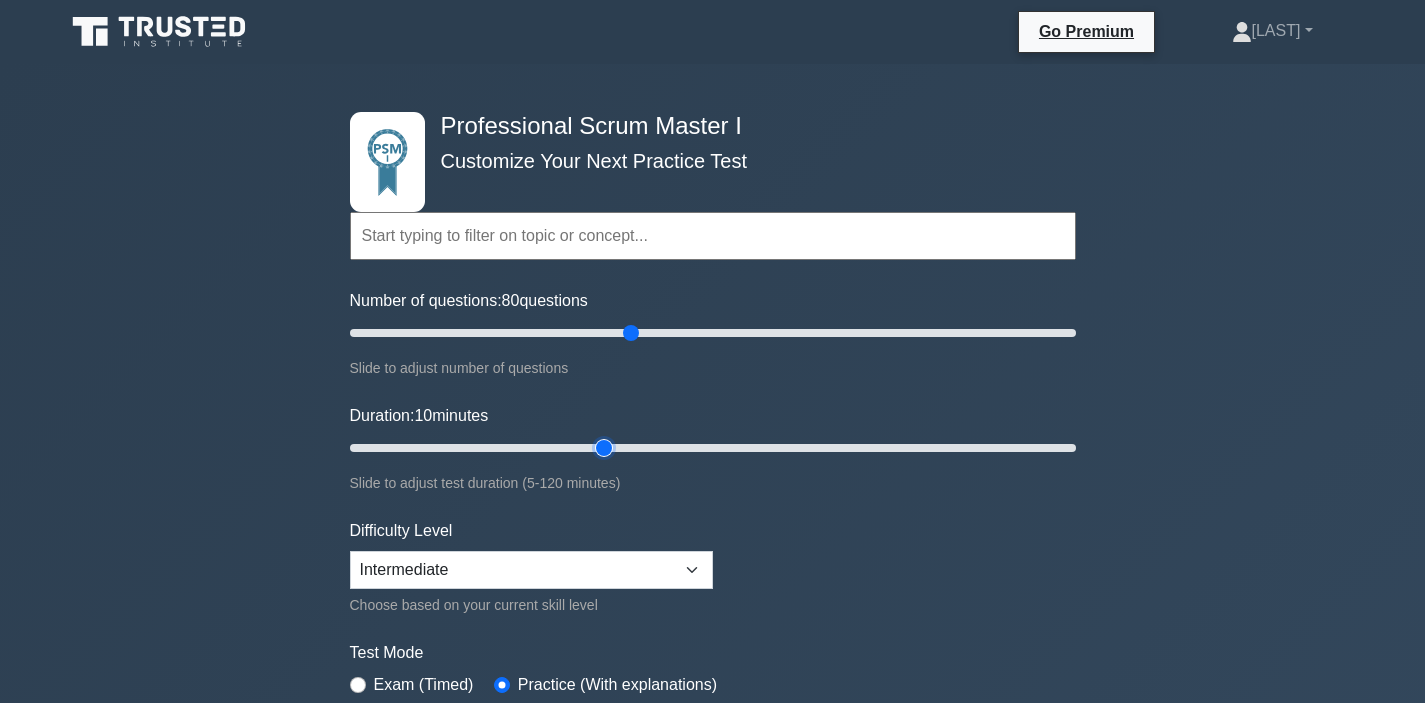 click on "Duration:  10  minutes" at bounding box center (713, 448) 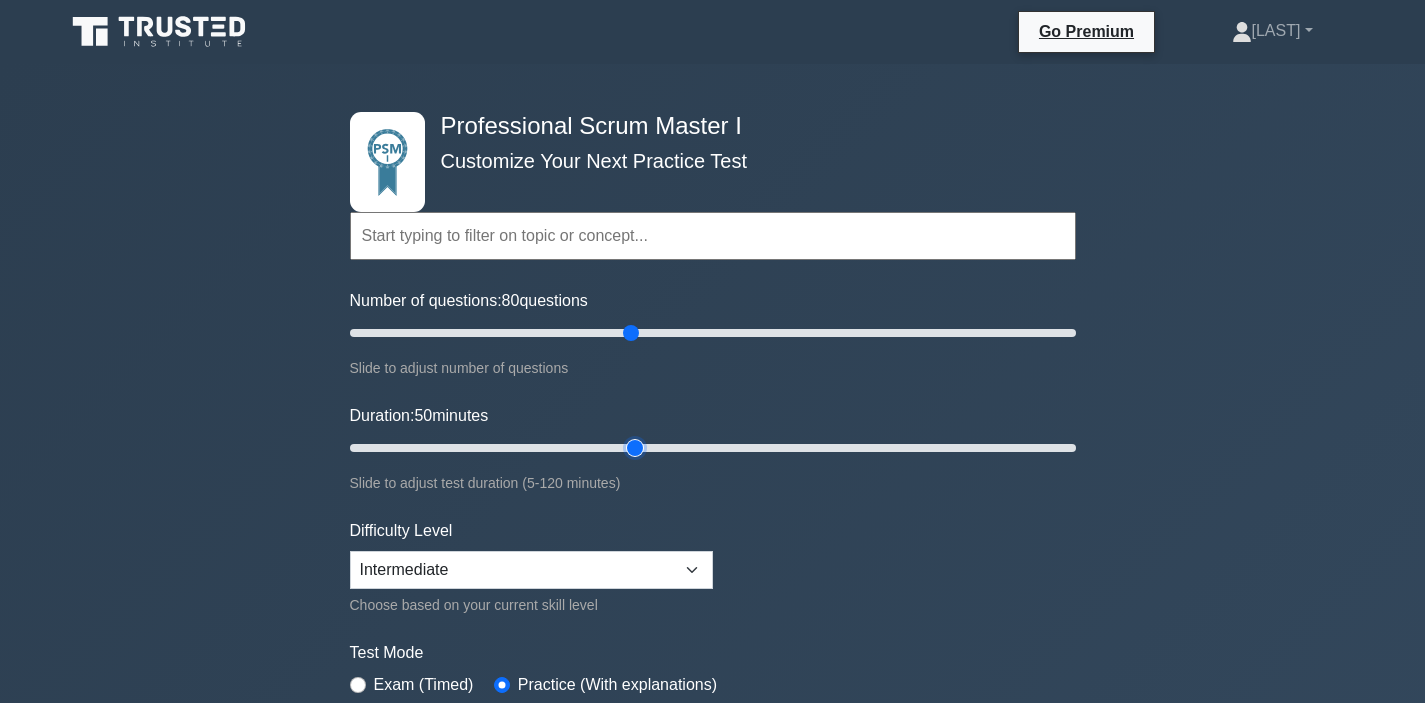 click on "Duration:  50  minutes" at bounding box center (713, 448) 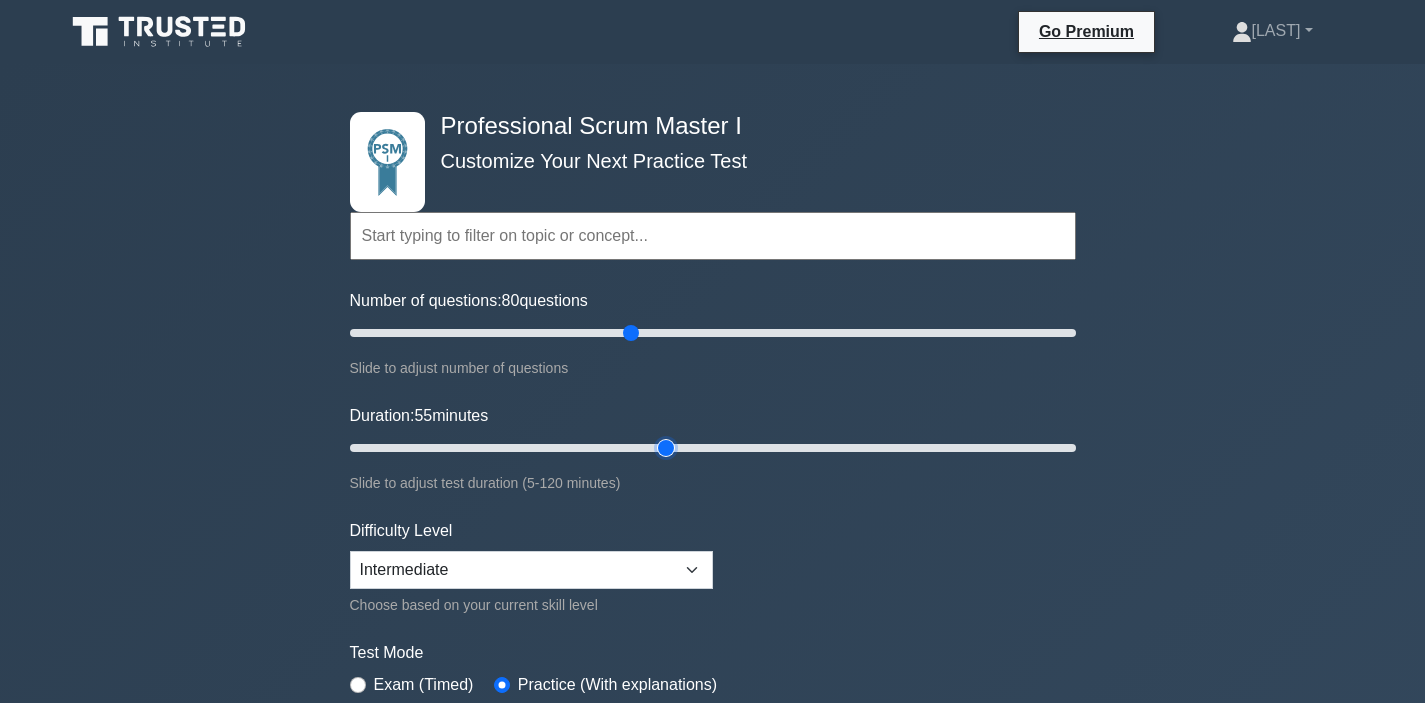 type on "60" 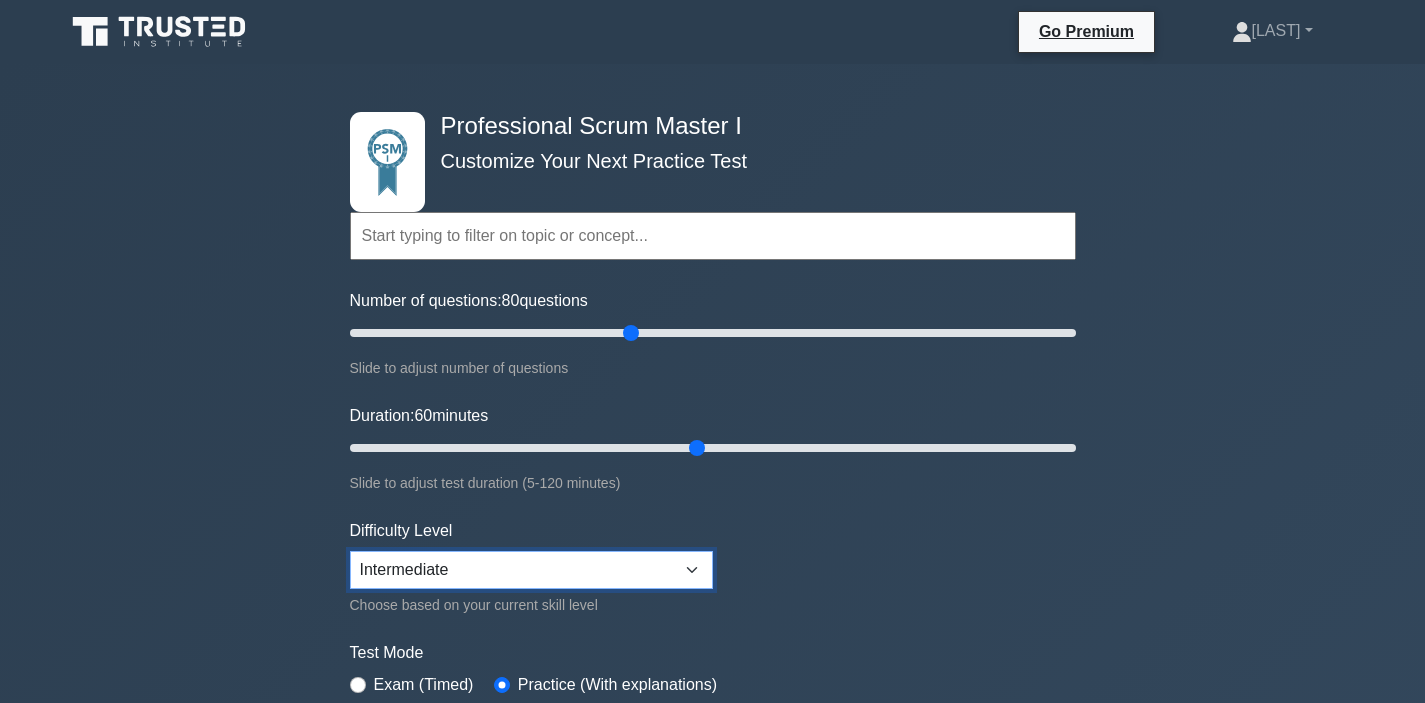 click on "Beginner
Intermediate
Expert" at bounding box center [531, 570] 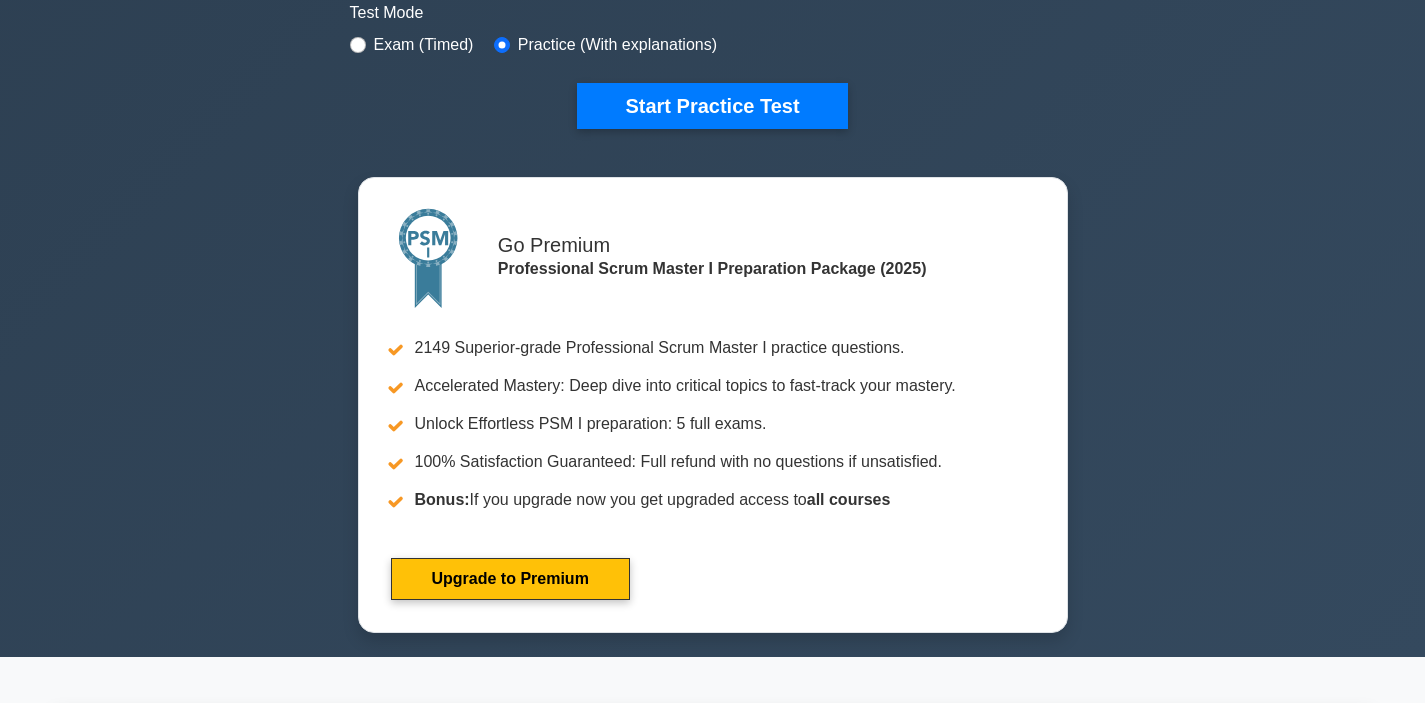 scroll, scrollTop: 416, scrollLeft: 0, axis: vertical 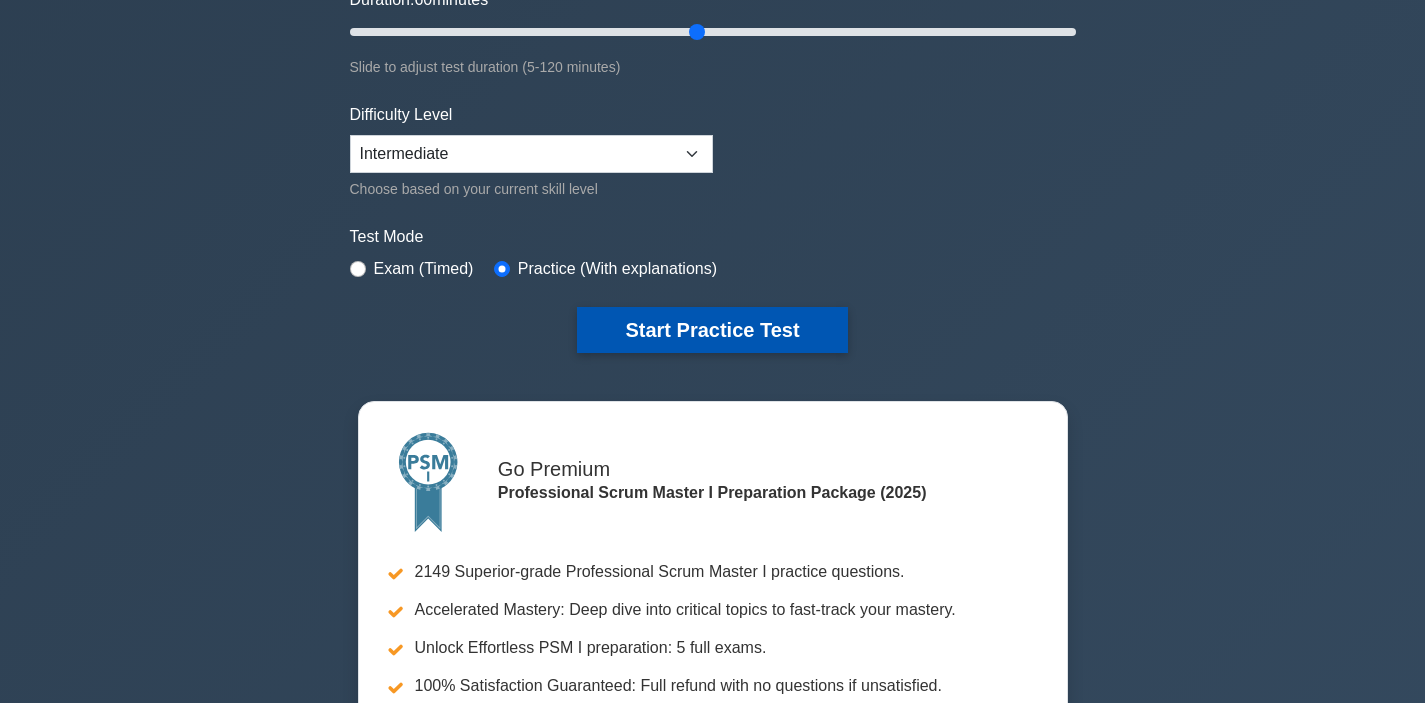click on "Start Practice Test" at bounding box center [712, 330] 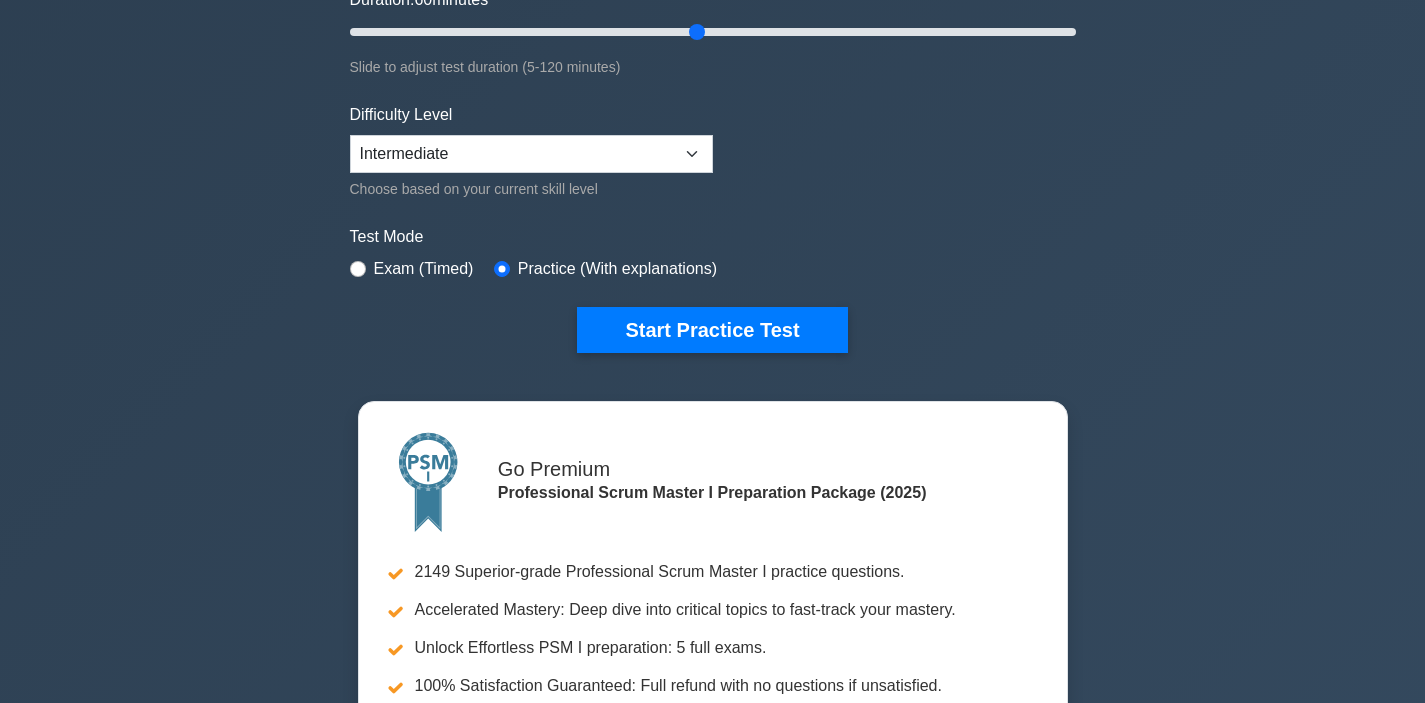 click on "Professional Scrum Master I
Customize Your Next Practice Test
Topics
Scrum Framework Fundamentals
Scrum Artifacts
Scrum Events
Scrum Roles
Scrum in Practice
Product Backlog Management
Sprint Planning and Monitoring" at bounding box center (712, 264) 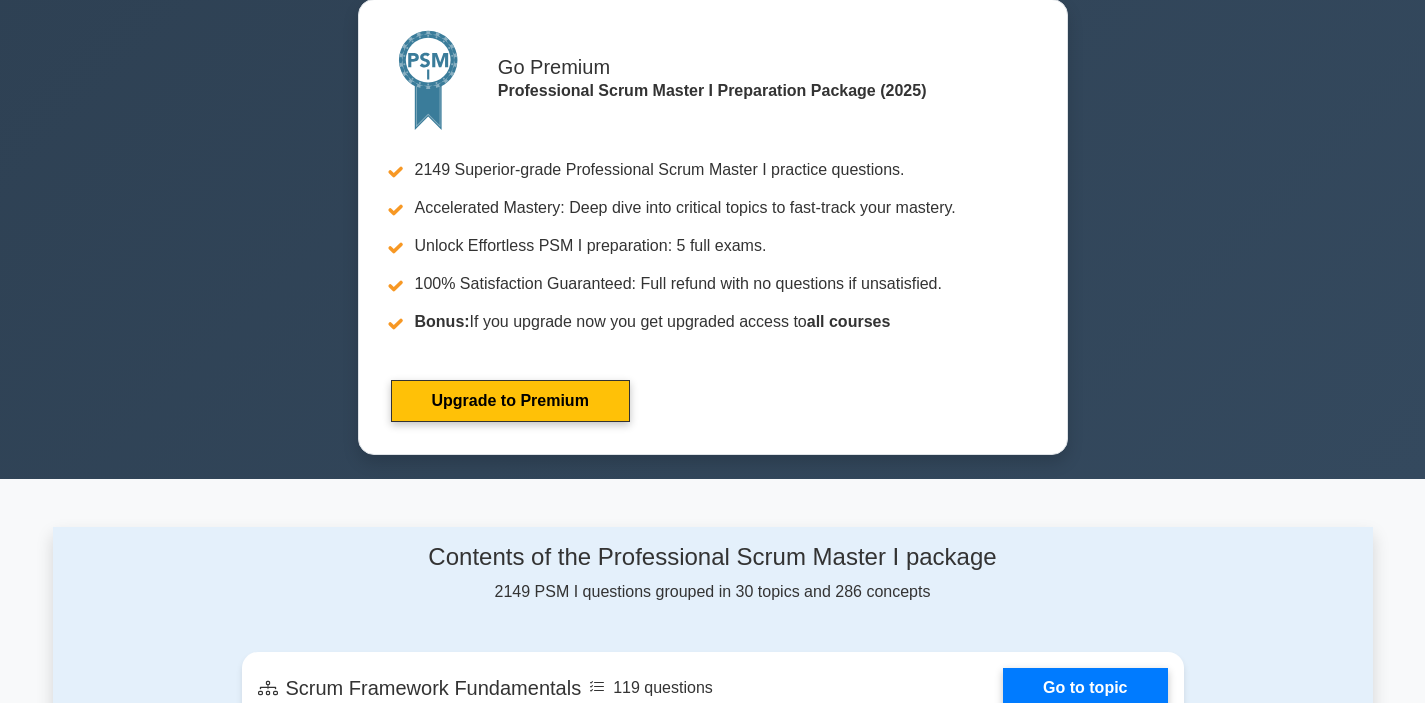 scroll, scrollTop: 160, scrollLeft: 0, axis: vertical 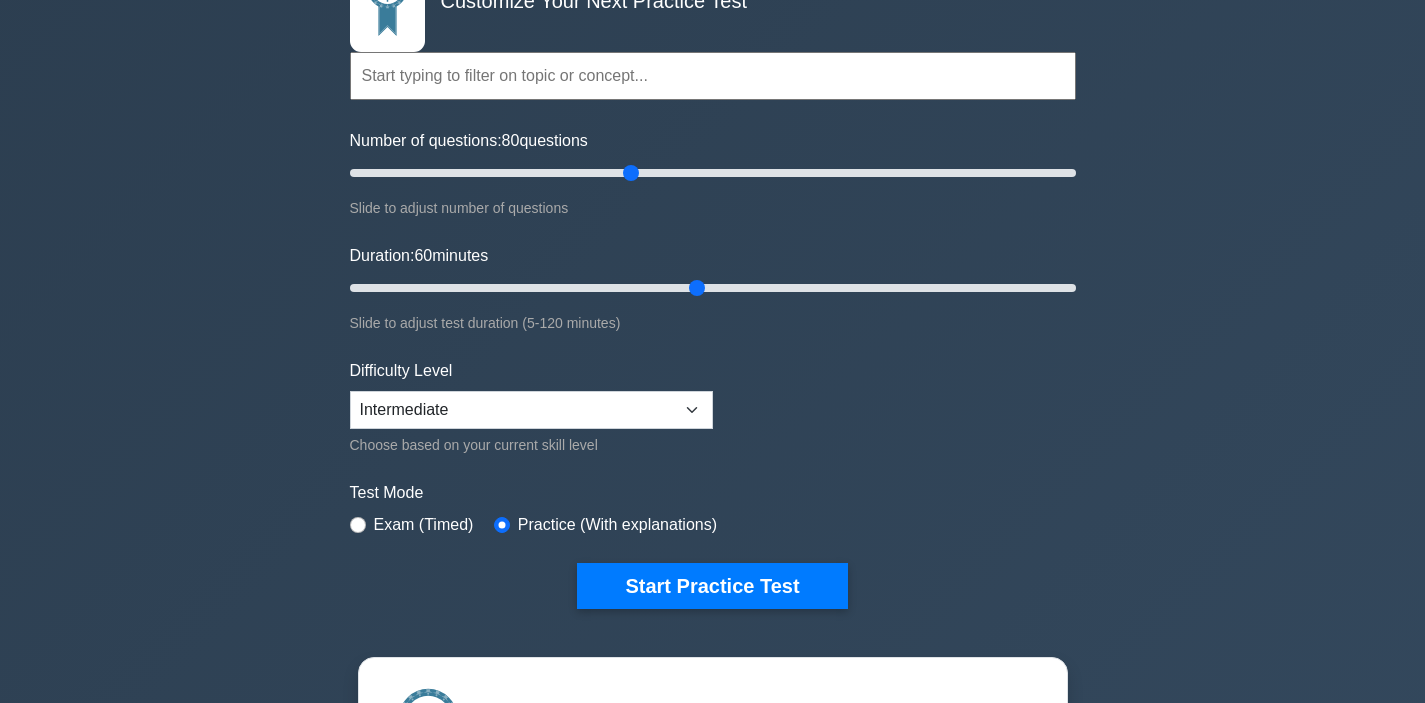 click on "Topics
Scrum Framework Fundamentals
Scrum Artifacts
Scrum Events
Scrum Roles
Scrum in Practice
Product Backlog Management
Sprint Planning and Monitoring
Scale Scrum
Coaching and Facilitation" at bounding box center (713, 292) 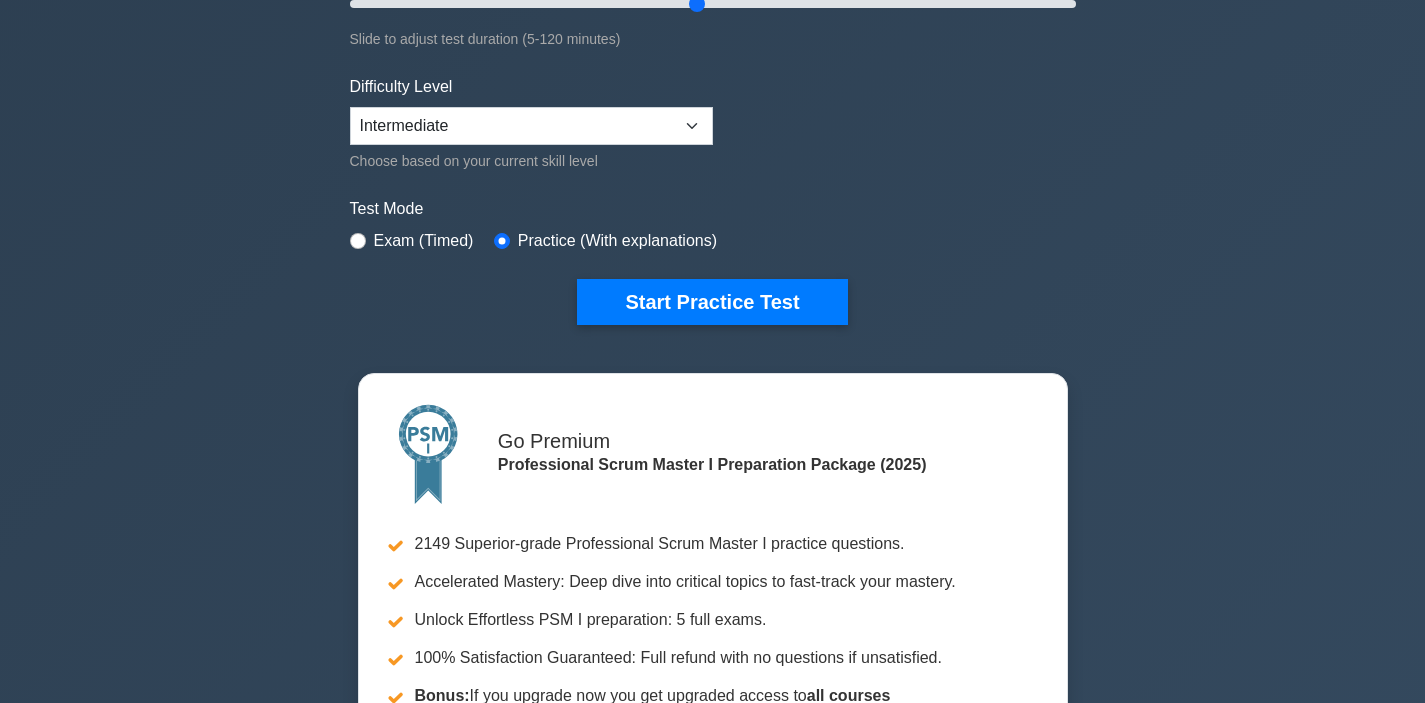 scroll, scrollTop: 588, scrollLeft: 0, axis: vertical 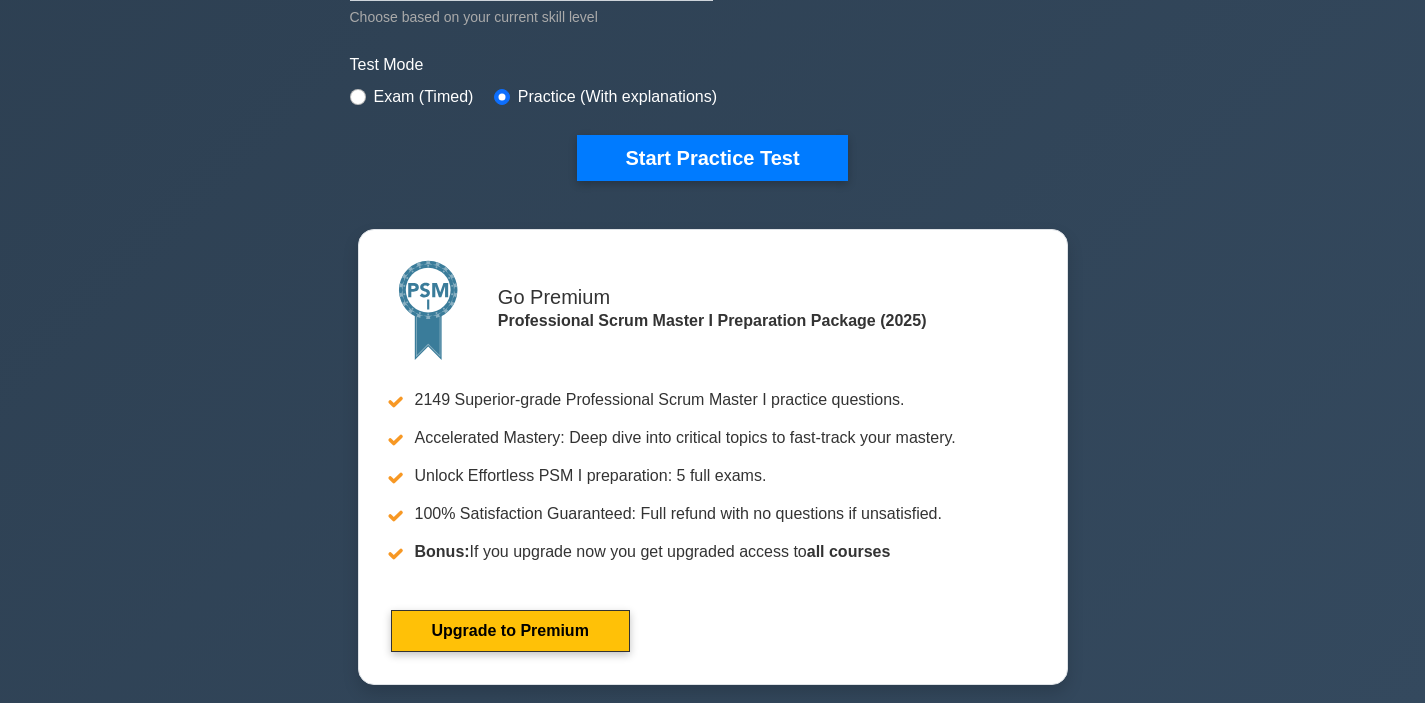 click on "Exam (Timed)" at bounding box center [424, 97] 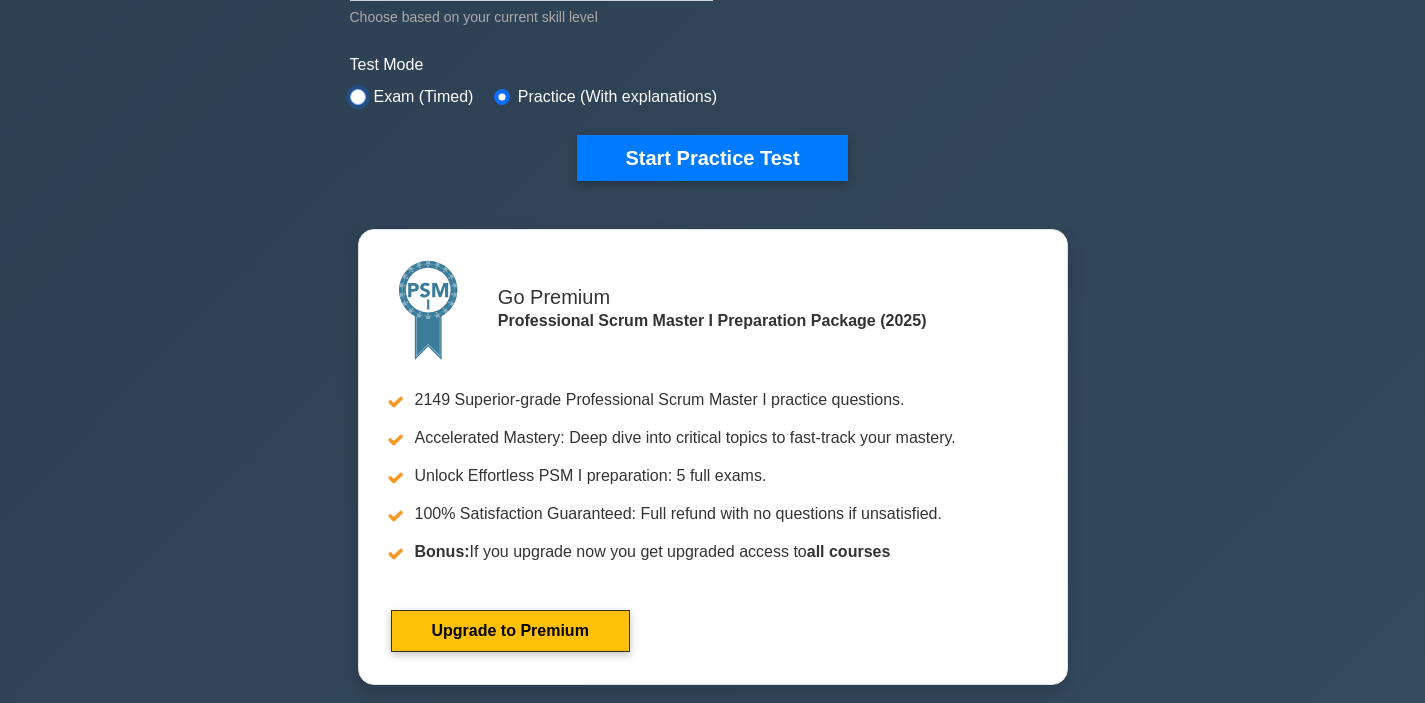 click at bounding box center [358, 97] 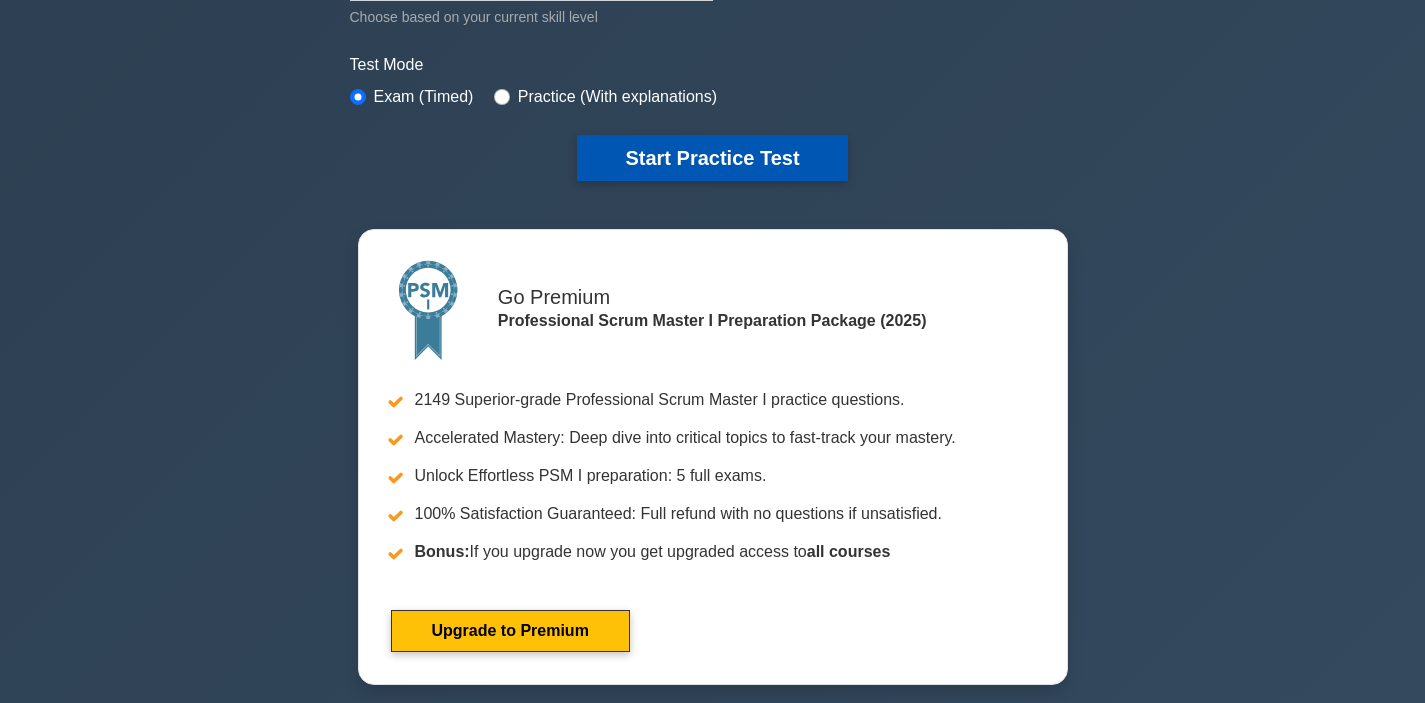 click on "Start Practice Test" at bounding box center (712, 158) 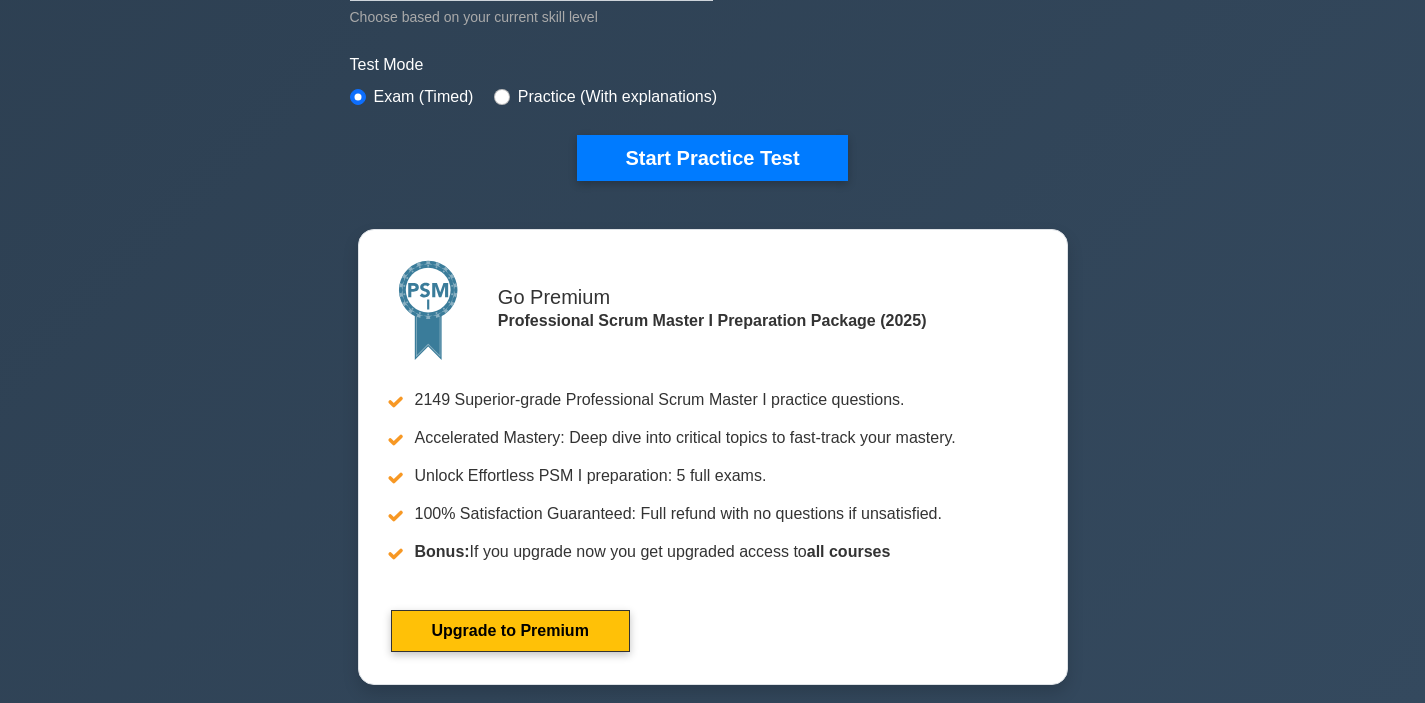 click on "Professional Scrum Master I
Customize Your Next Practice Test
Topics
Scrum Framework Fundamentals
Scrum Artifacts
Scrum Events
Scrum Roles
Scrum in Practice
Product Backlog Management
Sprint Planning and Monitoring" at bounding box center (712, 92) 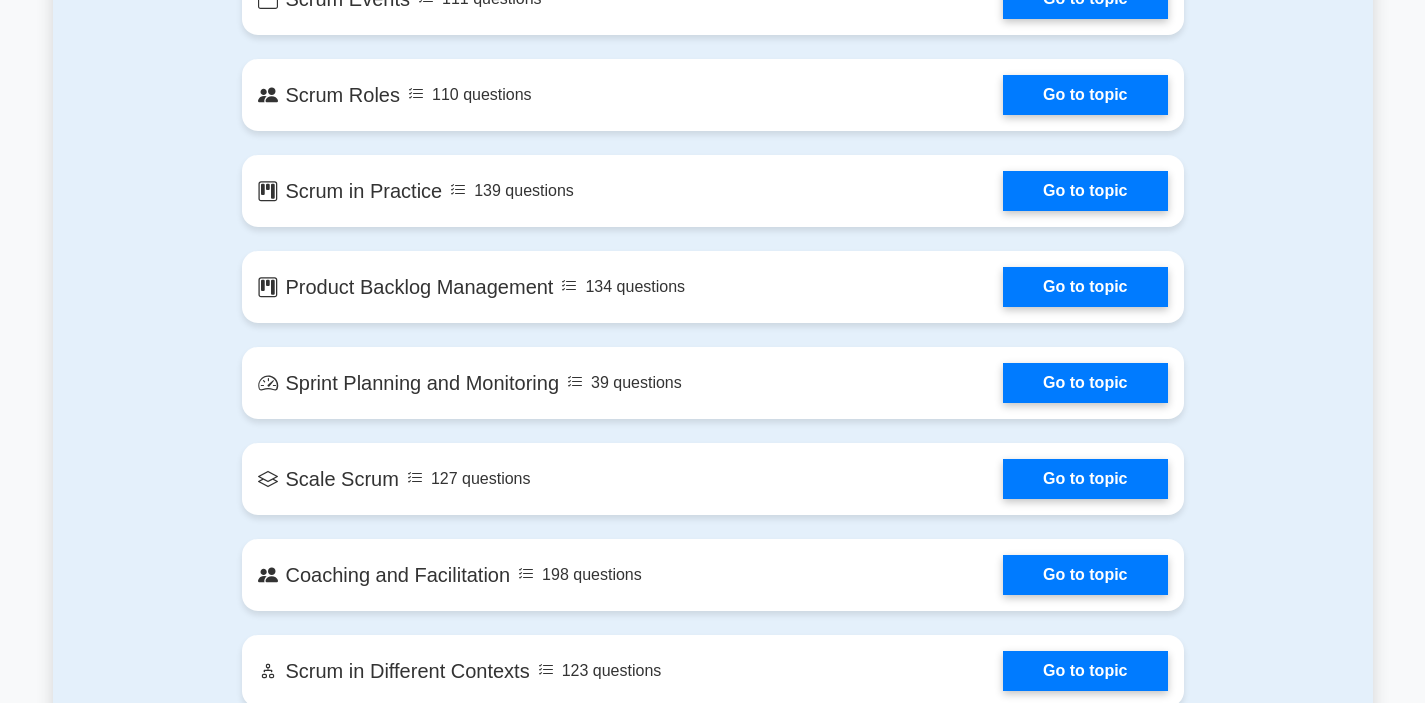 scroll, scrollTop: 2378, scrollLeft: 0, axis: vertical 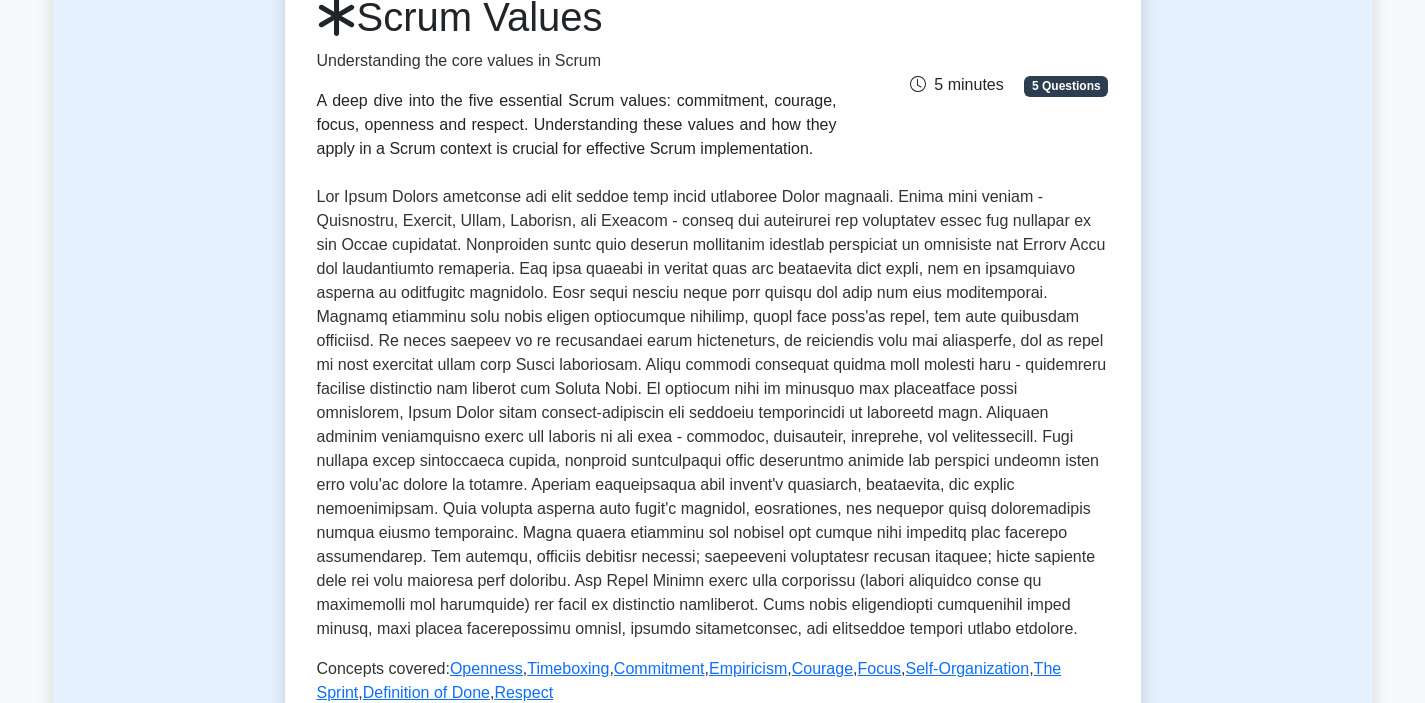 click on "A deep dive into the five essential Scrum values: commitment, courage, focus, openness and respect. Understanding these values and how they apply in a Scrum context is crucial for effective Scrum implementation." at bounding box center (577, 125) 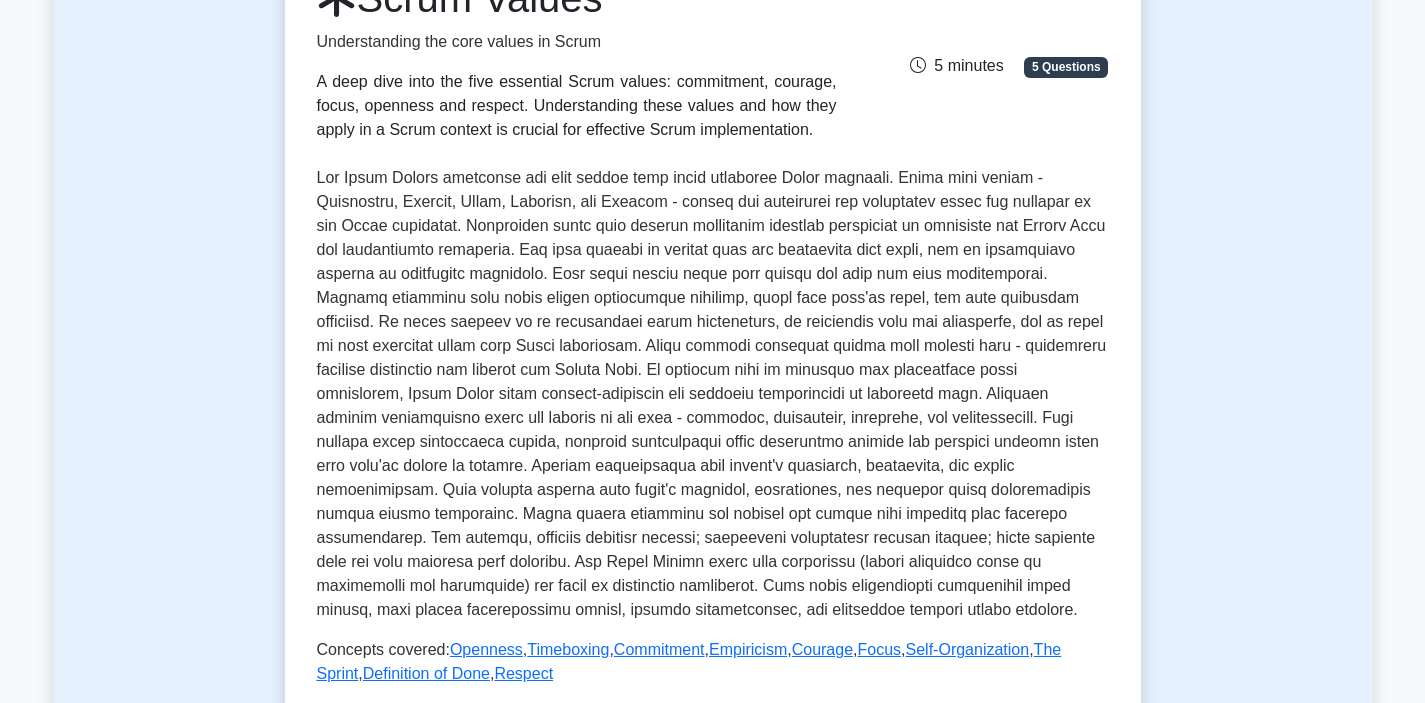 scroll, scrollTop: 328, scrollLeft: 0, axis: vertical 